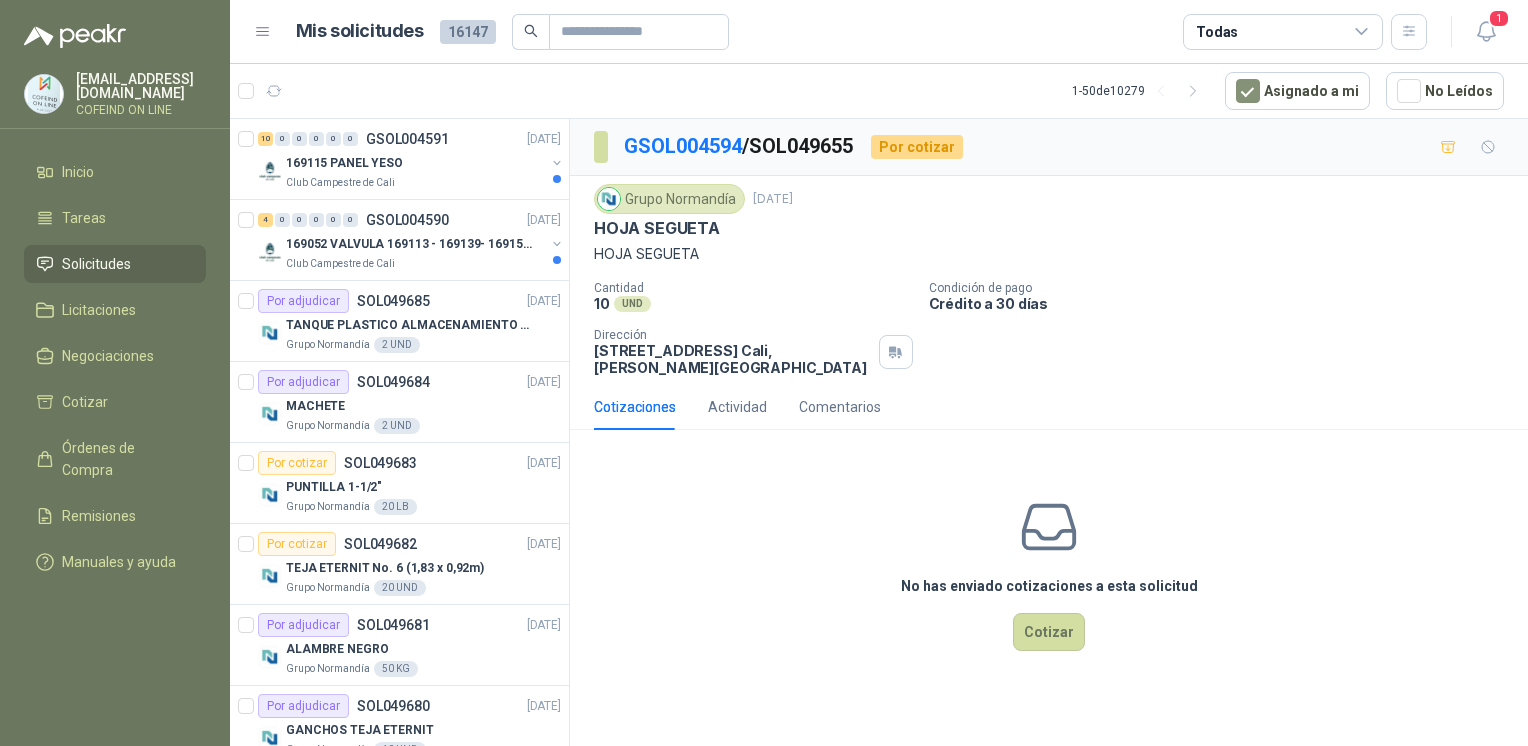 scroll, scrollTop: 0, scrollLeft: 0, axis: both 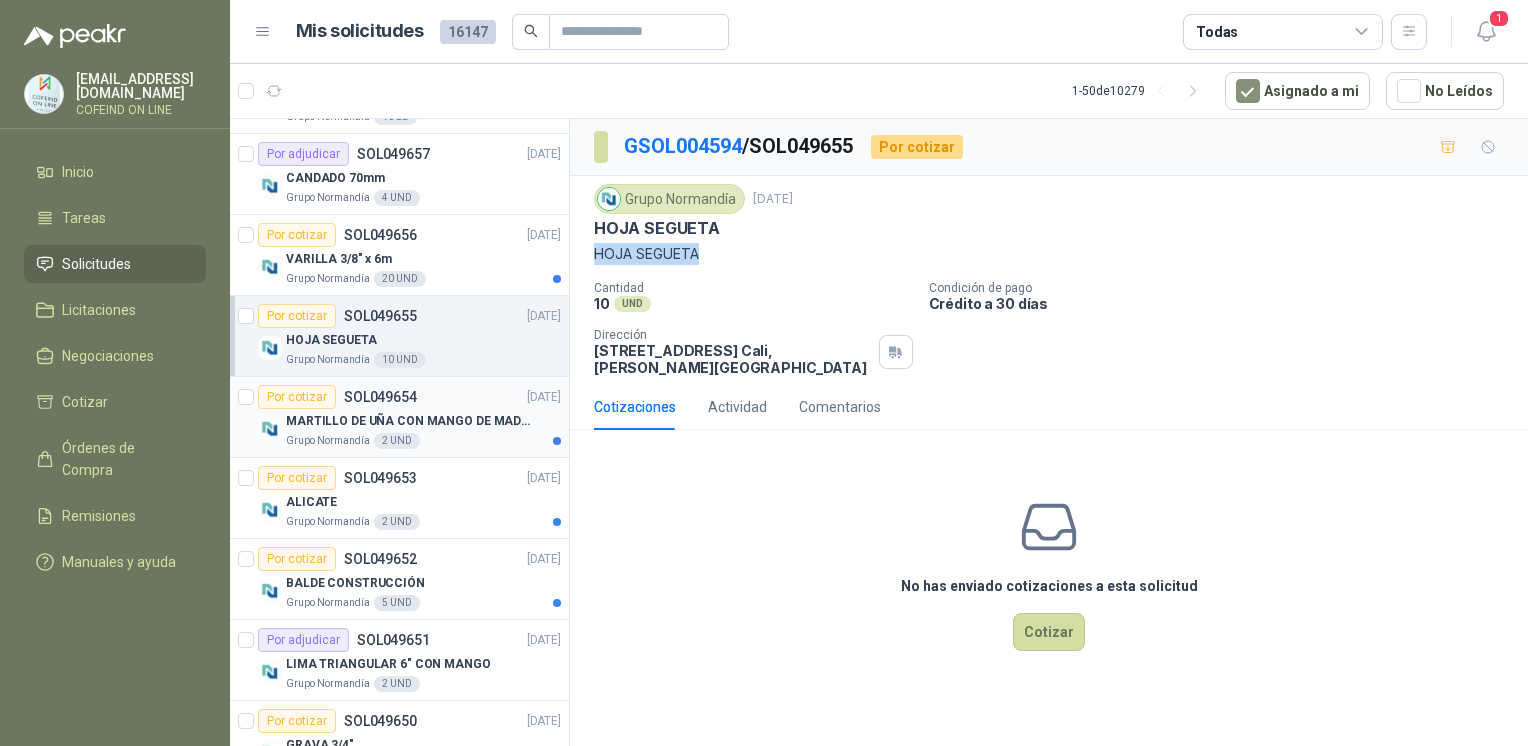 click on "Por cotizar SOL049654 [DATE]" at bounding box center (409, 397) 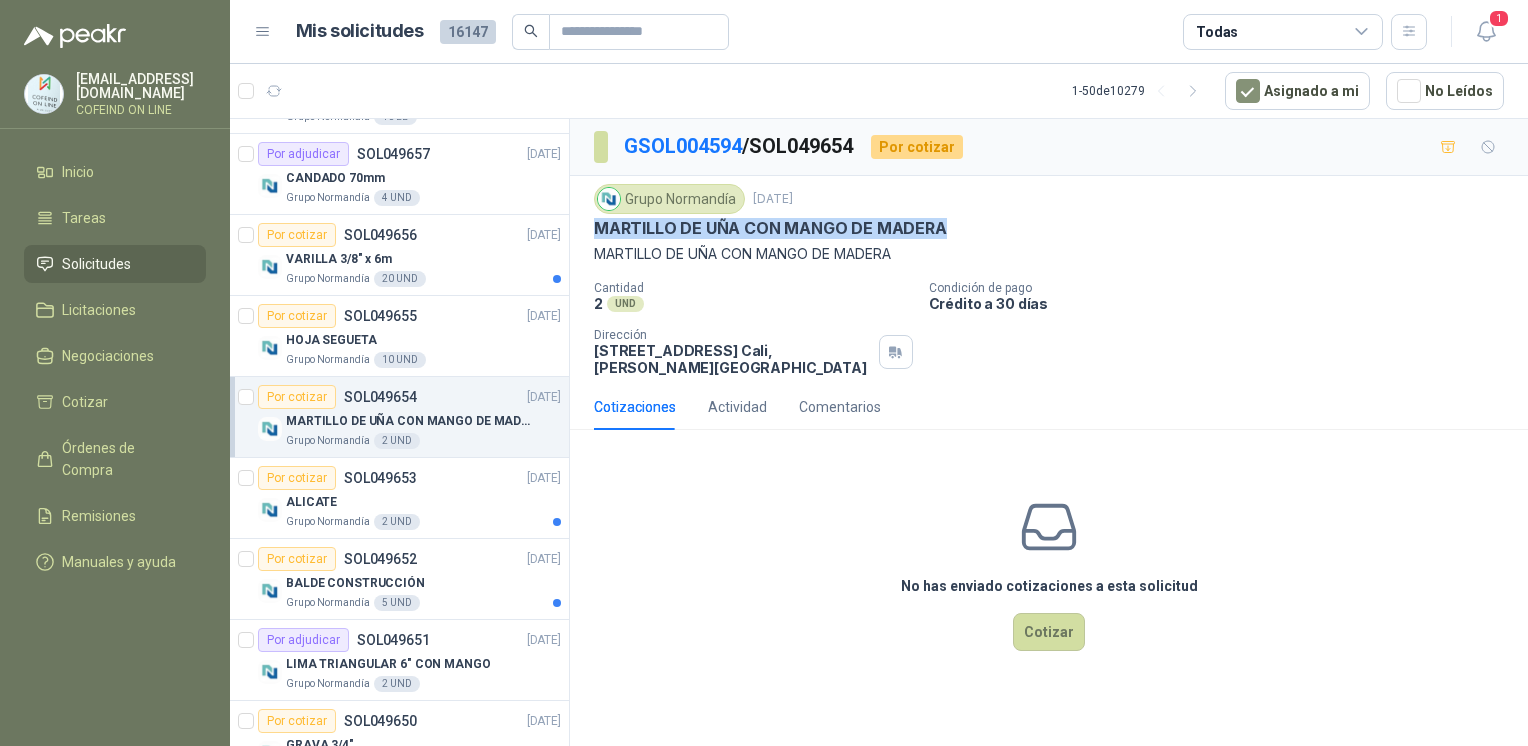 drag, startPoint x: 969, startPoint y: 239, endPoint x: 593, endPoint y: 227, distance: 376.19144 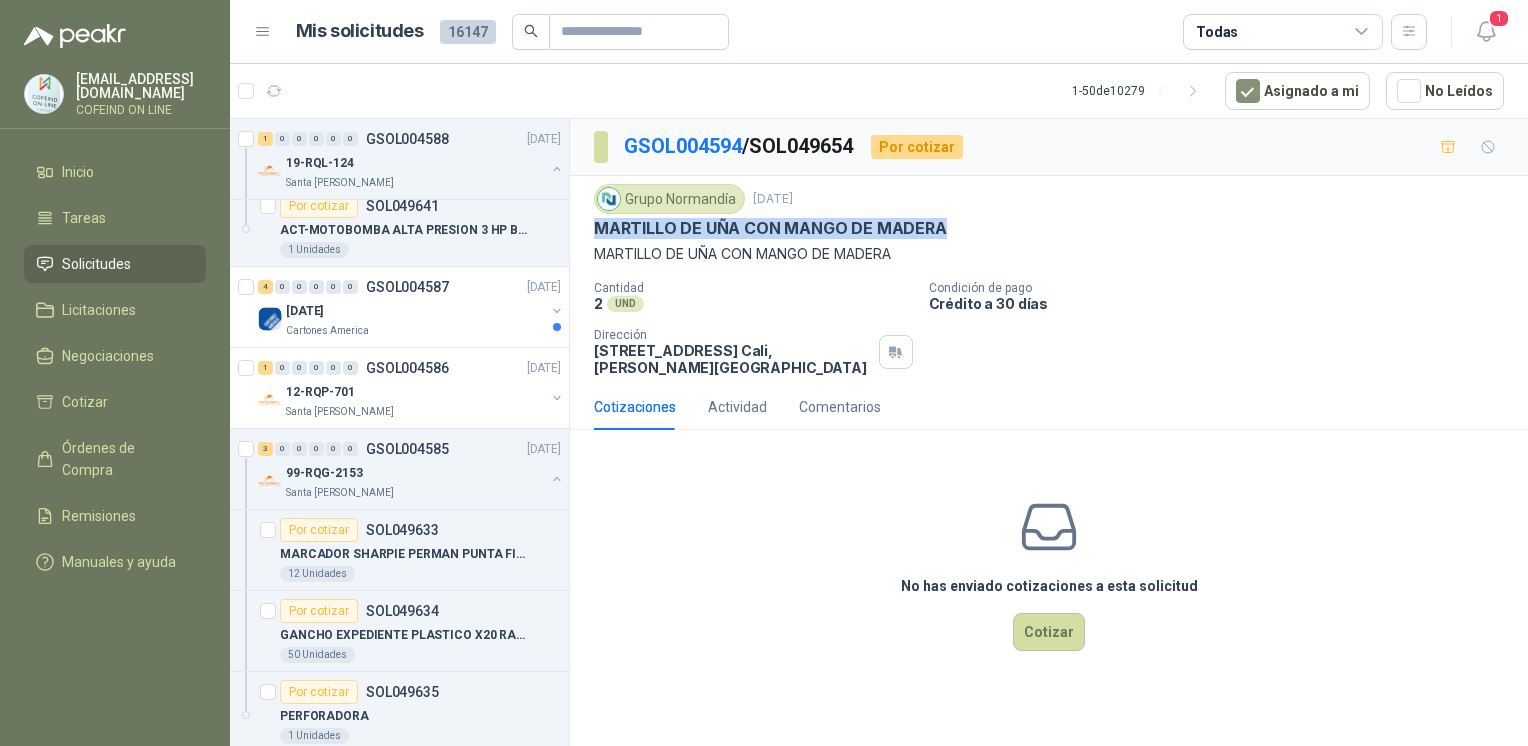 scroll, scrollTop: 3772, scrollLeft: 0, axis: vertical 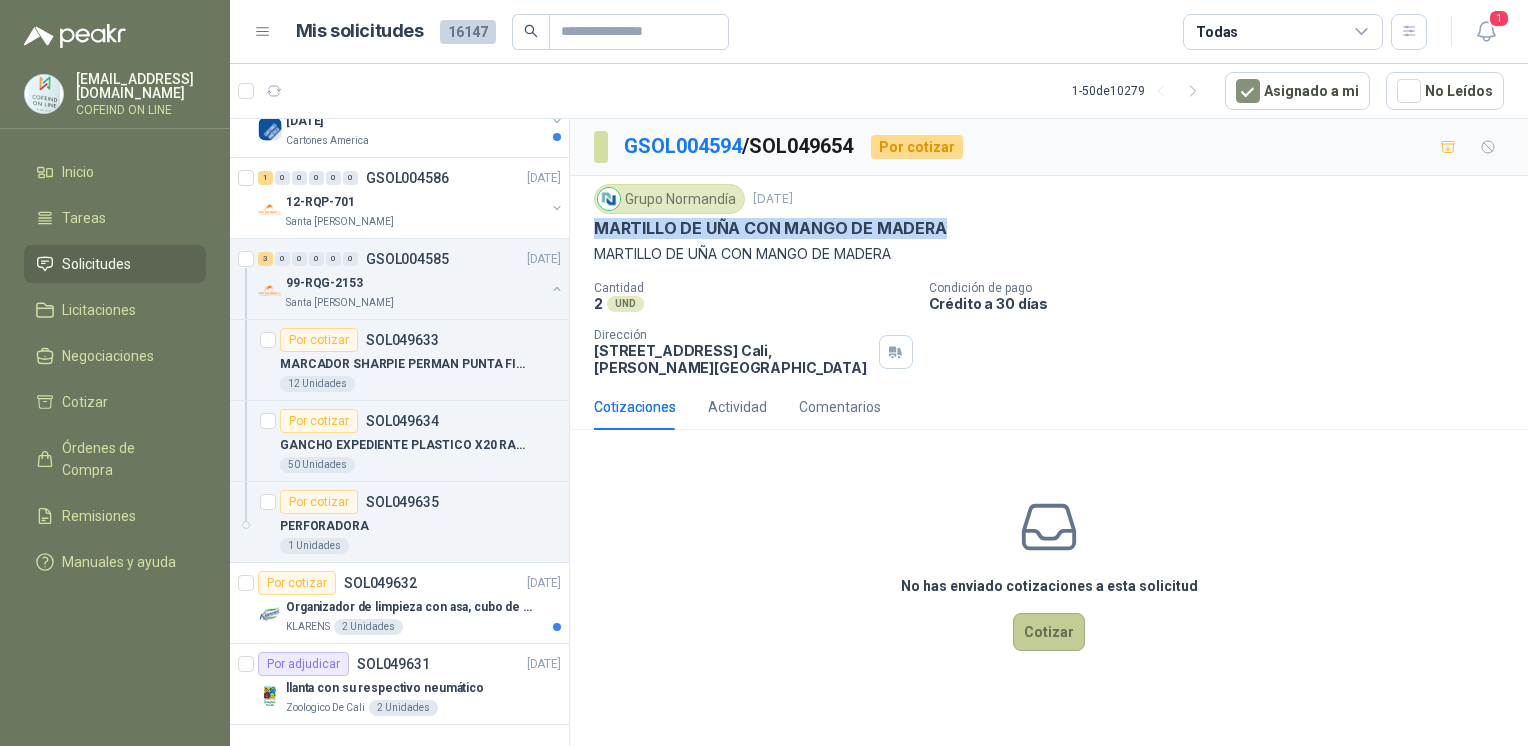 click on "Cotizar" at bounding box center (1049, 632) 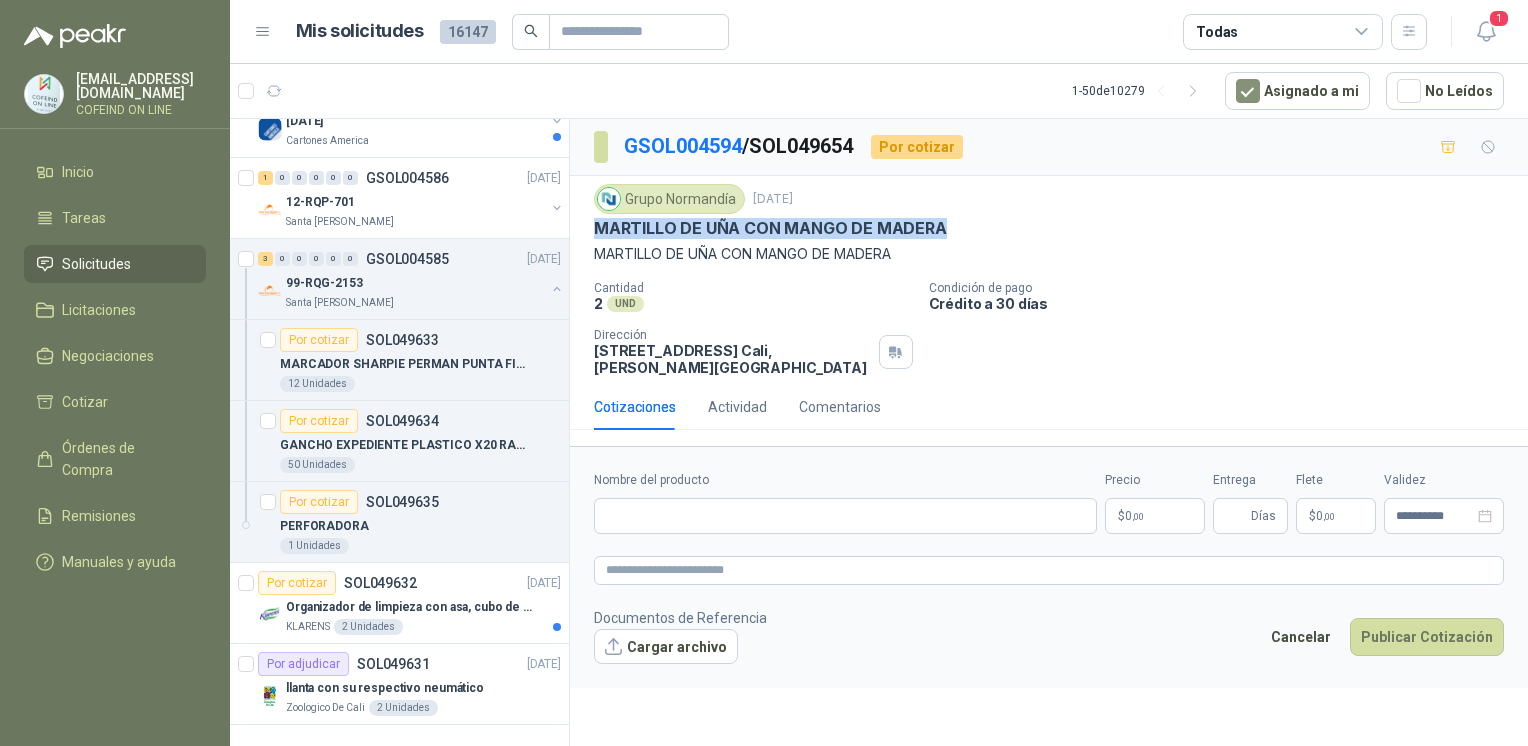 type 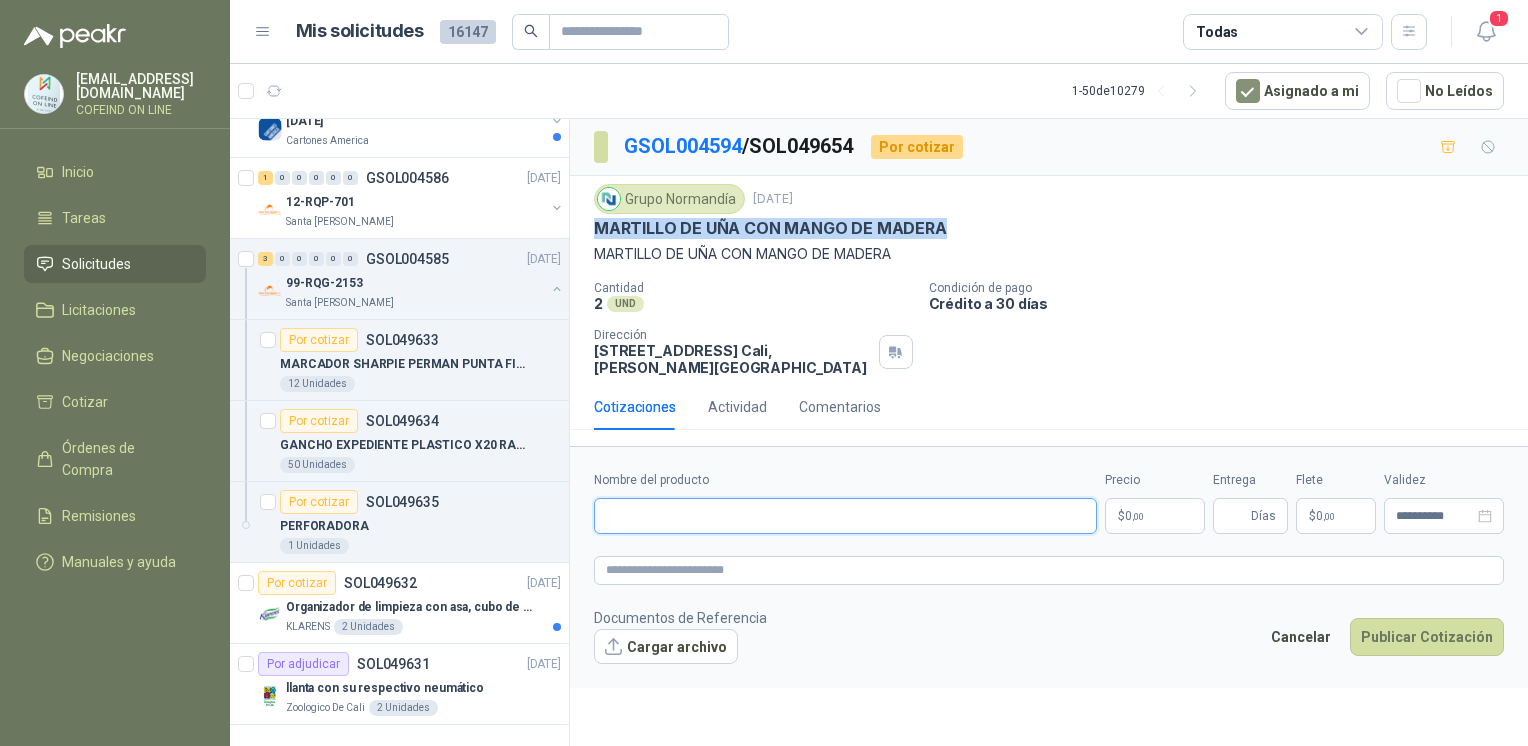 click on "Nombre del producto" at bounding box center [845, 516] 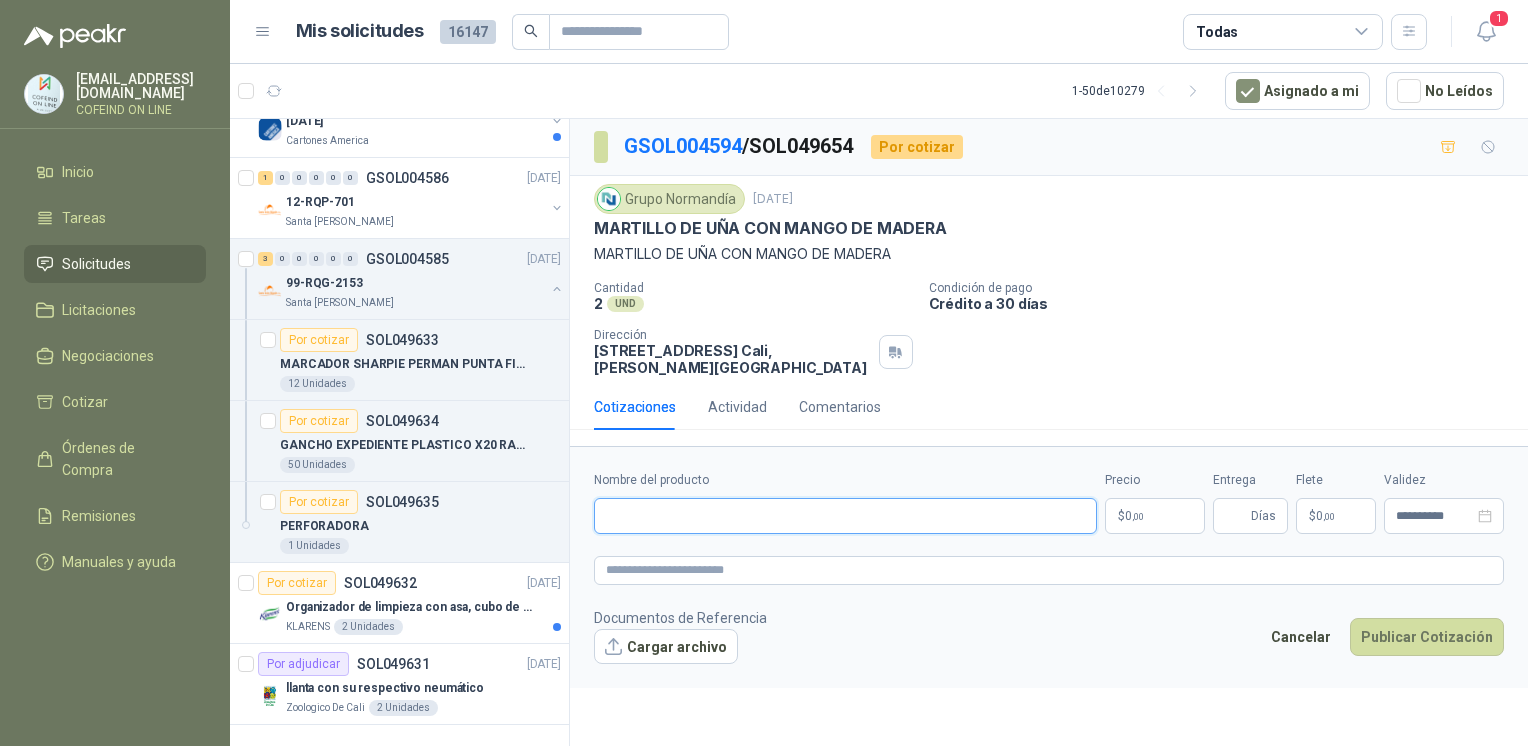 paste on "**********" 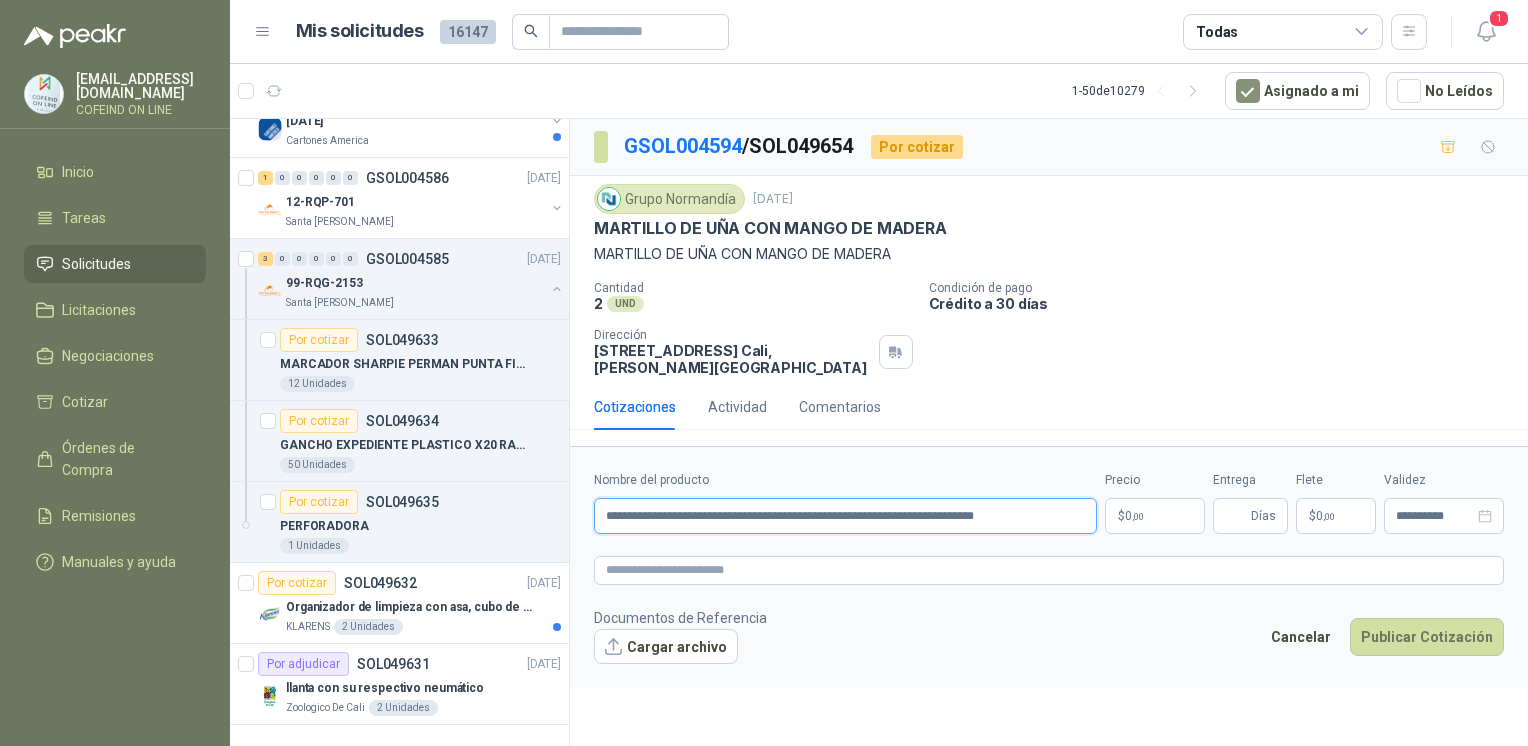 drag, startPoint x: 1052, startPoint y: 517, endPoint x: 937, endPoint y: 534, distance: 116.24973 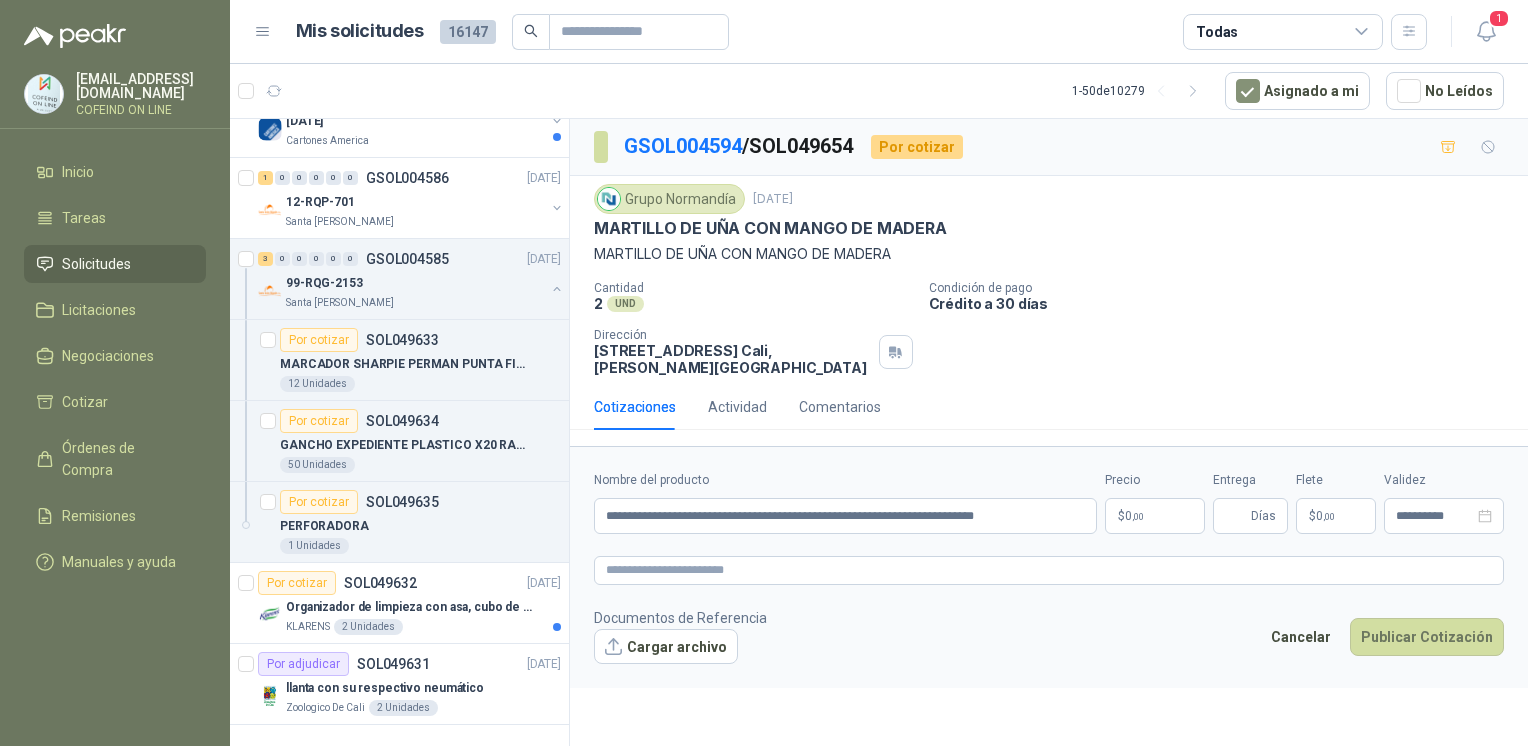 click on "**********" at bounding box center (1049, 567) 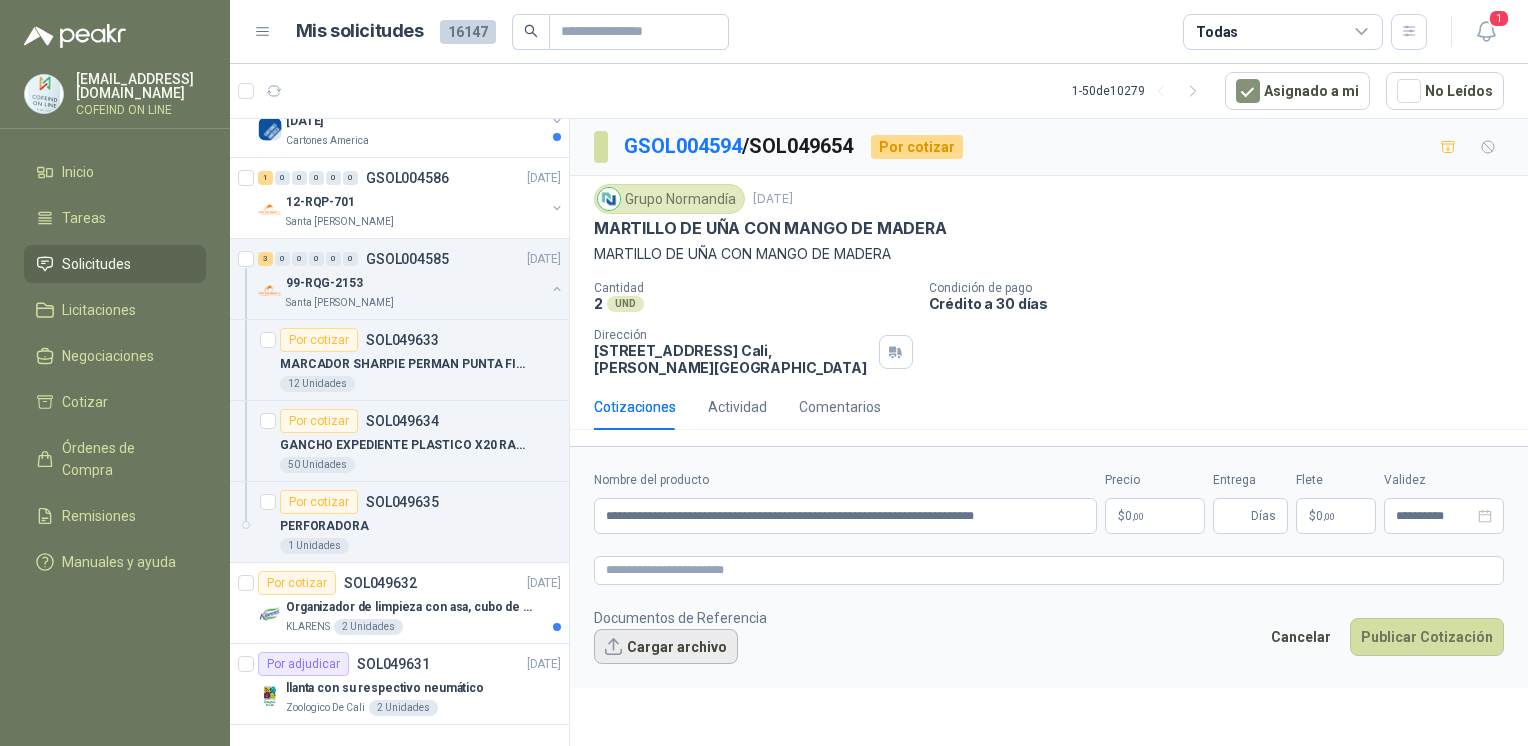 click on "Cargar archivo" at bounding box center [666, 647] 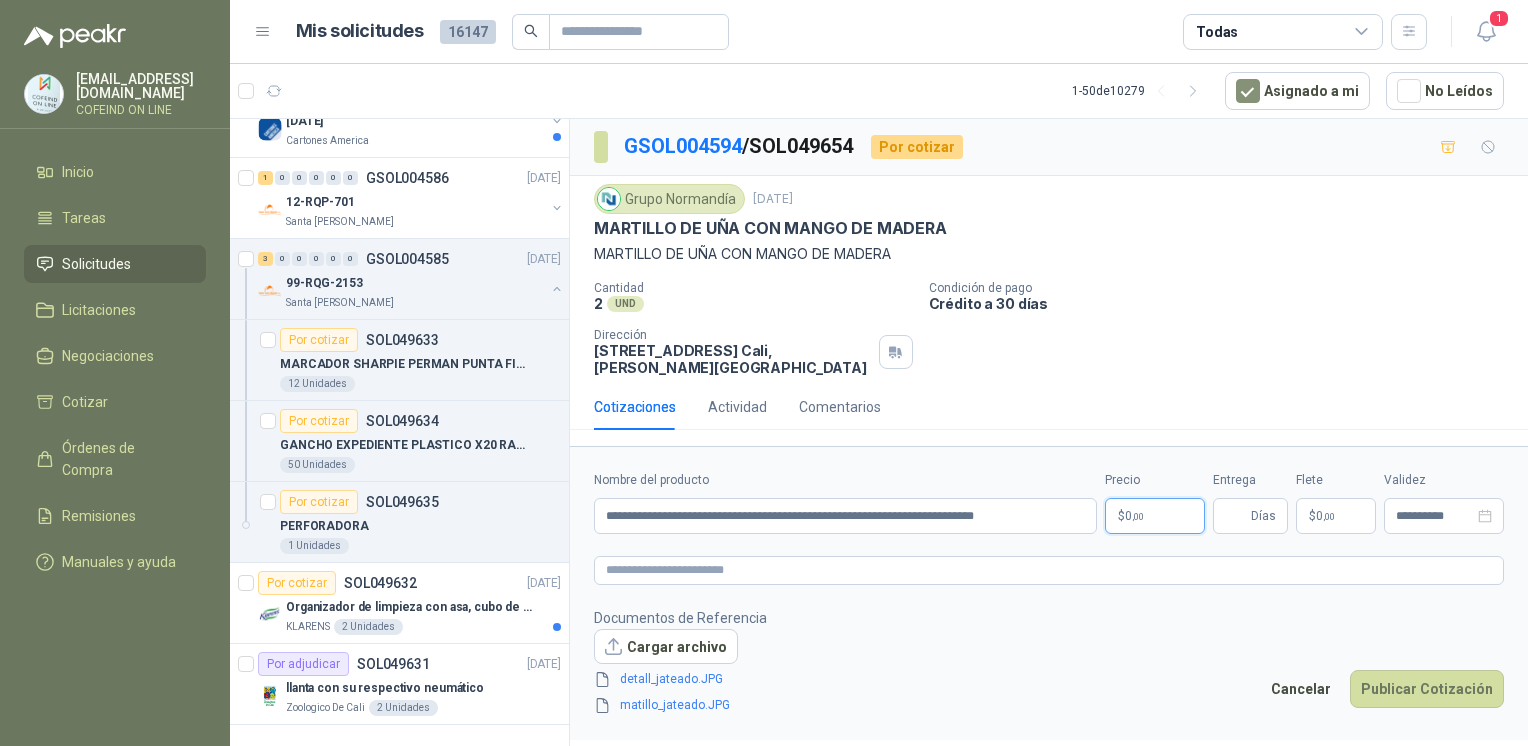 click on "[EMAIL_ADDRESS][DOMAIN_NAME]   COFEIND ON LINE   Inicio   Tareas   Solicitudes   Licitaciones   Negociaciones   Cotizar   Órdenes de Compra   Remisiones   Manuales y ayuda Mis solicitudes 16147 Todas 1 1 - 50  de  10279 Asignado a mi No Leídos 10   0   0   0   0   0   GSOL004591 [DATE]   169115  PANEL YESO Club Campestre de Cali   4   0   0   0   0   0   GSOL004590 [DATE]   169052 VALVULA 169113 - 169139- 169158 PVC  Club Campestre de Cali   Por adjudicar SOL049685 [DATE]   TANQUE PLASTICO ALMACENAMIENTO AGUA 2000 LITROS Grupo [PERSON_NAME] 2   UND Por adjudicar SOL049684 [DATE]   MACHETE Grupo [PERSON_NAME] 2   UND Por cotizar SOL049683 [DATE]   PUNTILLA 1-1/2" Grupo [PERSON_NAME] 20   LB Por cotizar SOL049682 [DATE]   TEJA ETERNIT No. 6 (1,83 x 0,92m) Grupo [PERSON_NAME] 20   UND Por adjudicar SOL049681 [DATE]   ALAMBRE NEGRO Grupo [PERSON_NAME] 50   KG Por adjudicar SOL049680 [DATE]   GANCHOS TEJA ETERNIT Grupo [PERSON_NAME] 40   UND Por adjudicar SOL049679 [DATE]   FLEXOMETRO (8m) Grupo [PERSON_NAME]" at bounding box center [764, 373] 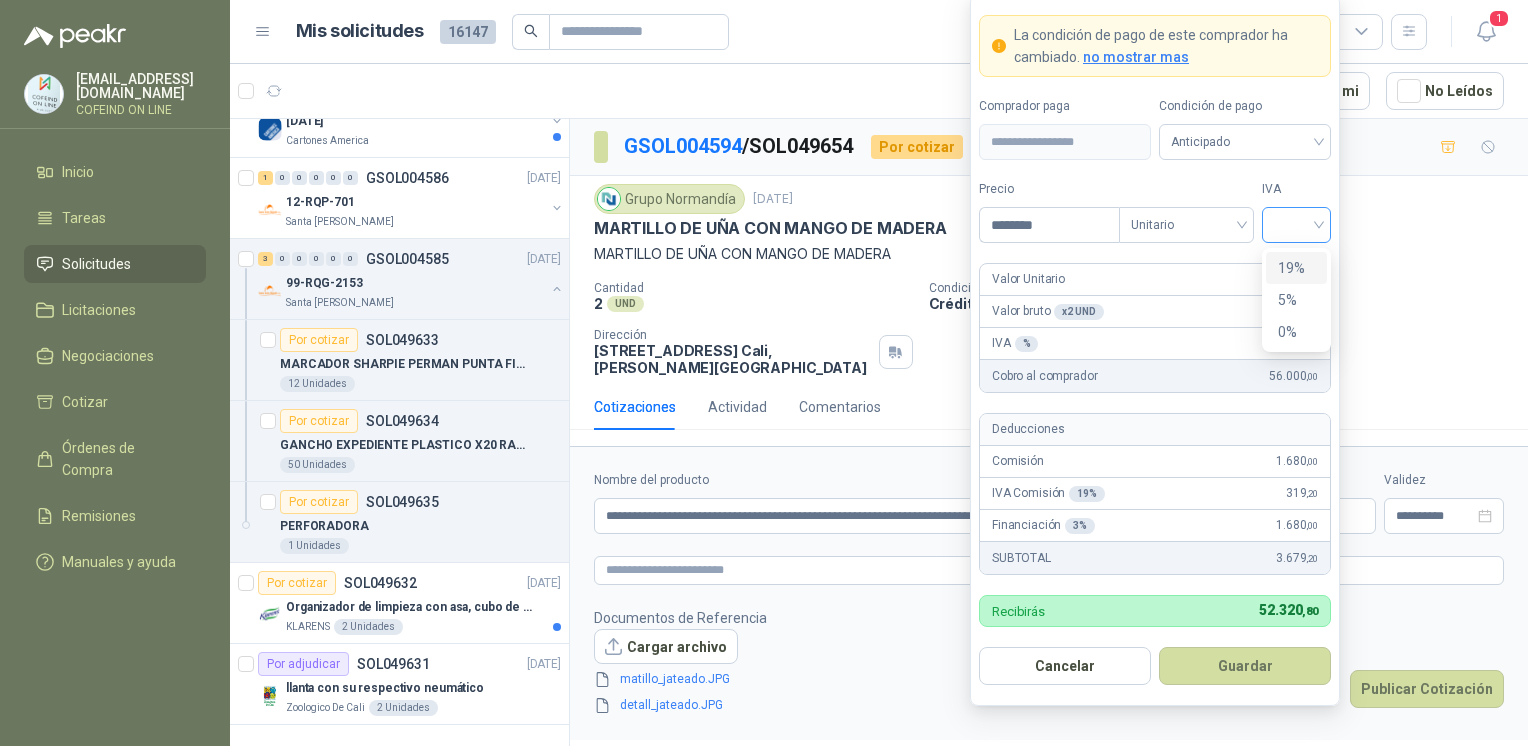 click at bounding box center [1296, 225] 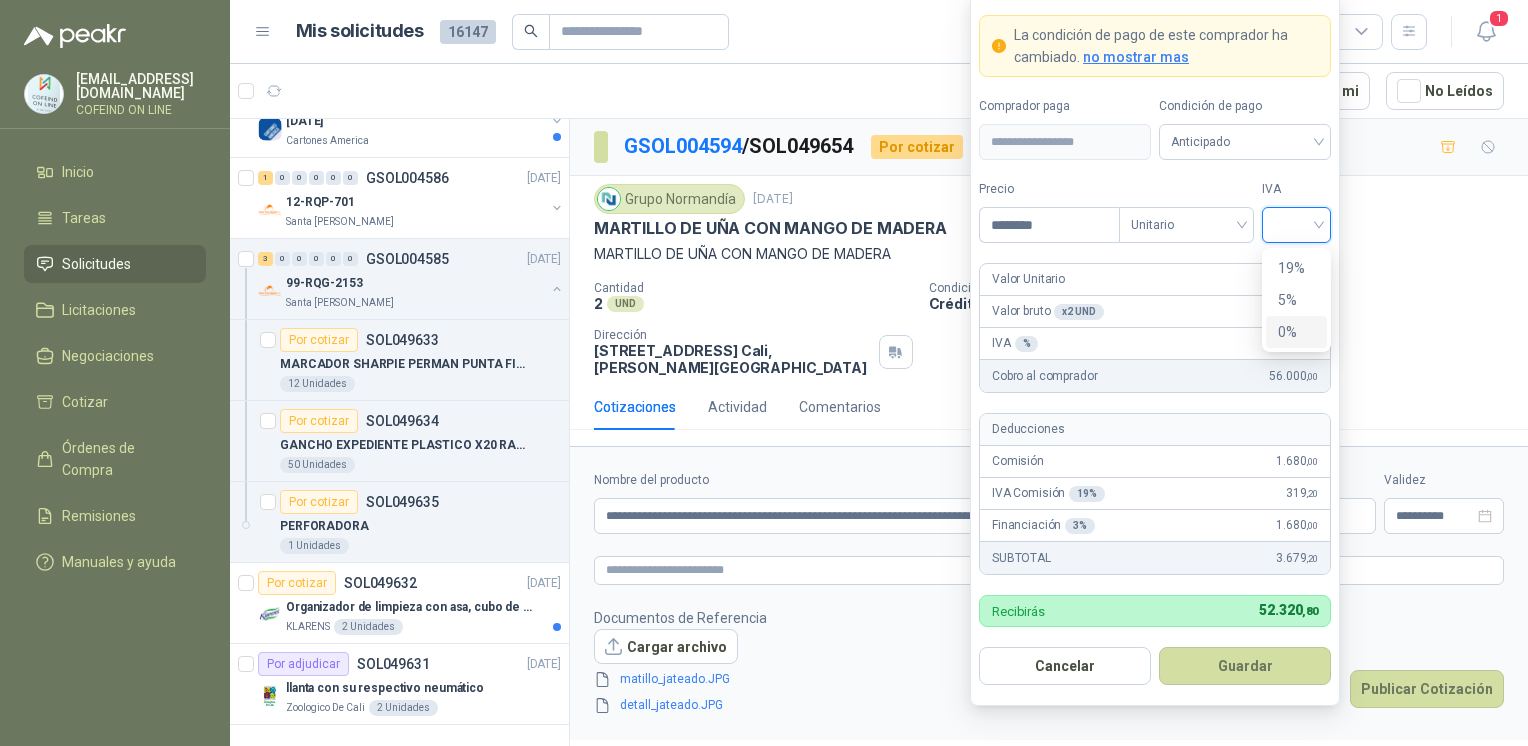 click on "0%" at bounding box center [1296, 332] 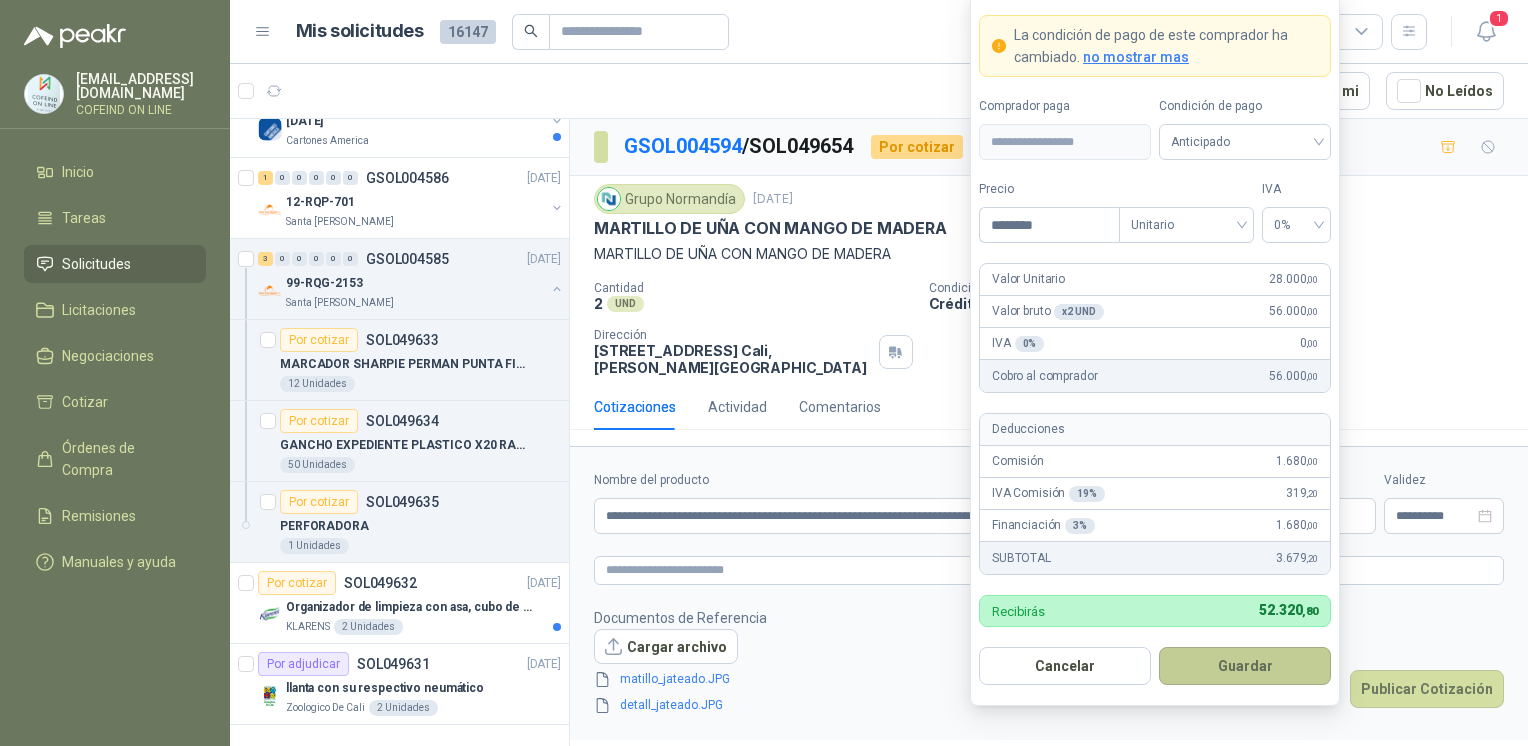 click on "Guardar" at bounding box center [1245, 666] 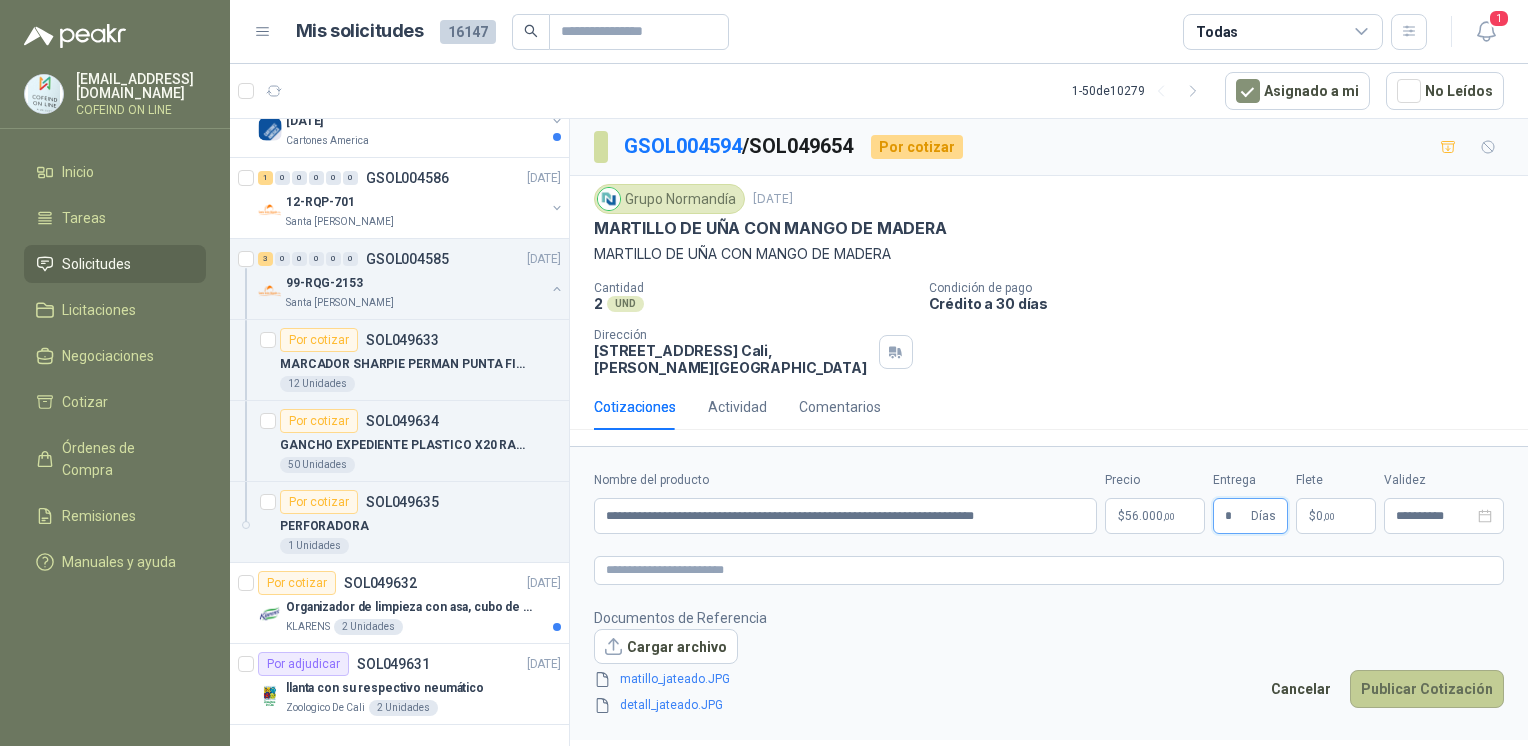 type on "*" 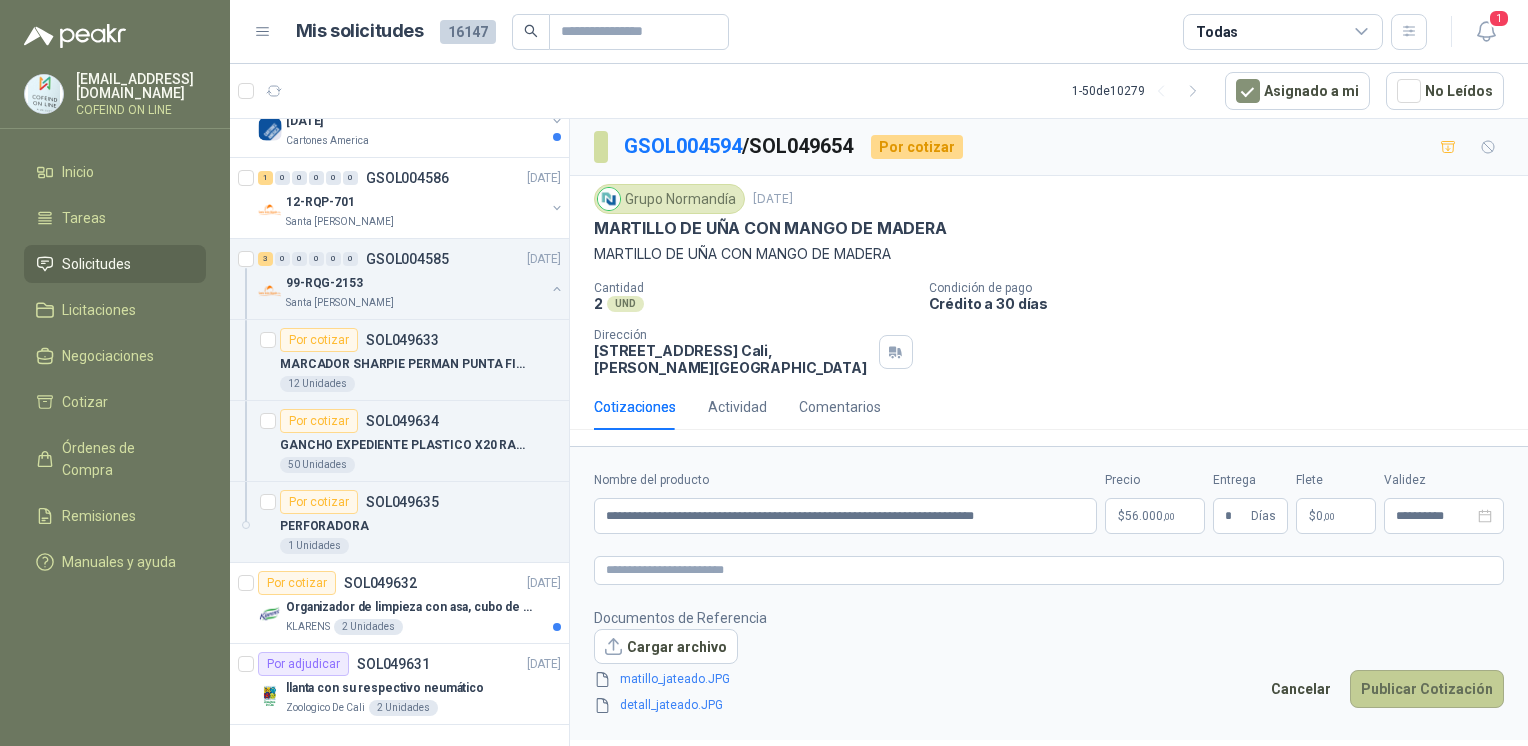 click on "Publicar Cotización" at bounding box center [1427, 689] 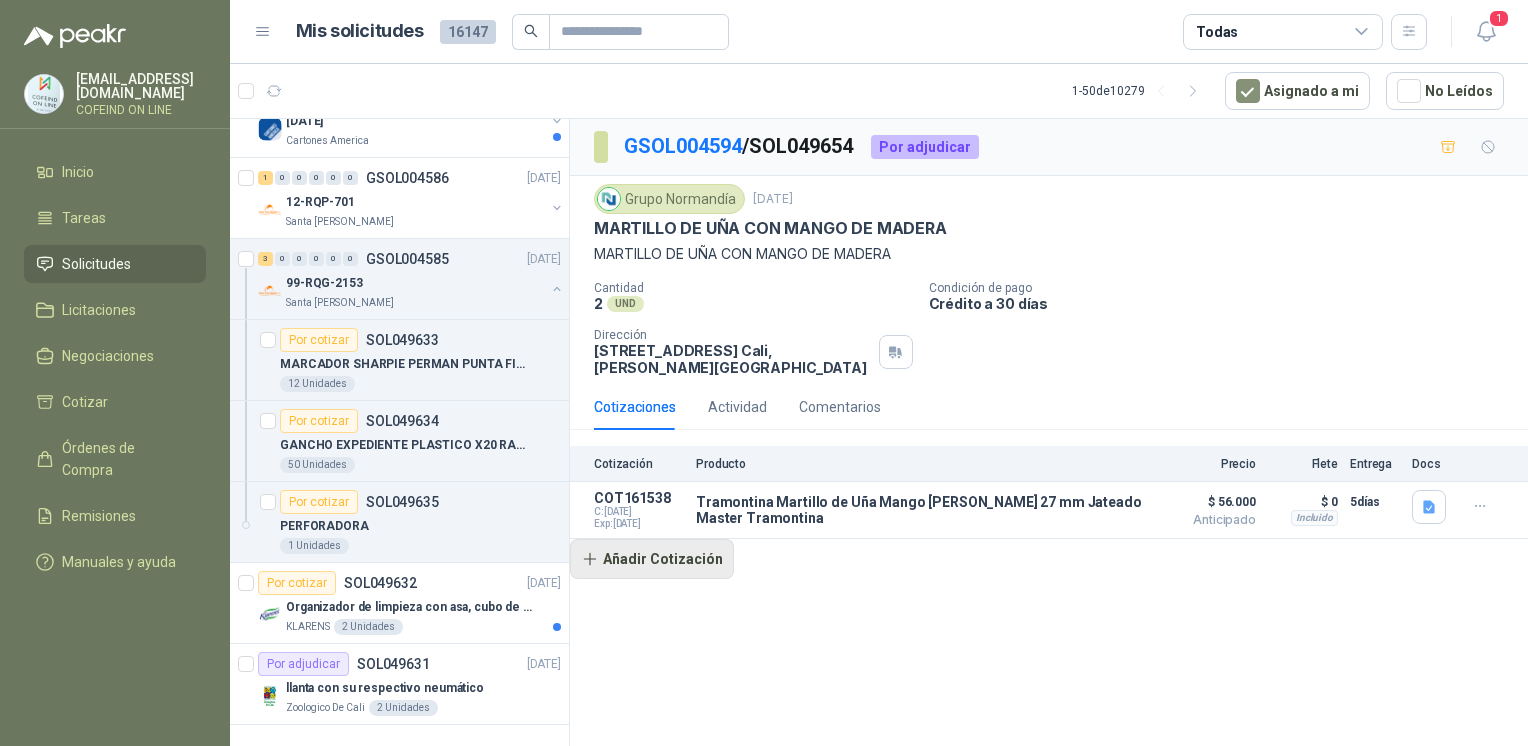 click on "Añadir Cotización" at bounding box center (652, 559) 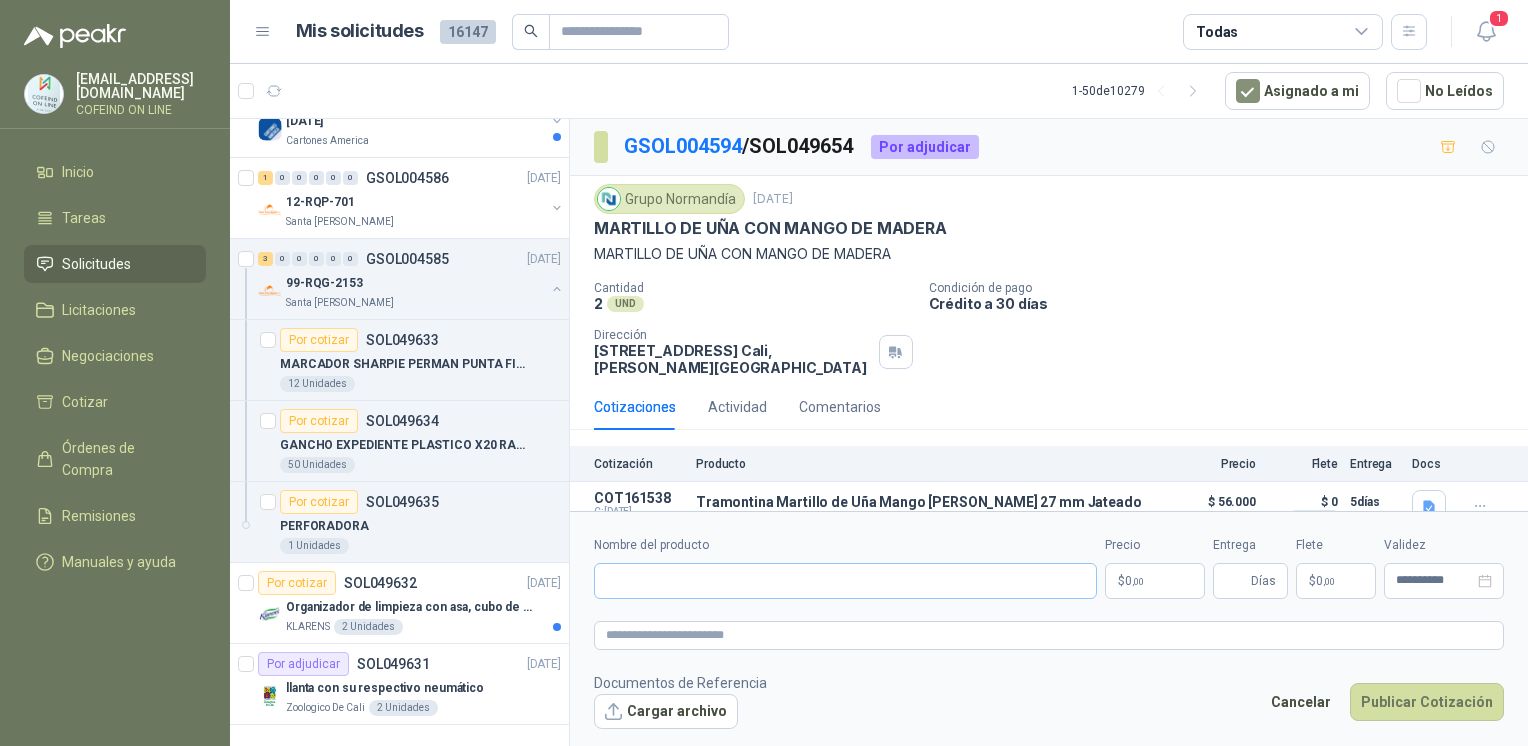 type 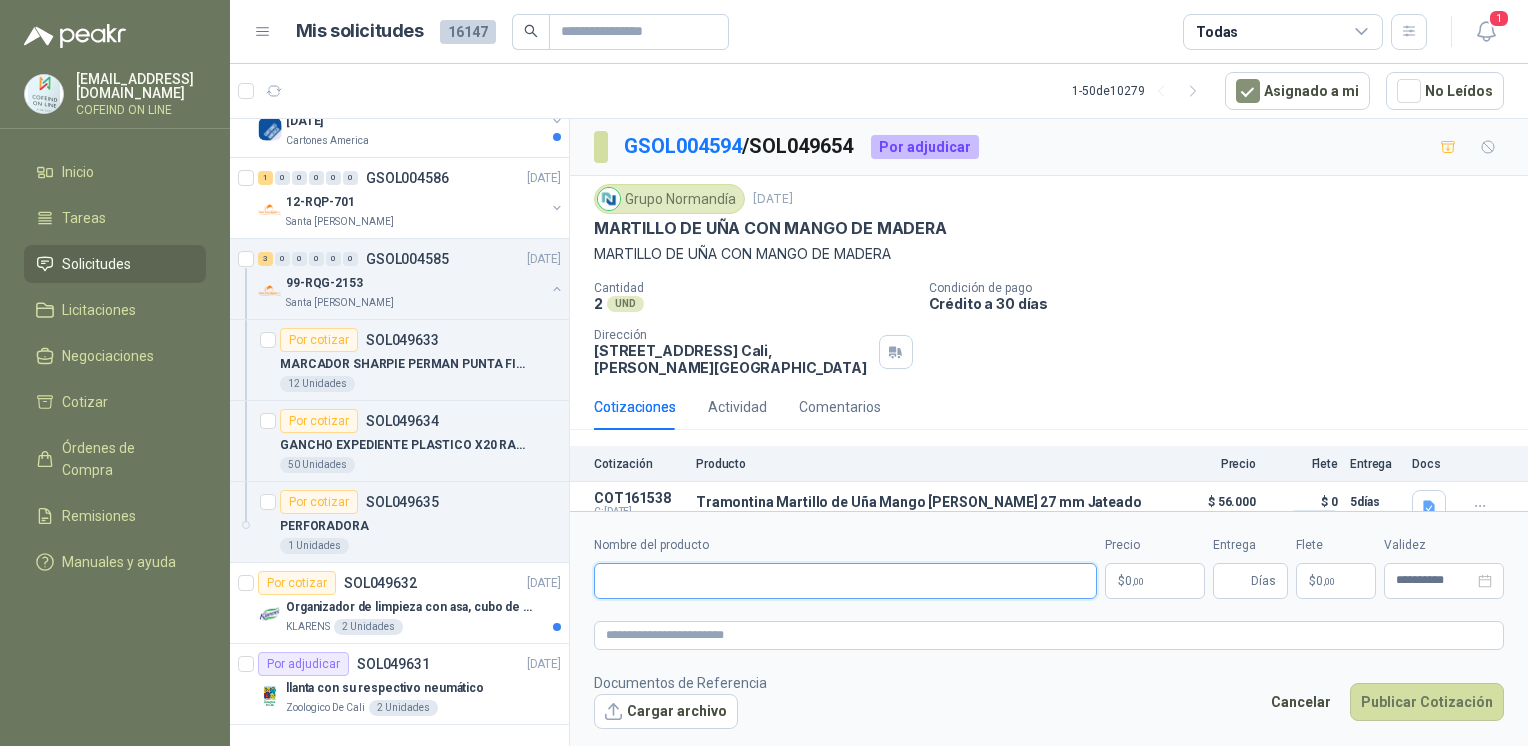 click on "Nombre del producto" at bounding box center (845, 581) 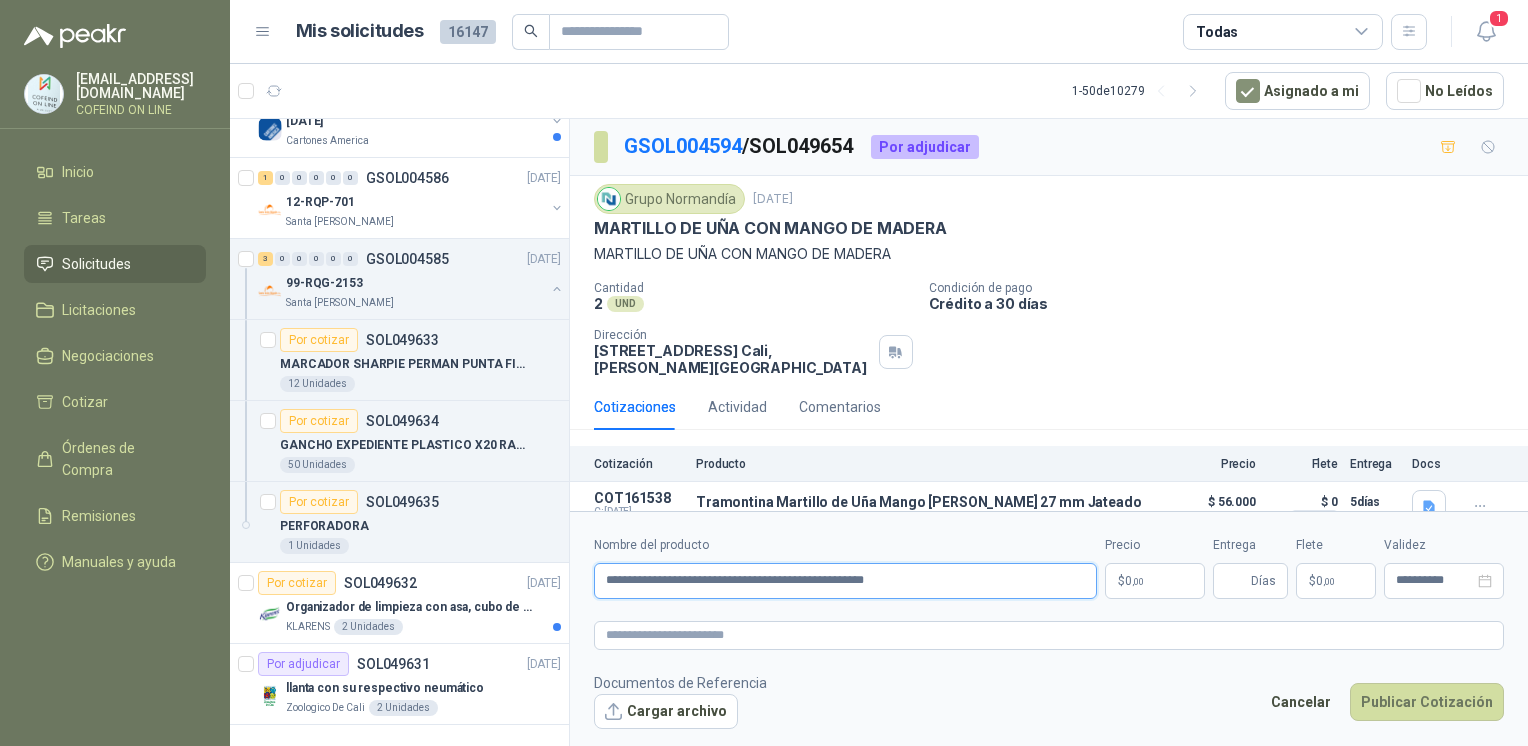 type on "**********" 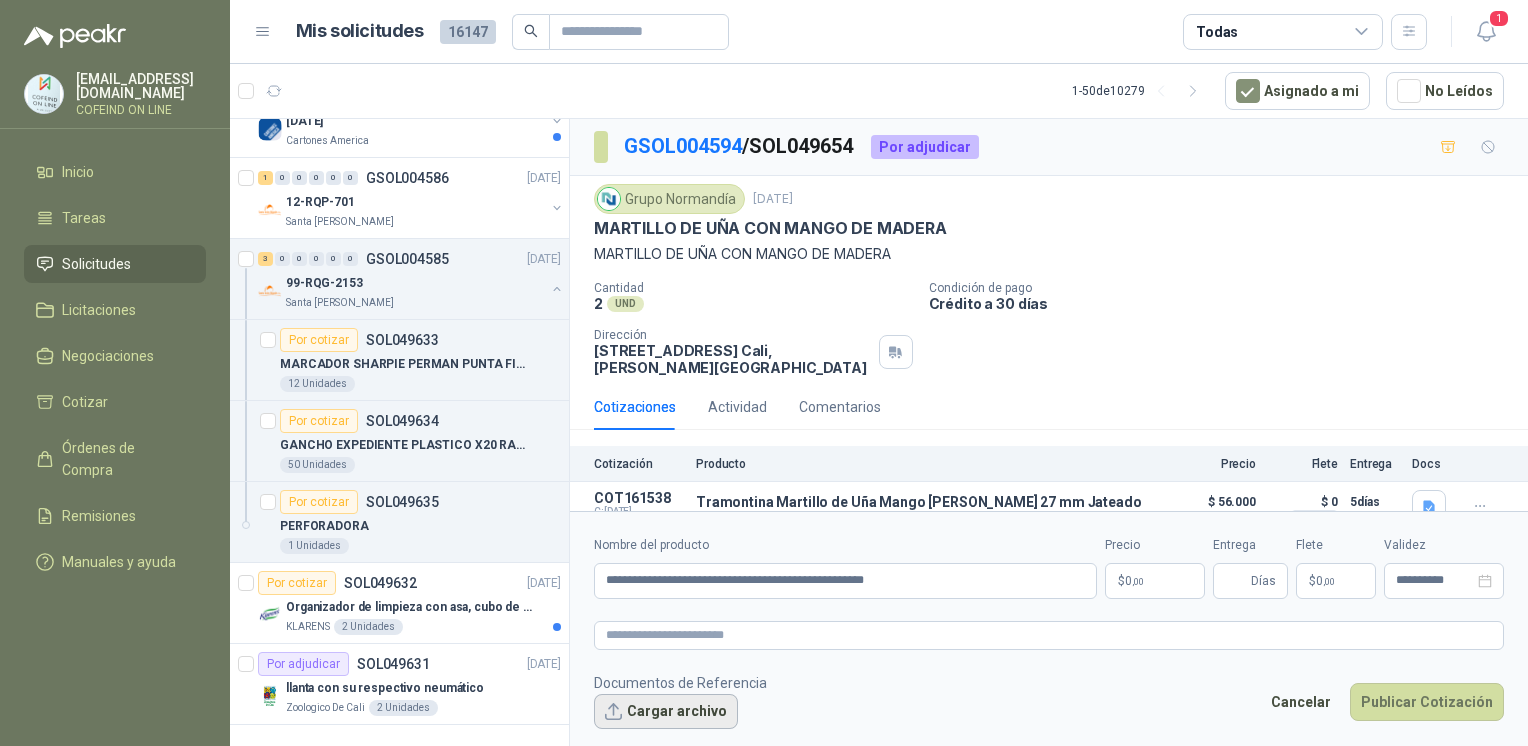 click on "Cargar archivo" at bounding box center (666, 712) 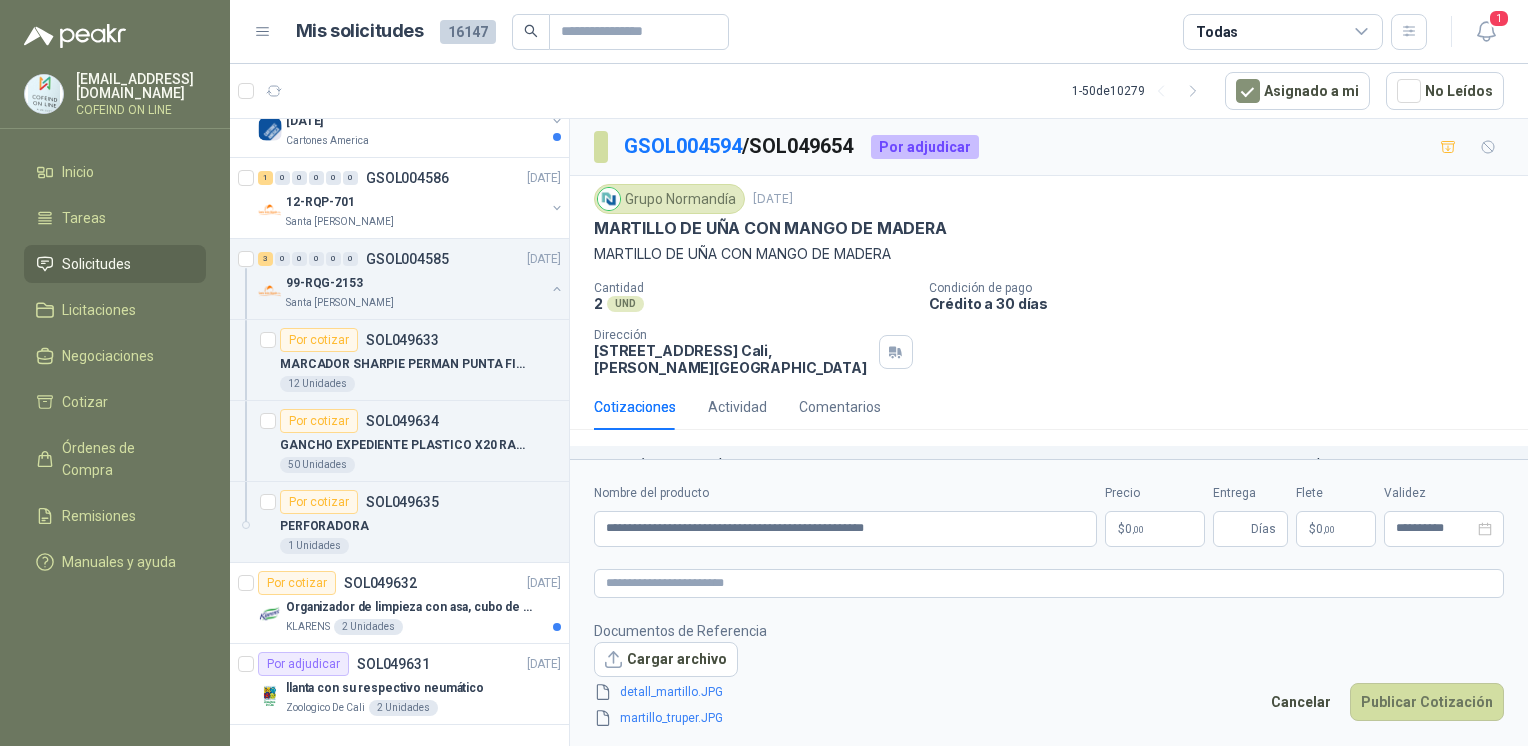 click on "[EMAIL_ADDRESS][DOMAIN_NAME]   COFEIND ON LINE   Inicio   Tareas   Solicitudes   Licitaciones   Negociaciones   Cotizar   Órdenes de Compra   Remisiones   Manuales y ayuda Mis solicitudes 16147 Todas 1 1 - 50  de  10279 Asignado a mi No Leídos 10   0   0   0   0   0   GSOL004591 [DATE]   169115  PANEL YESO Club Campestre de Cali   4   0   0   0   0   0   GSOL004590 [DATE]   169052 VALVULA 169113 - 169139- 169158 PVC  Club Campestre de Cali   Por adjudicar SOL049685 [DATE]   TANQUE PLASTICO ALMACENAMIENTO AGUA 2000 LITROS Grupo [PERSON_NAME] 2   UND Por adjudicar SOL049684 [DATE]   MACHETE Grupo [PERSON_NAME] 2   UND Por cotizar SOL049683 [DATE]   PUNTILLA 1-1/2" Grupo [PERSON_NAME] 20   LB Por cotizar SOL049682 [DATE]   TEJA ETERNIT No. 6 (1,83 x 0,92m) Grupo [PERSON_NAME] 20   UND Por adjudicar SOL049681 [DATE]   ALAMBRE NEGRO Grupo [PERSON_NAME] 50   KG Por adjudicar SOL049680 [DATE]   GANCHOS TEJA ETERNIT Grupo [PERSON_NAME] 40   UND Por adjudicar SOL049679 [DATE]   FLEXOMETRO (8m) Grupo [PERSON_NAME]" at bounding box center [764, 373] 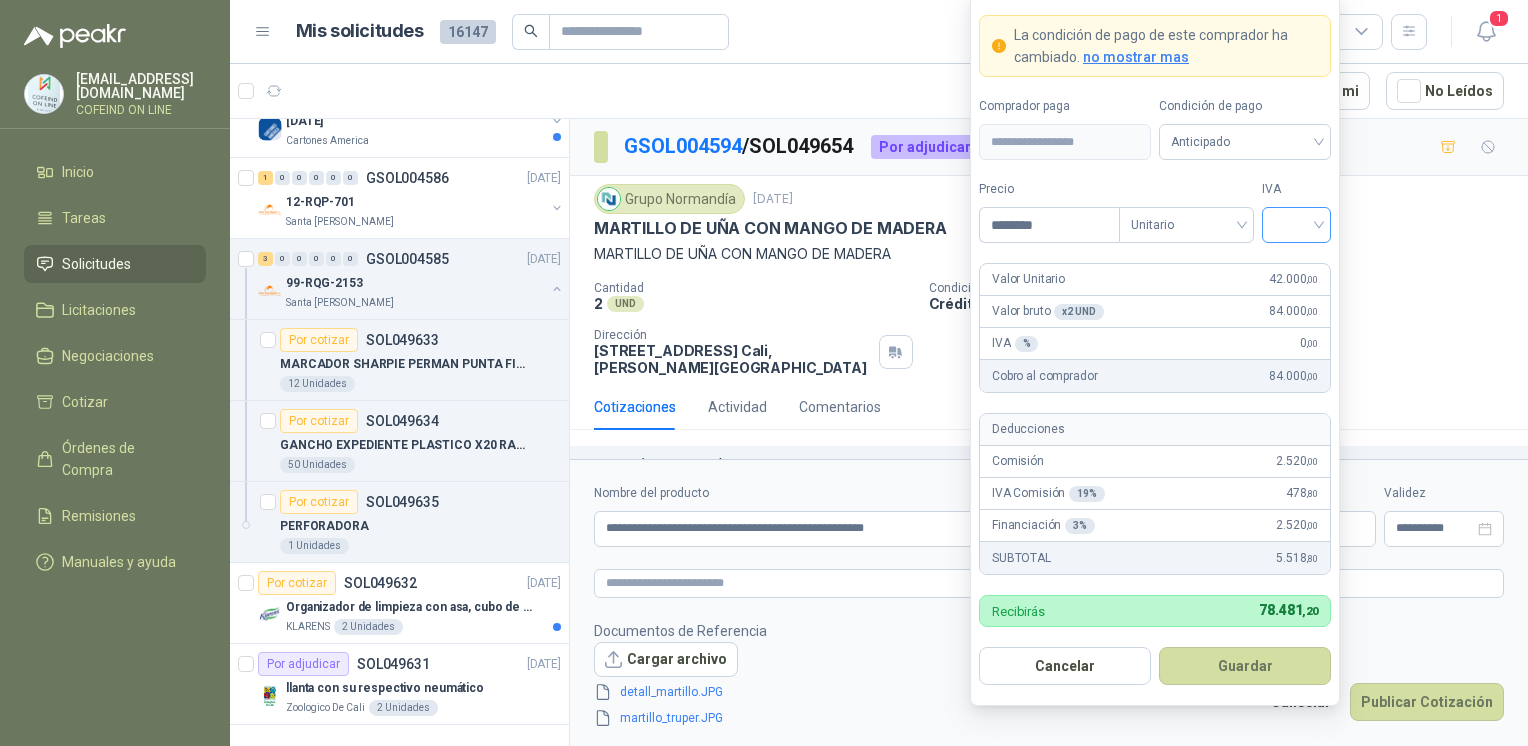 type on "********" 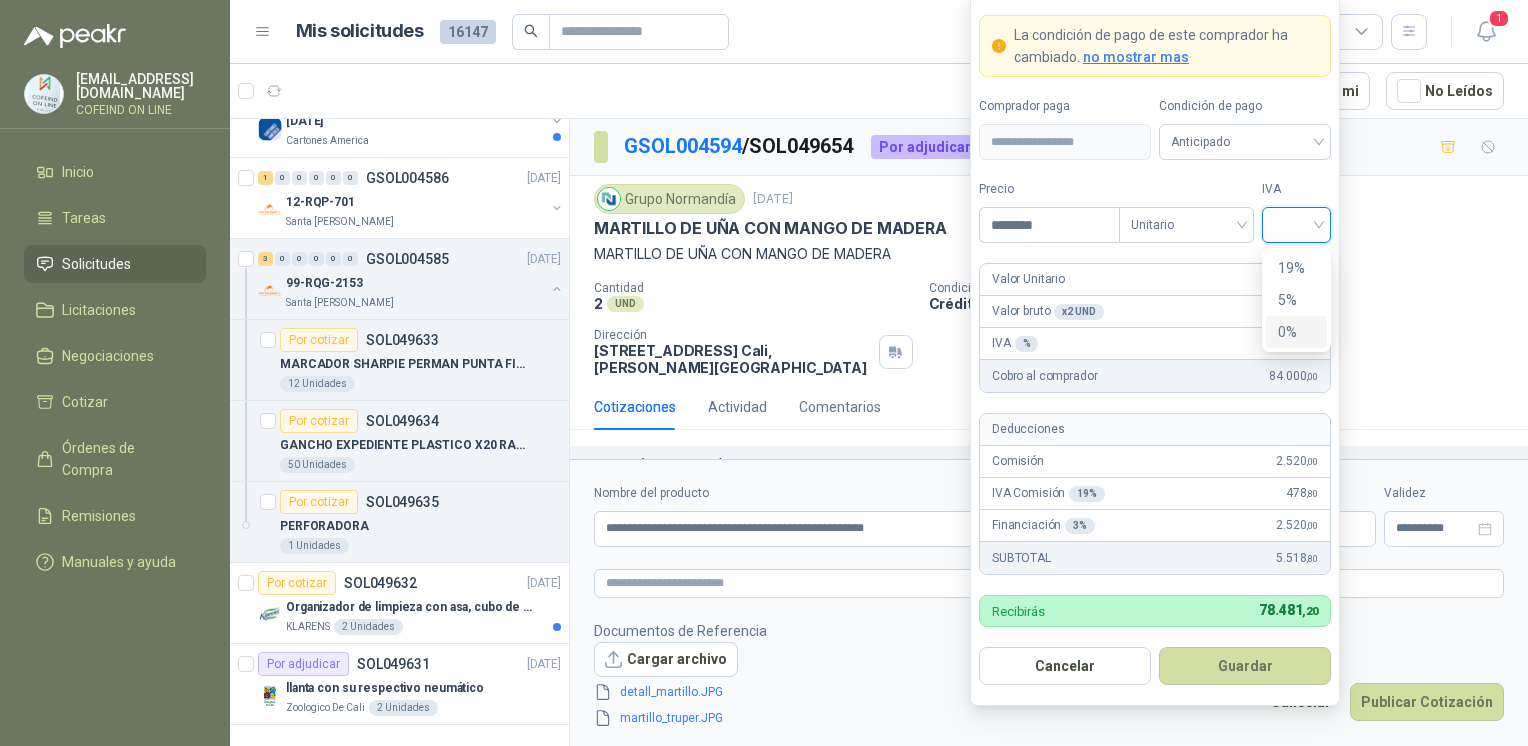 click on "0%" at bounding box center [1296, 332] 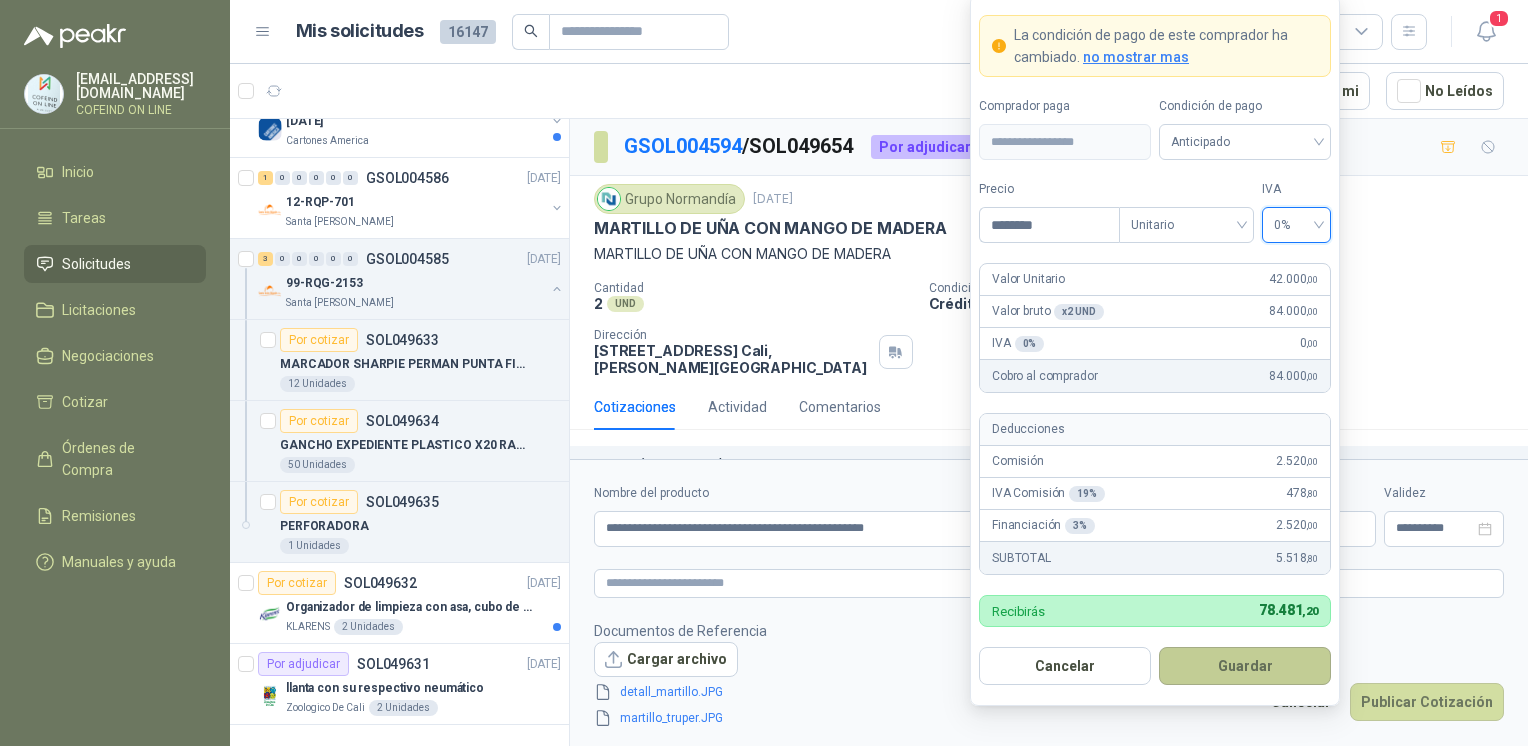 click on "Guardar" at bounding box center (1245, 666) 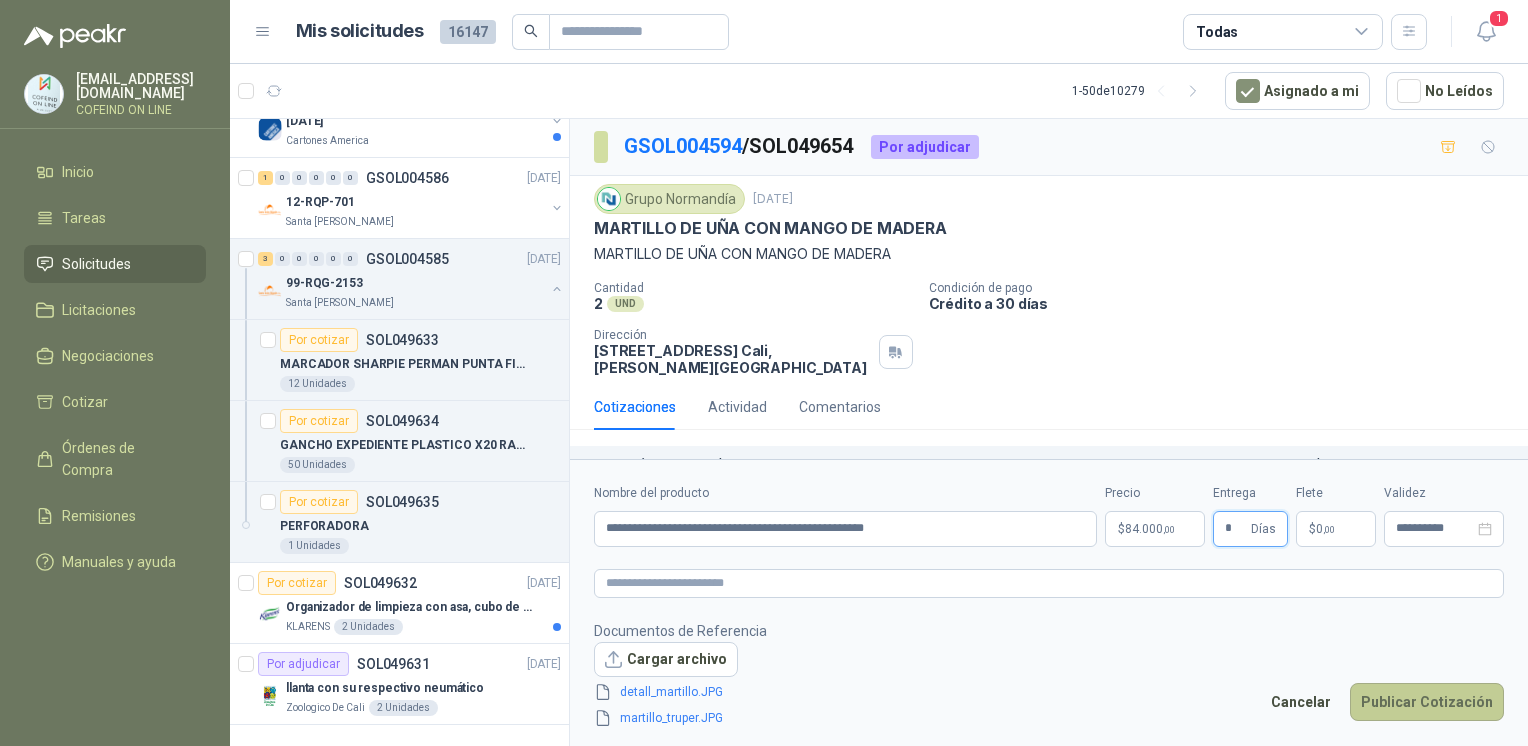 type on "*" 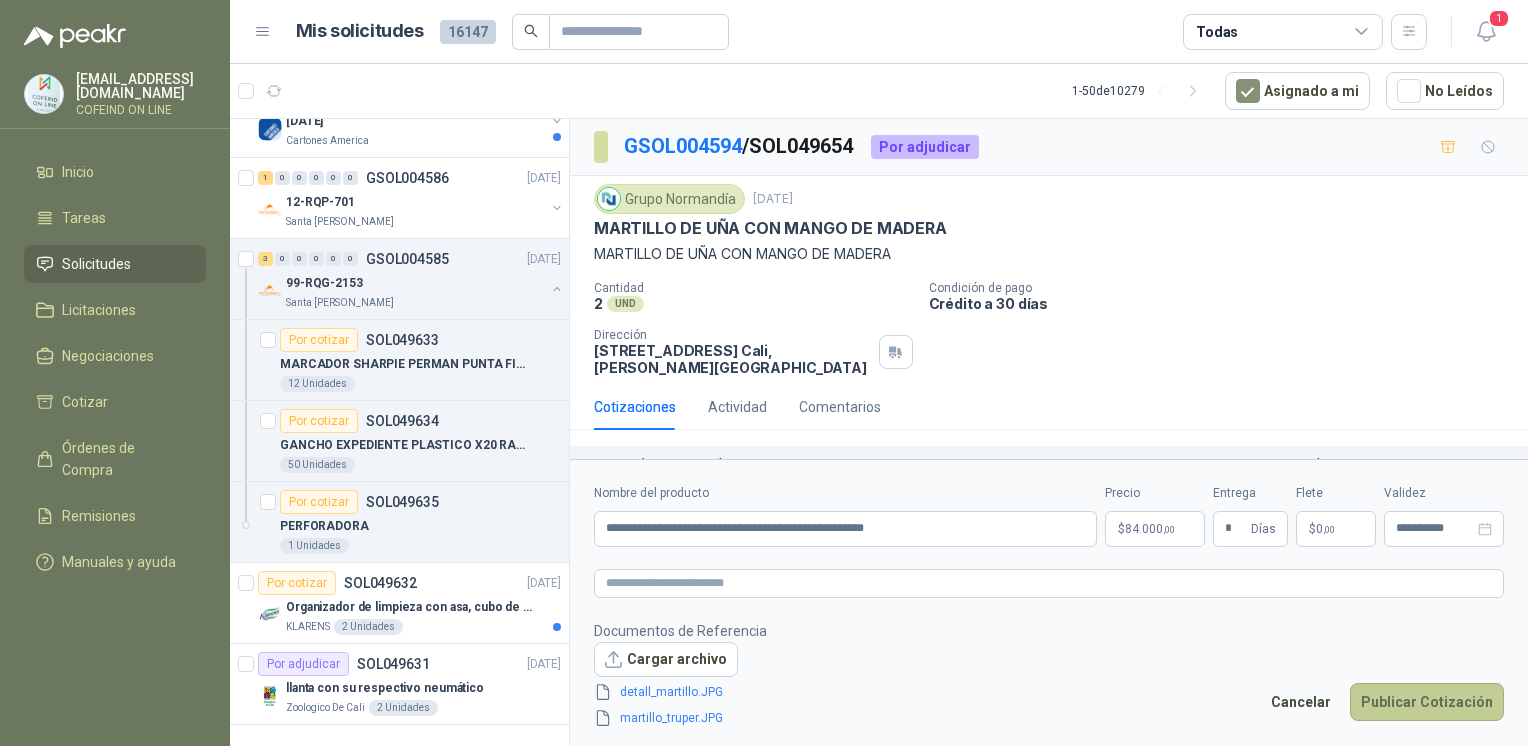 click on "Publicar Cotización" at bounding box center (1427, 702) 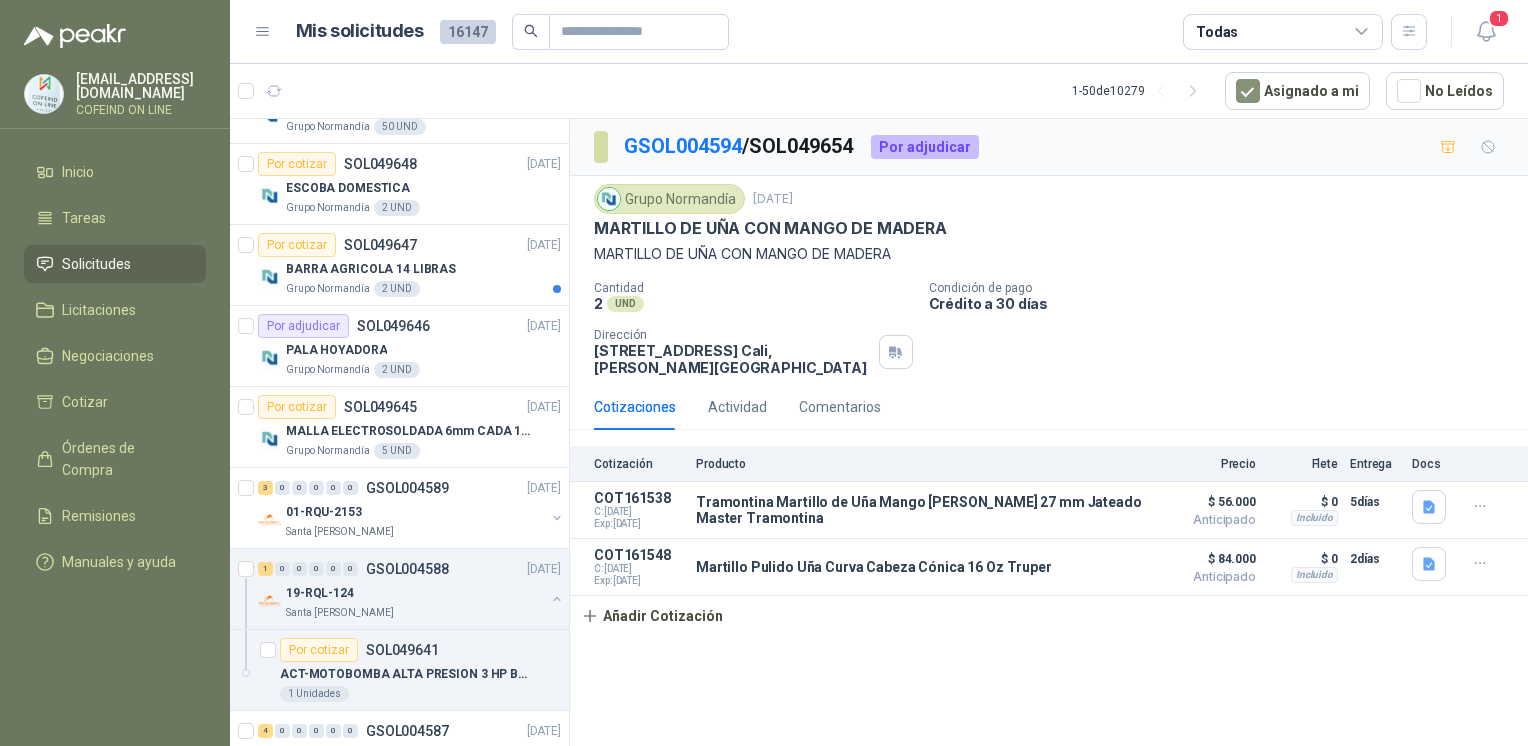 scroll, scrollTop: 3126, scrollLeft: 0, axis: vertical 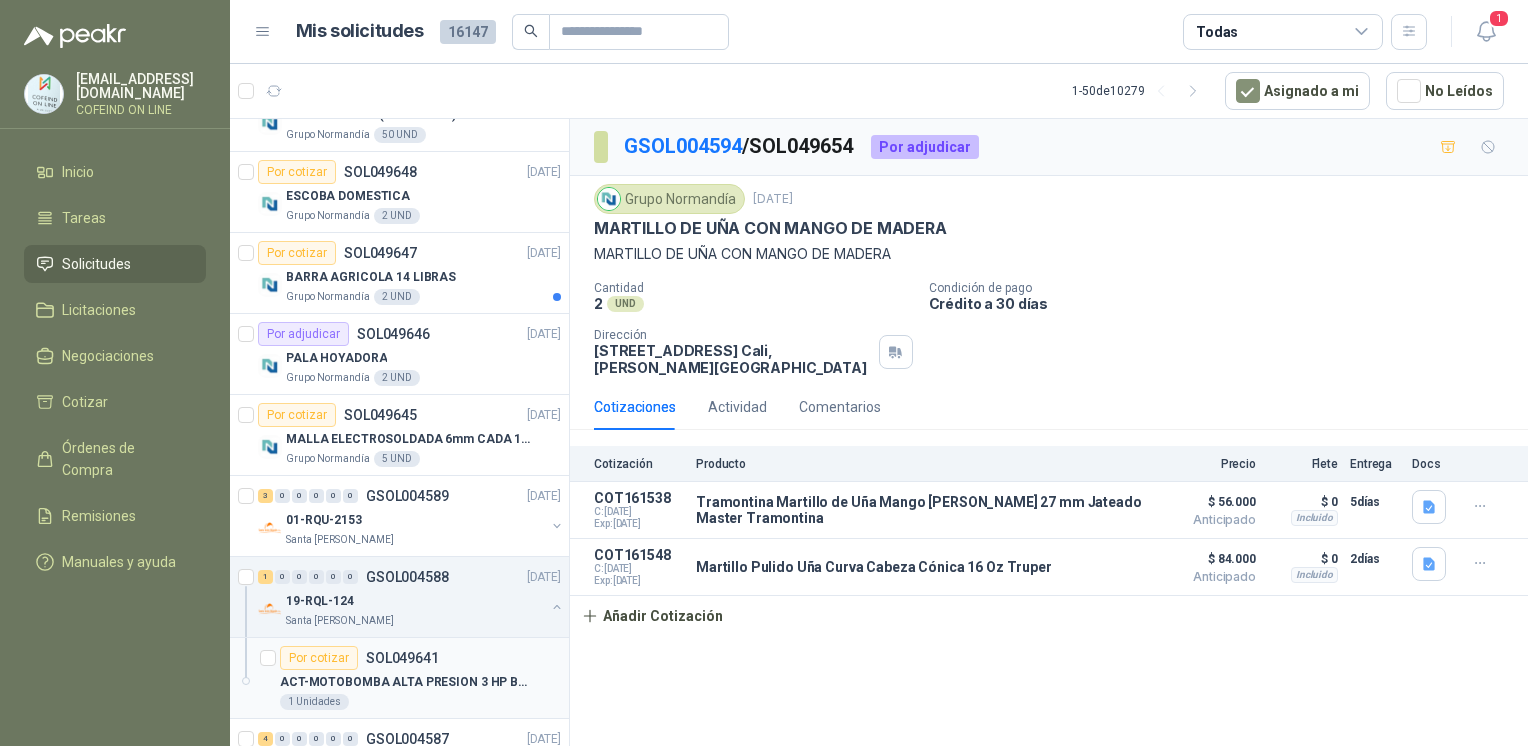 click on "Por cotizar SOL049641 ACT-MOTOBOMBA ALTA PRESION 3 HP [PERSON_NAME] 1   Unidades" at bounding box center (399, 678) 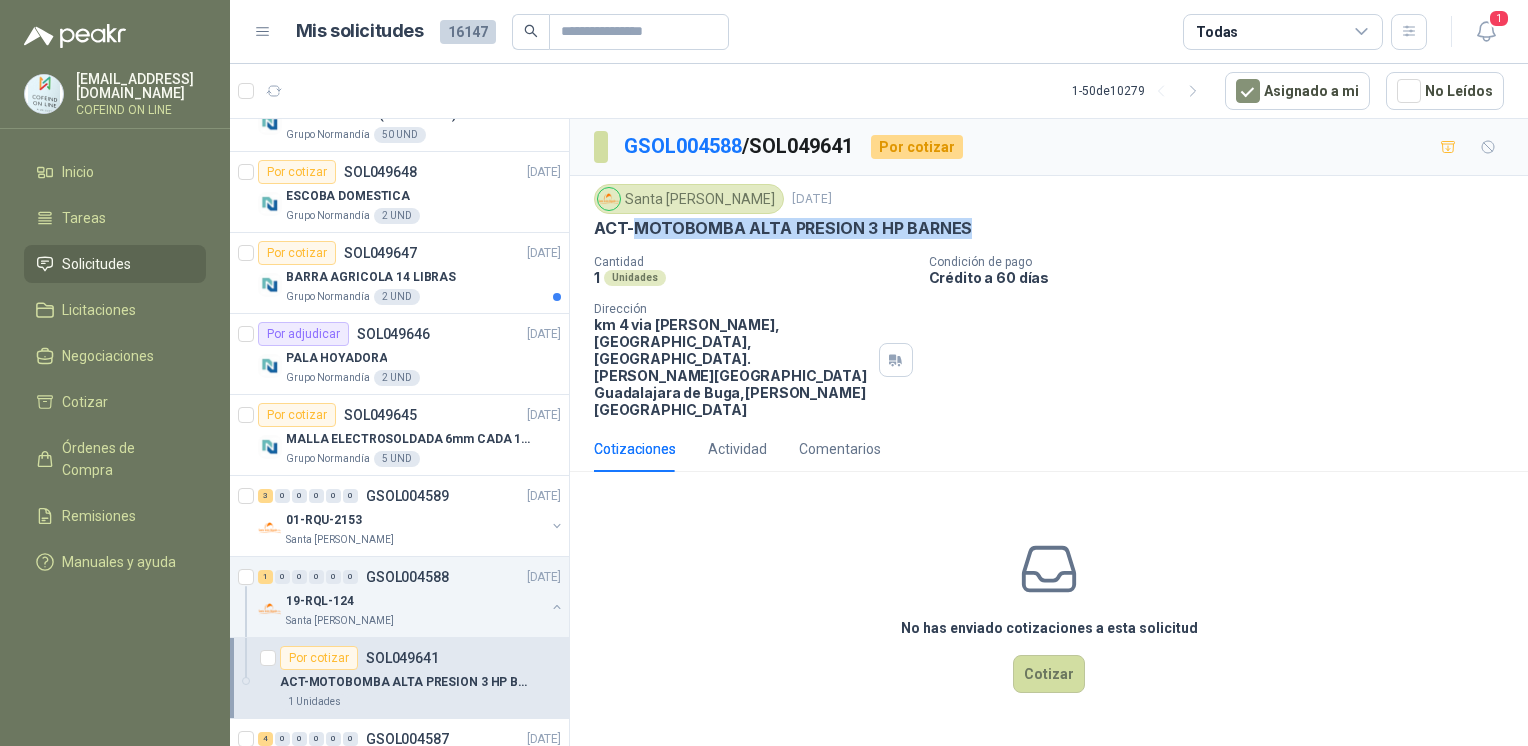 drag, startPoint x: 984, startPoint y: 232, endPoint x: 631, endPoint y: 235, distance: 353.01276 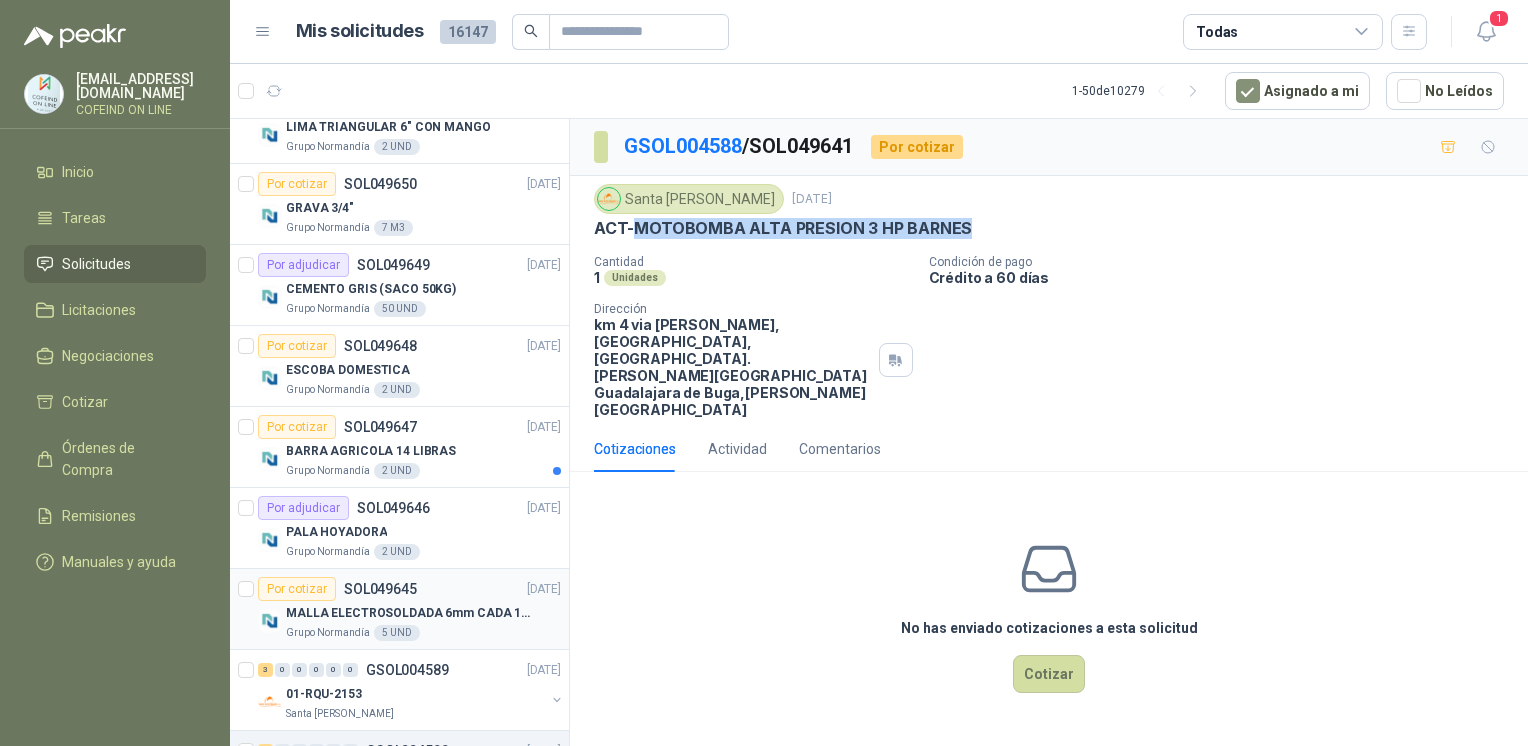 scroll, scrollTop: 2850, scrollLeft: 0, axis: vertical 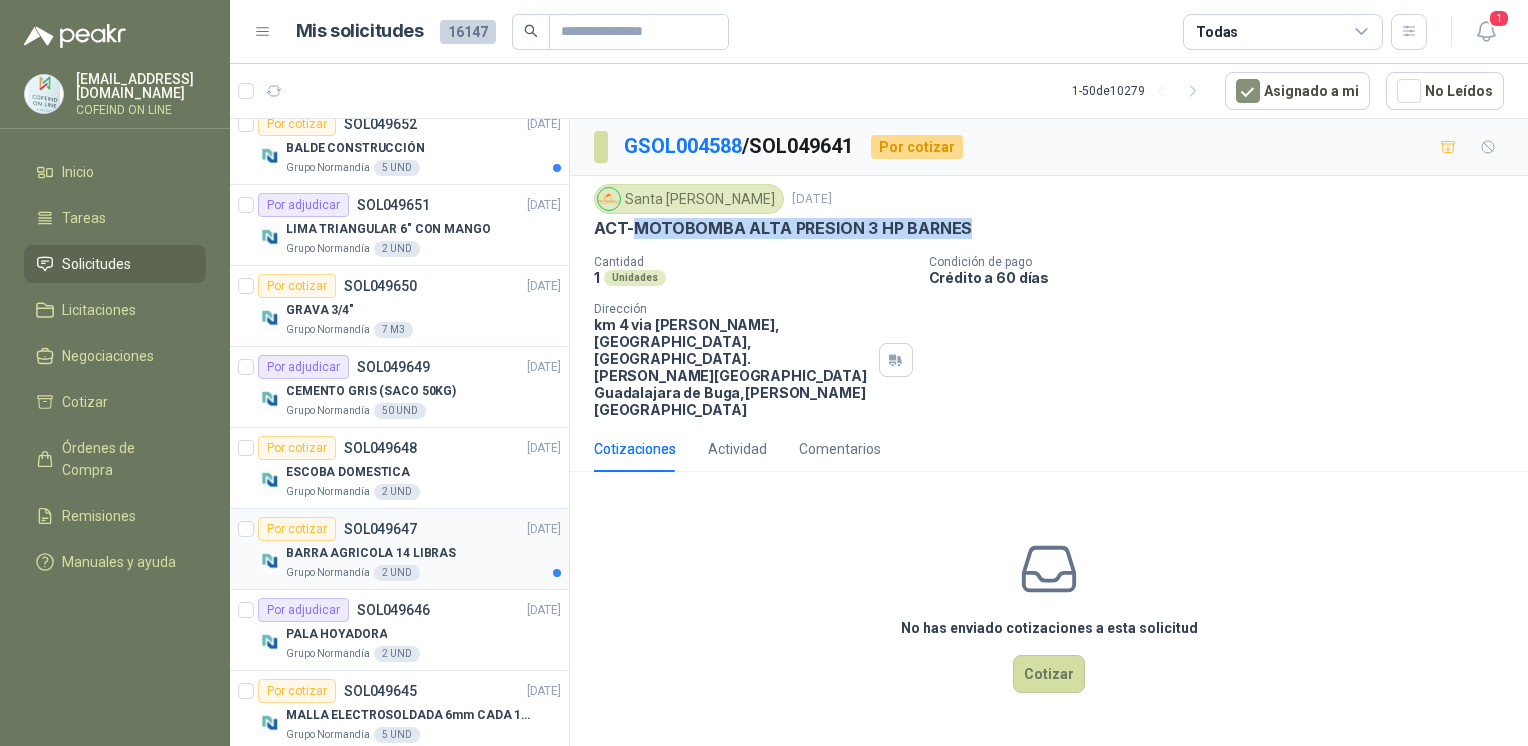 click on "Grupo Normandía" at bounding box center [328, 573] 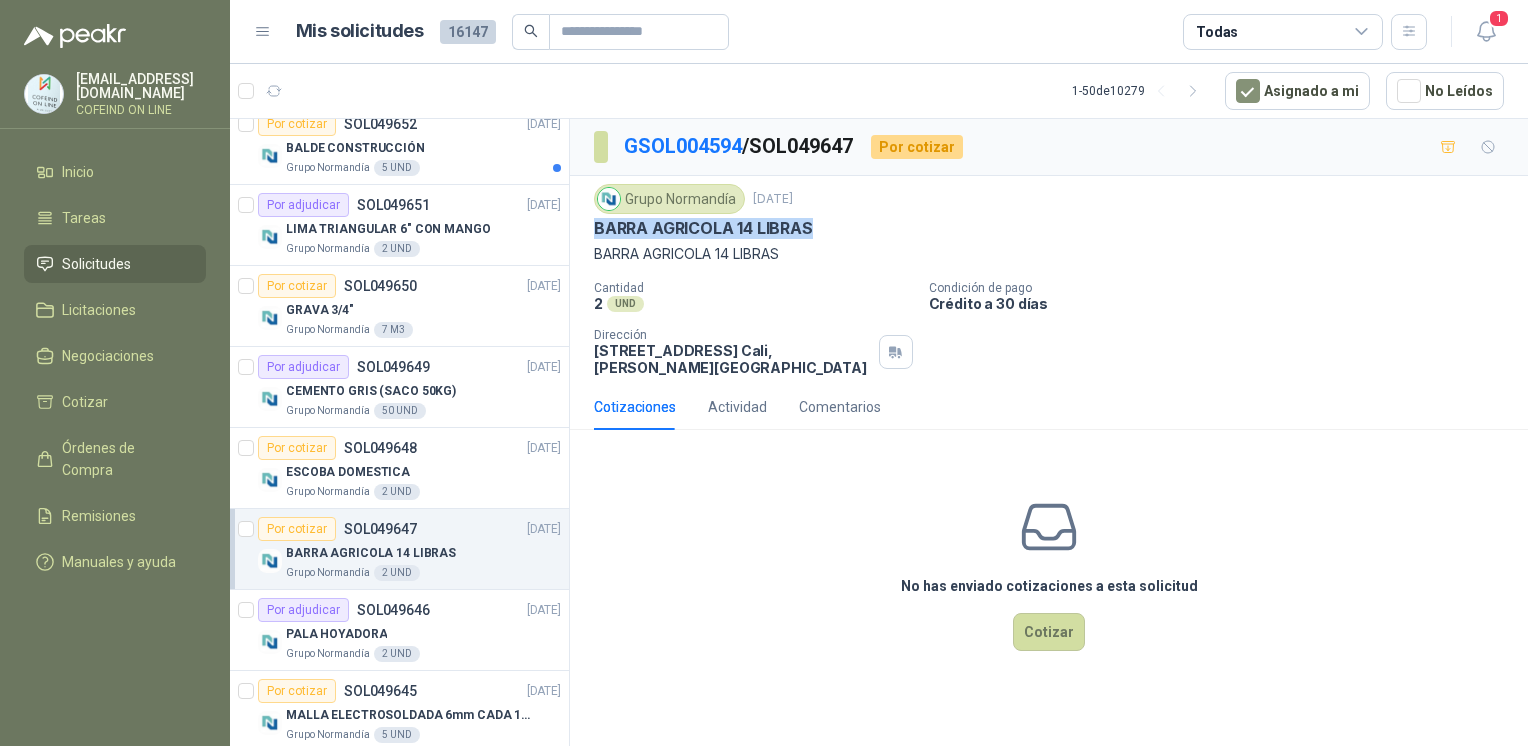 drag, startPoint x: 789, startPoint y: 222, endPoint x: 585, endPoint y: 217, distance: 204.06126 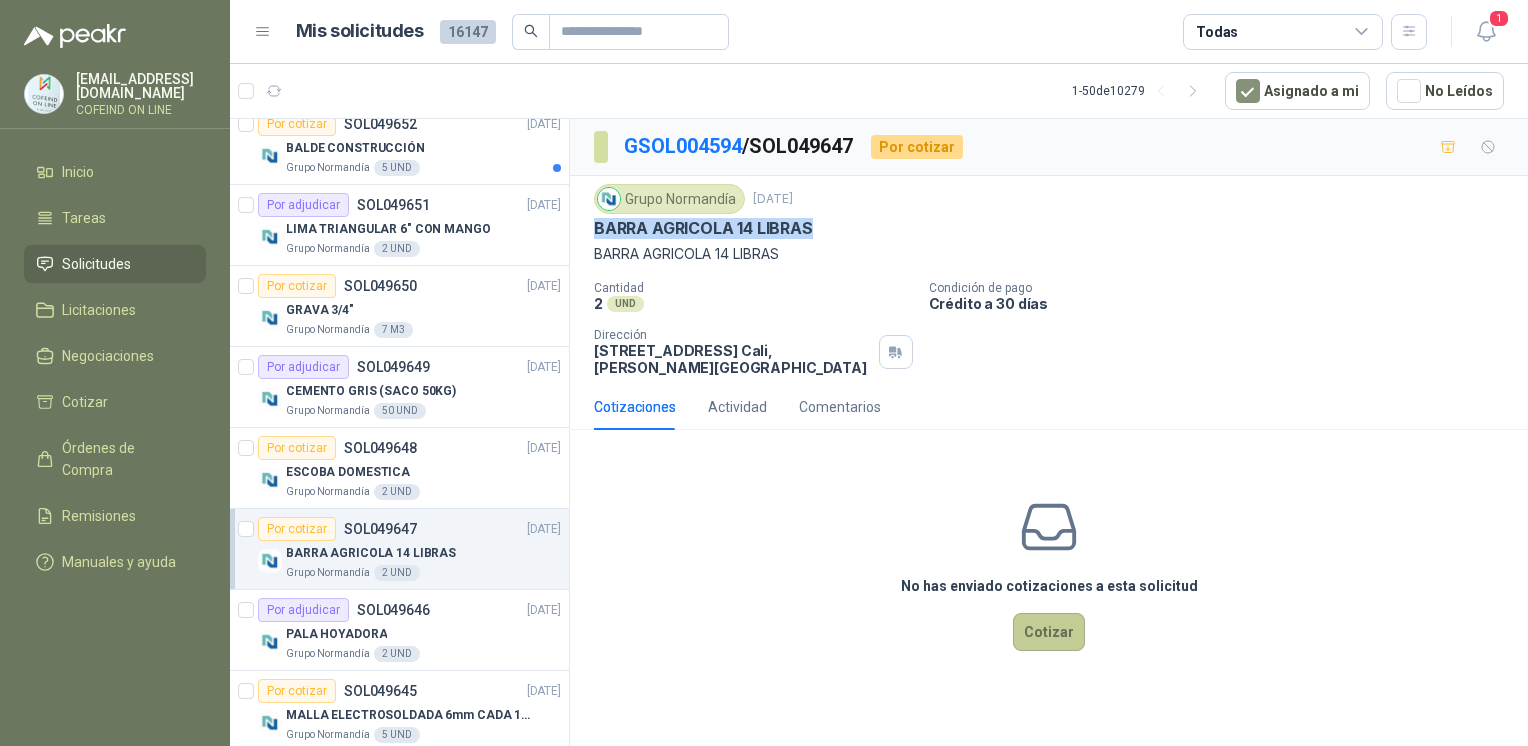 click on "Cotizar" at bounding box center [1049, 632] 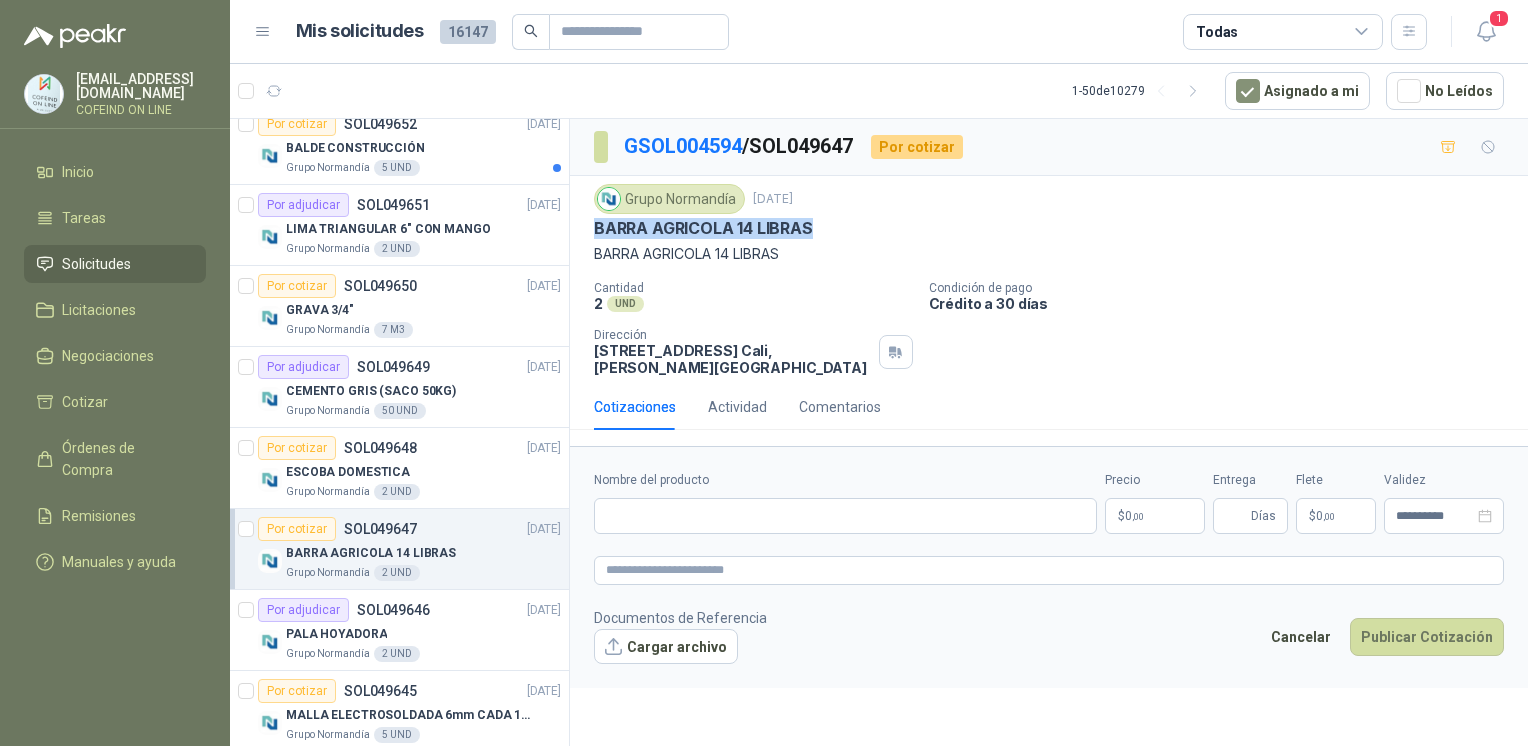 type 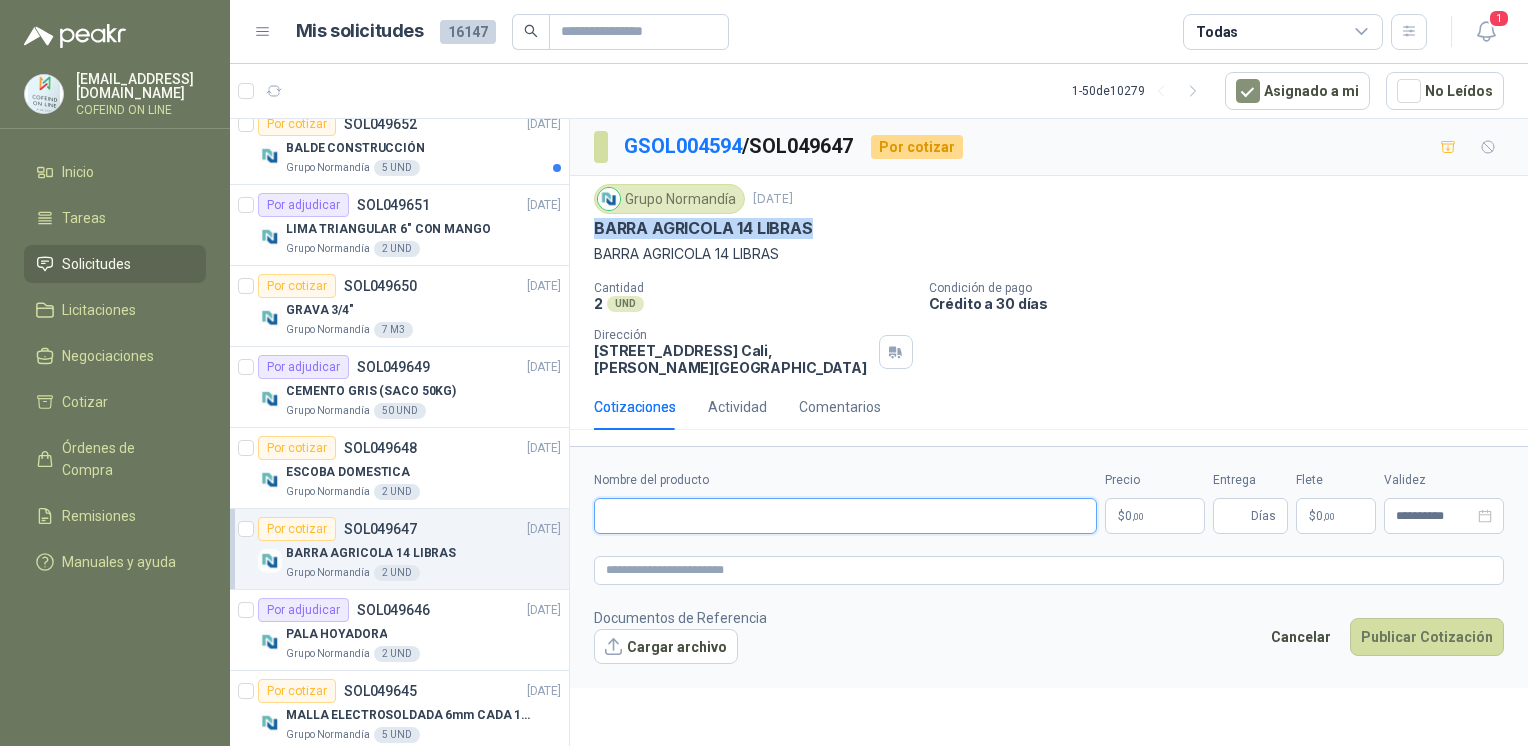 click on "Nombre del producto" at bounding box center [845, 516] 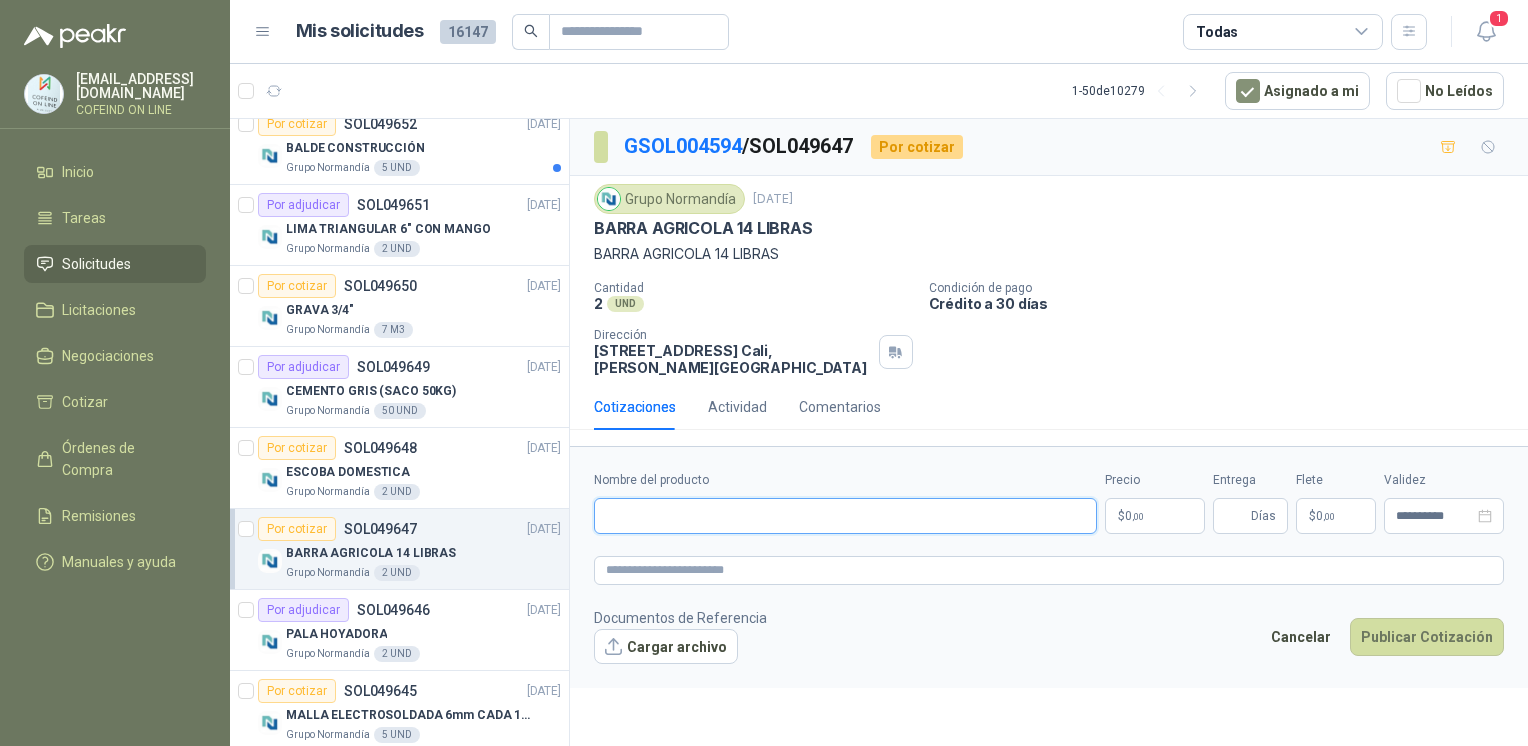 paste on "**********" 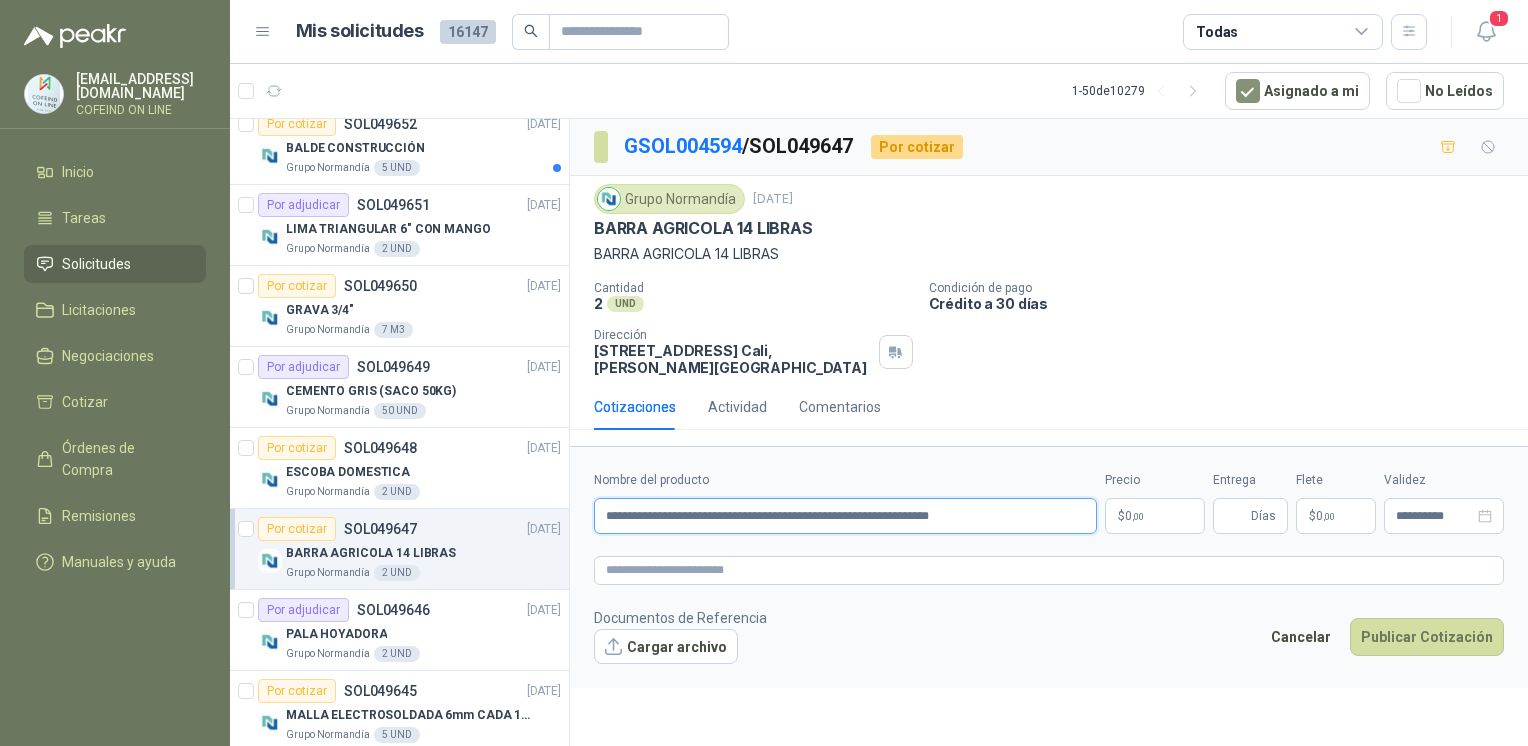 type on "**********" 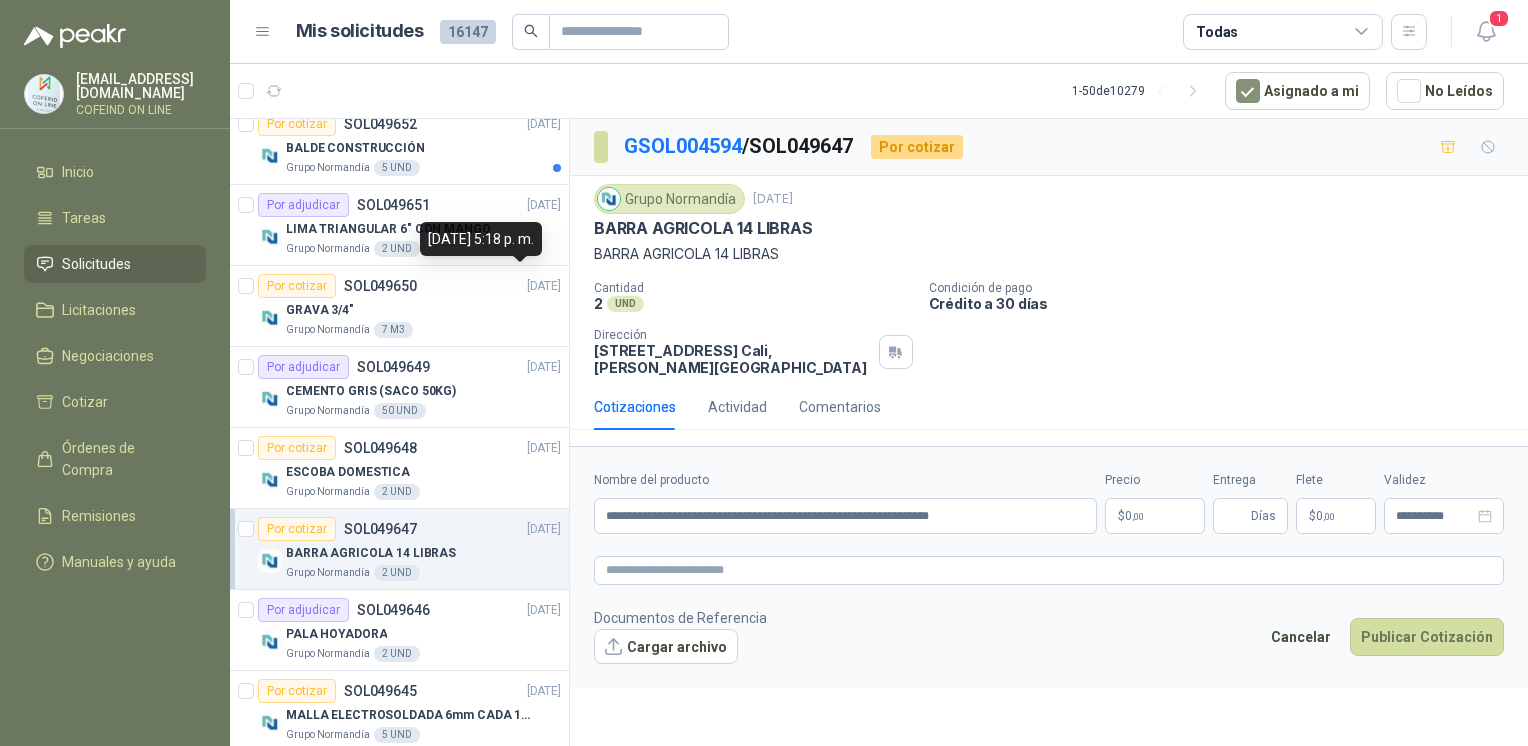 drag, startPoint x: 588, startPoint y: 346, endPoint x: 770, endPoint y: 355, distance: 182.2224 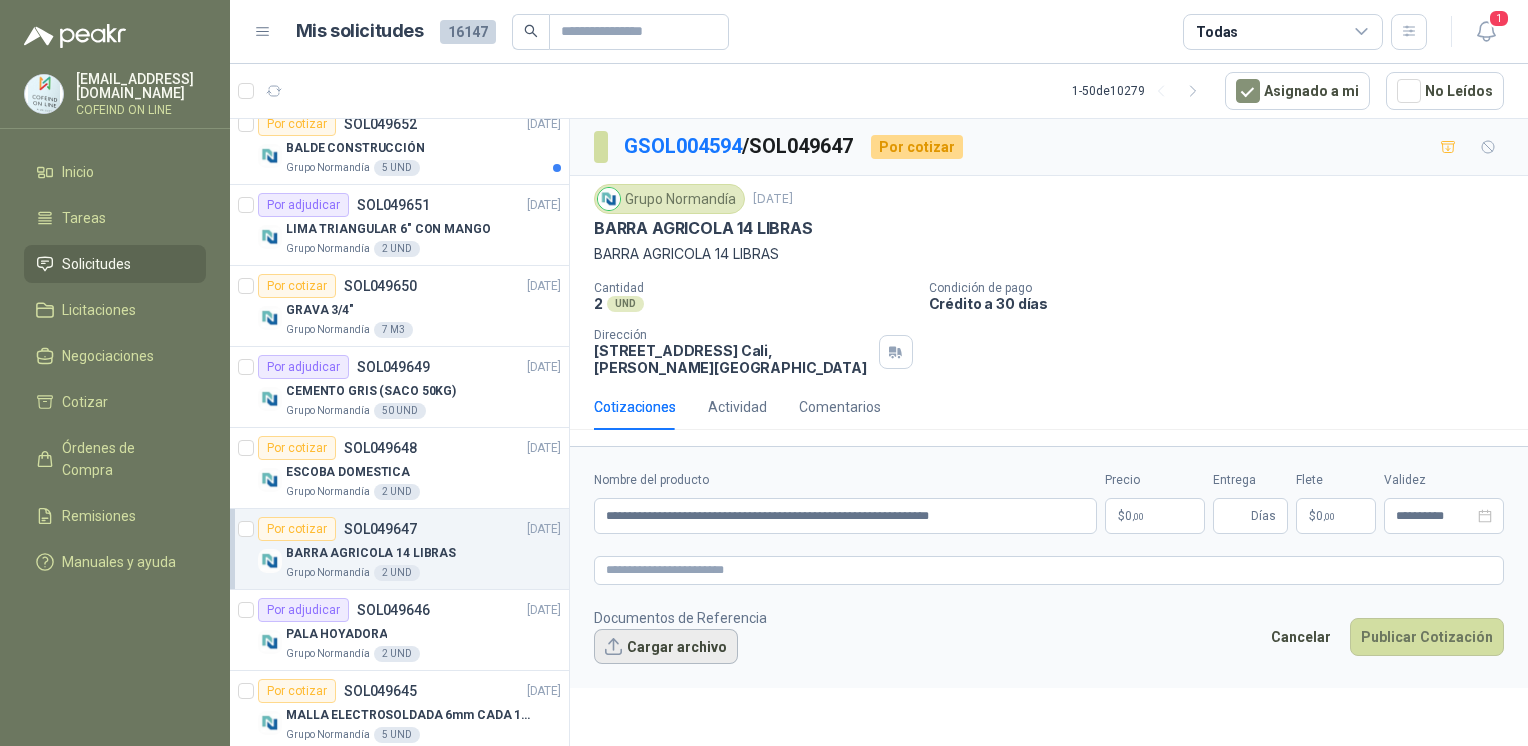 click on "Cargar archivo" at bounding box center [666, 647] 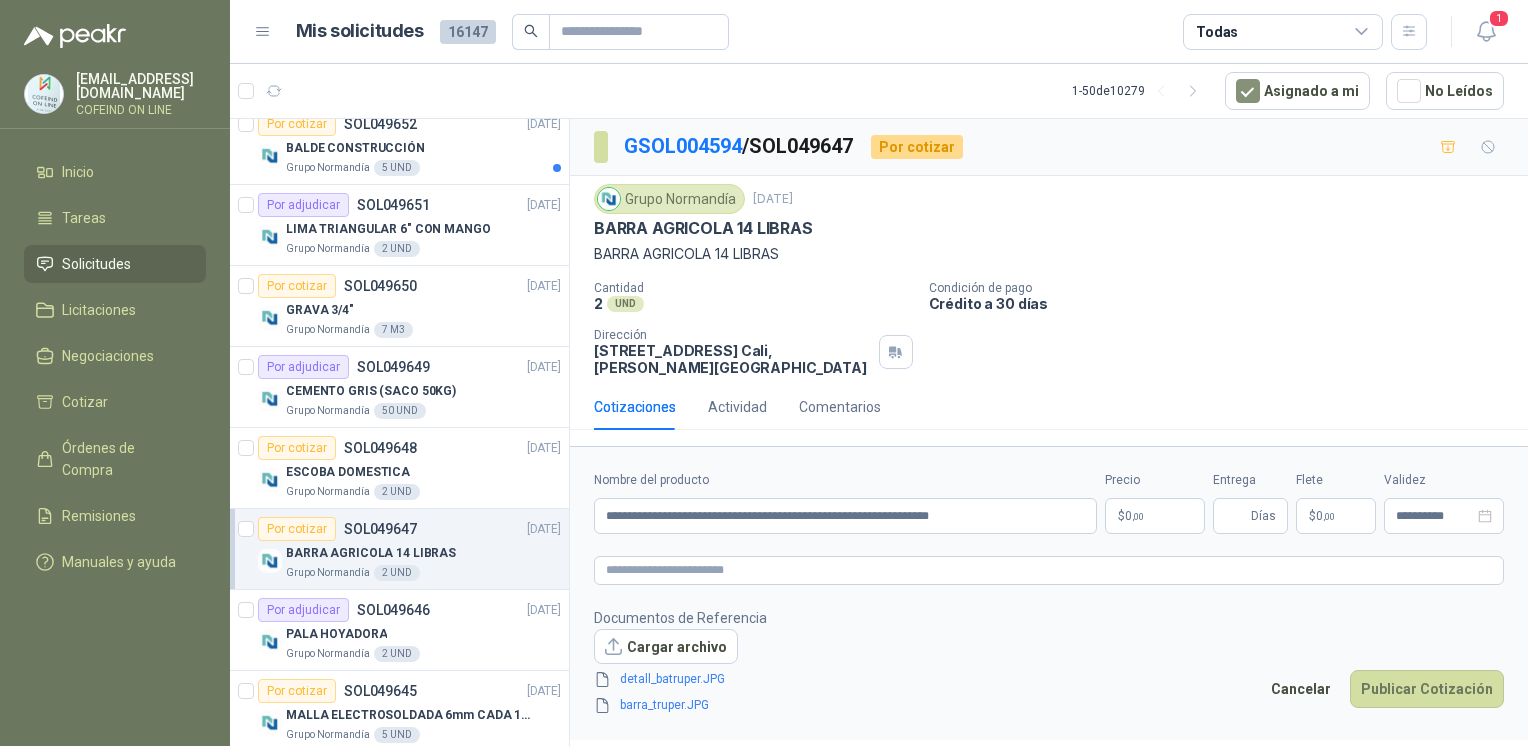 click on "[EMAIL_ADDRESS][DOMAIN_NAME]   COFEIND ON LINE   Inicio   Tareas   Solicitudes   Licitaciones   Negociaciones   Cotizar   Órdenes de Compra   Remisiones   Manuales y ayuda Mis solicitudes 16147 Todas 1 1 - 50  de  10279 Asignado a mi No Leídos 10   0   0   0   0   0   GSOL004591 [DATE]   169115  PANEL YESO Club Campestre de Cali   4   0   0   0   0   0   GSOL004590 [DATE]   169052 VALVULA 169113 - 169139- 169158 PVC  Club Campestre de Cali   Por adjudicar SOL049685 [DATE]   TANQUE PLASTICO ALMACENAMIENTO AGUA 2000 LITROS Grupo [PERSON_NAME] 2   UND Por adjudicar SOL049684 [DATE]   MACHETE Grupo [PERSON_NAME] 2   UND Por cotizar SOL049683 [DATE]   PUNTILLA 1-1/2" Grupo [PERSON_NAME] 20   LB Por cotizar SOL049682 [DATE]   TEJA ETERNIT No. 6 (1,83 x 0,92m) Grupo [PERSON_NAME] 20   UND Por adjudicar SOL049681 [DATE]   ALAMBRE NEGRO Grupo [PERSON_NAME] 50   KG Por adjudicar SOL049680 [DATE]   GANCHOS TEJA ETERNIT Grupo [PERSON_NAME] 40   UND Por adjudicar SOL049679 [DATE]   FLEXOMETRO (8m) Grupo [PERSON_NAME]" at bounding box center (764, 373) 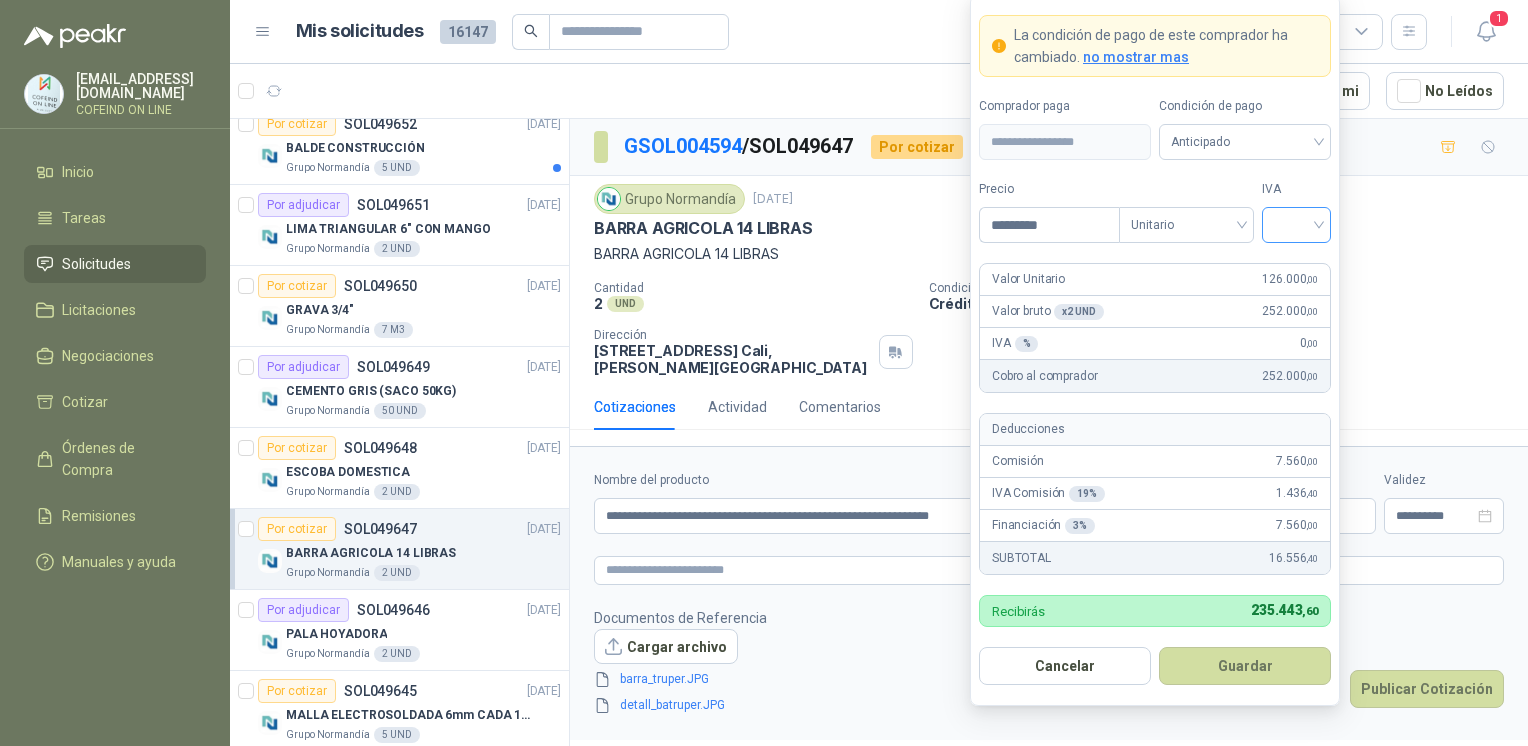 type on "*********" 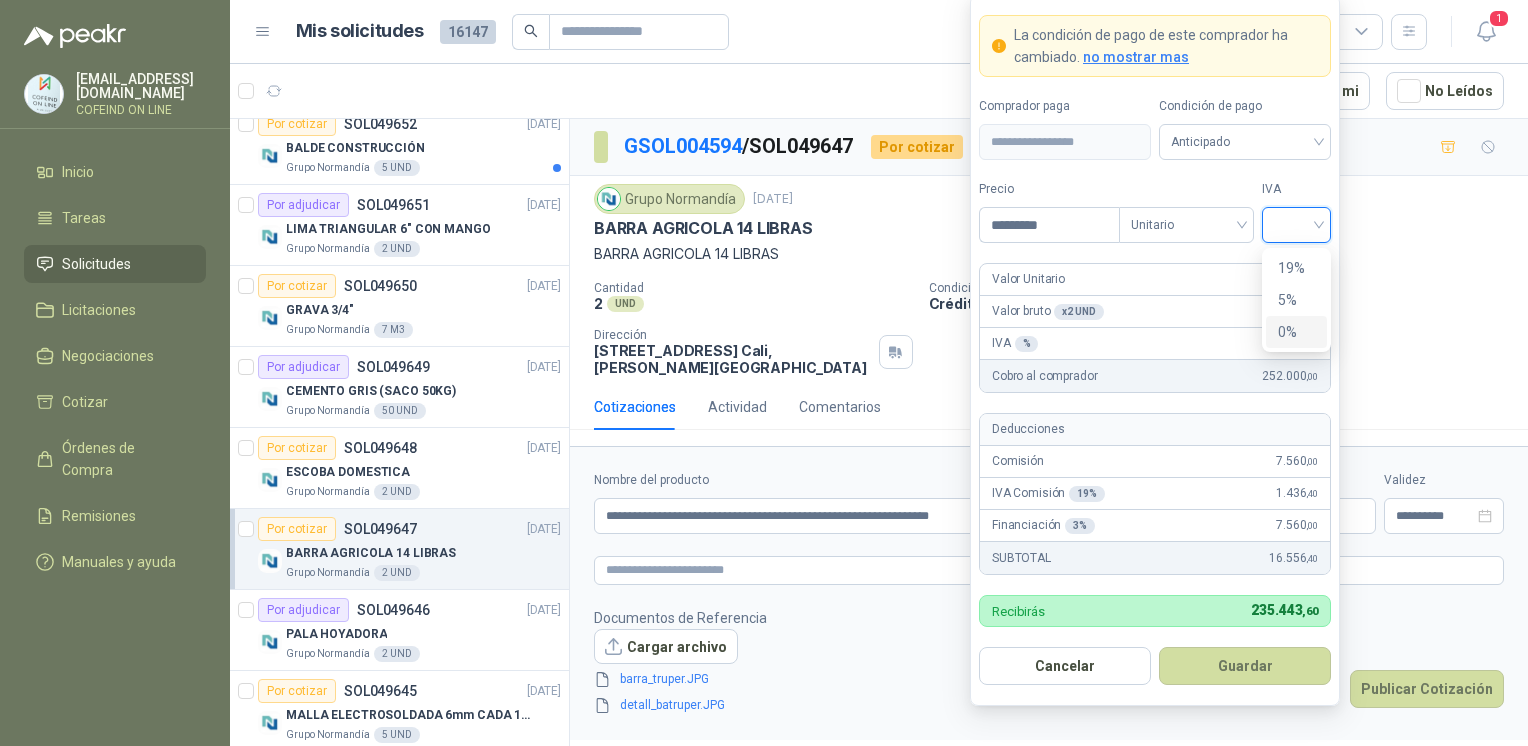 click on "0%" at bounding box center [1296, 332] 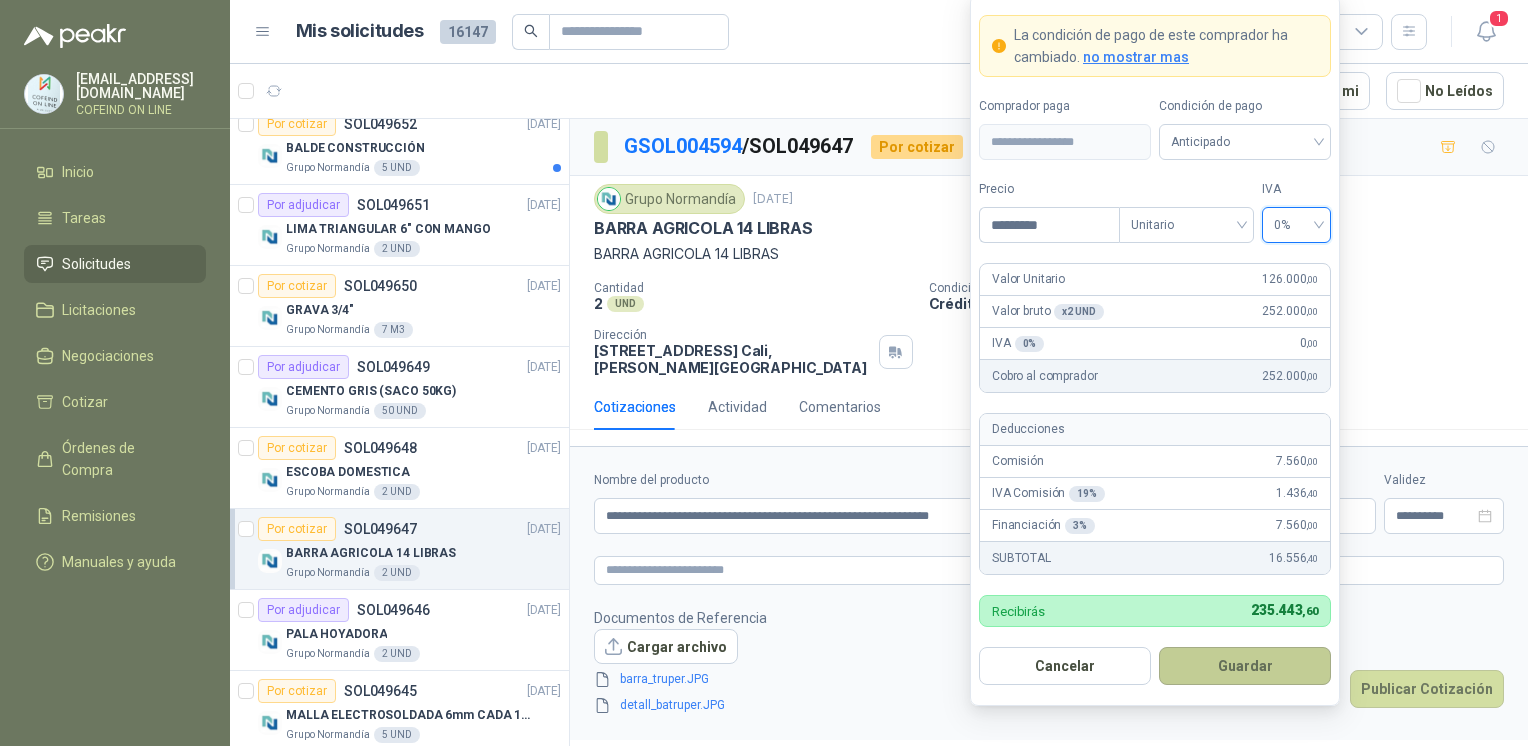 click on "Guardar" at bounding box center [1245, 666] 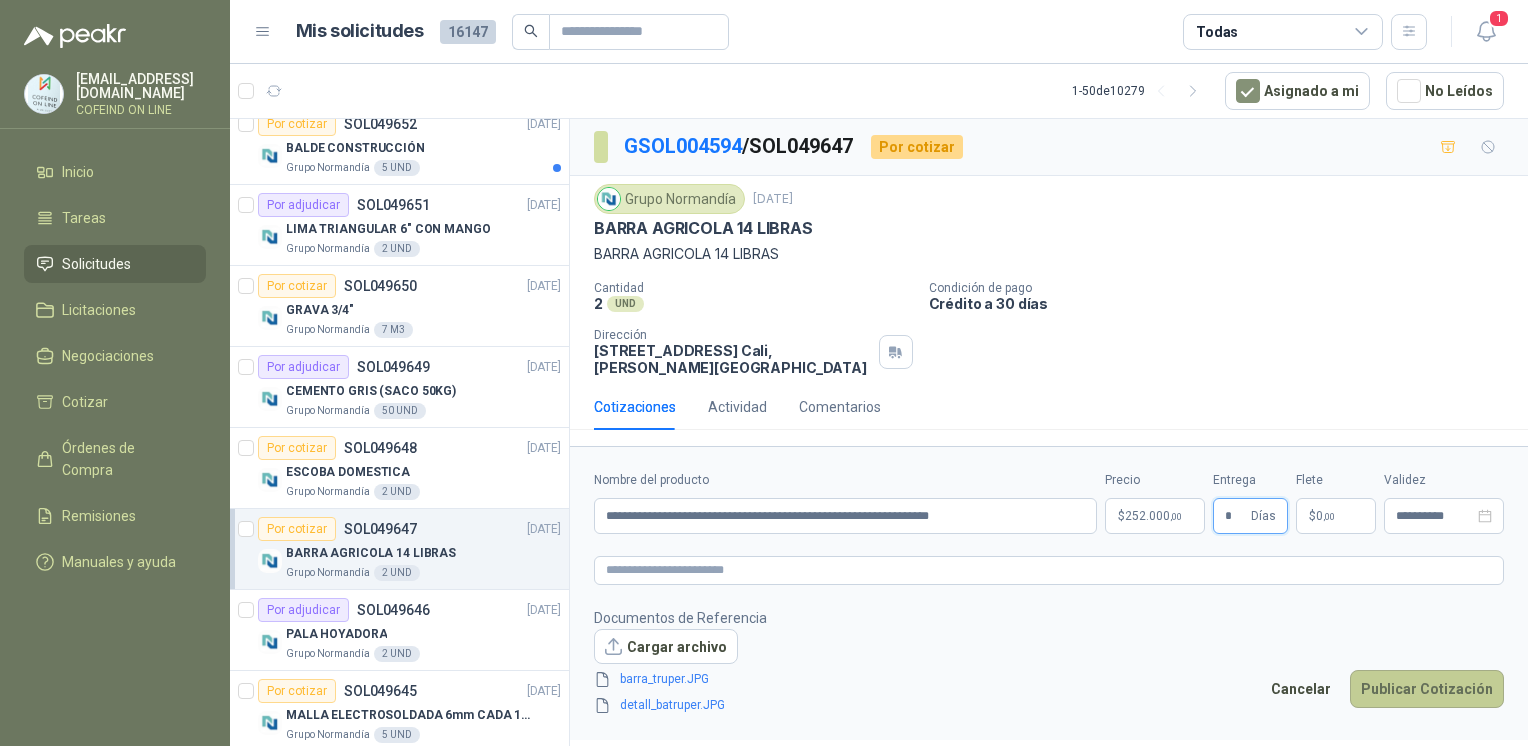 type on "*" 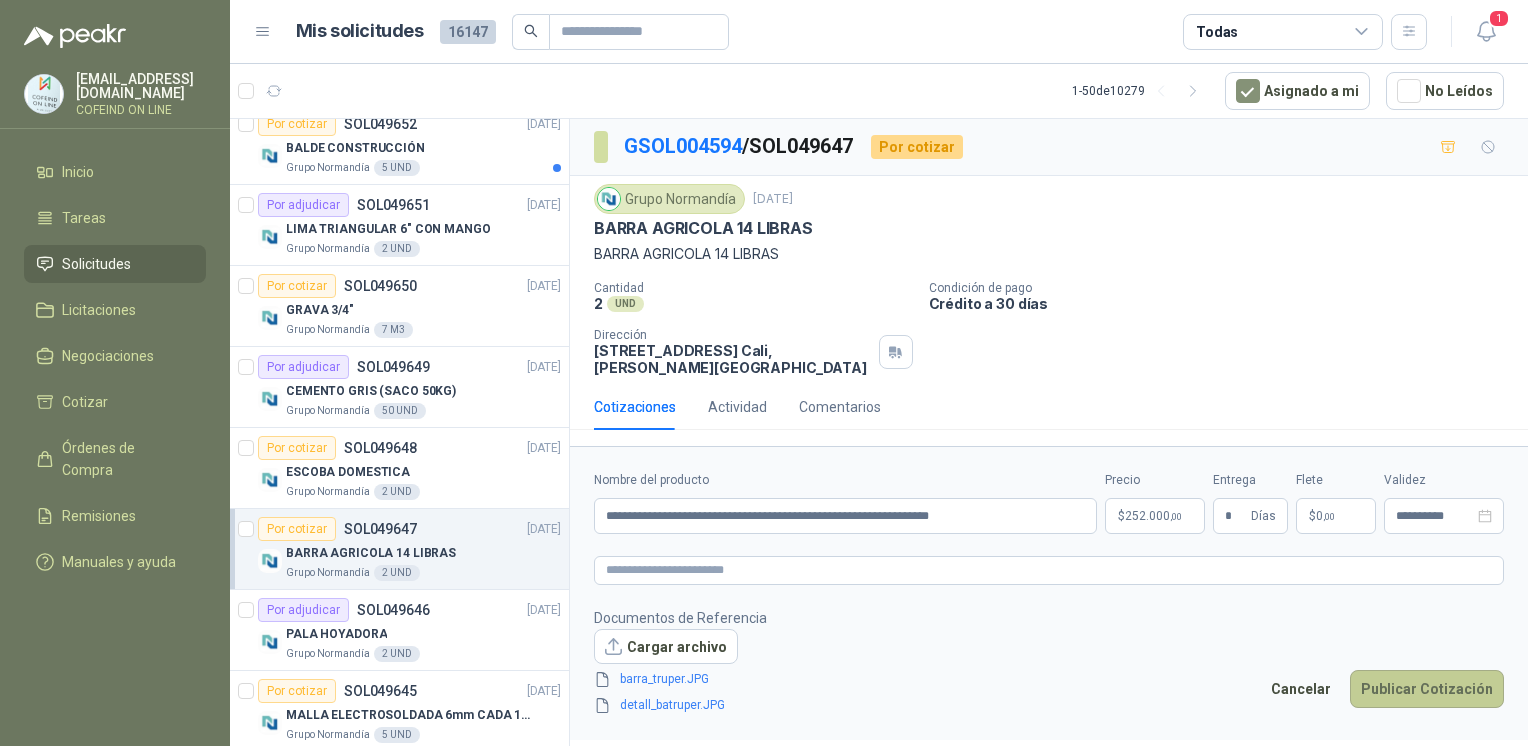 click on "Publicar Cotización" at bounding box center [1427, 689] 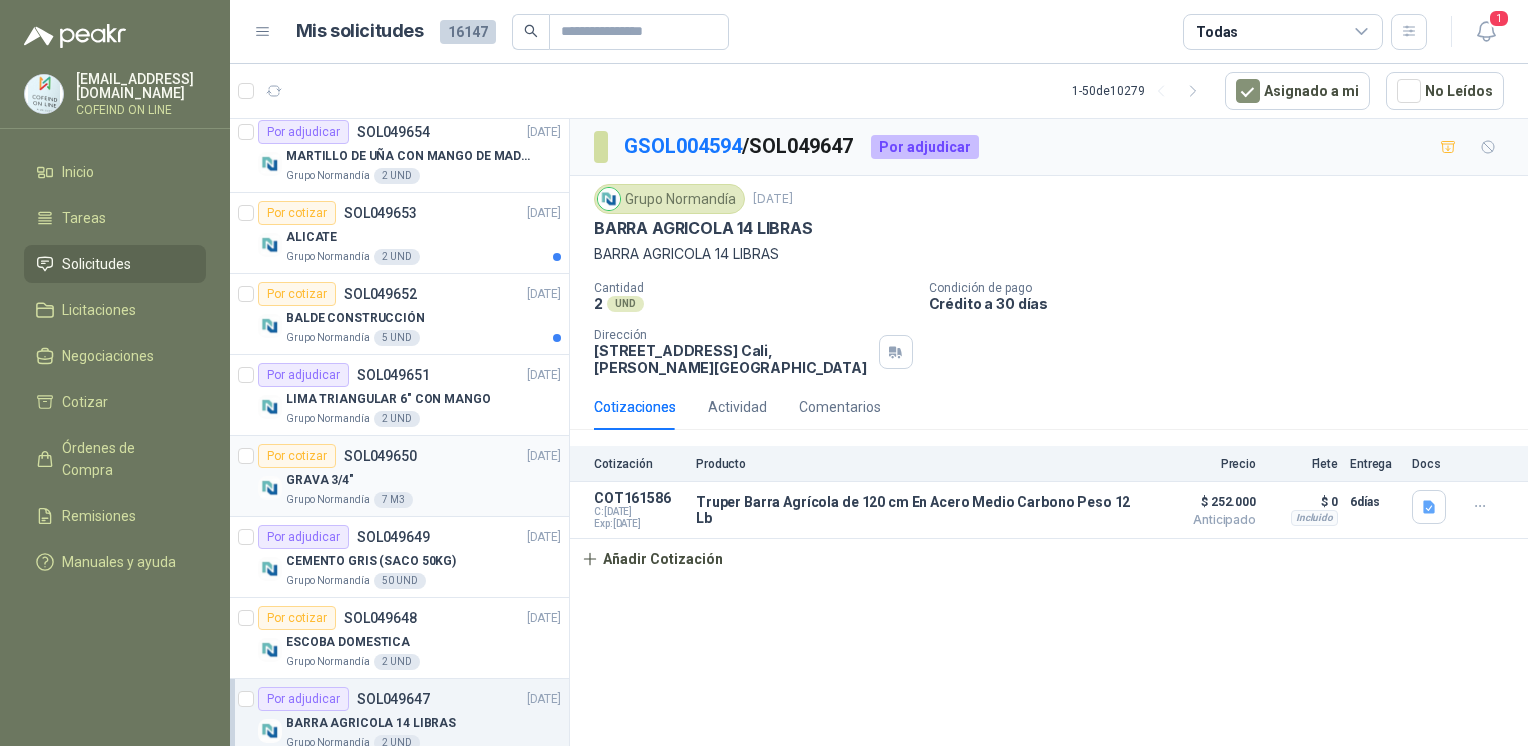 click on "Por cotizar SOL049650 [DATE]" at bounding box center [409, 456] 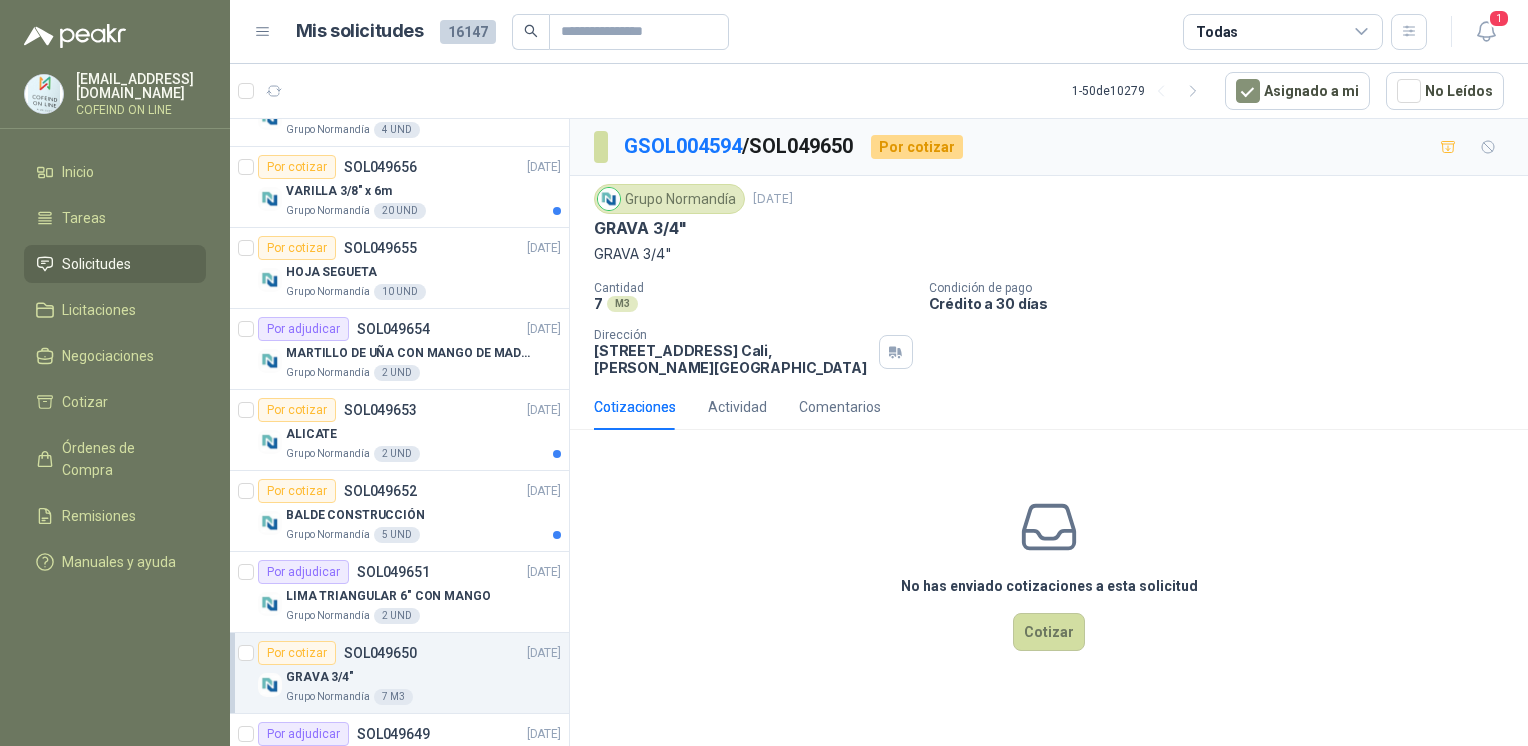 scroll, scrollTop: 2473, scrollLeft: 0, axis: vertical 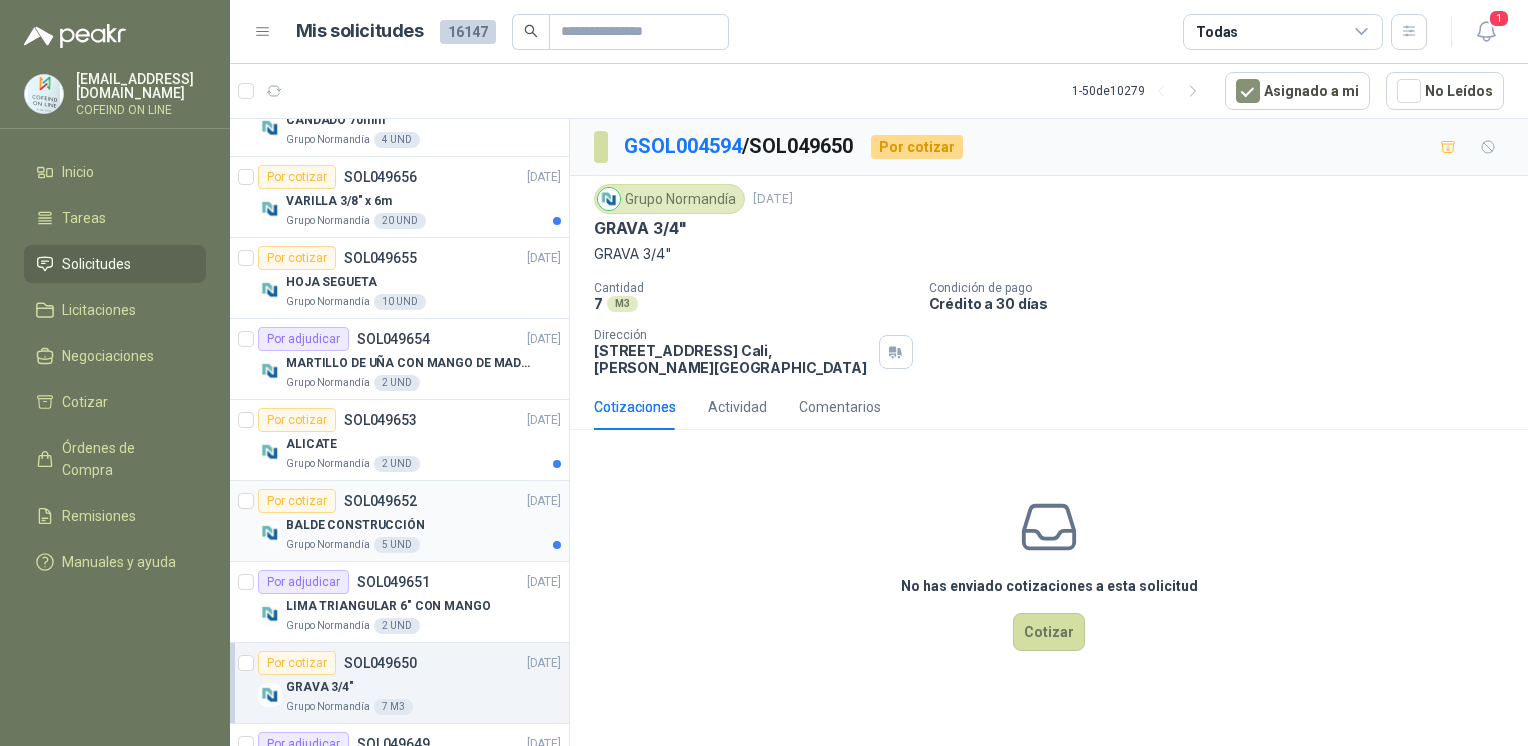 click on "BALDE CONSTRUCCIÓN" at bounding box center [355, 525] 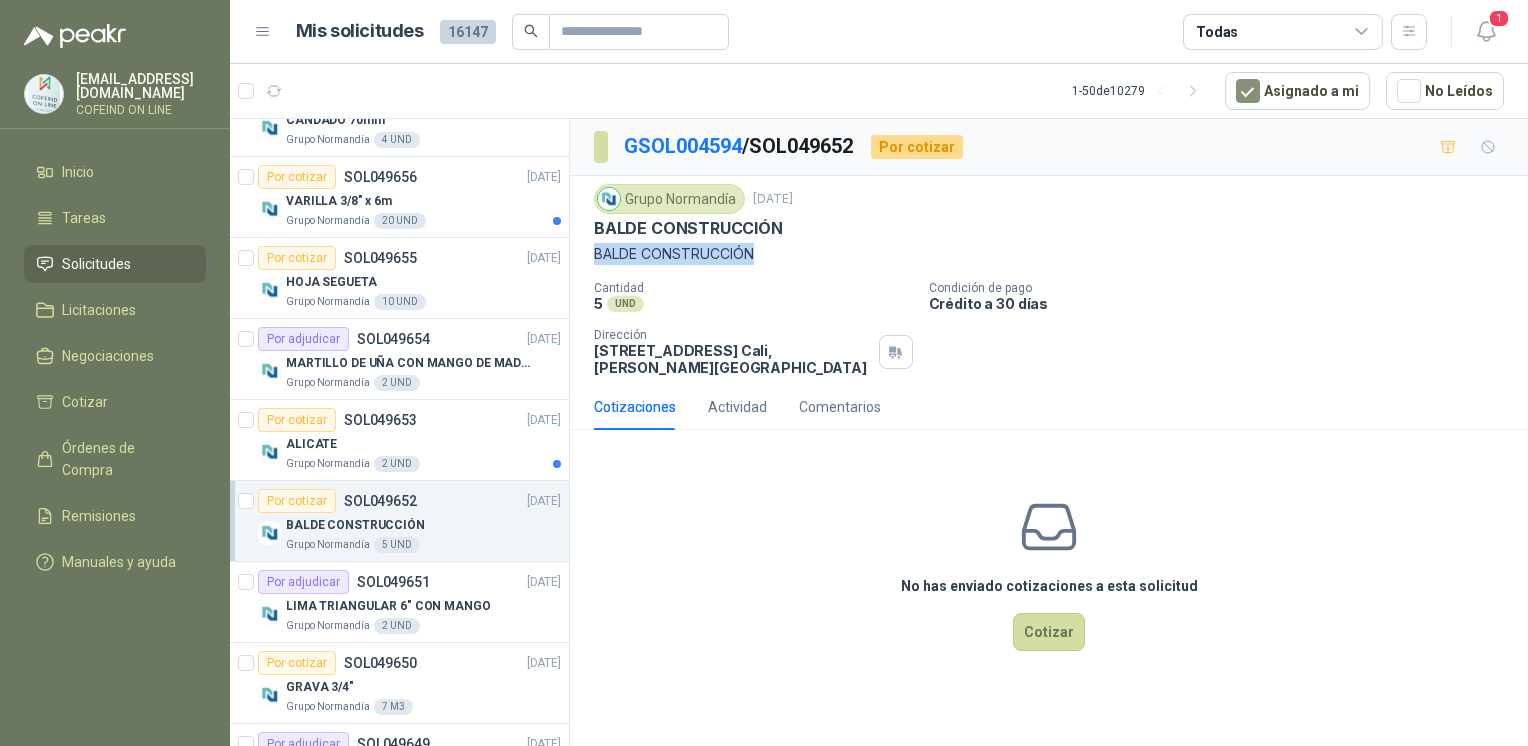 drag, startPoint x: 766, startPoint y: 249, endPoint x: 587, endPoint y: 262, distance: 179.47145 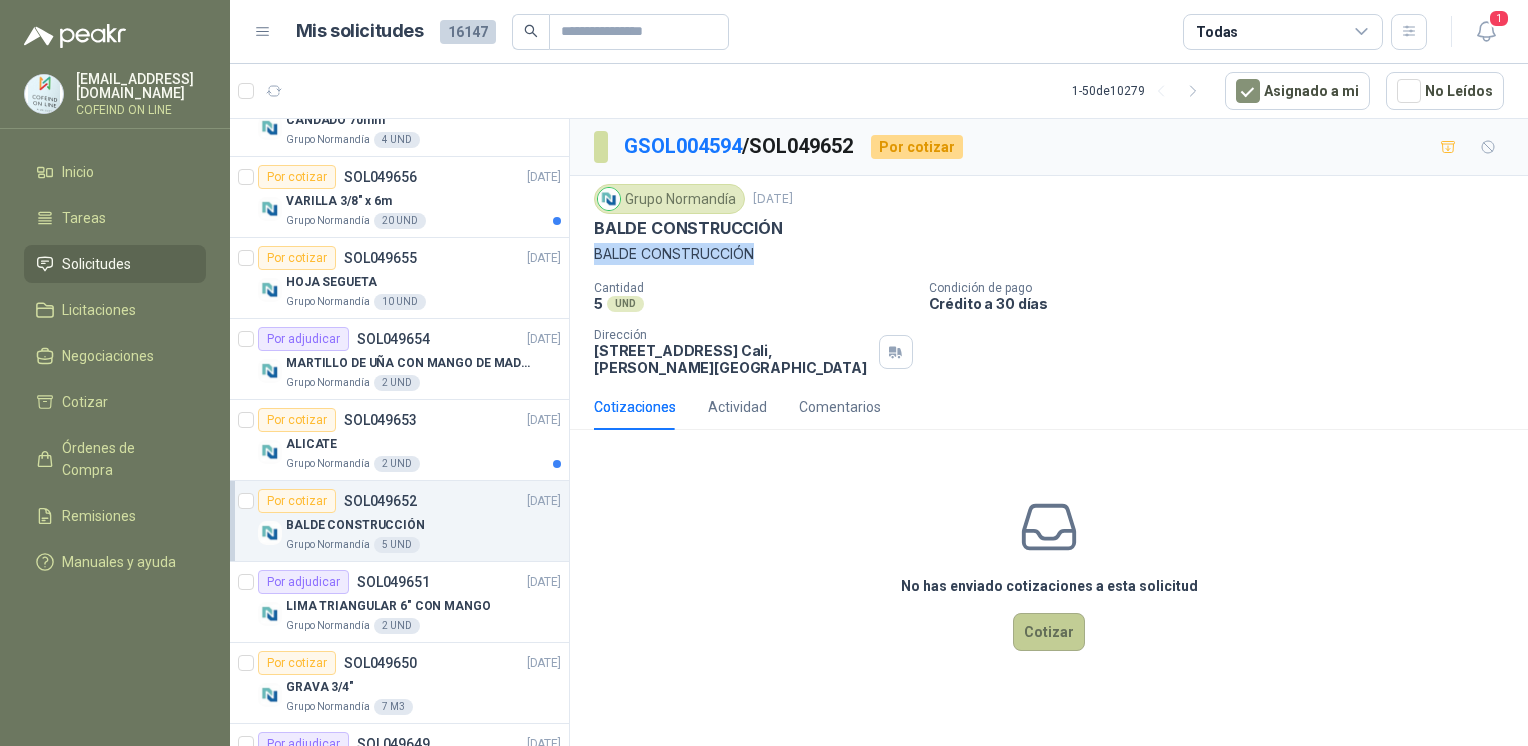 click on "Cotizar" at bounding box center (1049, 632) 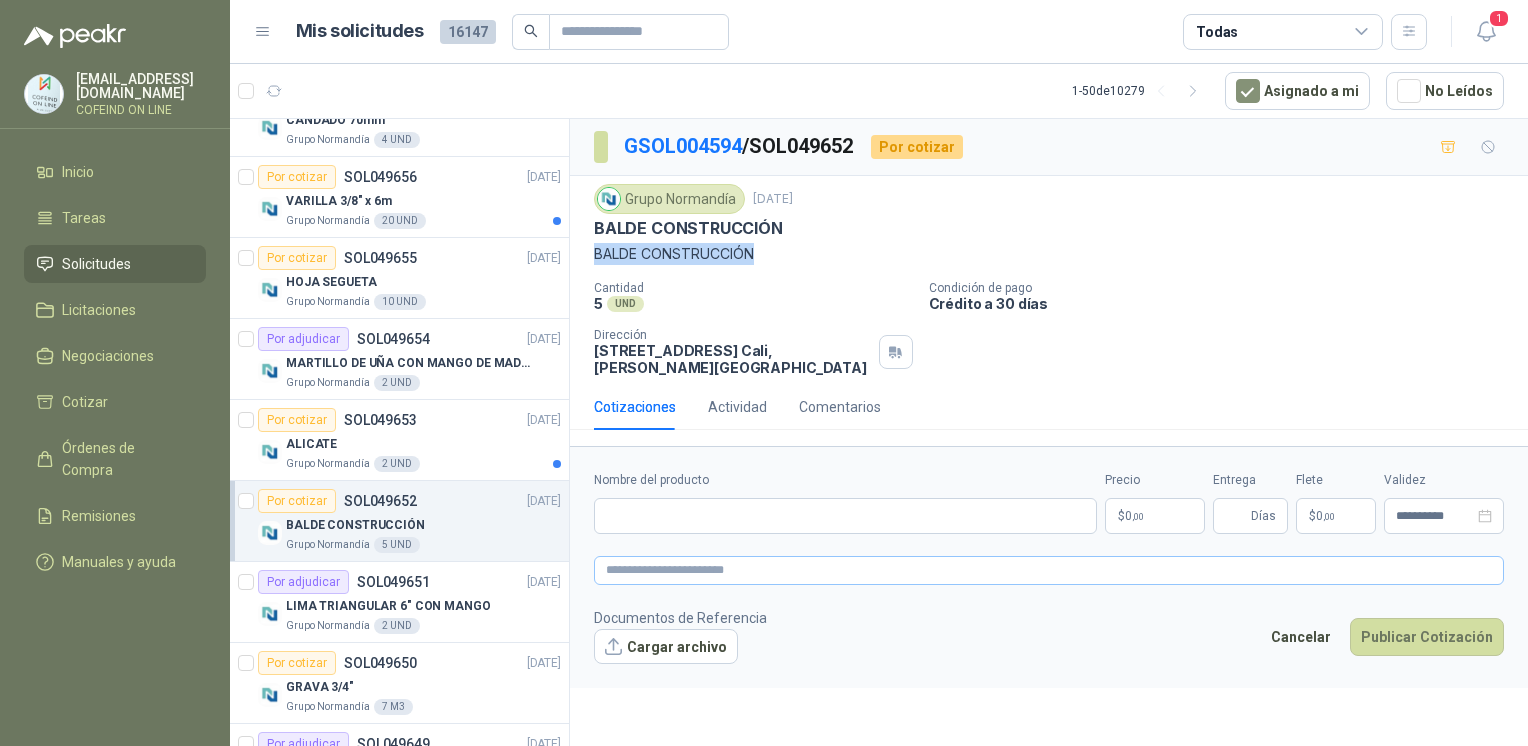 type 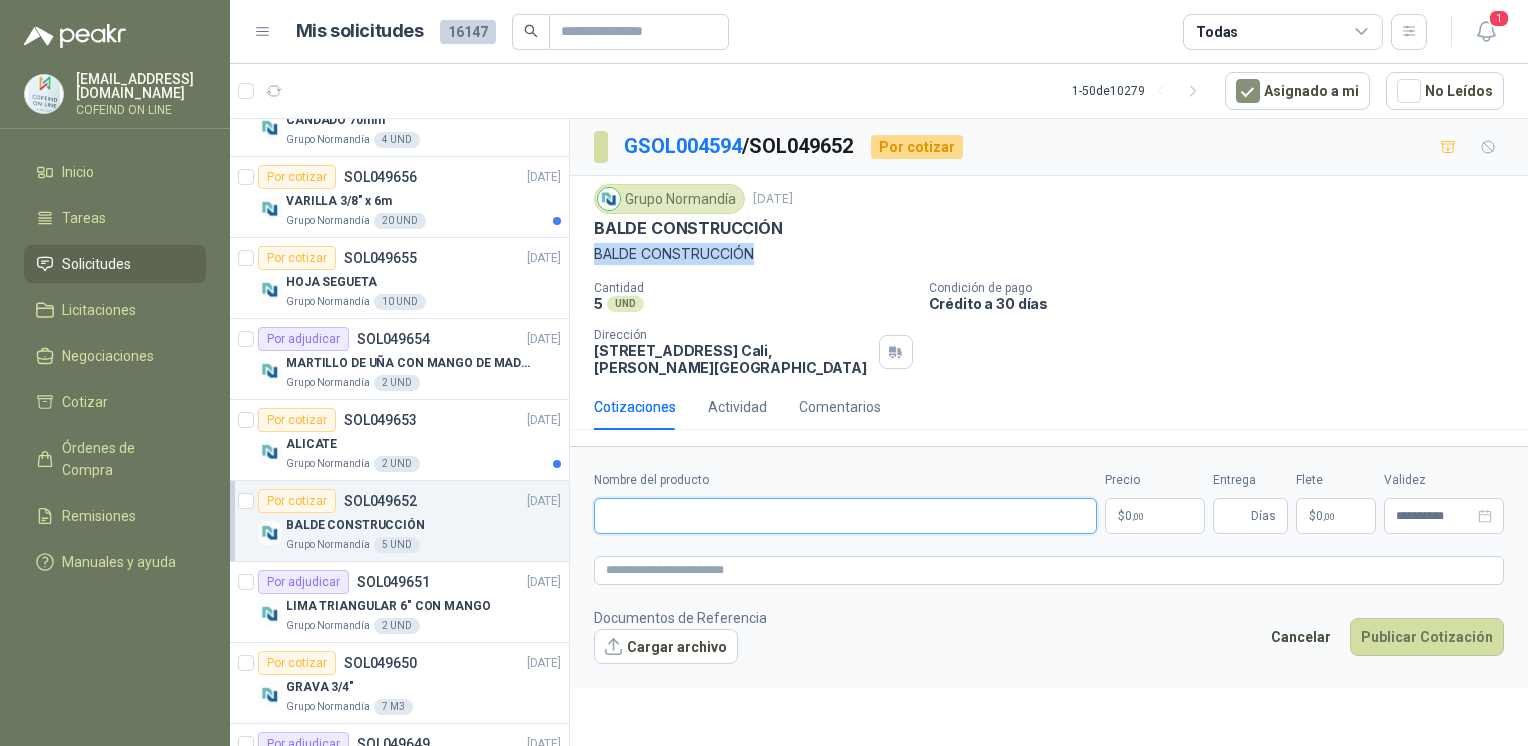 click on "Nombre del producto" at bounding box center (845, 516) 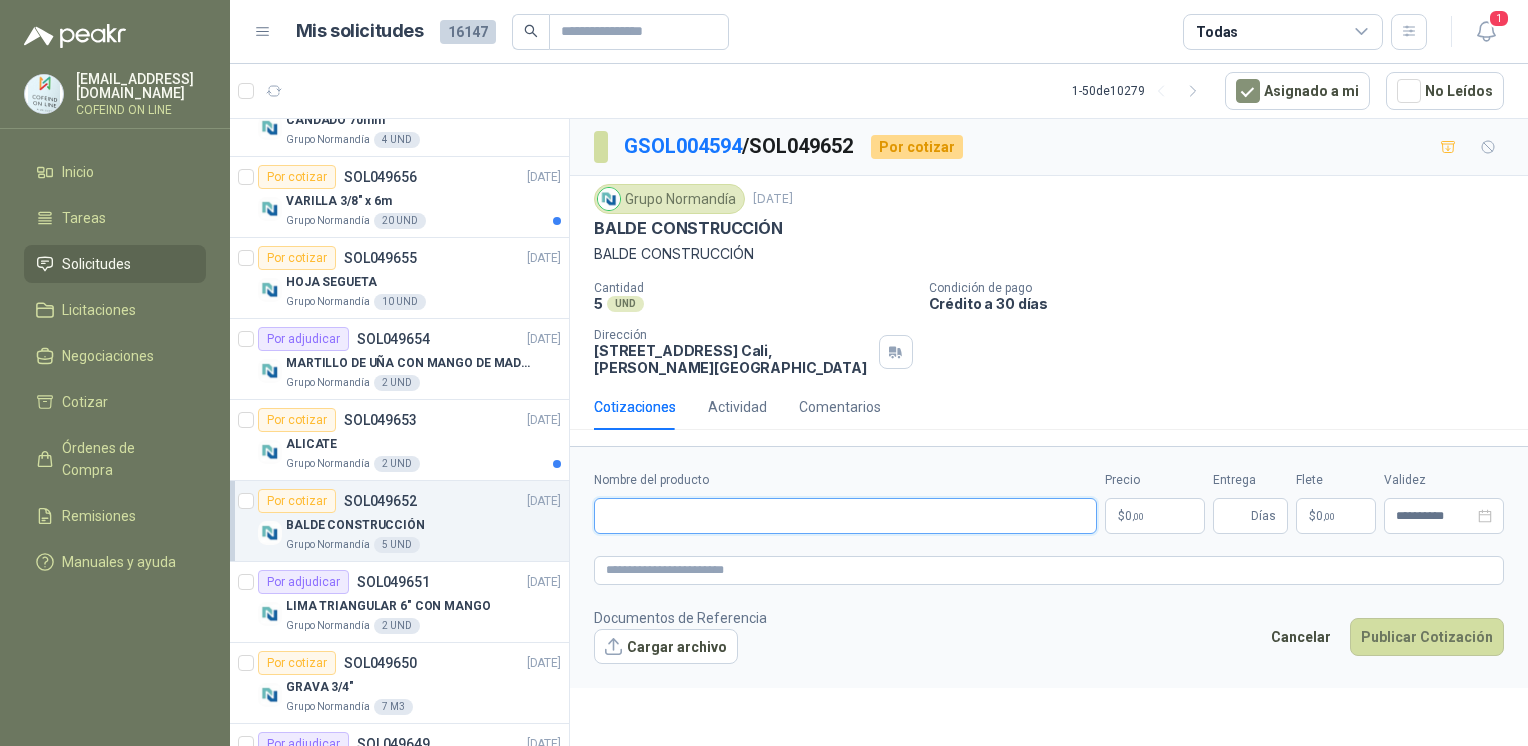paste on "**********" 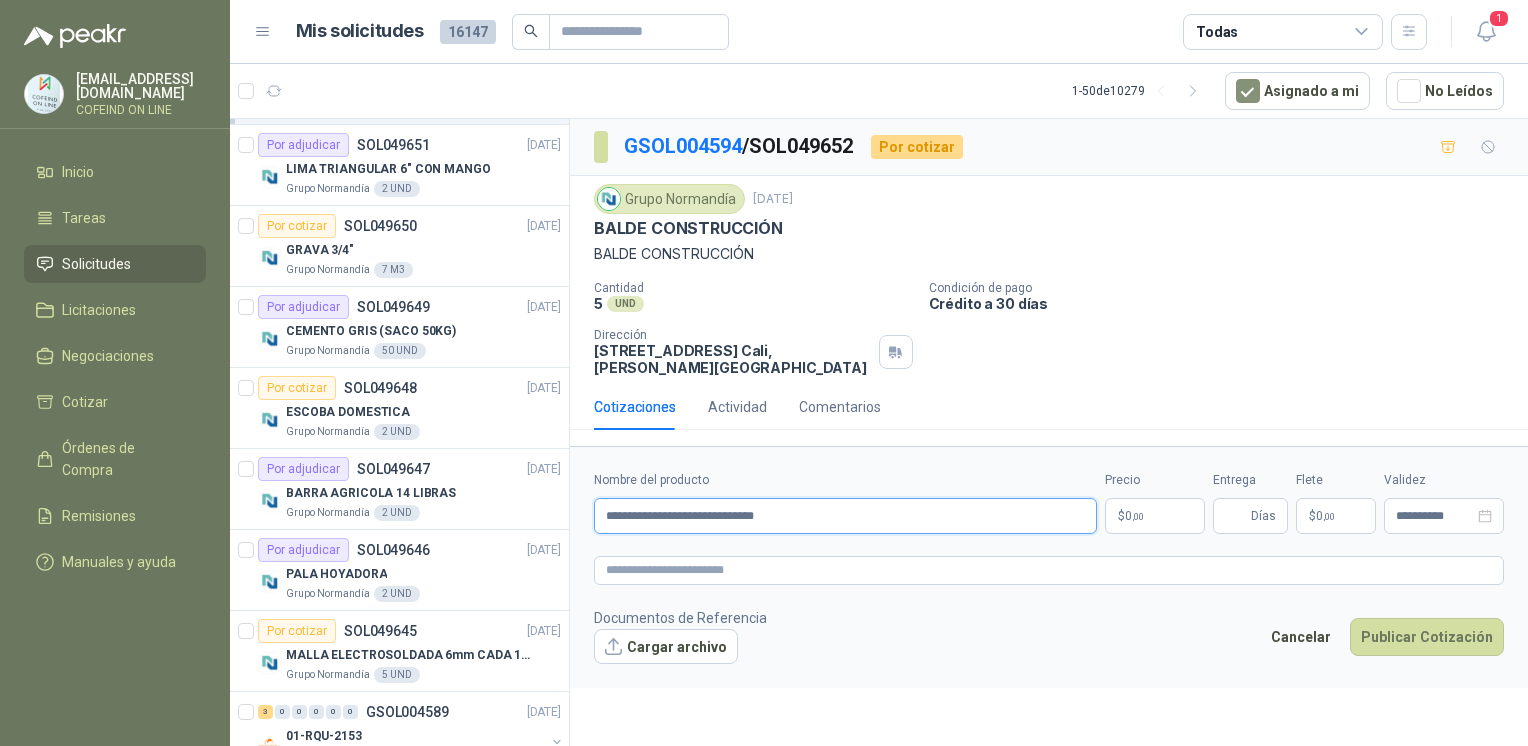 scroll, scrollTop: 2911, scrollLeft: 0, axis: vertical 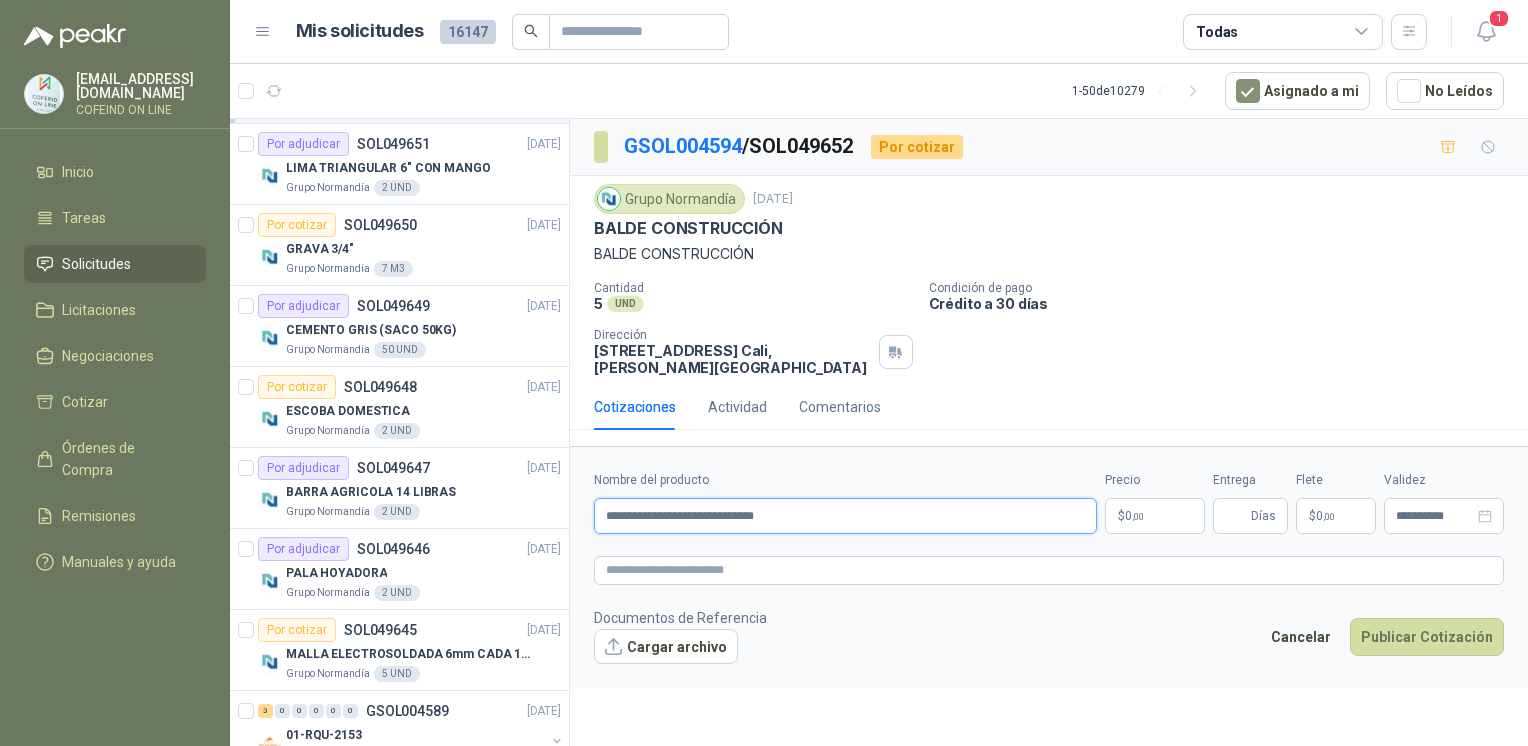 click on "**********" at bounding box center (845, 516) 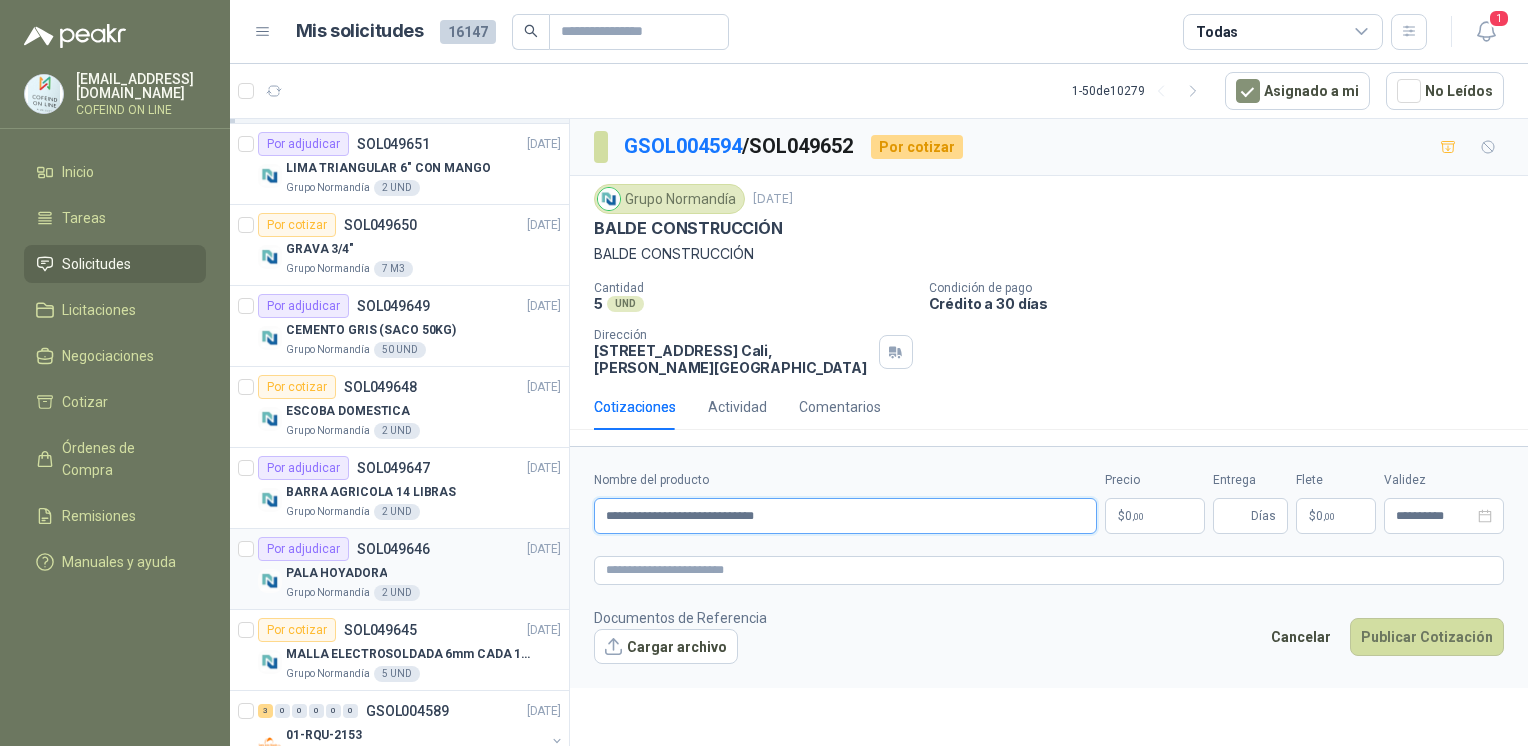 drag, startPoint x: 790, startPoint y: 514, endPoint x: 543, endPoint y: 526, distance: 247.29132 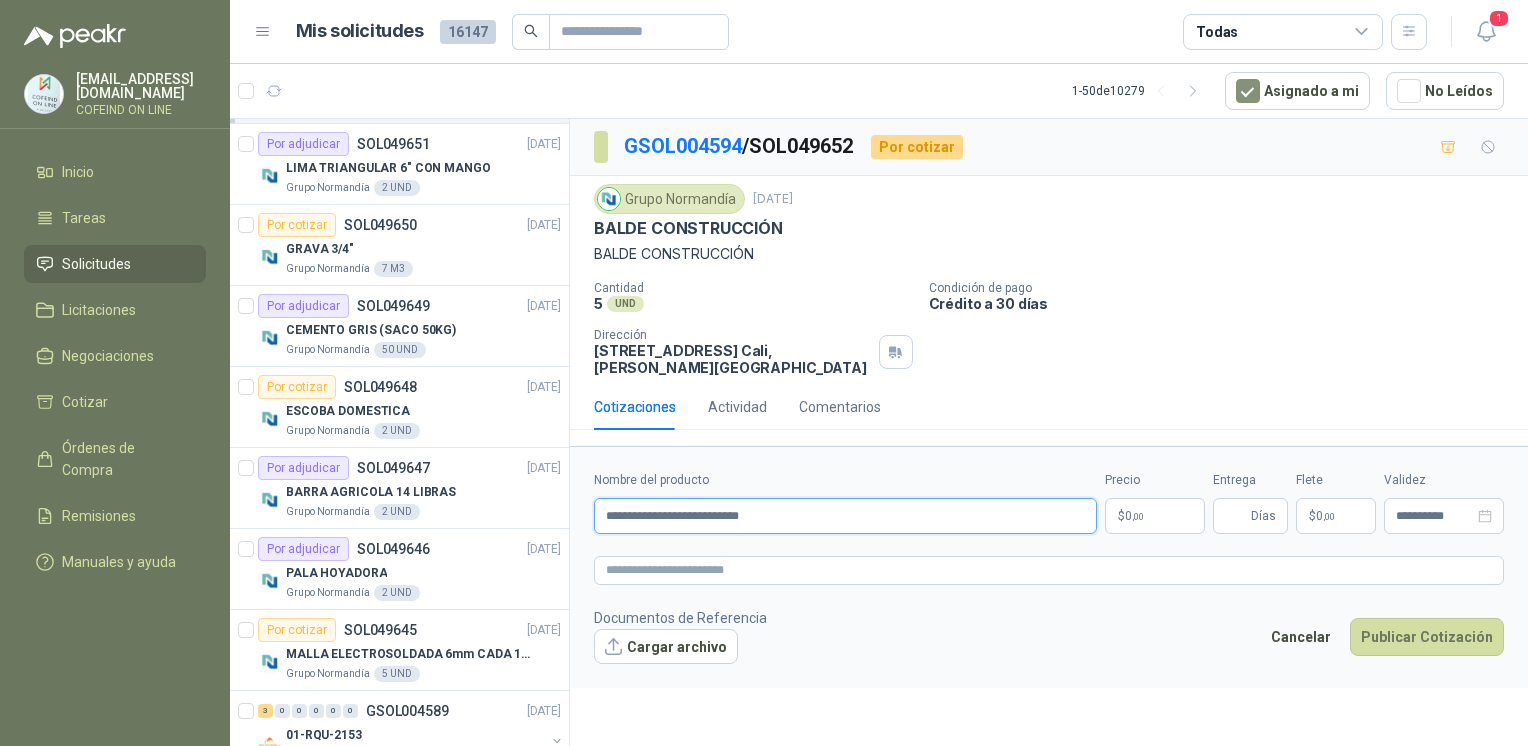 type on "**********" 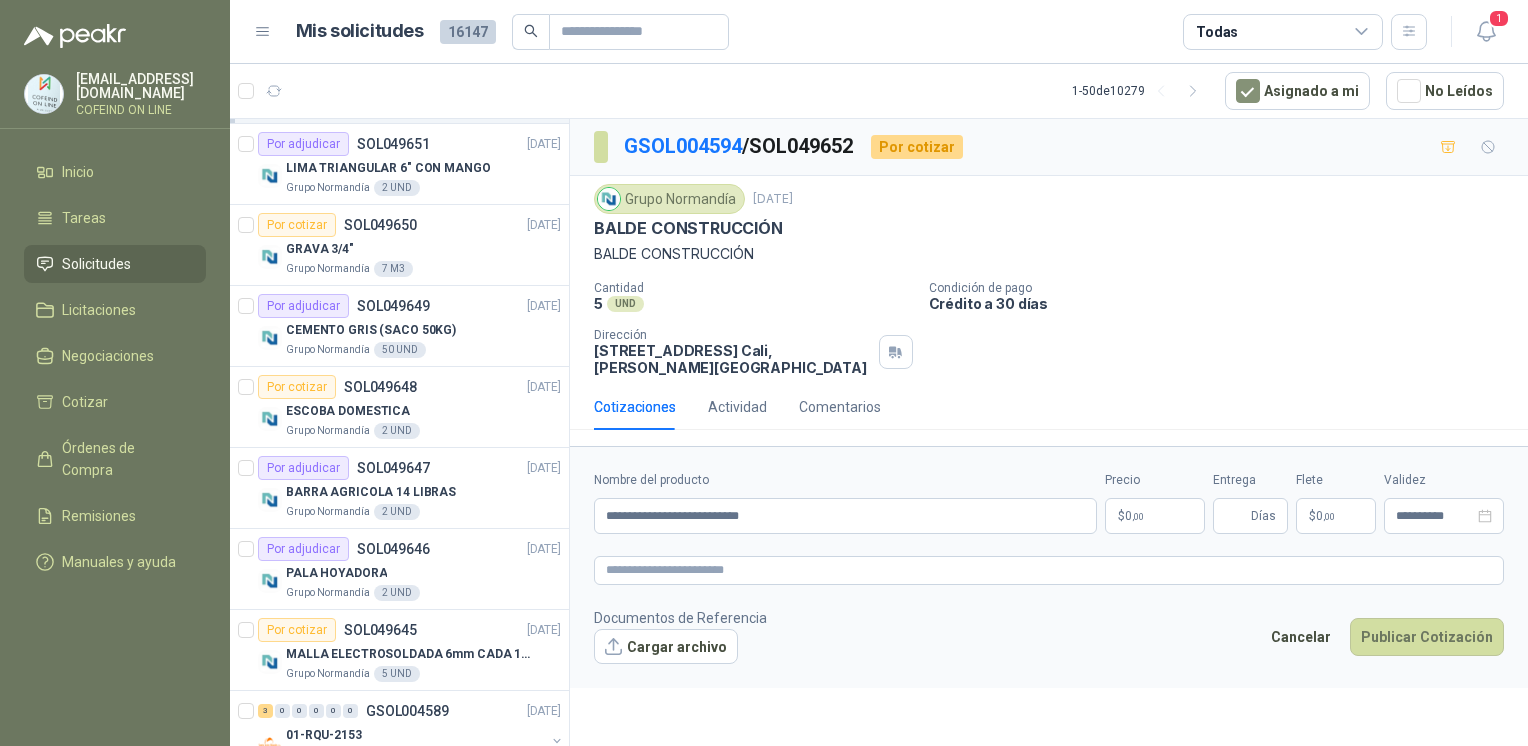 drag, startPoint x: 592, startPoint y: 351, endPoint x: 768, endPoint y: 349, distance: 176.01137 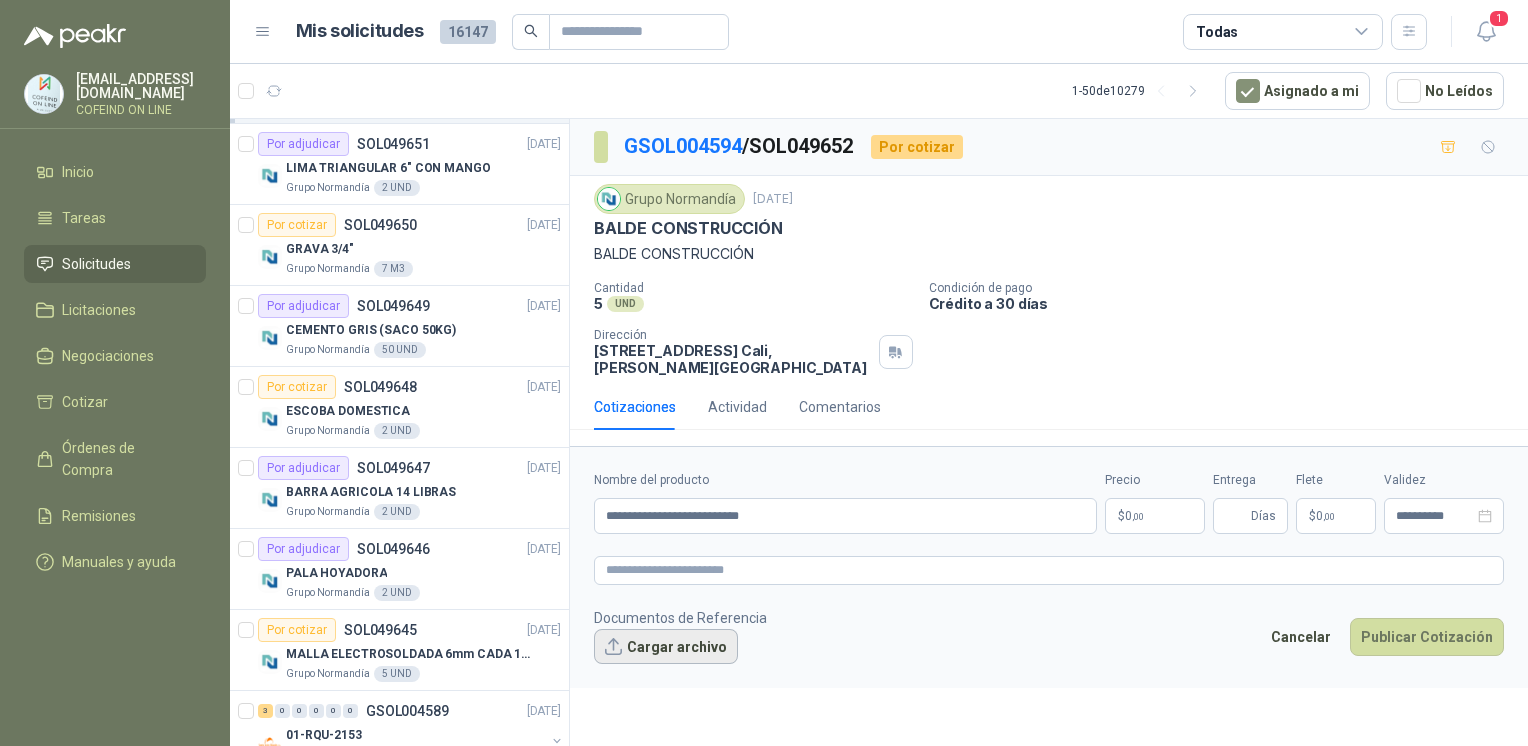 click on "Cargar archivo" at bounding box center (666, 647) 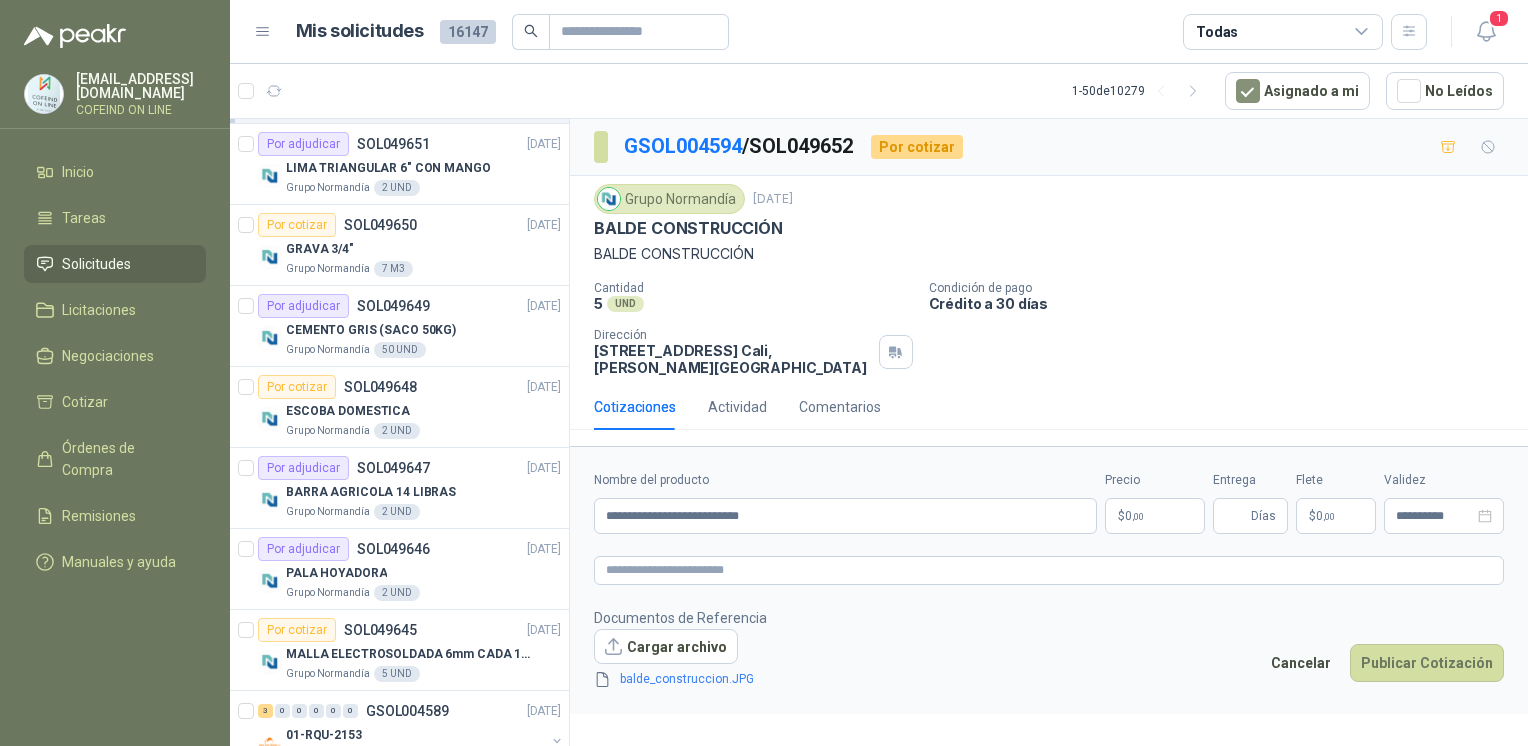 click on "[EMAIL_ADDRESS][DOMAIN_NAME]   COFEIND ON LINE   Inicio   Tareas   Solicitudes   Licitaciones   Negociaciones   Cotizar   Órdenes de Compra   Remisiones   Manuales y ayuda Mis solicitudes 16147 Todas 1 1 - 50  de  10279 Asignado a mi No Leídos 10   0   0   0   0   0   GSOL004591 [DATE]   169115  PANEL YESO Club Campestre de Cali   4   0   0   0   0   0   GSOL004590 [DATE]   169052 VALVULA 169113 - 169139- 169158 PVC  Club Campestre de Cali   Por adjudicar SOL049685 [DATE]   TANQUE PLASTICO ALMACENAMIENTO AGUA 2000 LITROS Grupo [PERSON_NAME] 2   UND Por adjudicar SOL049684 [DATE]   MACHETE Grupo [PERSON_NAME] 2   UND Por cotizar SOL049683 [DATE]   PUNTILLA 1-1/2" Grupo [PERSON_NAME] 20   LB Por cotizar SOL049682 [DATE]   TEJA ETERNIT No. 6 (1,83 x 0,92m) Grupo [PERSON_NAME] 20   UND Por adjudicar SOL049681 [DATE]   ALAMBRE NEGRO Grupo [PERSON_NAME] 50   KG Por adjudicar SOL049680 [DATE]   GANCHOS TEJA ETERNIT Grupo [PERSON_NAME] 40   UND Por adjudicar SOL049679 [DATE]   FLEXOMETRO (8m) Grupo [PERSON_NAME]" at bounding box center (764, 373) 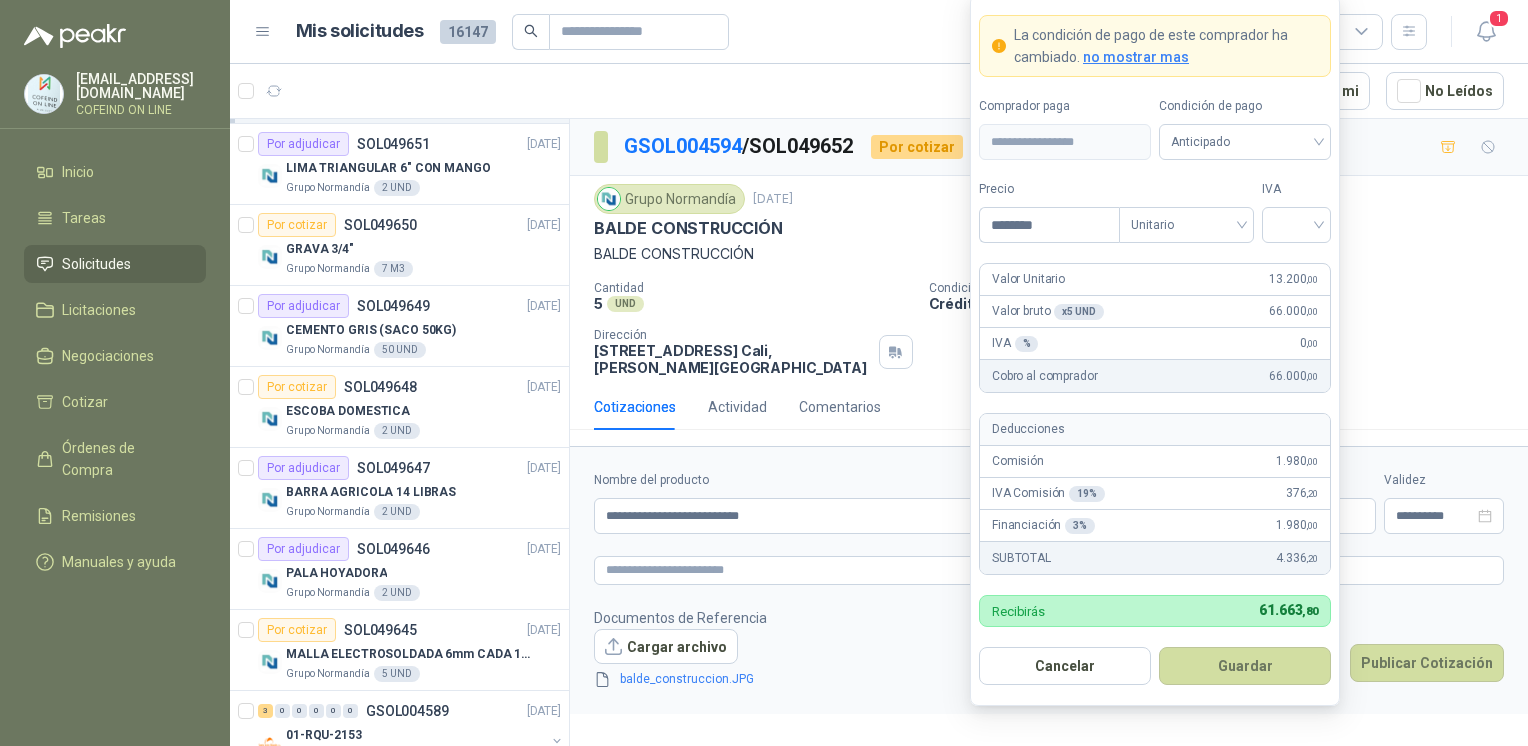 click on "**********" at bounding box center [1155, 350] 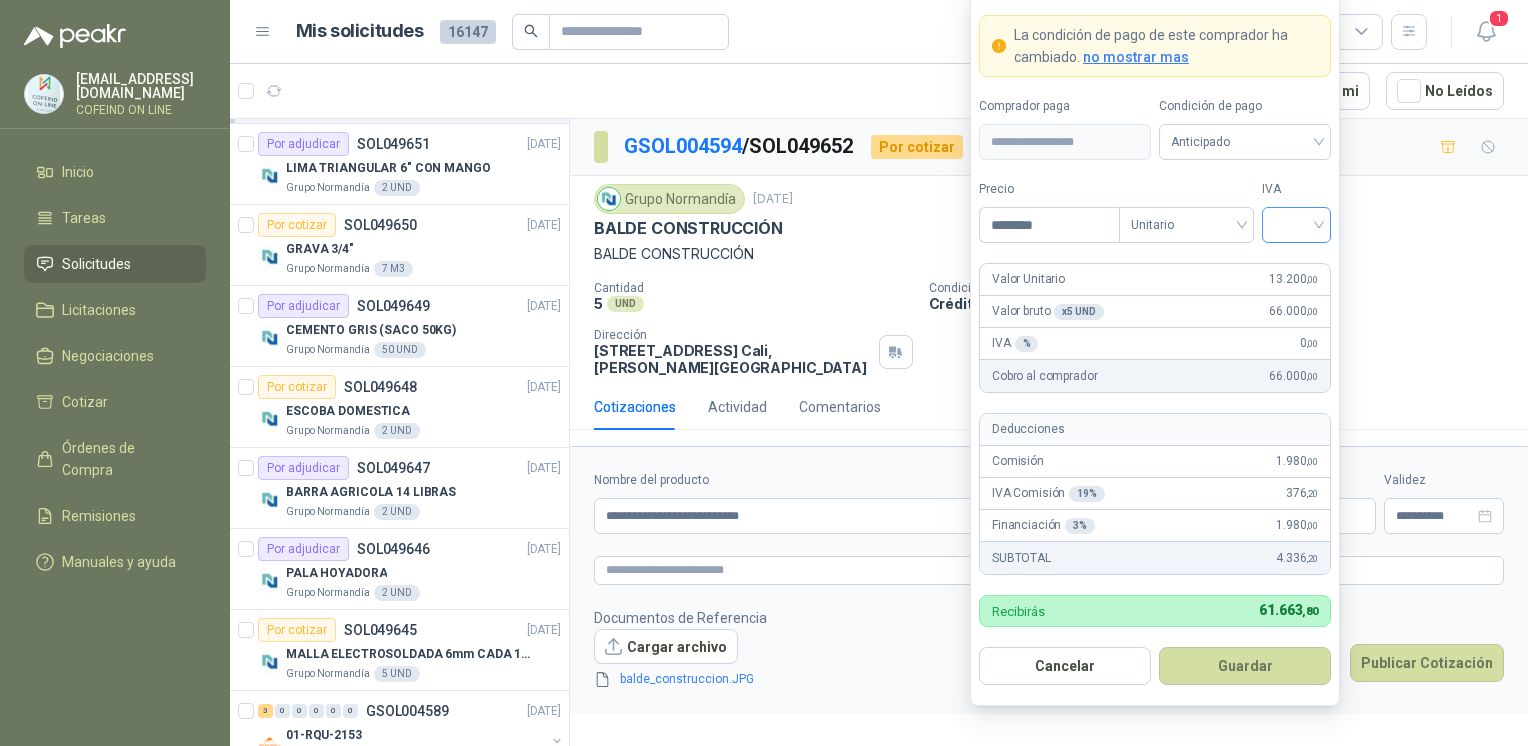 click at bounding box center [1296, 223] 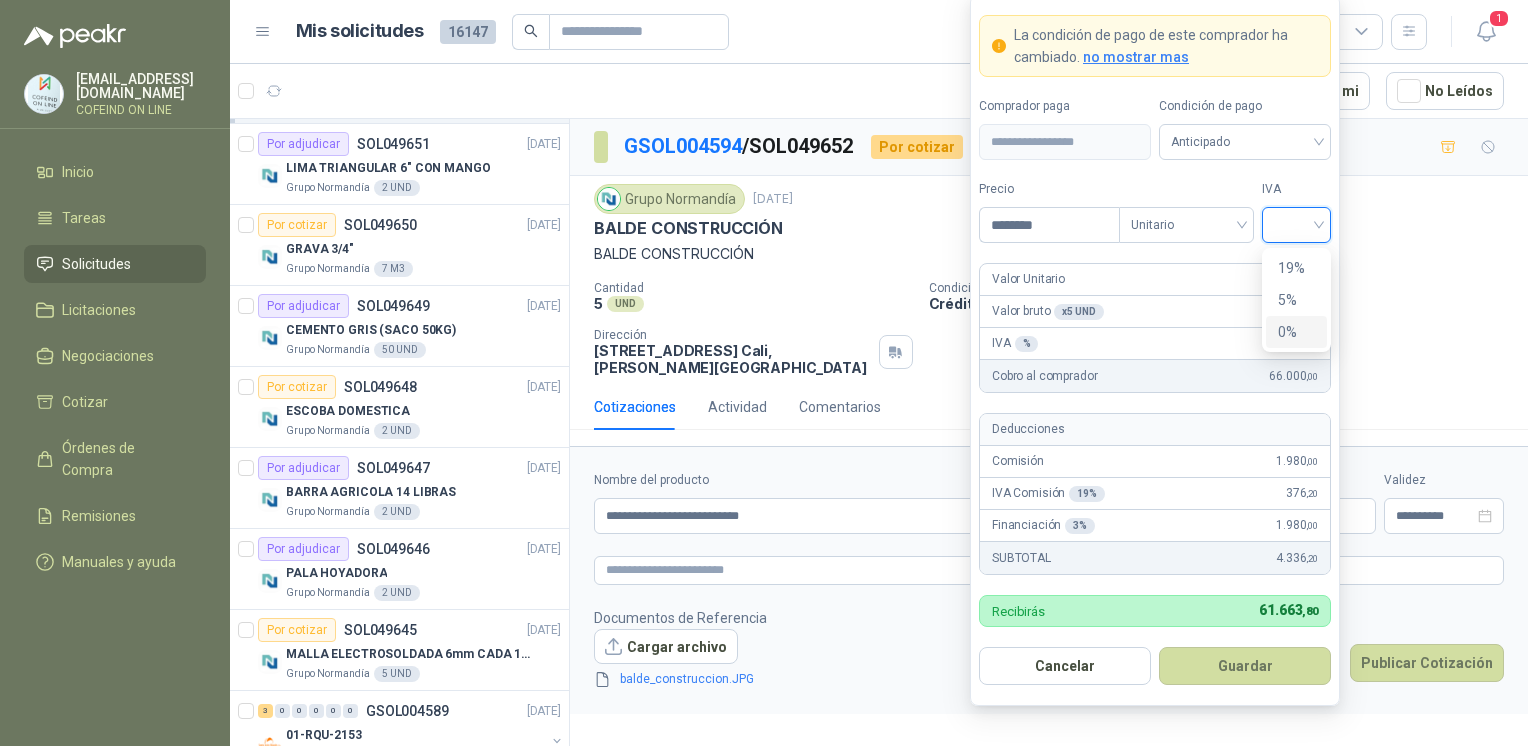 click on "0%" at bounding box center [1296, 332] 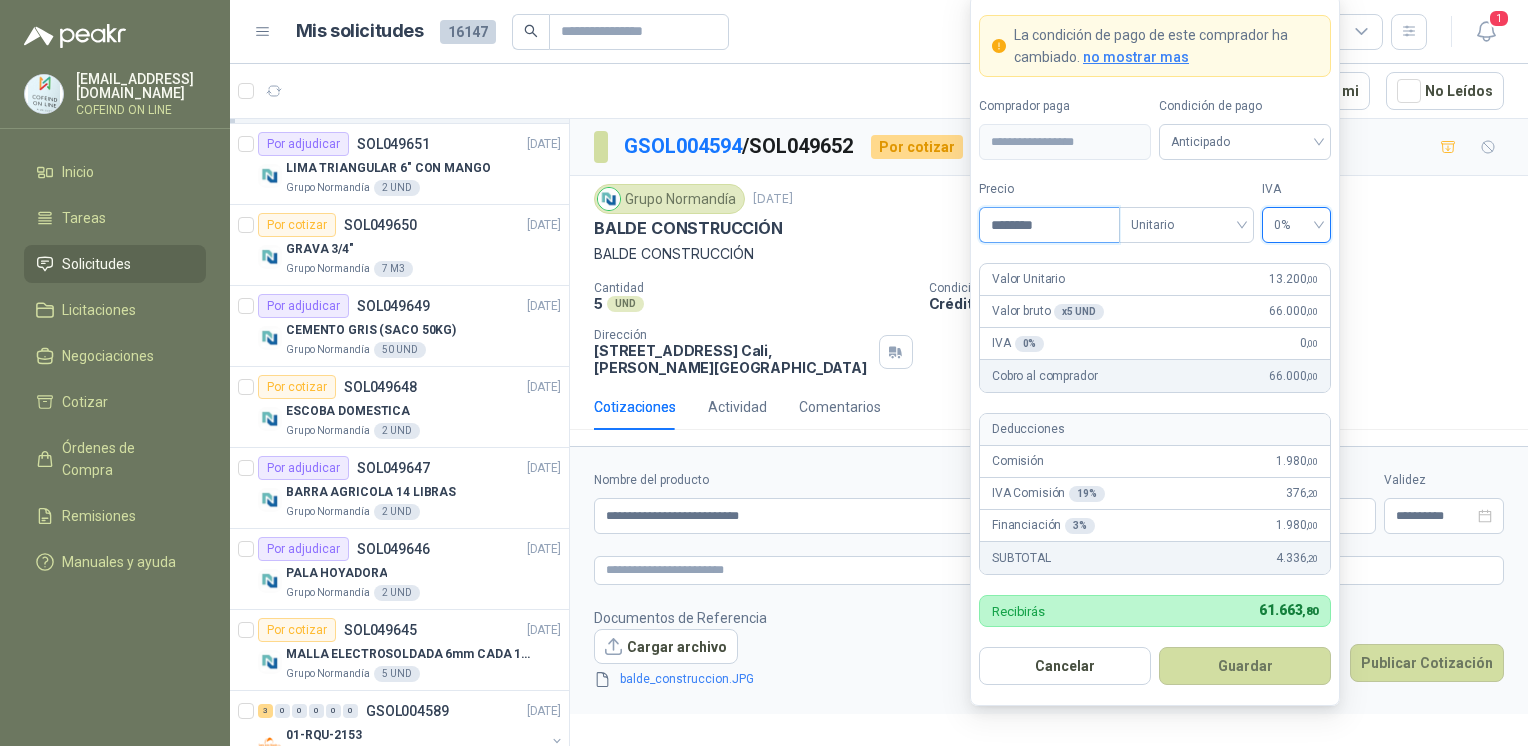 click on "********" at bounding box center (1049, 225) 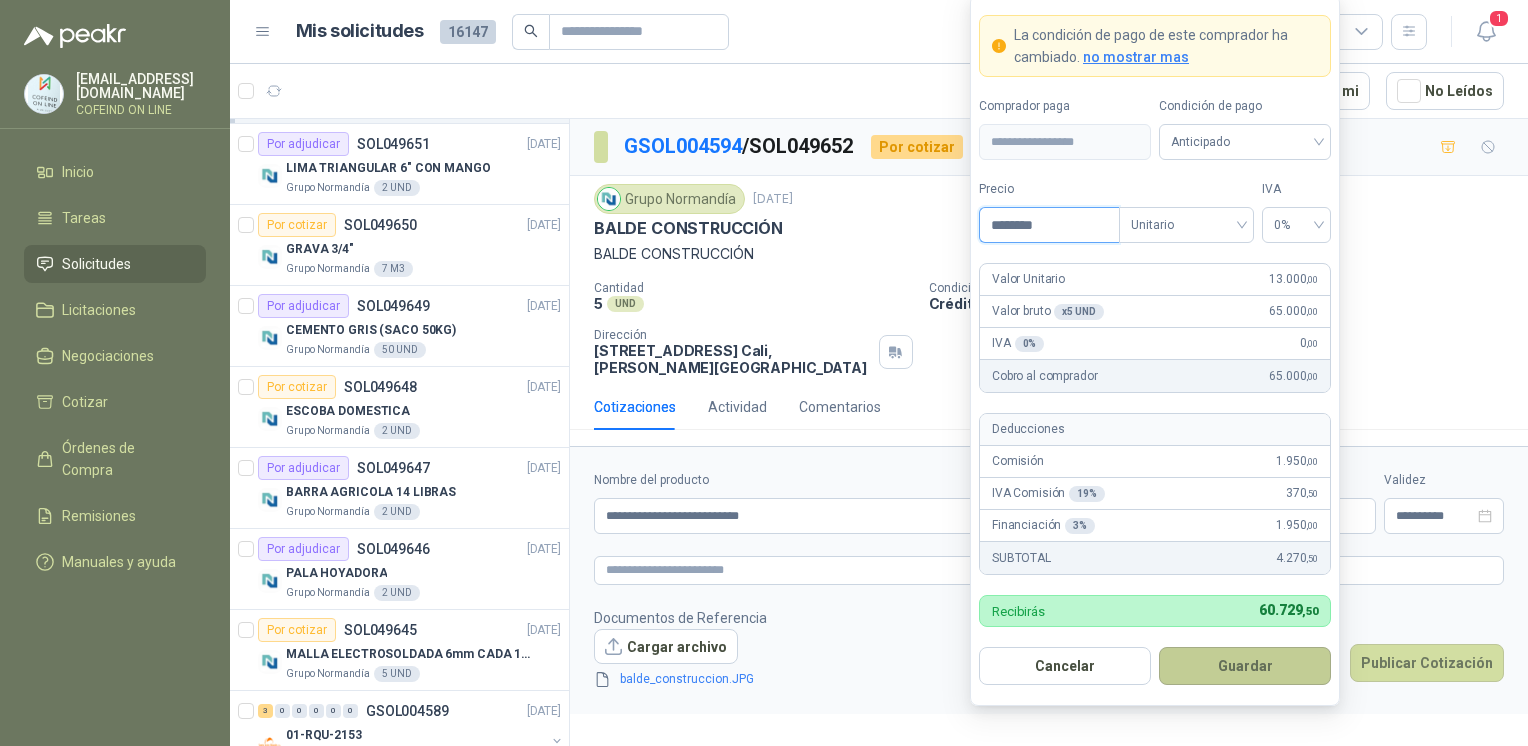 type on "********" 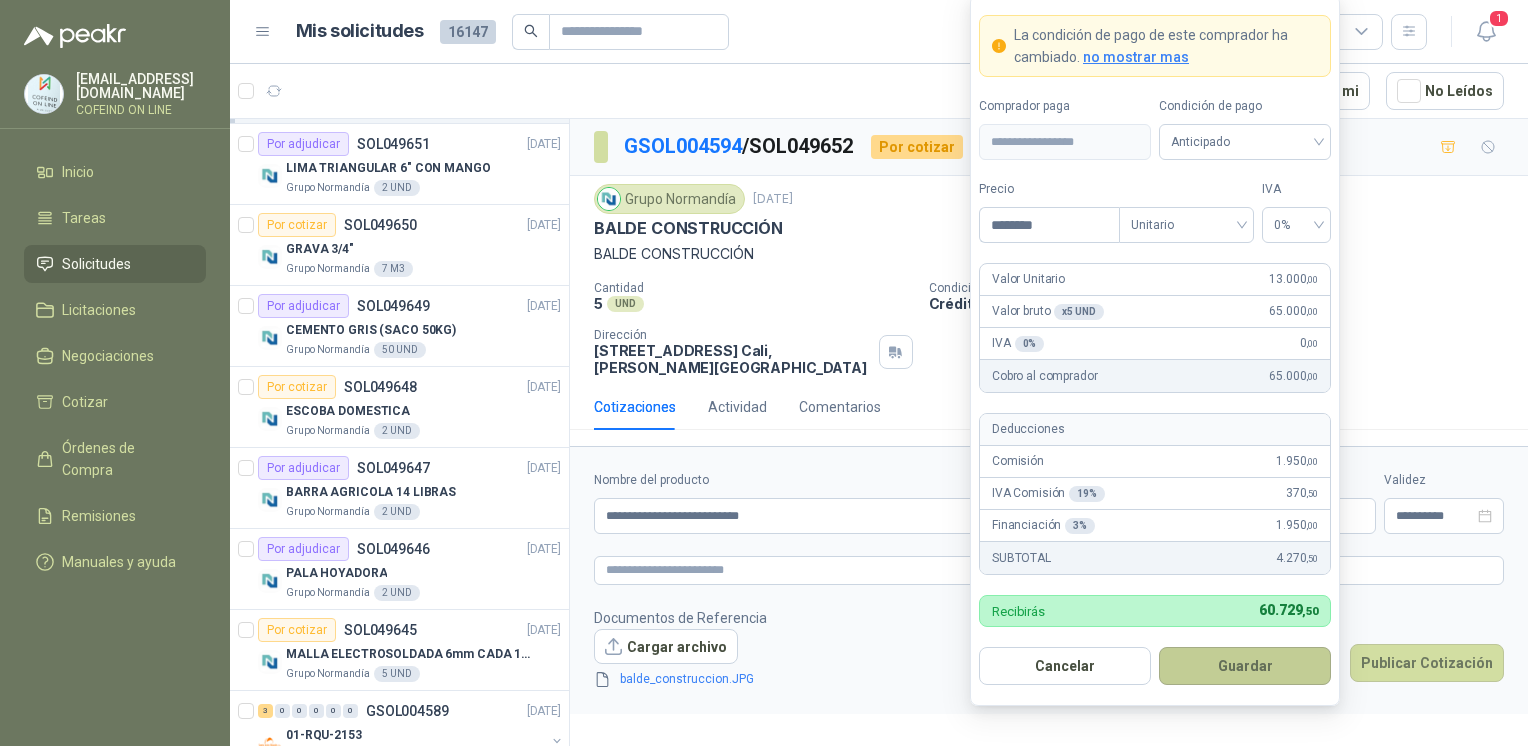 click on "Guardar" at bounding box center [1245, 666] 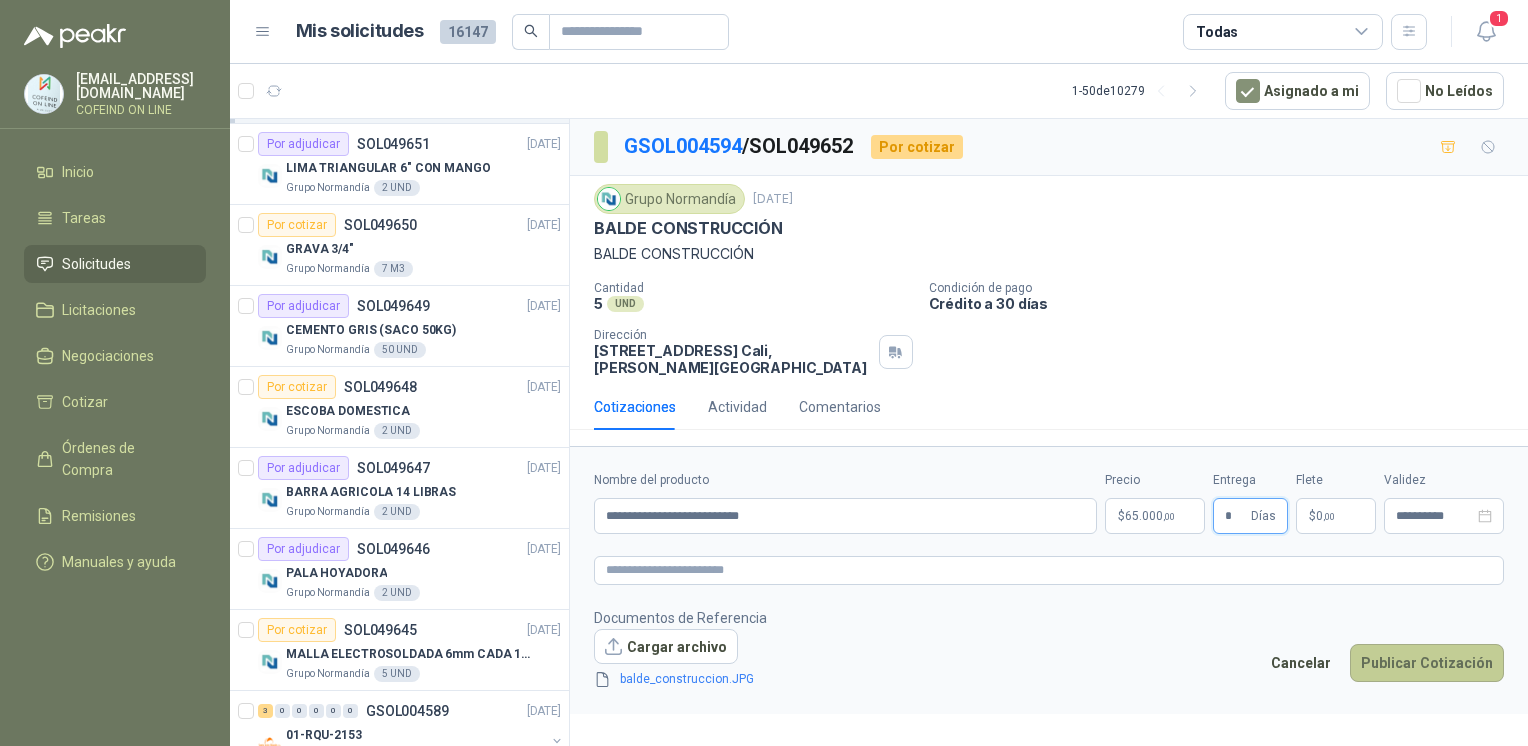 type on "*" 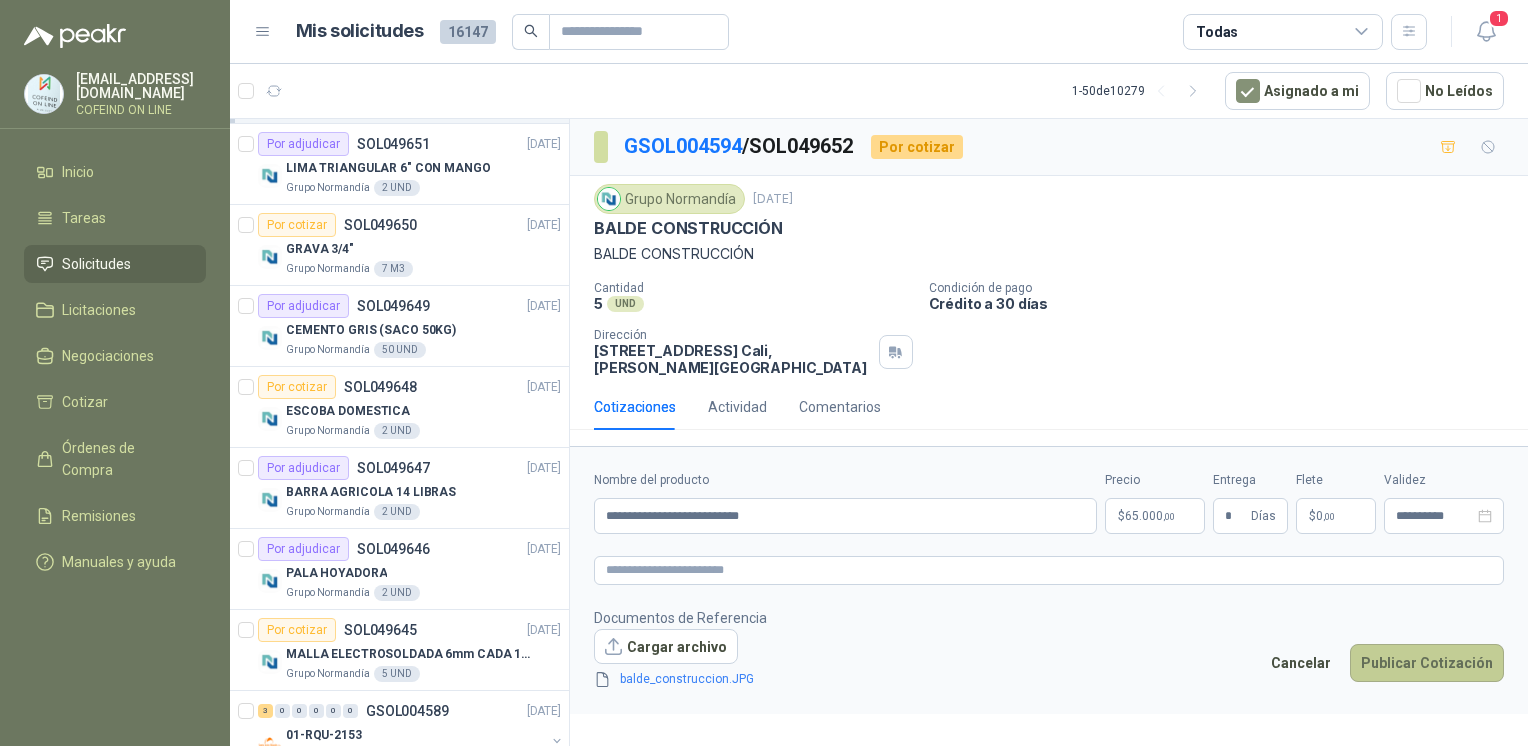 click on "Publicar Cotización" at bounding box center [1427, 663] 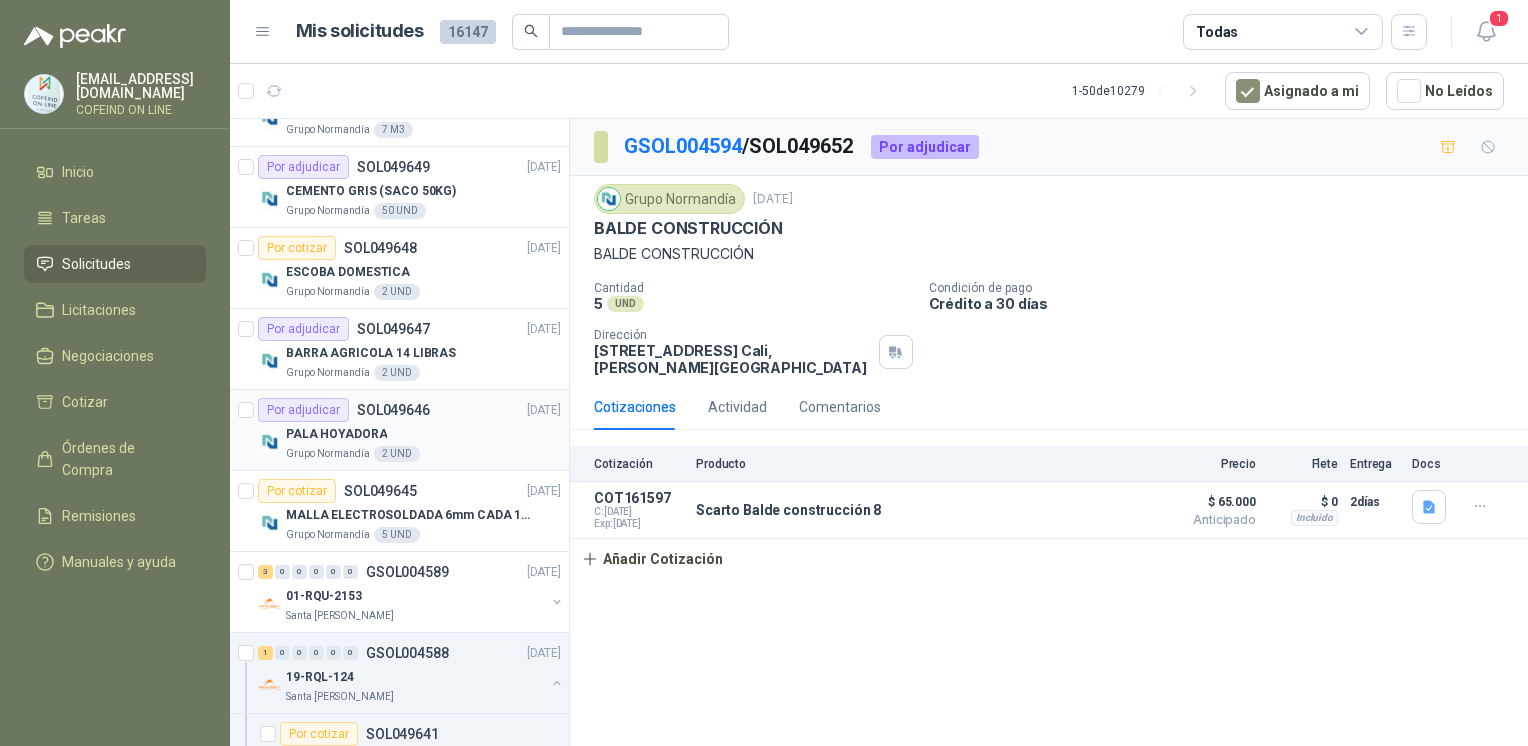 scroll, scrollTop: 3054, scrollLeft: 0, axis: vertical 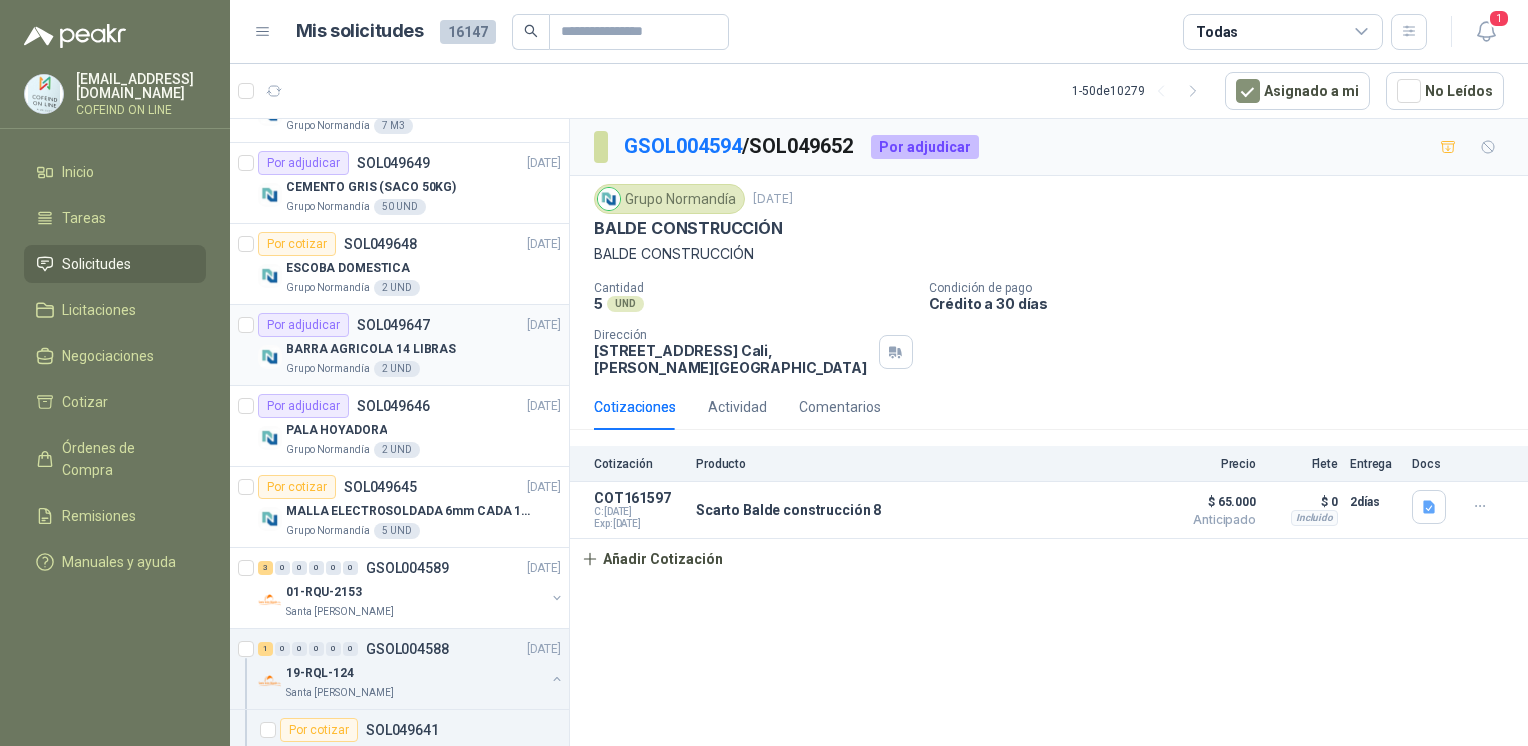 click on "BARRA AGRICOLA 14 LIBRAS" at bounding box center [371, 349] 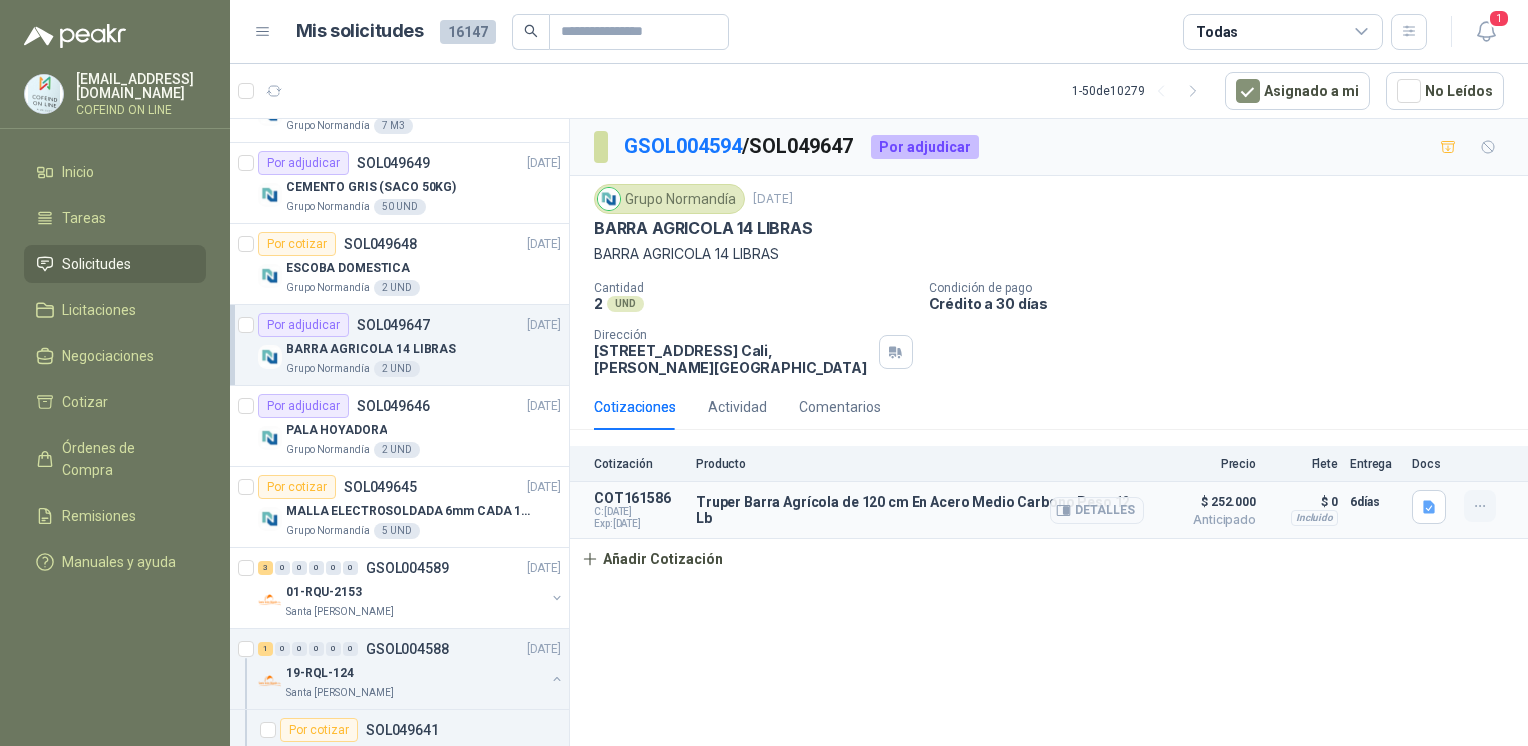 click 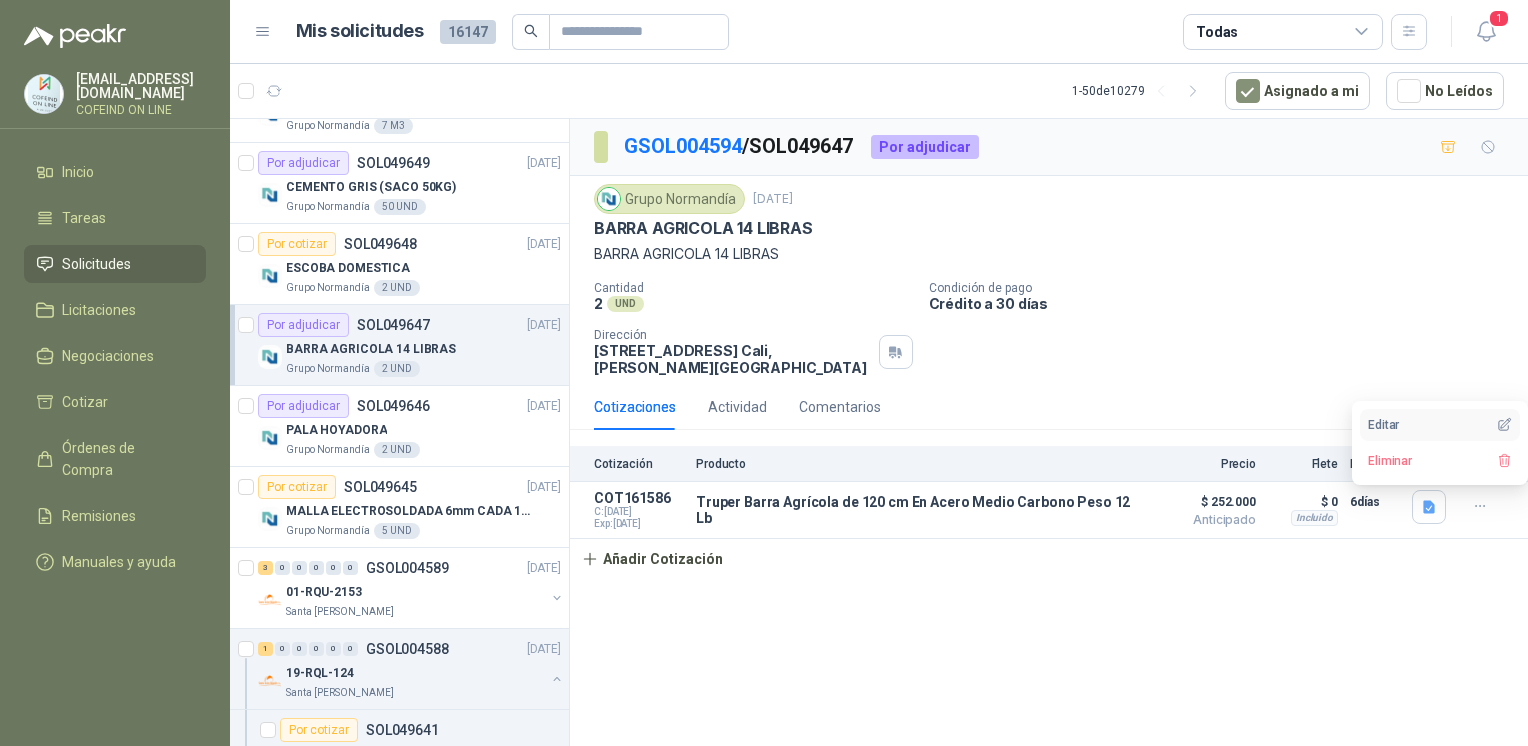 click on "Editar" at bounding box center (1440, 425) 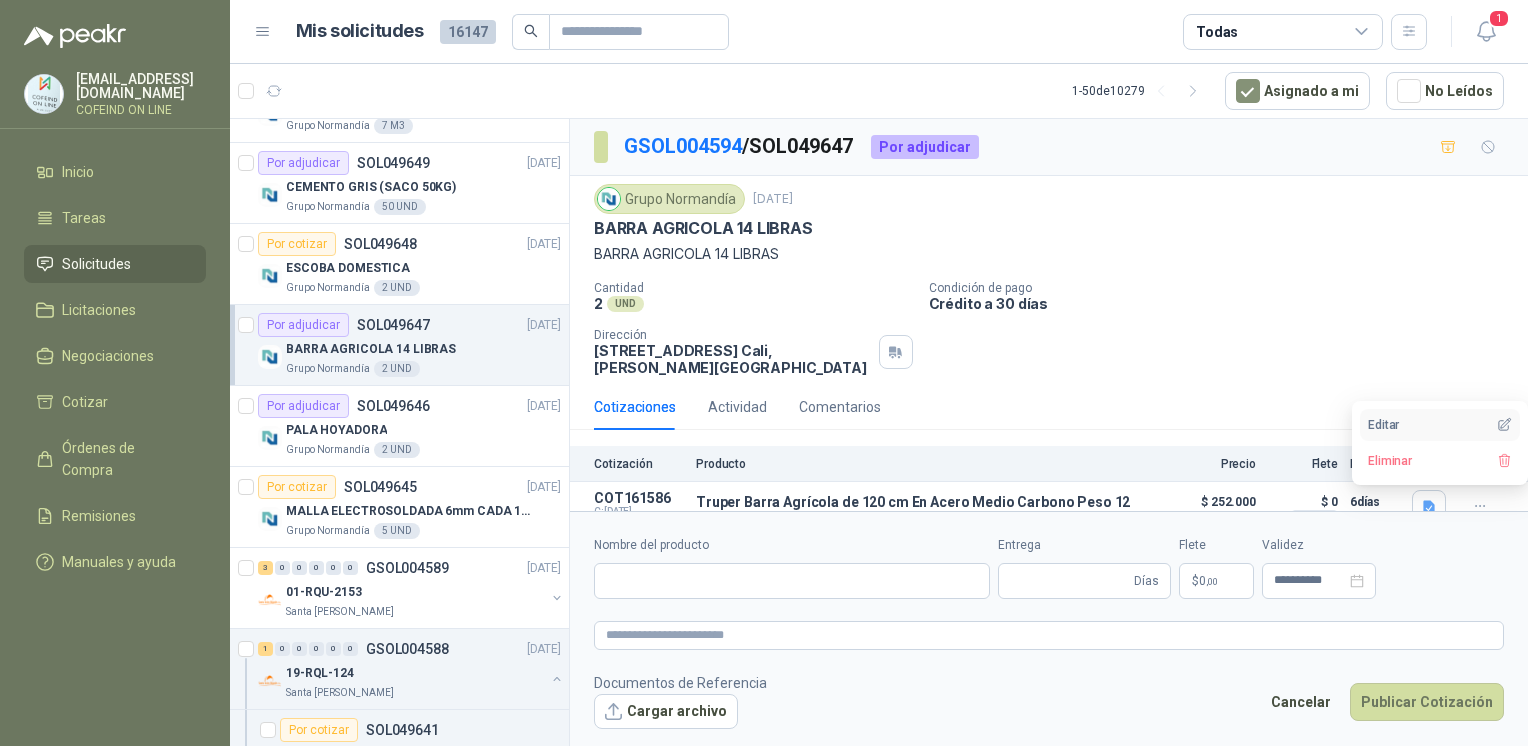 type 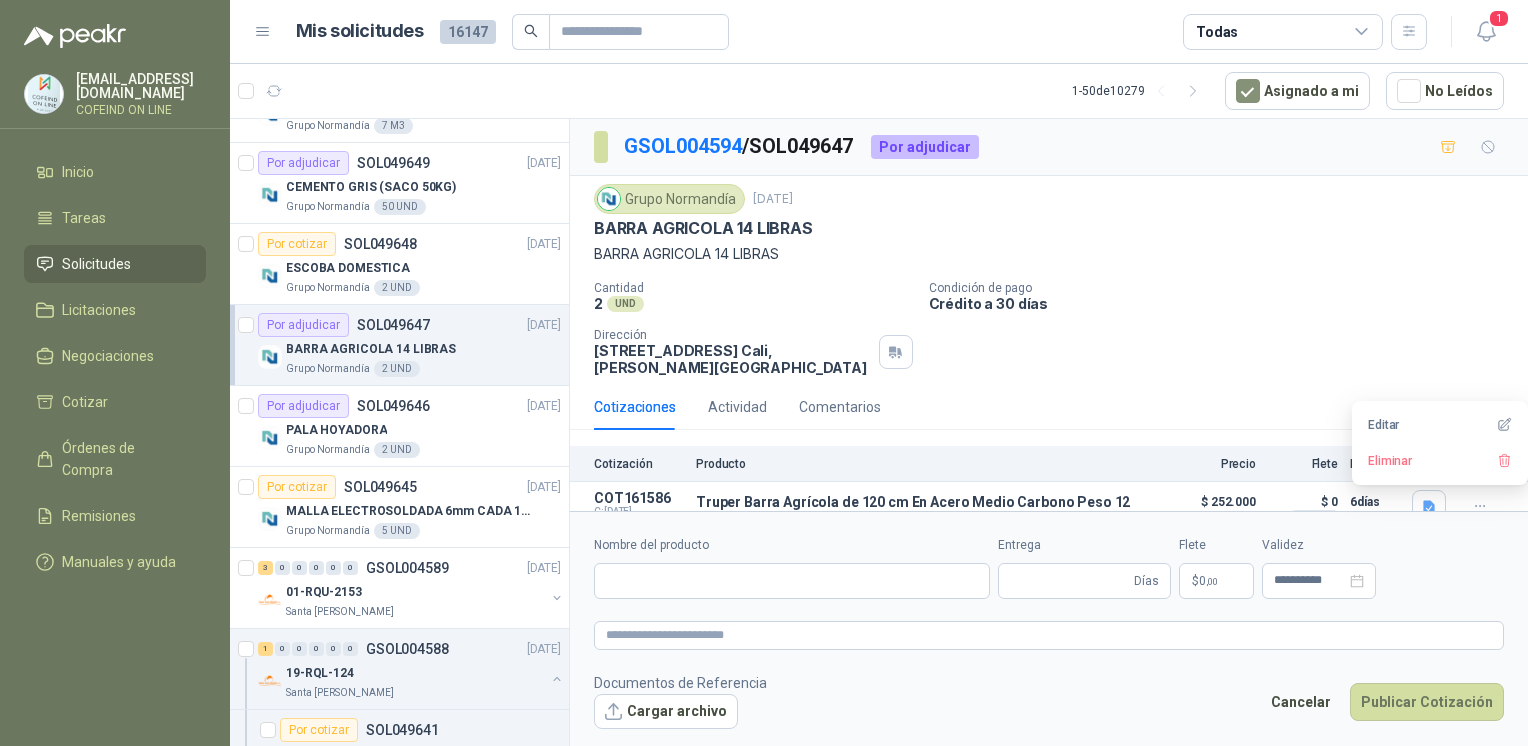type on "**********" 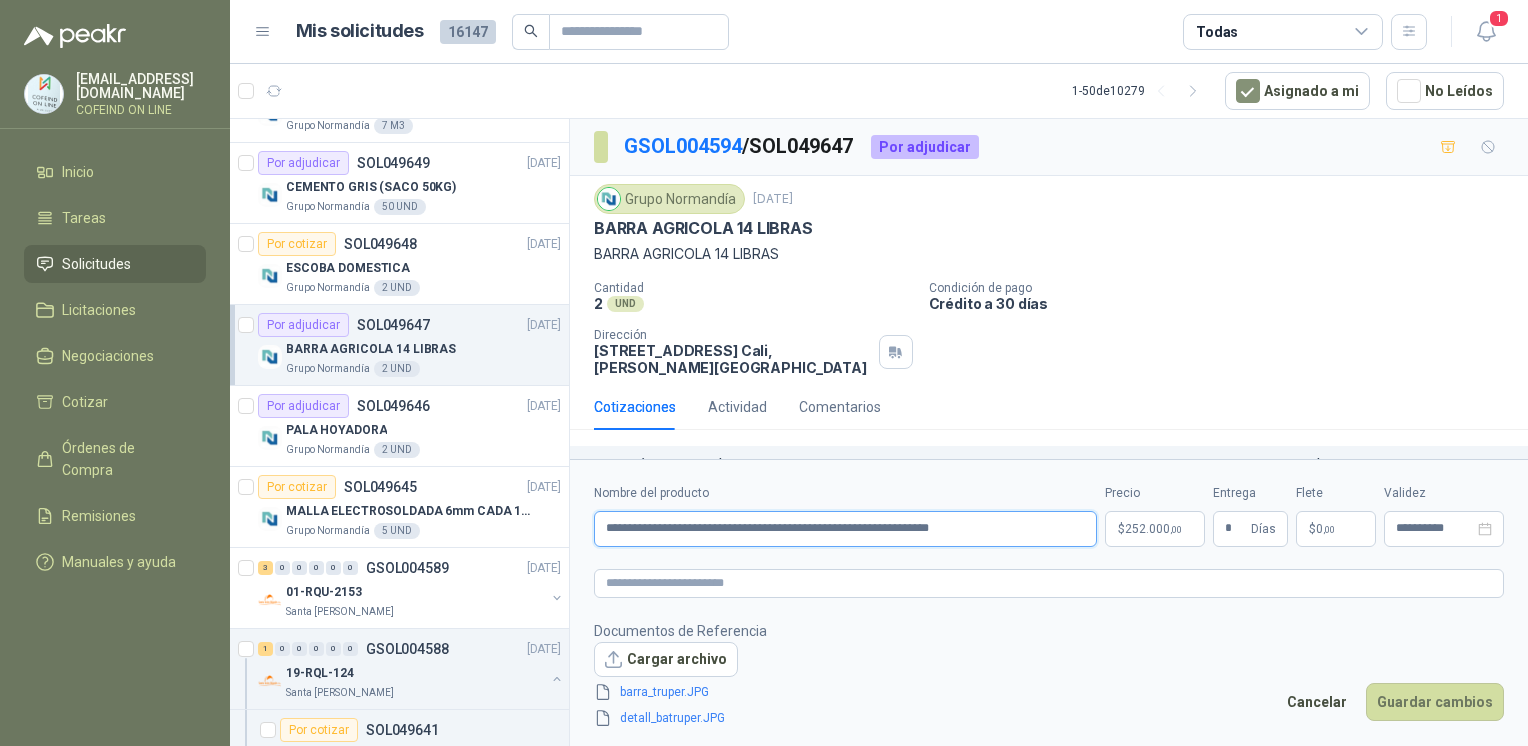 drag, startPoint x: 1008, startPoint y: 524, endPoint x: 580, endPoint y: 576, distance: 431.1473 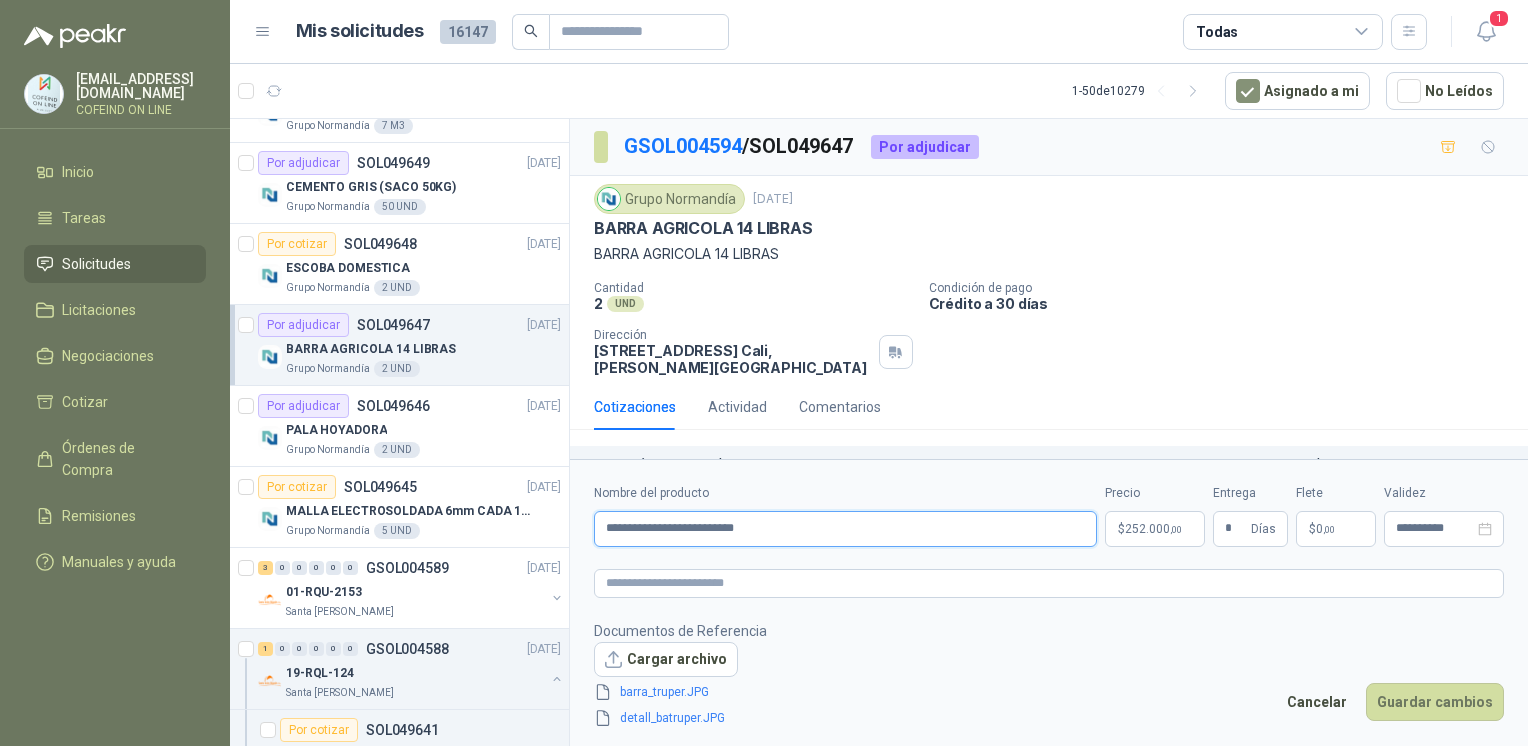 type on "**********" 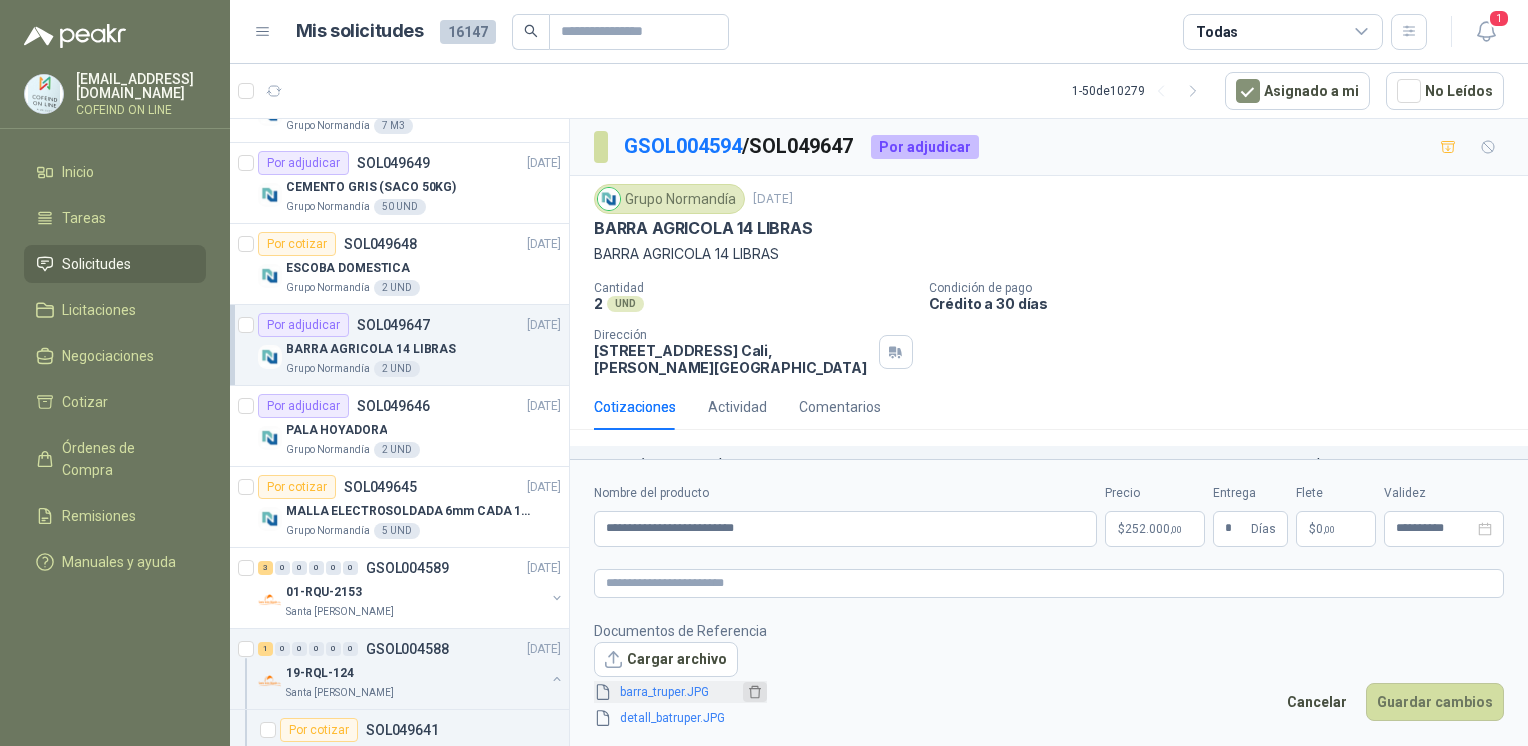 click 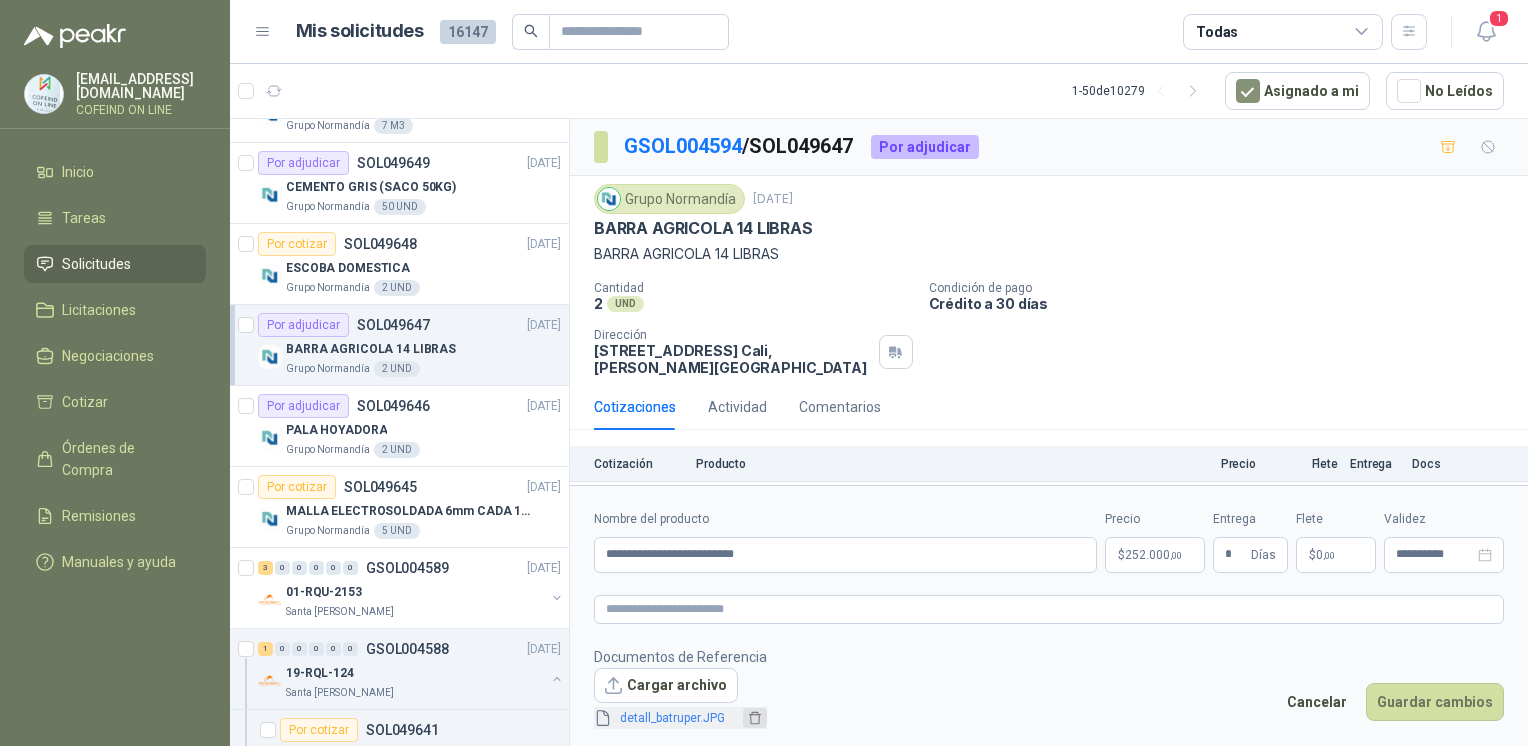 click 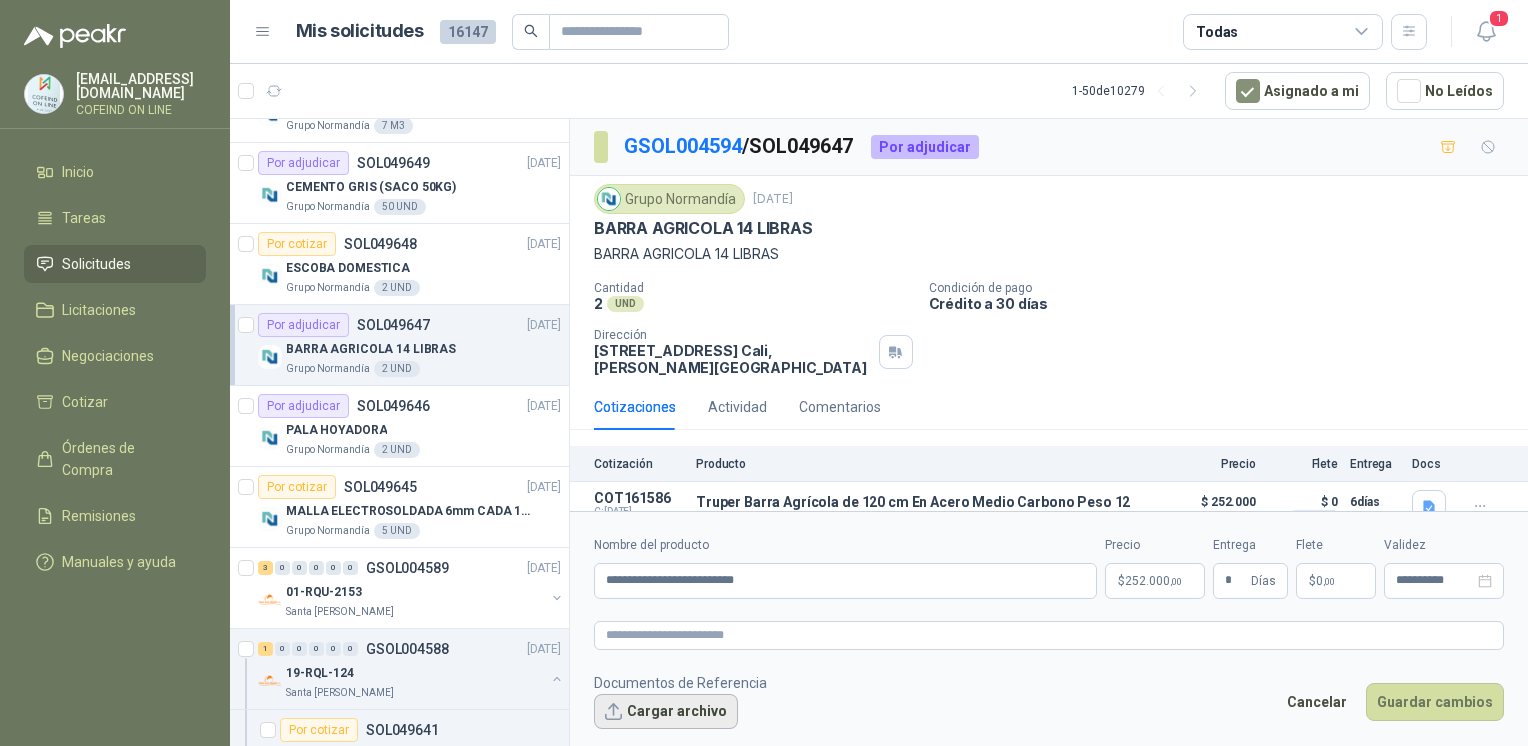 click on "Cargar archivo" at bounding box center [666, 712] 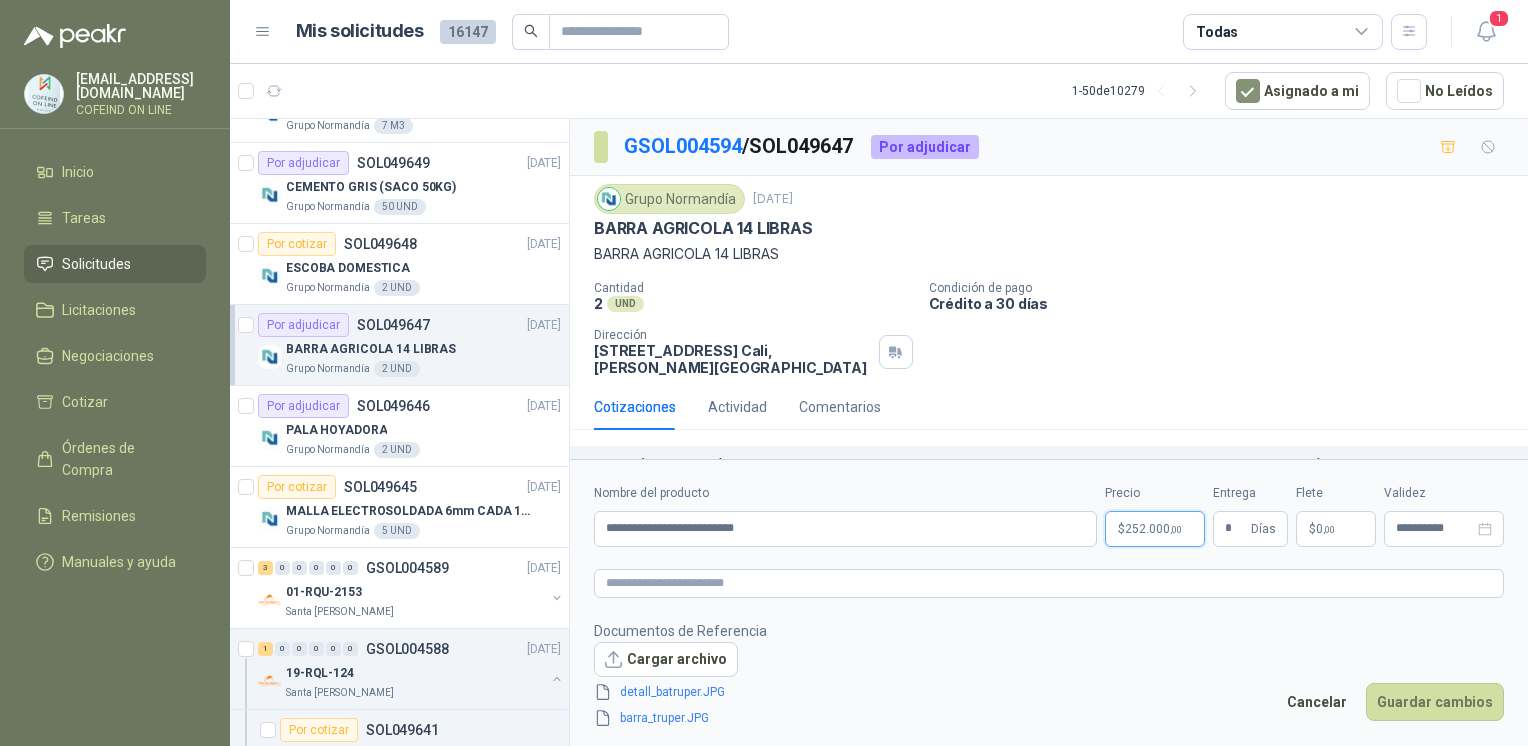 click on "252.000 ,00" at bounding box center (1153, 529) 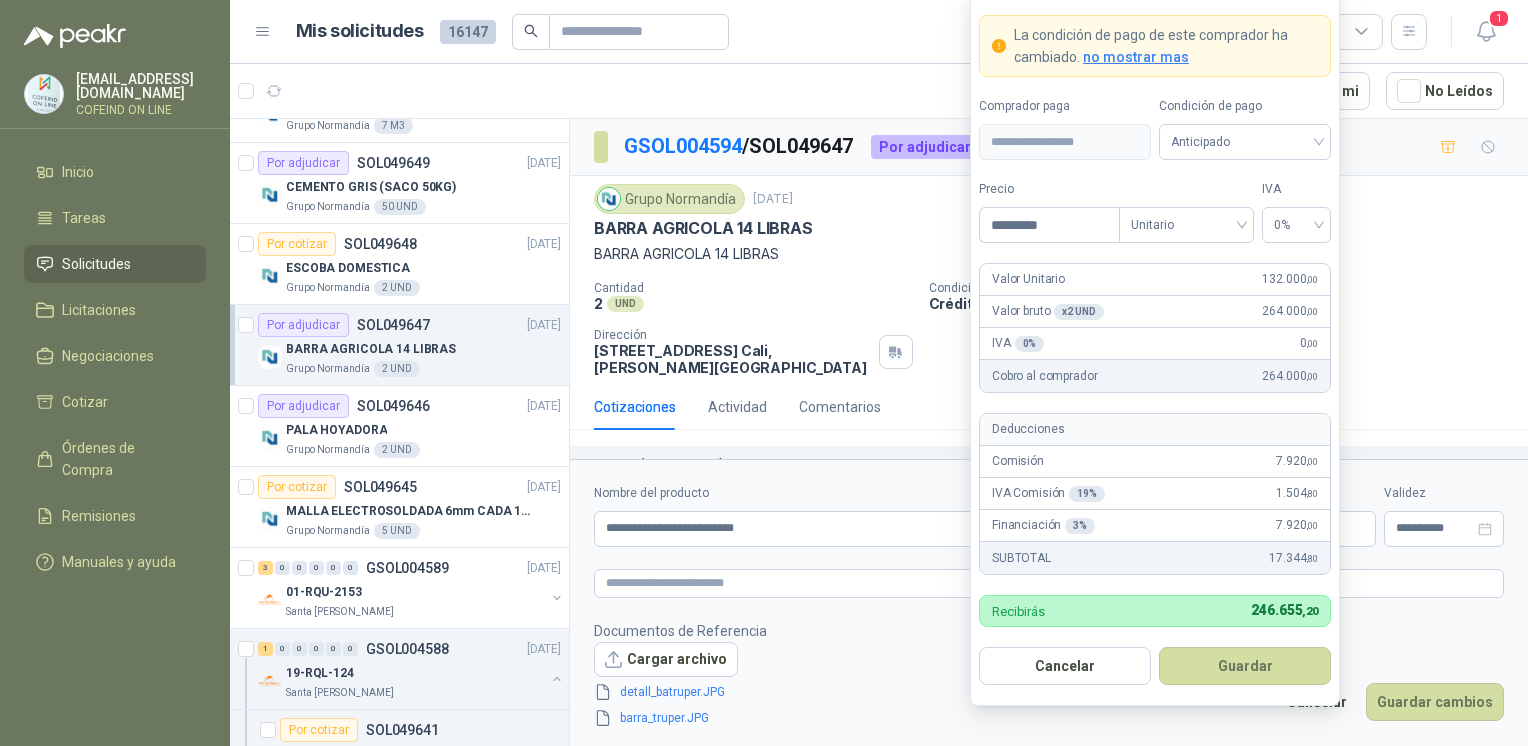 type on "*********" 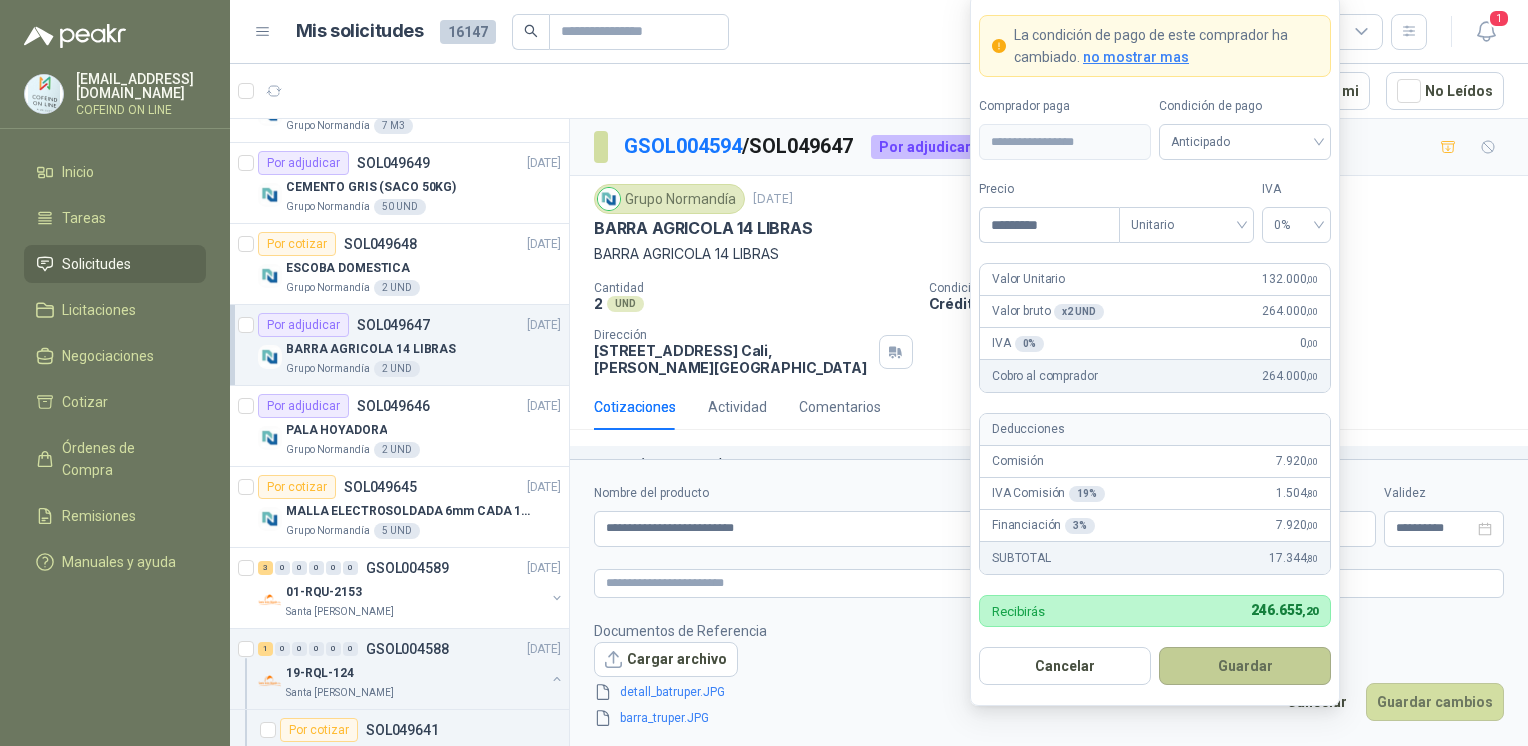 click on "Guardar" at bounding box center [1245, 666] 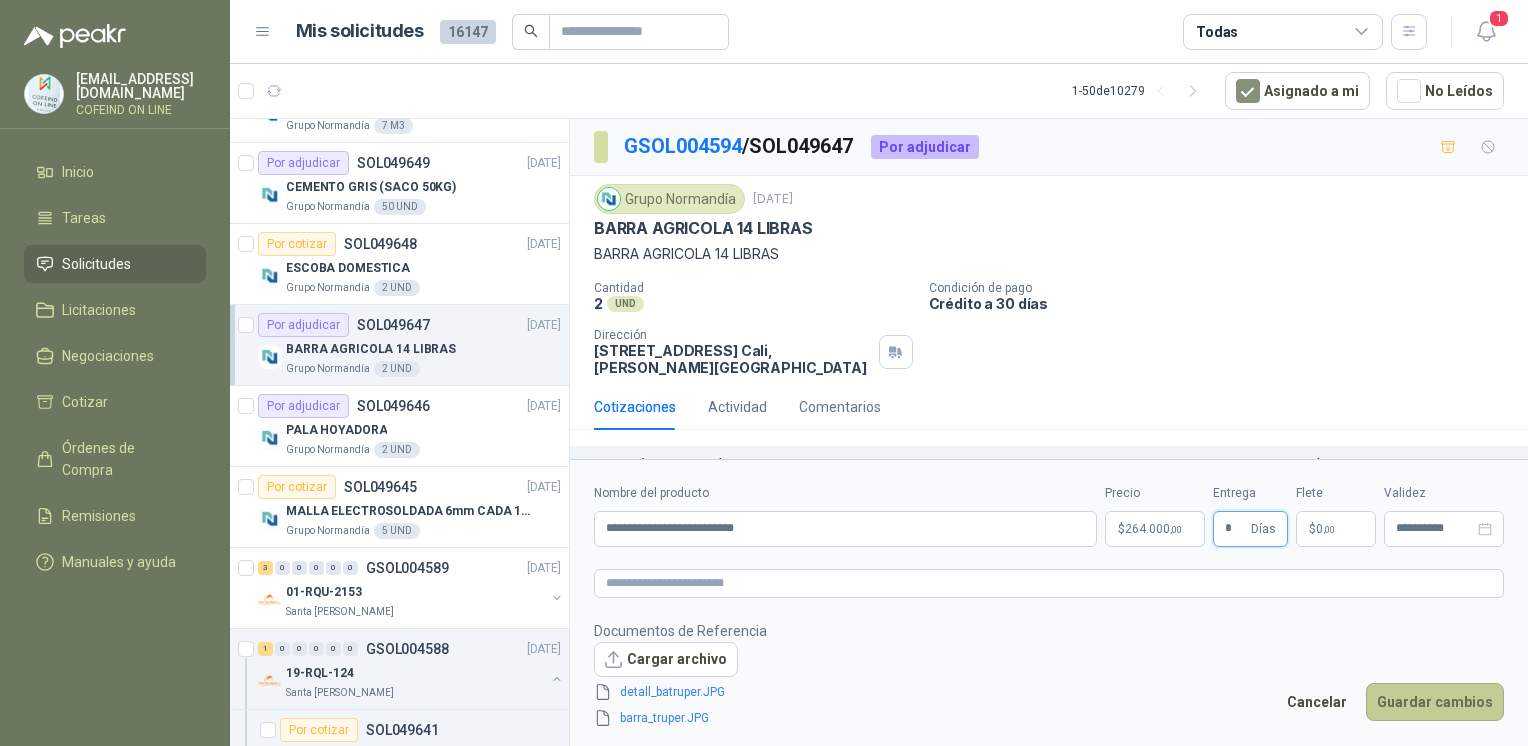 type on "*" 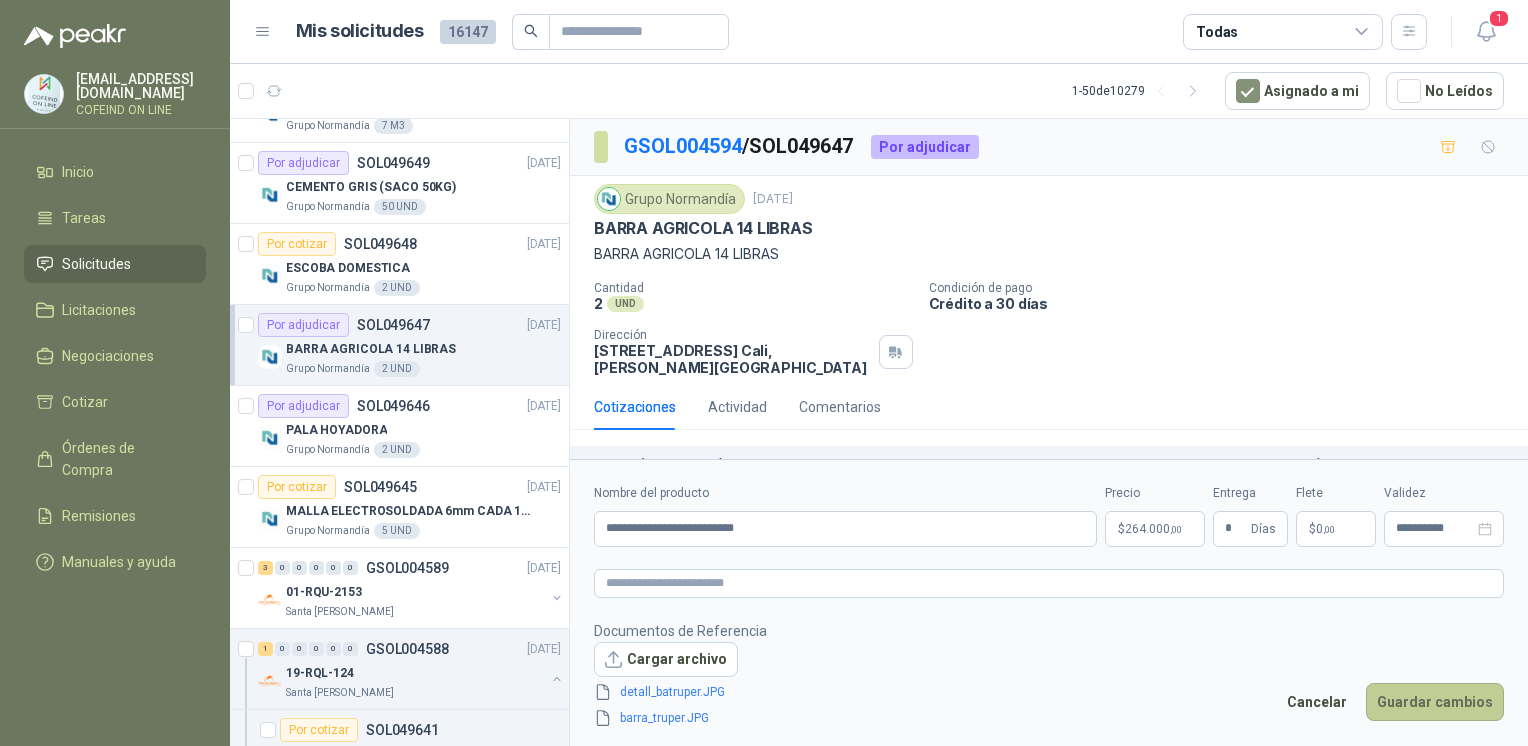 click on "Guardar cambios" at bounding box center [1435, 702] 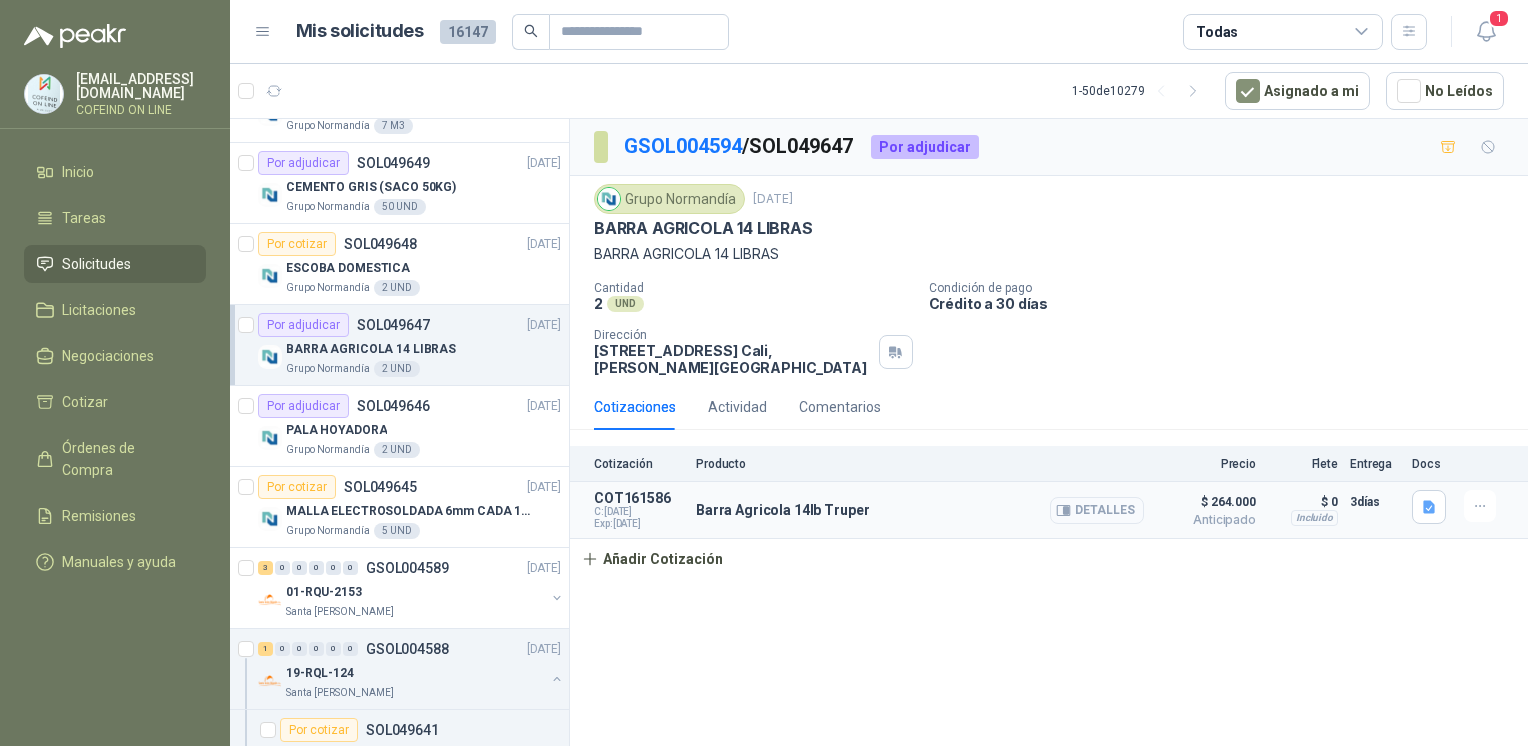 click on "Detalles" at bounding box center (1097, 510) 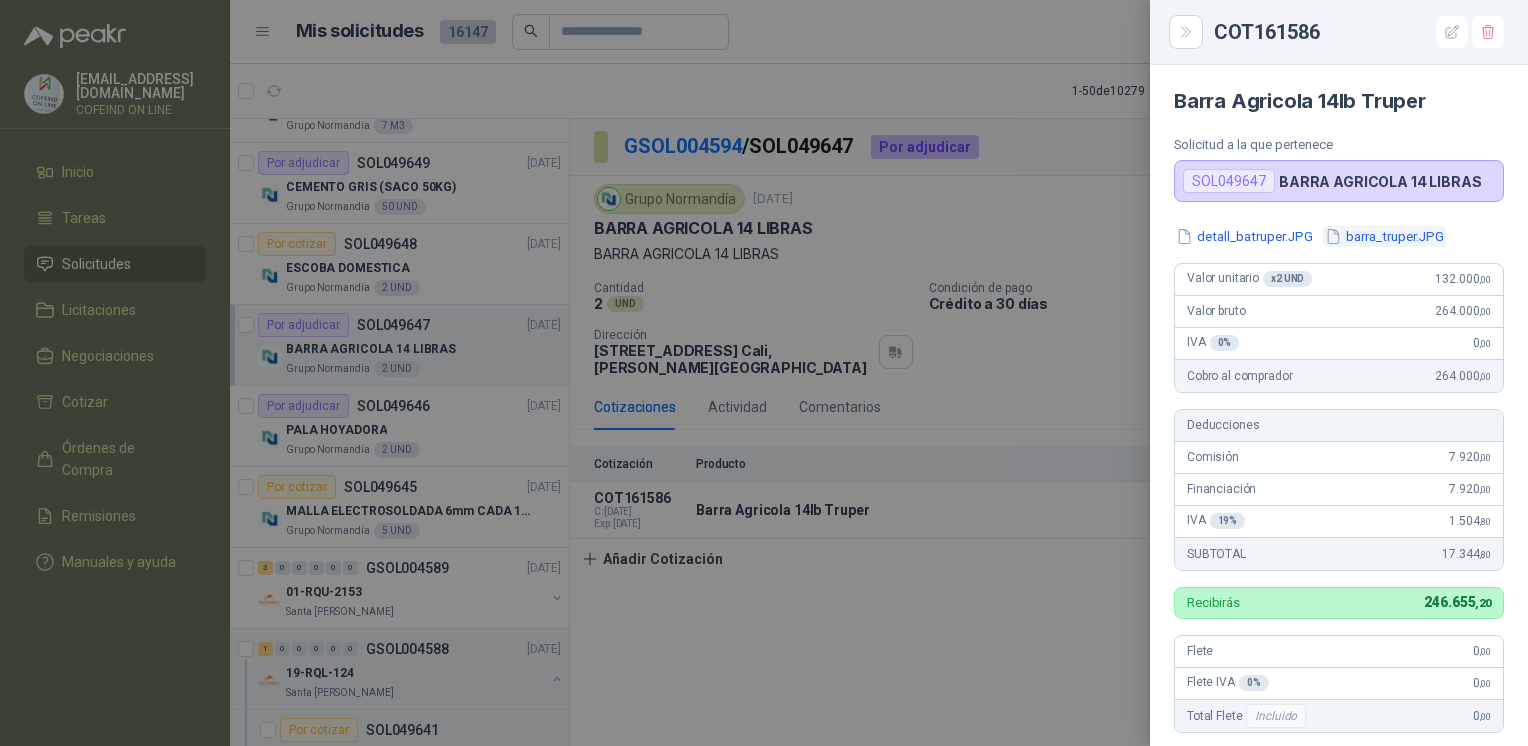 click on "barra_truper.JPG" at bounding box center [1384, 236] 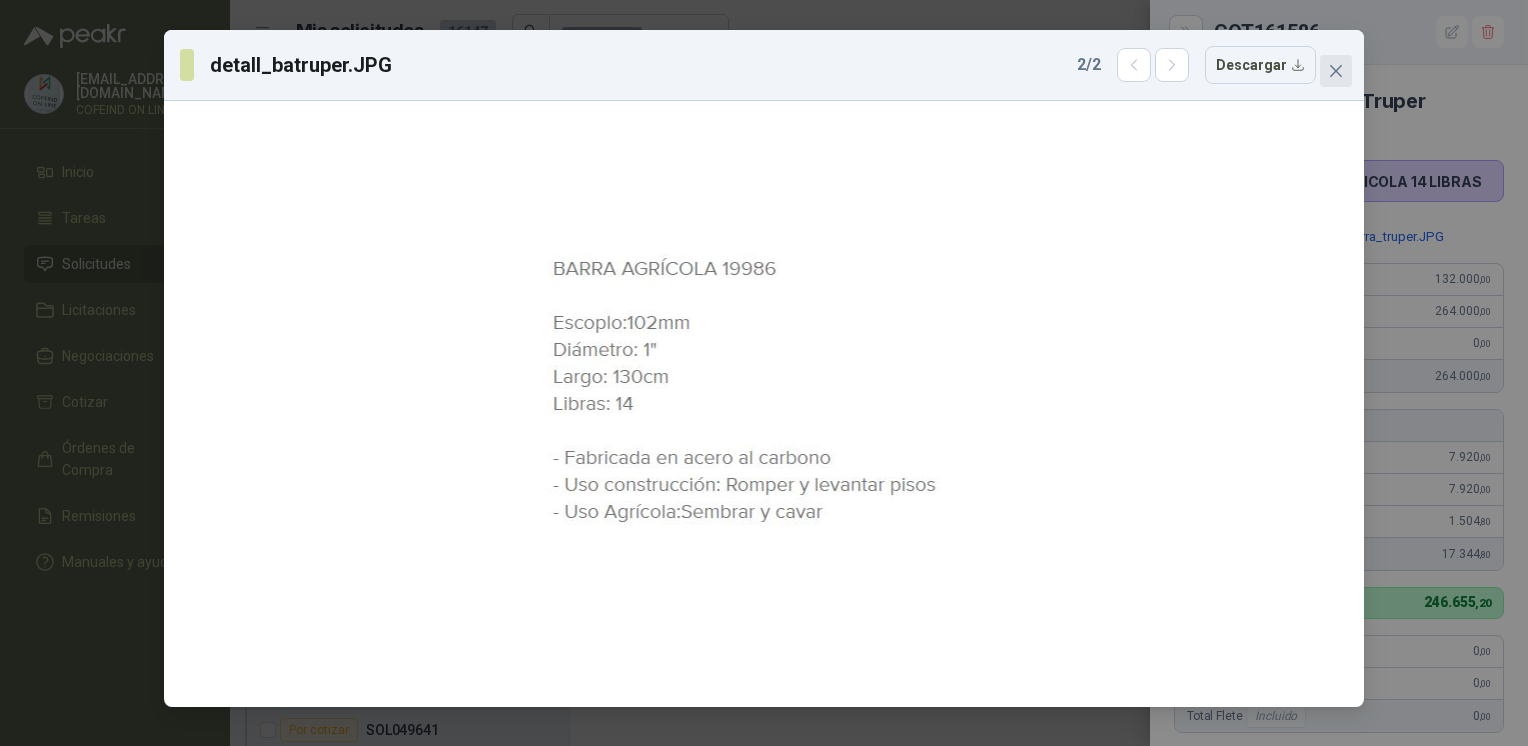 click 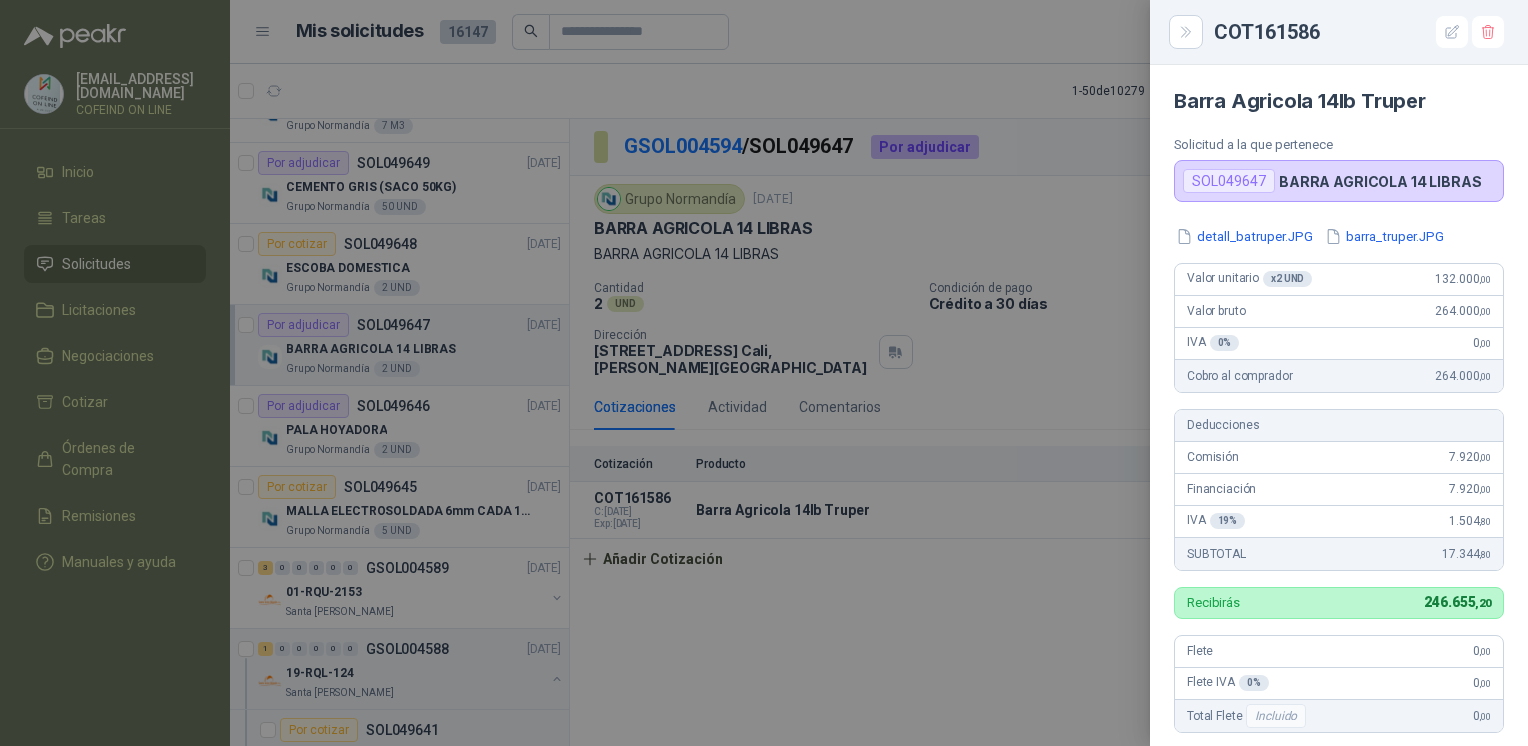 click on "detall_batruper.JPG barra_truper.JPG Valor unitario x 2   UND 132.000 ,00 Valor bruto 264.000 ,00 IVA 0 % 0 ,00 Cobro al comprador 264.000 ,00 Deducciones Comisión 7.920 ,00 Financiación 7.920 ,00 IVA 19 % 1.504 ,80 SUBTOTAL 17.344 ,80 Recibirás 246.655 ,20 Flete  0 ,00 Flete IVA 0 % 0 ,00 Total Flete Incluido   0 ,00 Fecha de creación [DATE] Validez [DATE] Días de entrega 3  dias Condición de pago Anticipado" at bounding box center (1339, 559) 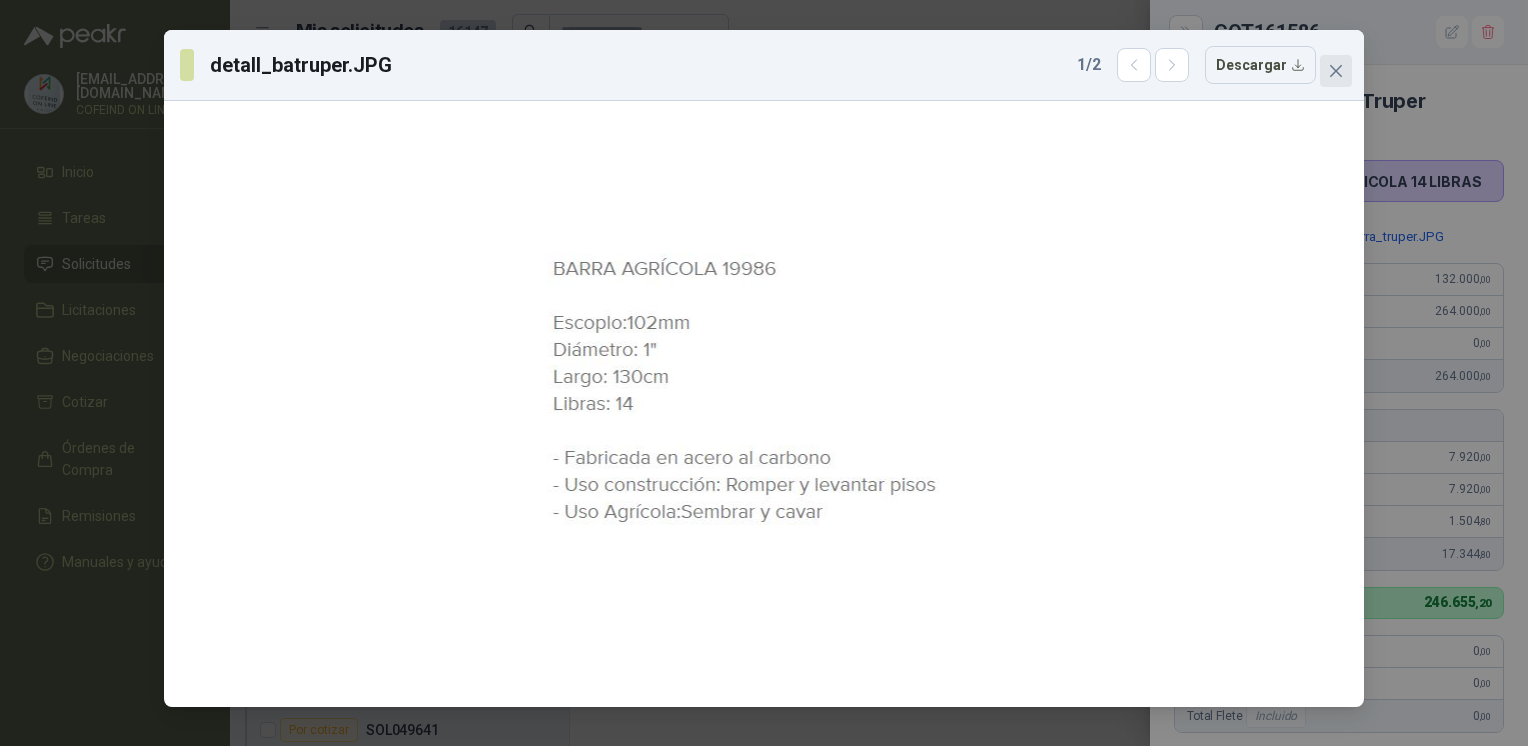 click at bounding box center (1336, 71) 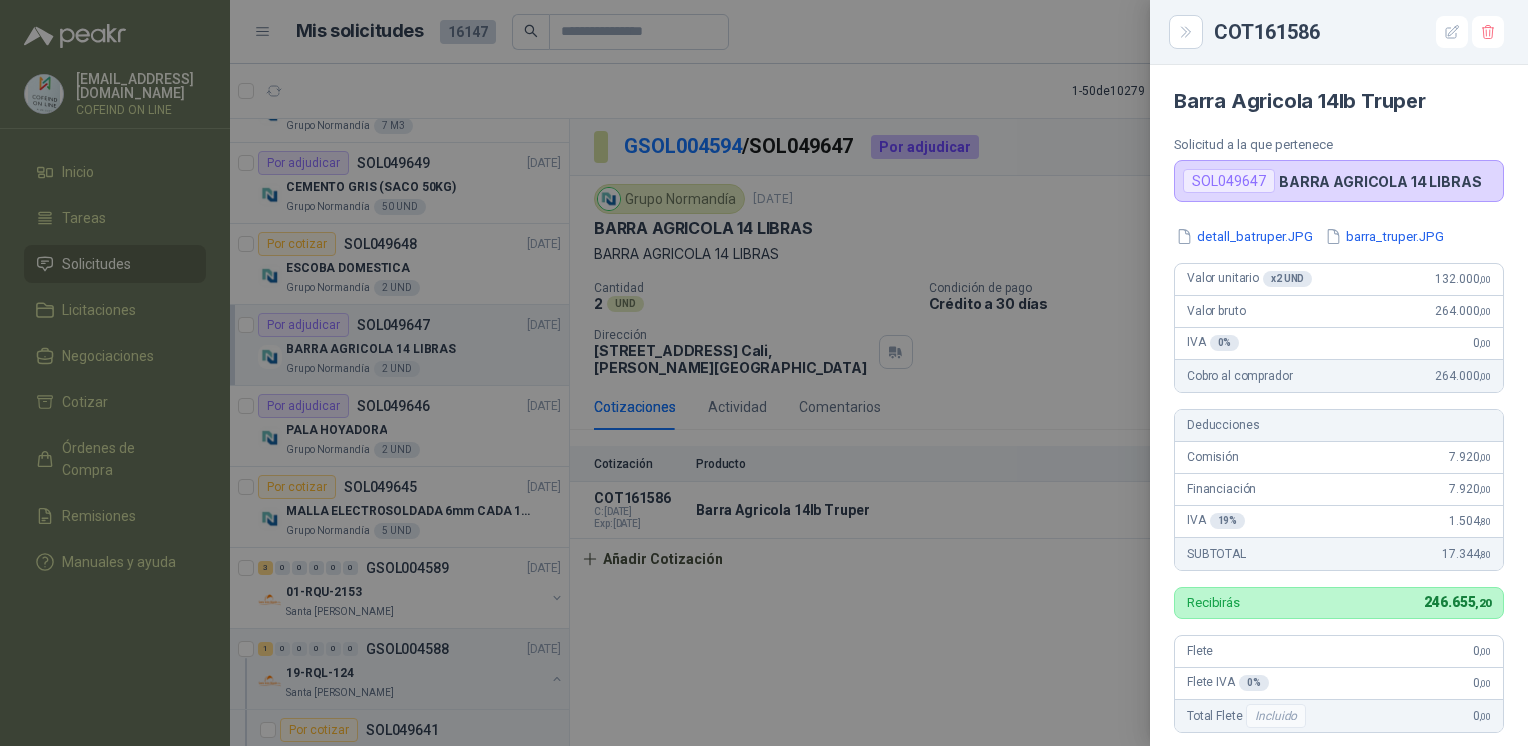 click at bounding box center [764, 373] 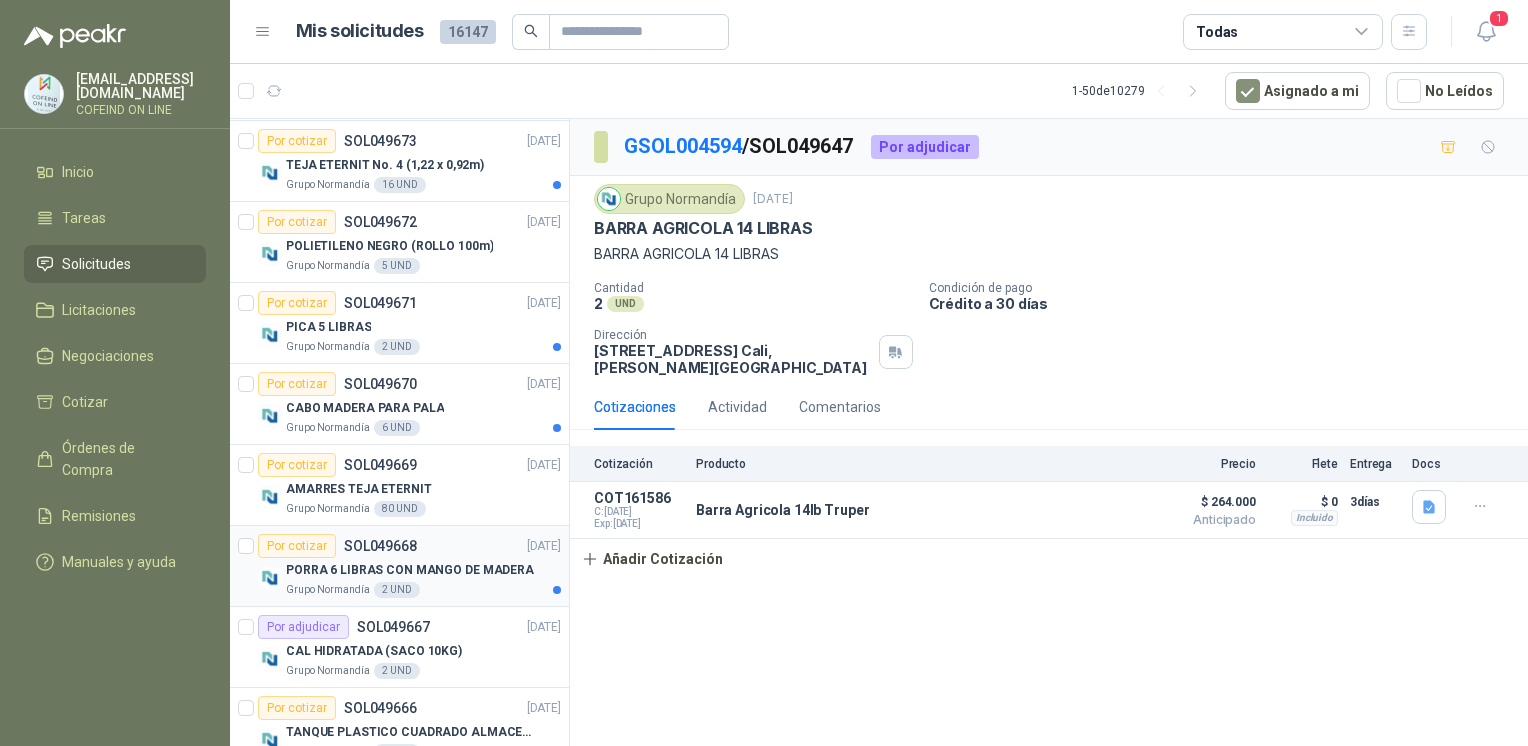 scroll, scrollTop: 1132, scrollLeft: 0, axis: vertical 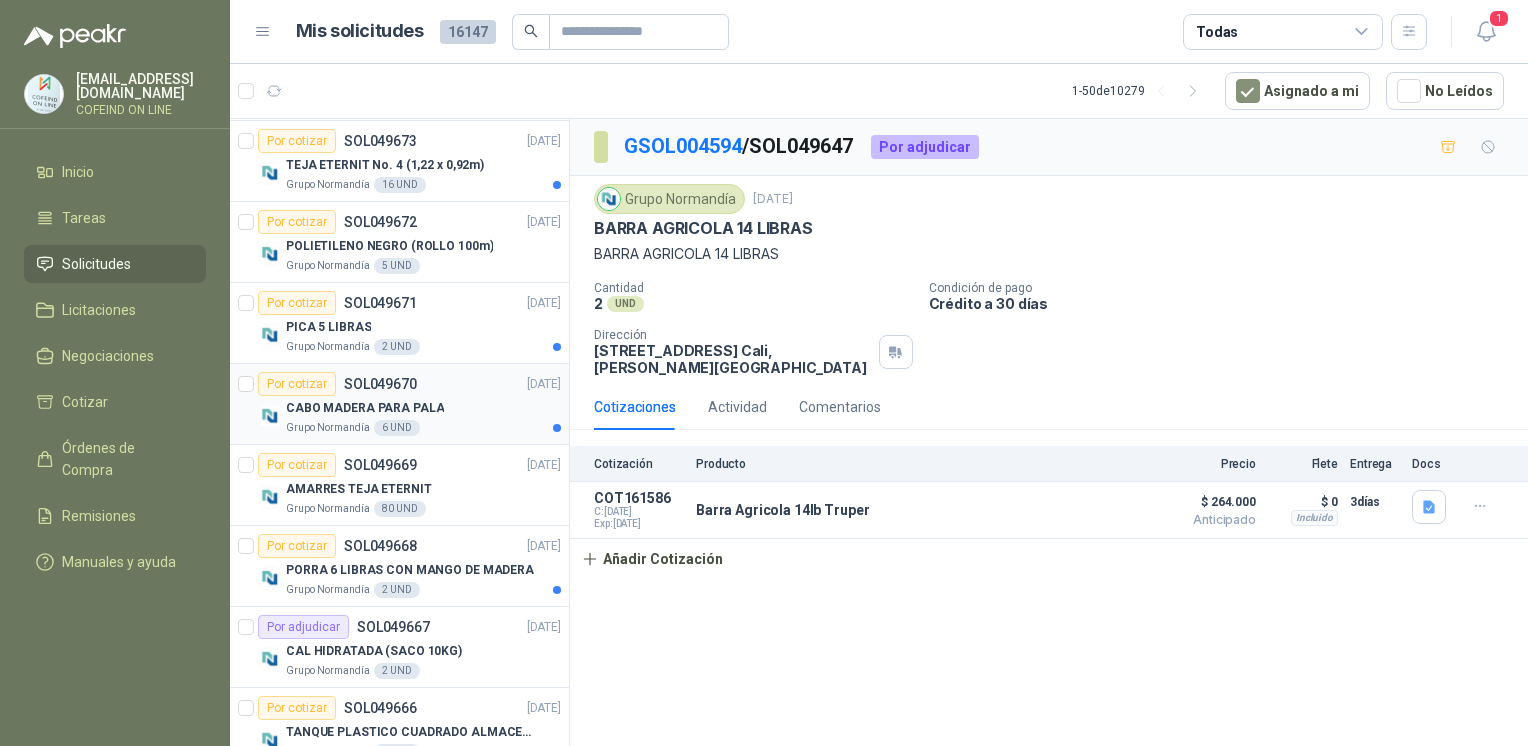 click on "CABO MADERA PARA PALA" at bounding box center [365, 408] 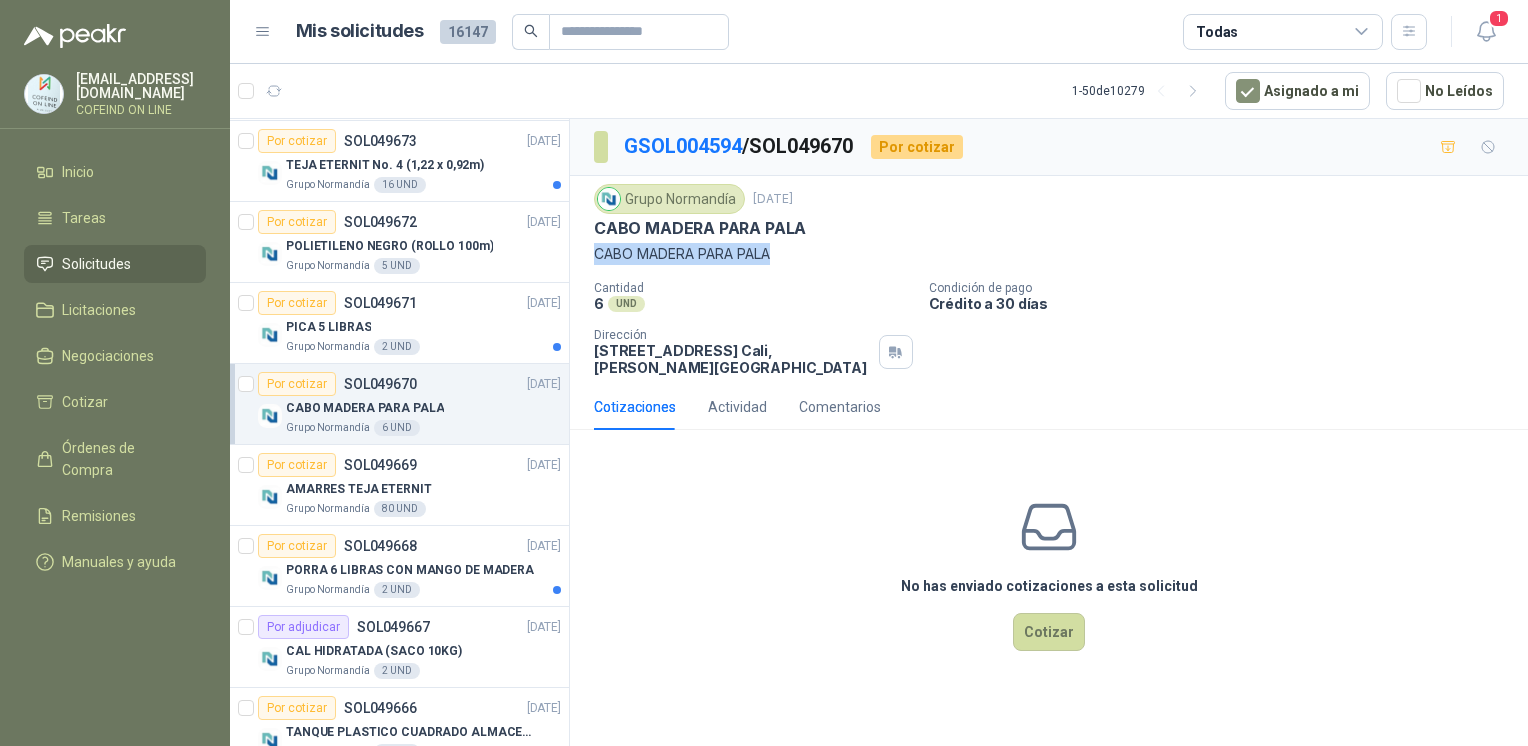 drag, startPoint x: 775, startPoint y: 251, endPoint x: 594, endPoint y: 260, distance: 181.22362 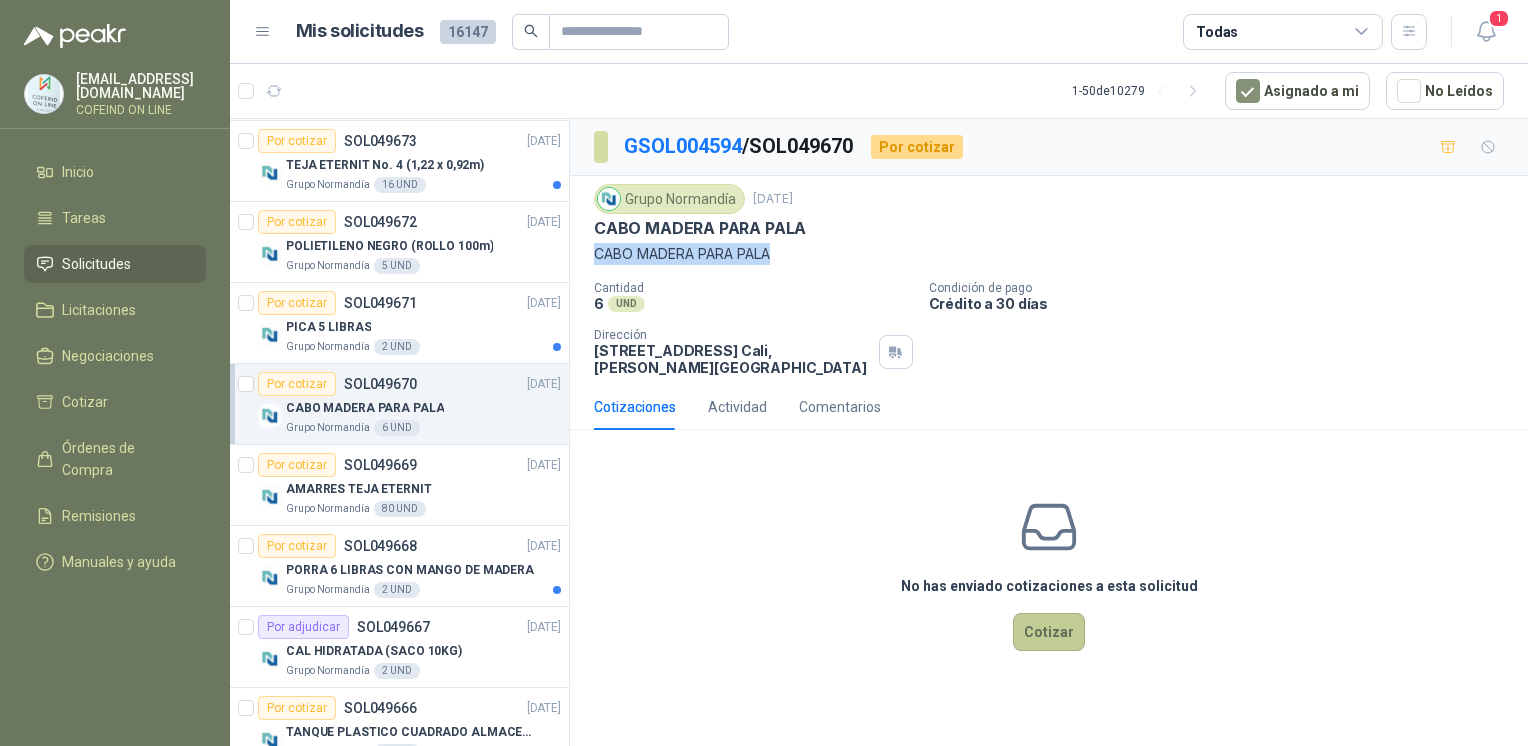 click on "Cotizar" at bounding box center (1049, 632) 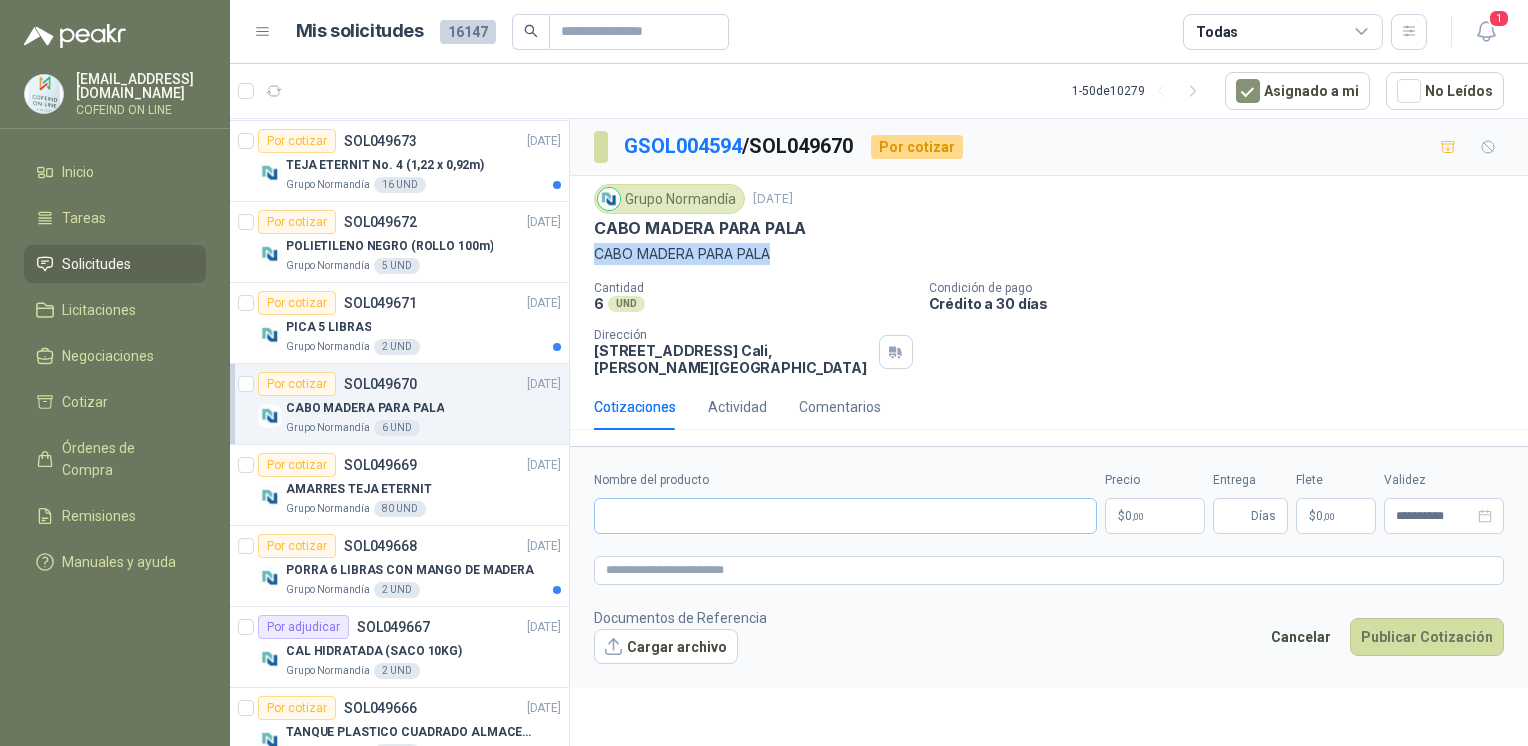 type 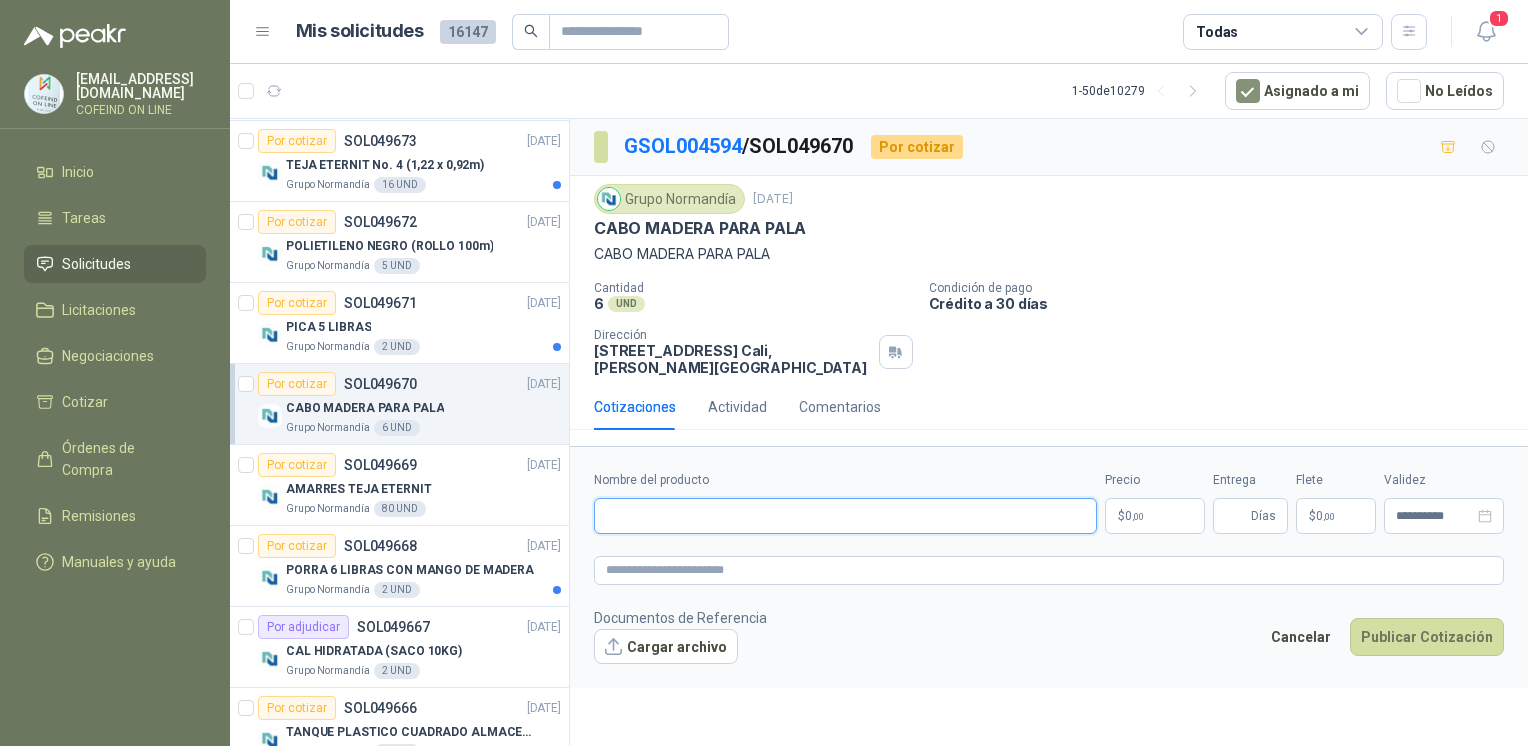 click on "Nombre del producto" at bounding box center (845, 516) 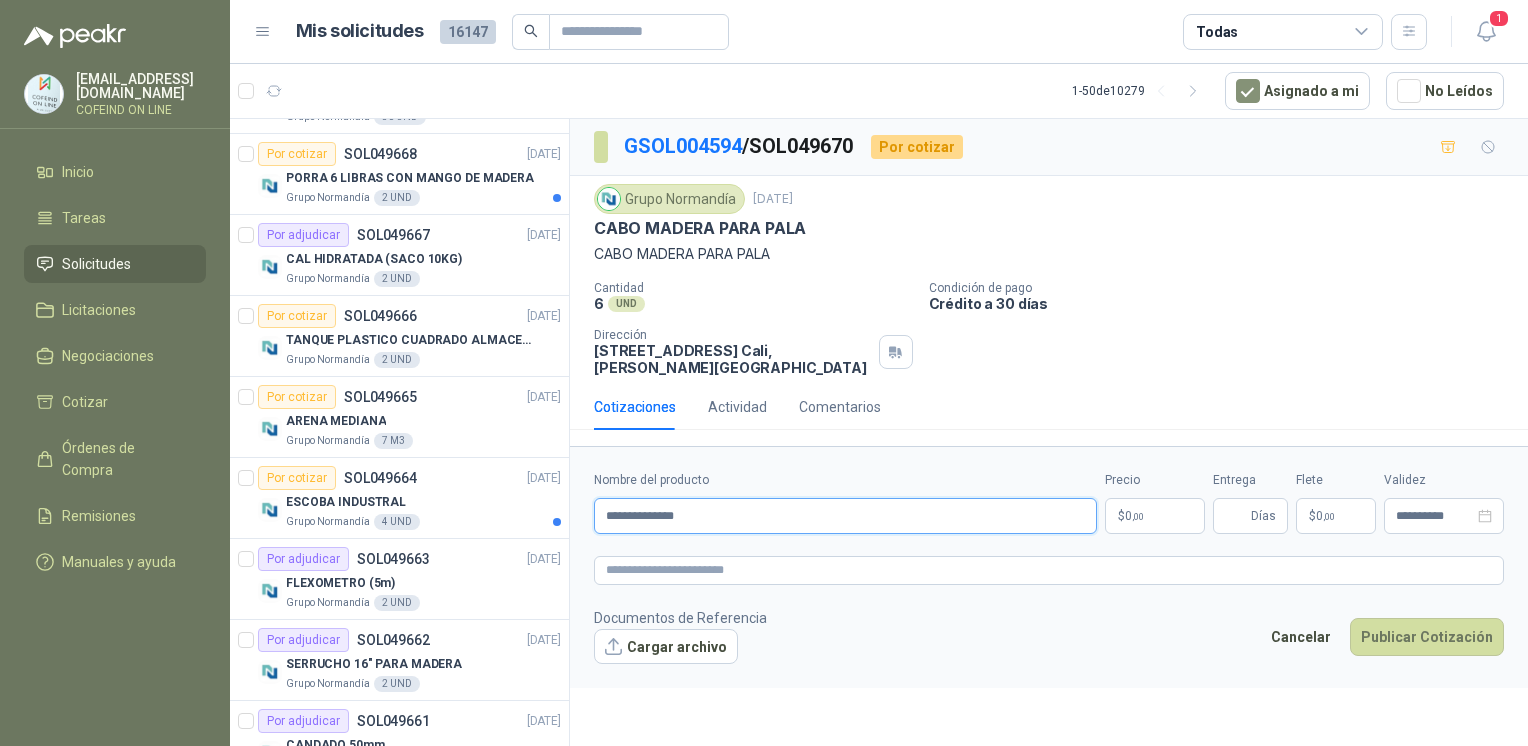scroll, scrollTop: 1525, scrollLeft: 0, axis: vertical 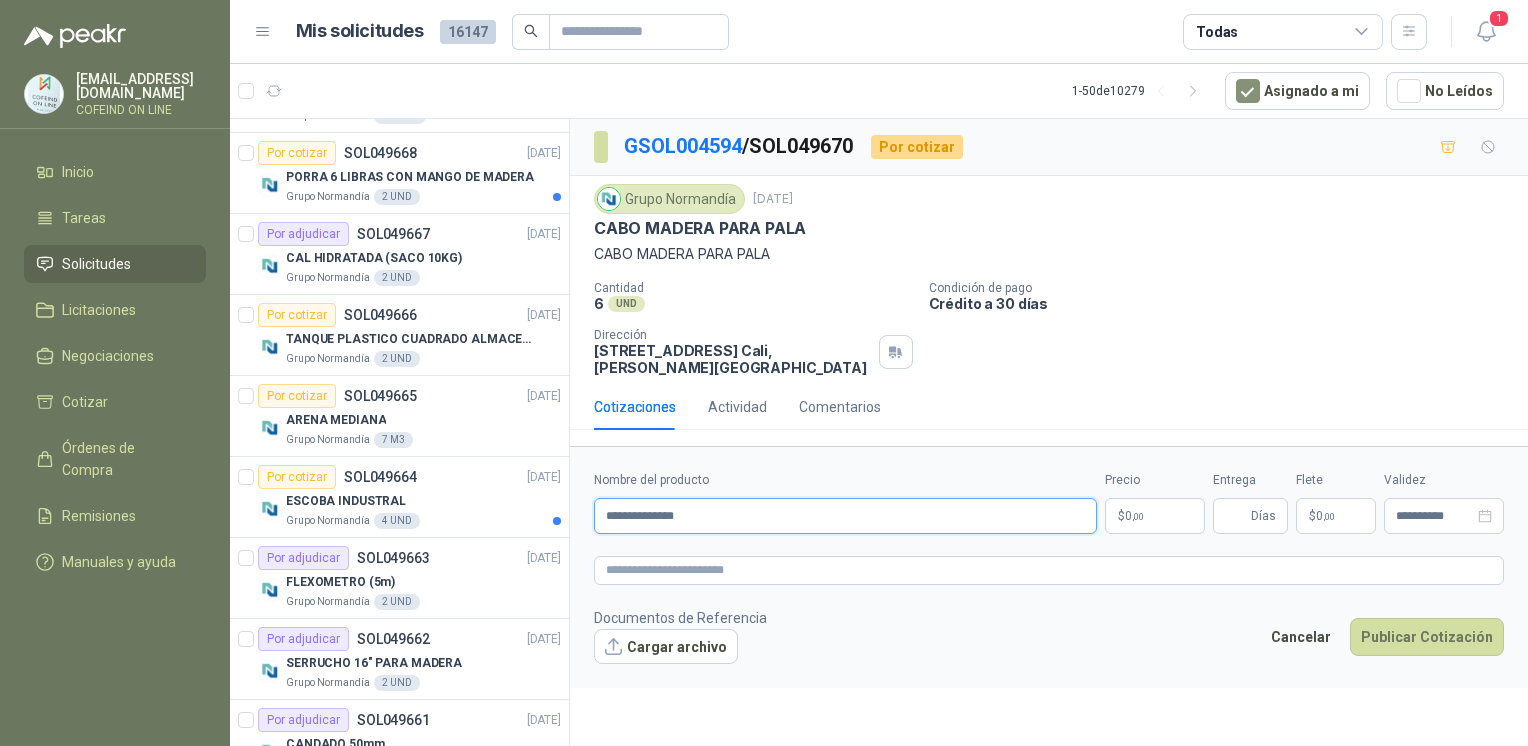 type on "**********" 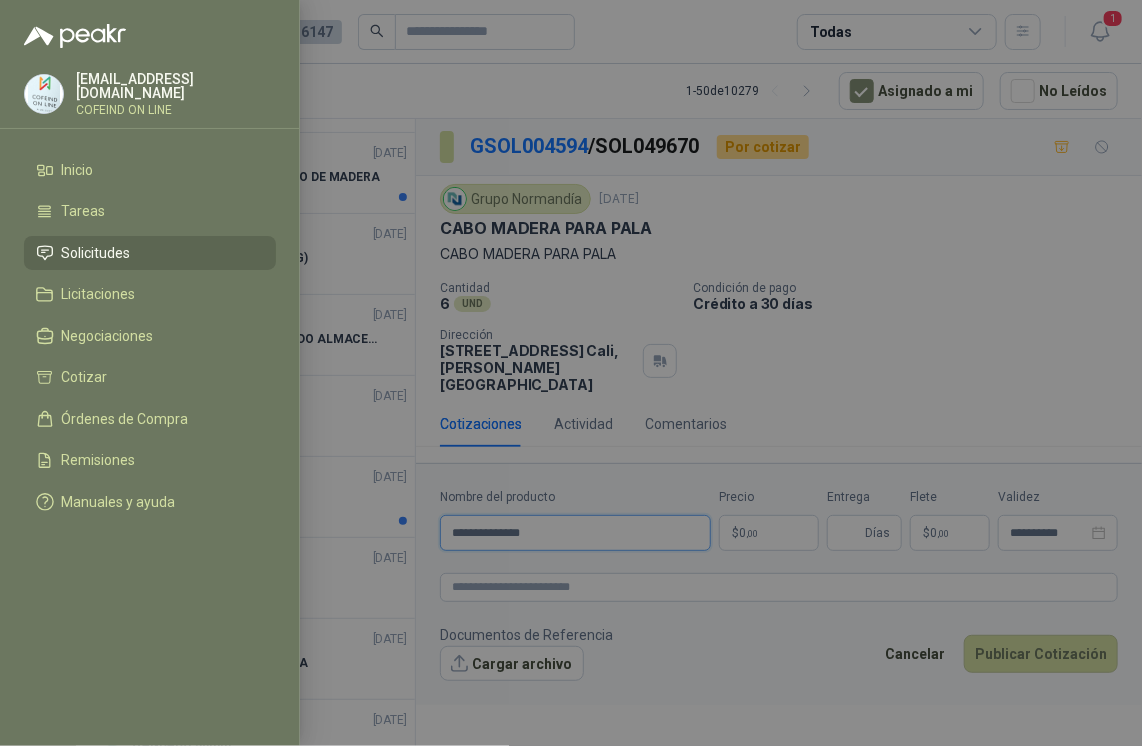 type 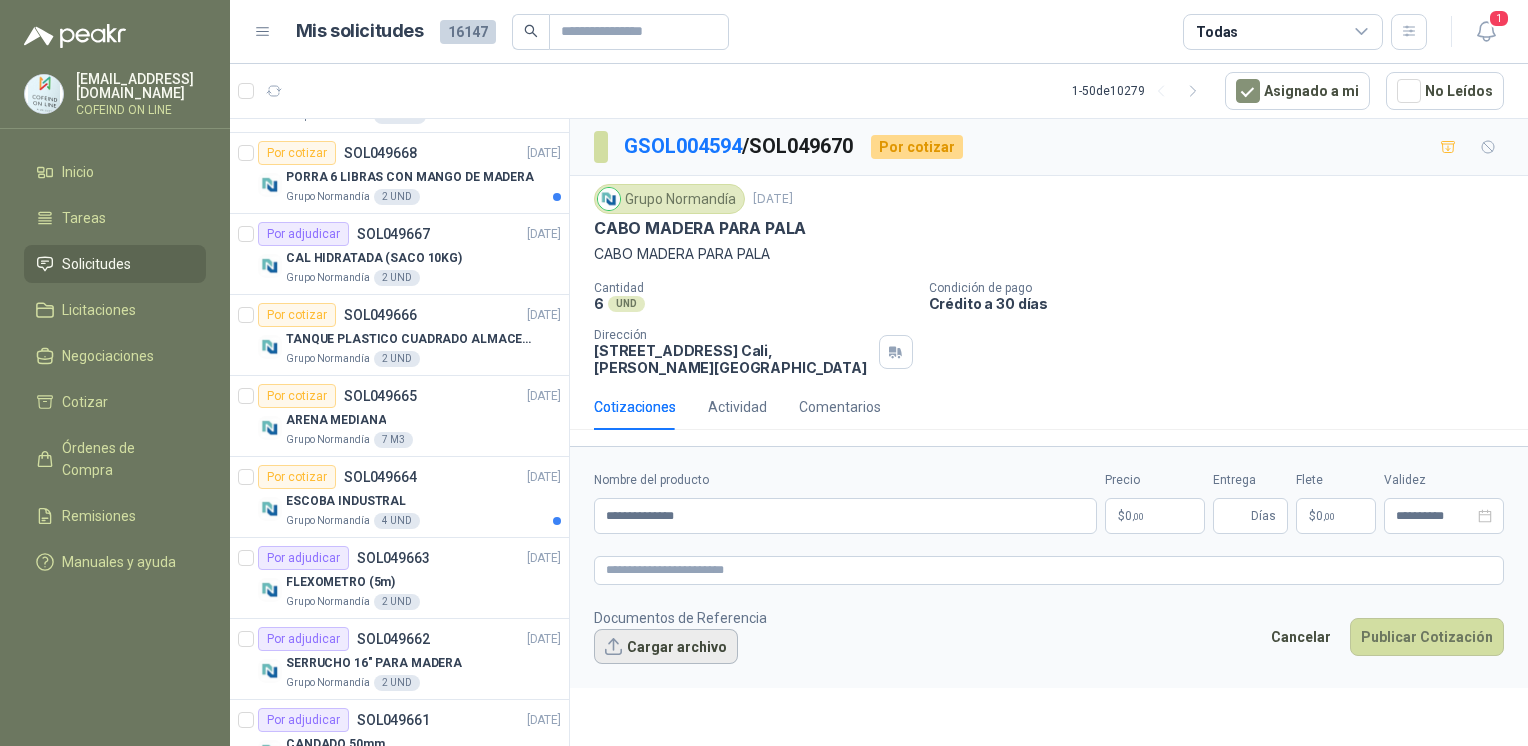 click on "Cargar archivo" at bounding box center (666, 647) 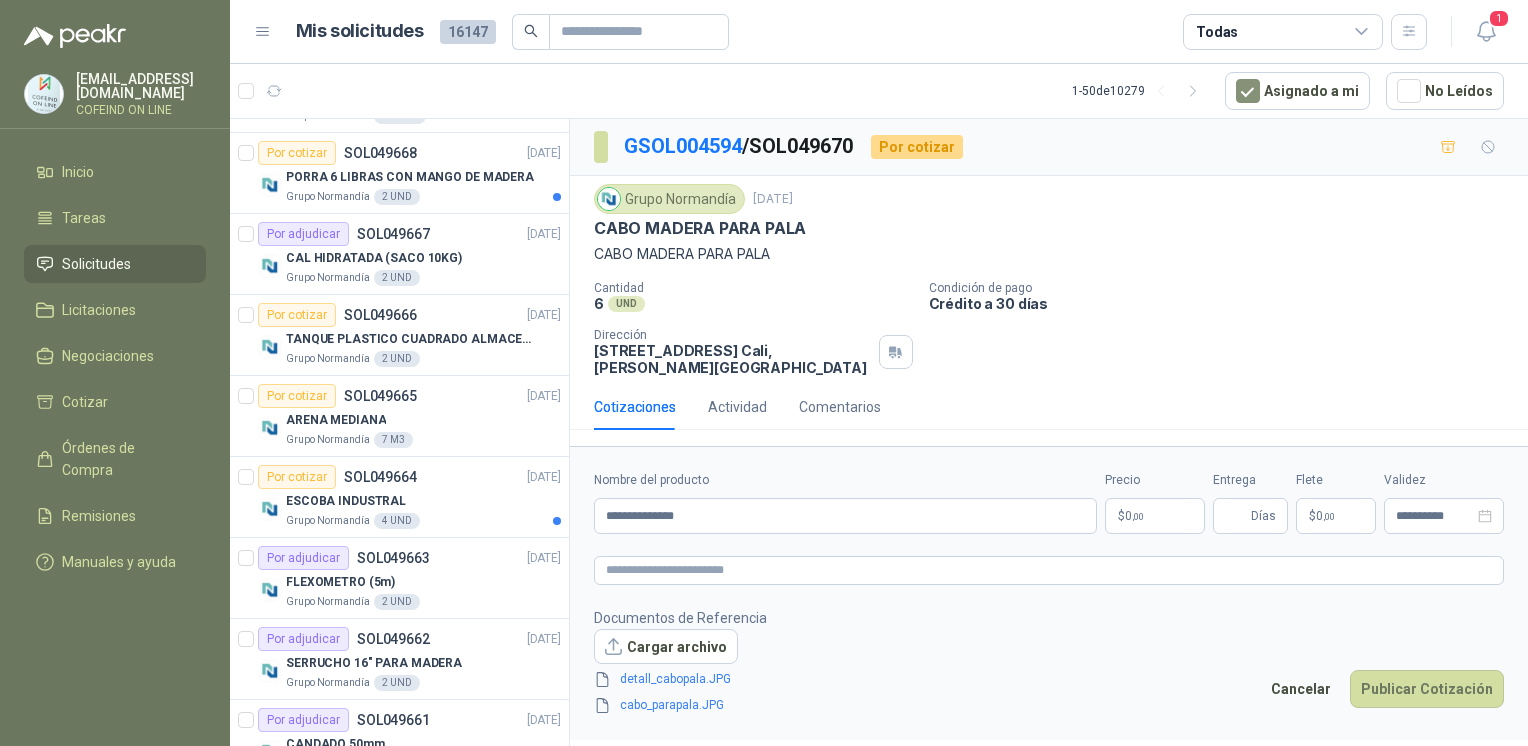 click on "[EMAIL_ADDRESS][DOMAIN_NAME]   COFEIND ON LINE   Inicio   Tareas   Solicitudes   Licitaciones   Negociaciones   Cotizar   Órdenes de Compra   Remisiones   Manuales y ayuda Mis solicitudes 16147 Todas 1 1 - 50  de  10279 Asignado a mi No Leídos 10   0   0   0   0   0   GSOL004591 [DATE]   169115  PANEL YESO Club Campestre de Cali   4   0   0   0   0   0   GSOL004590 [DATE]   169052 VALVULA 169113 - 169139- 169158 PVC  Club Campestre de Cali   Por adjudicar SOL049685 [DATE]   TANQUE PLASTICO ALMACENAMIENTO AGUA 2000 LITROS Grupo [PERSON_NAME] 2   UND Por adjudicar SOL049684 [DATE]   MACHETE Grupo [PERSON_NAME] 2   UND Por cotizar SOL049683 [DATE]   PUNTILLA 1-1/2" Grupo [PERSON_NAME] 20   LB Por cotizar SOL049682 [DATE]   TEJA ETERNIT No. 6 (1,83 x 0,92m) Grupo [PERSON_NAME] 20   UND Por adjudicar SOL049681 [DATE]   ALAMBRE NEGRO Grupo [PERSON_NAME] 50   KG Por adjudicar SOL049680 [DATE]   GANCHOS TEJA ETERNIT Grupo [PERSON_NAME] 40   UND Por adjudicar SOL049679 [DATE]   FLEXOMETRO (8m) Grupo [PERSON_NAME]" at bounding box center [764, 373] 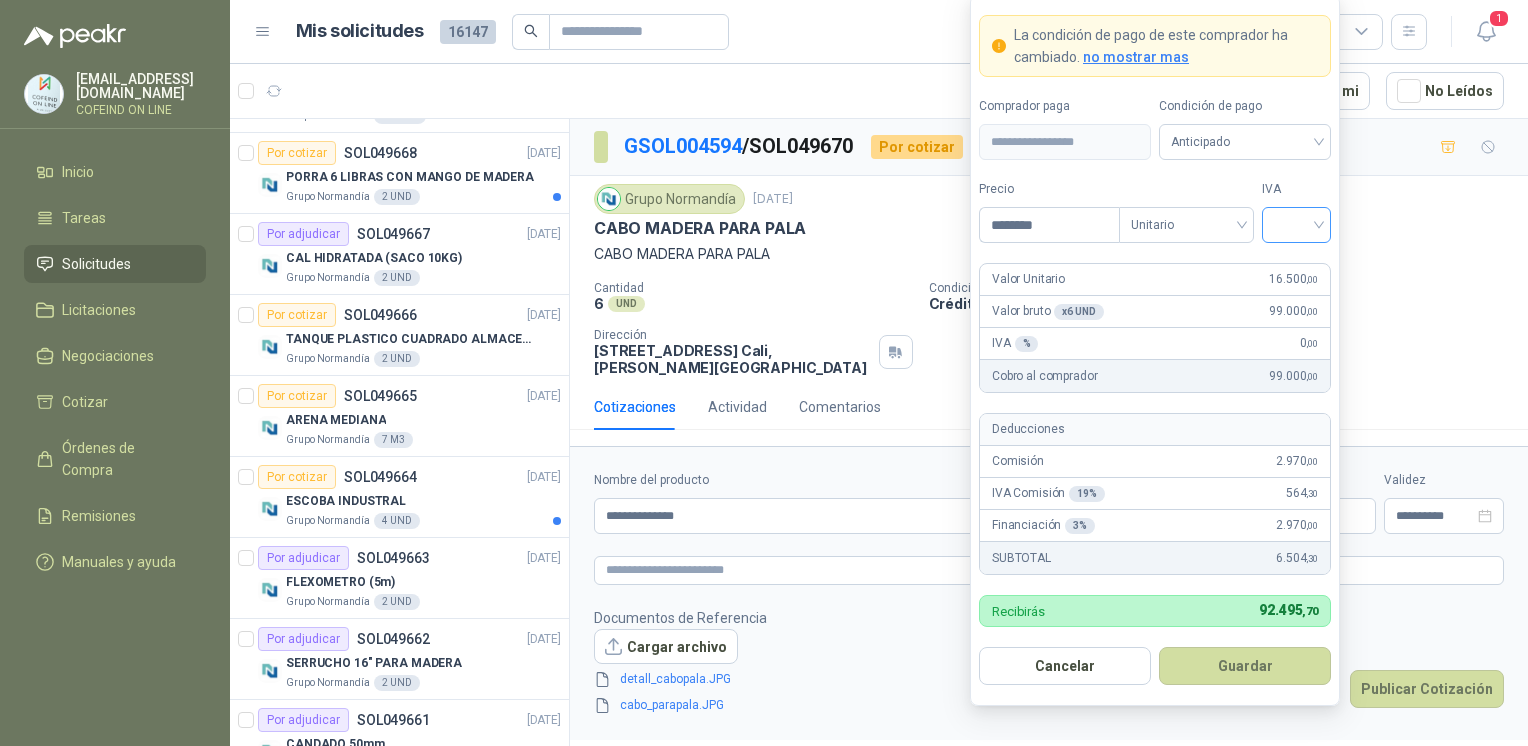 type on "********" 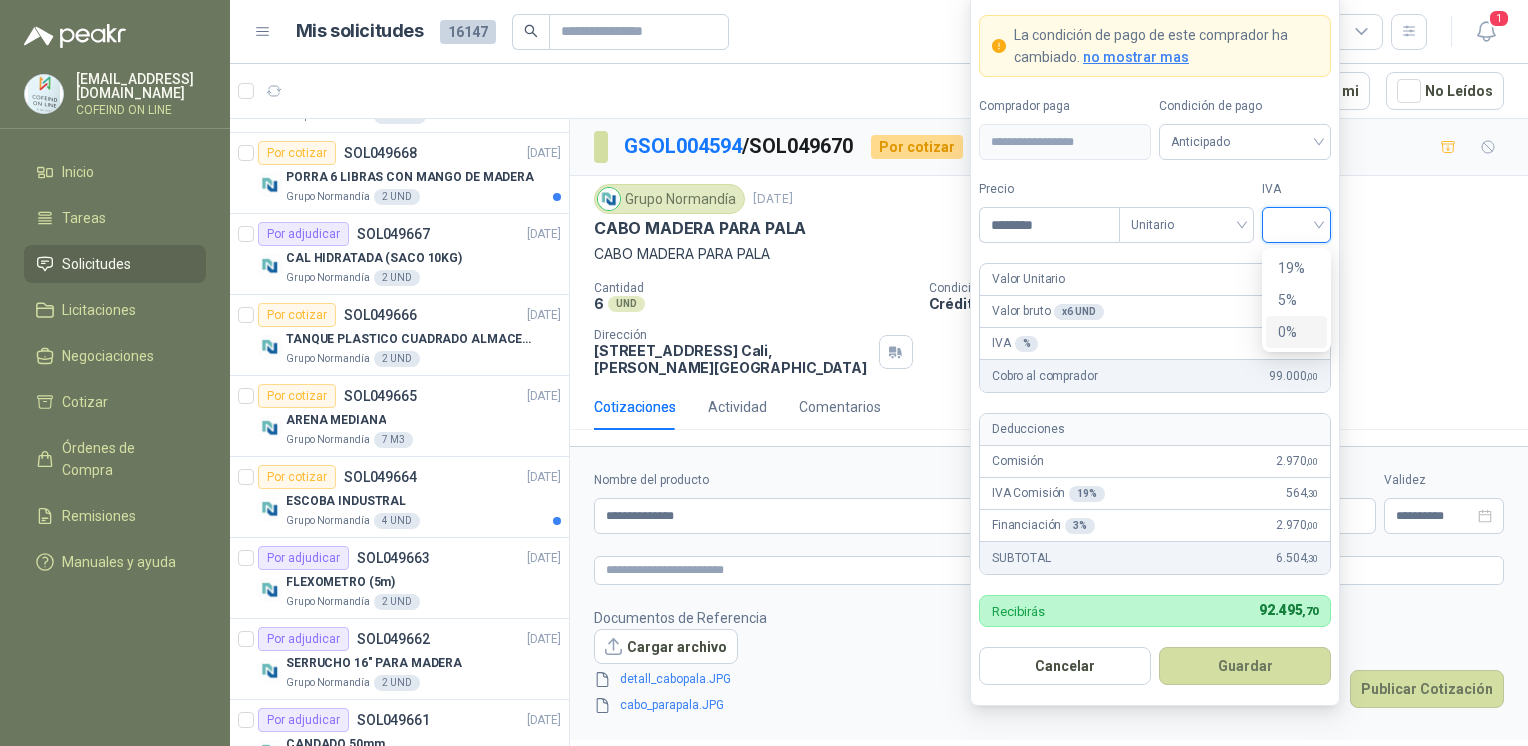 click on "0%" at bounding box center (1296, 332) 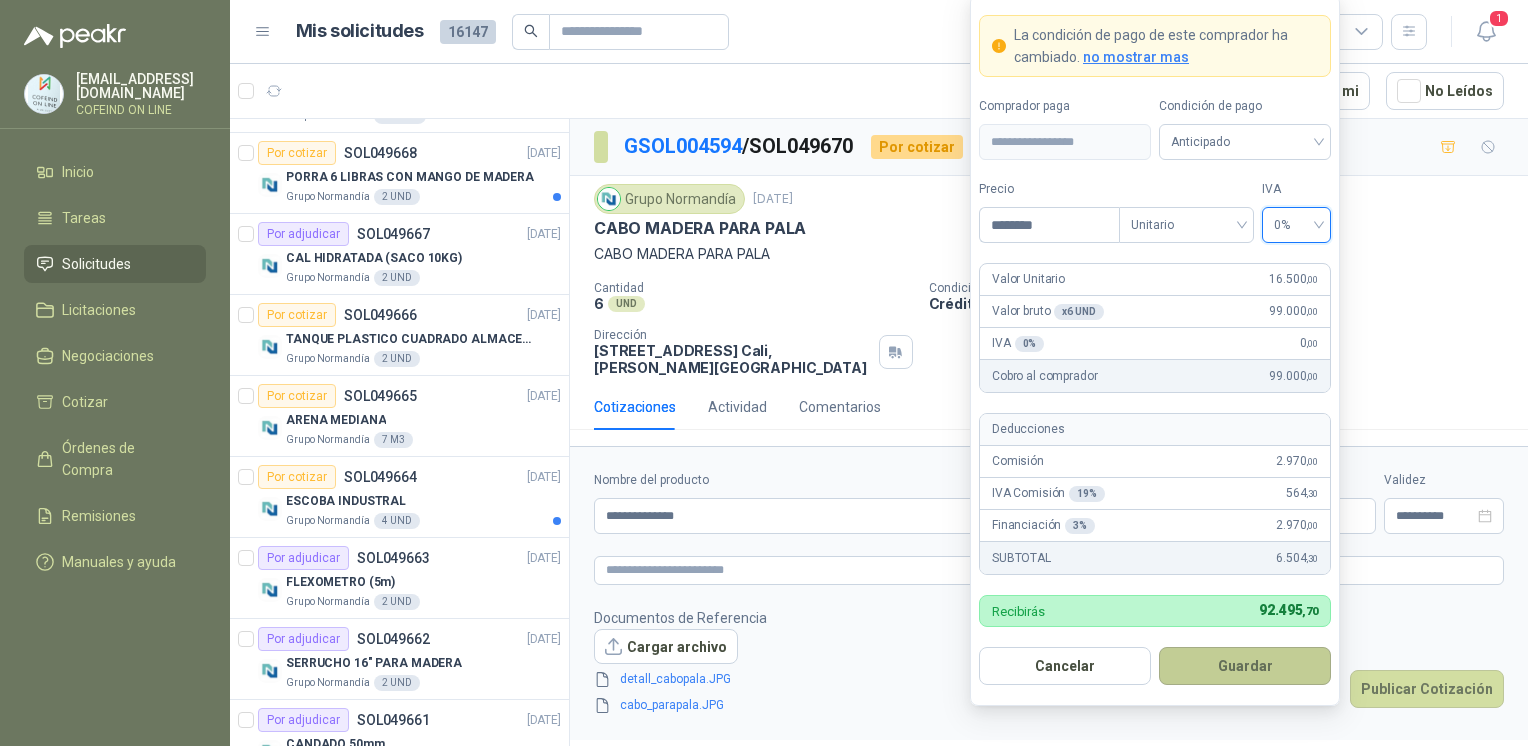click on "Guardar" at bounding box center (1245, 666) 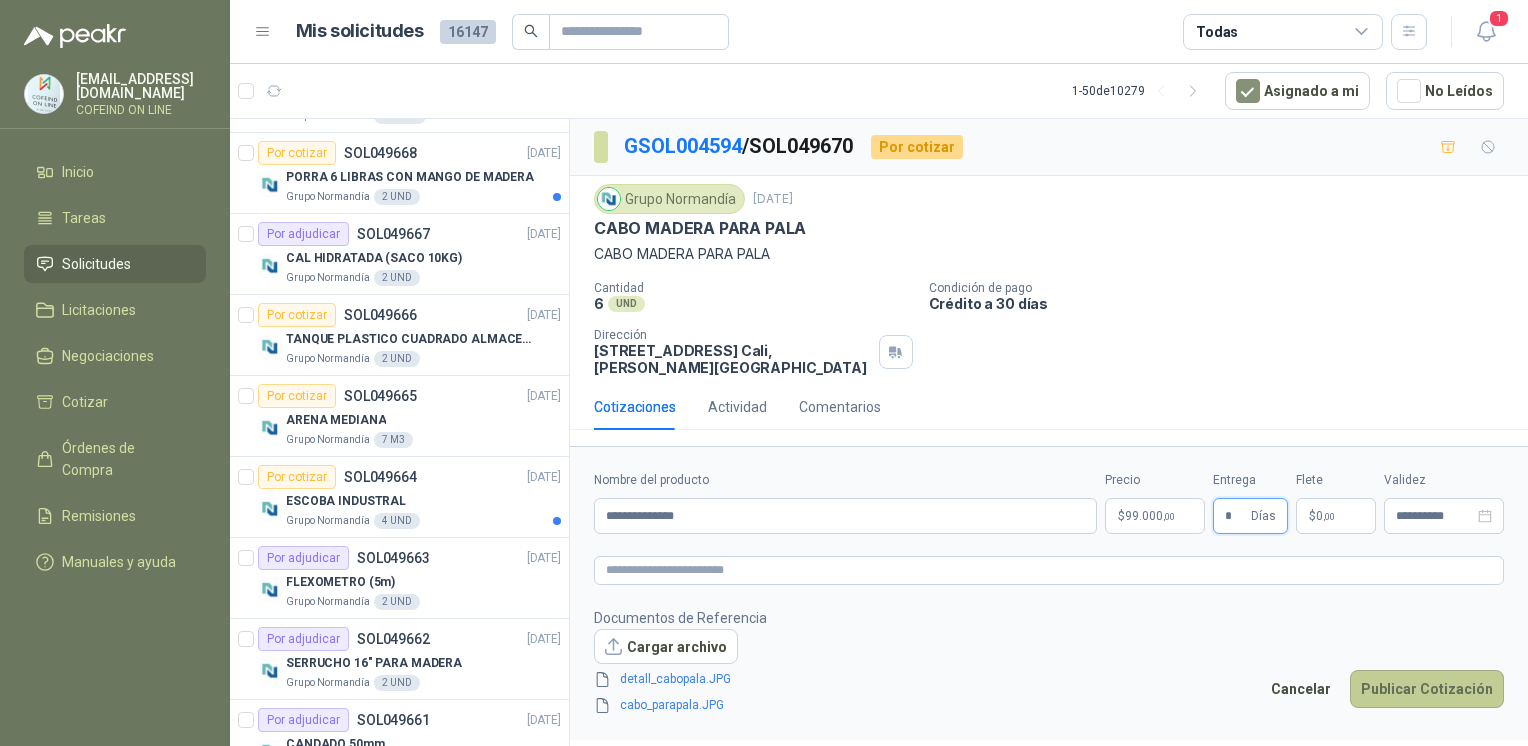 type on "*" 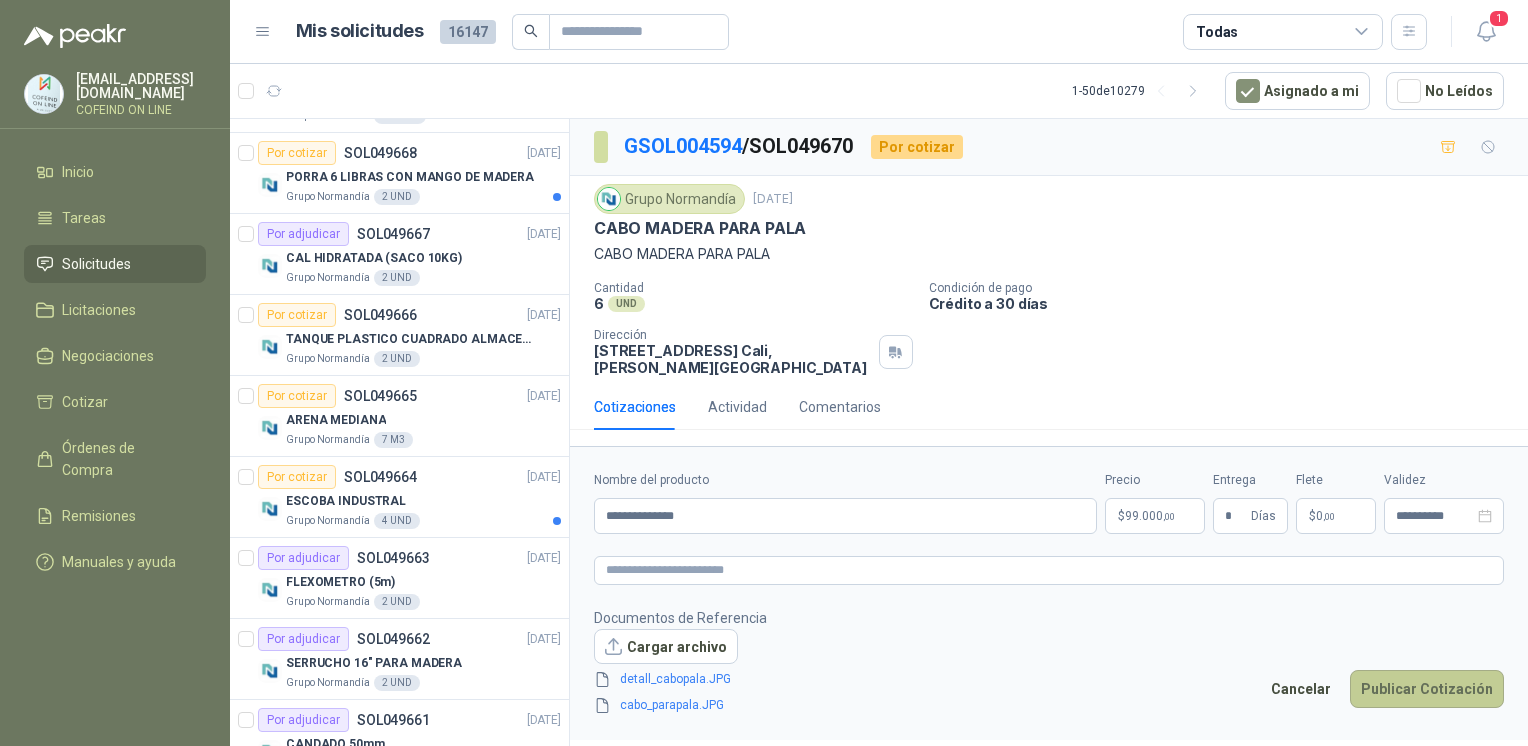click on "Publicar Cotización" at bounding box center (1427, 689) 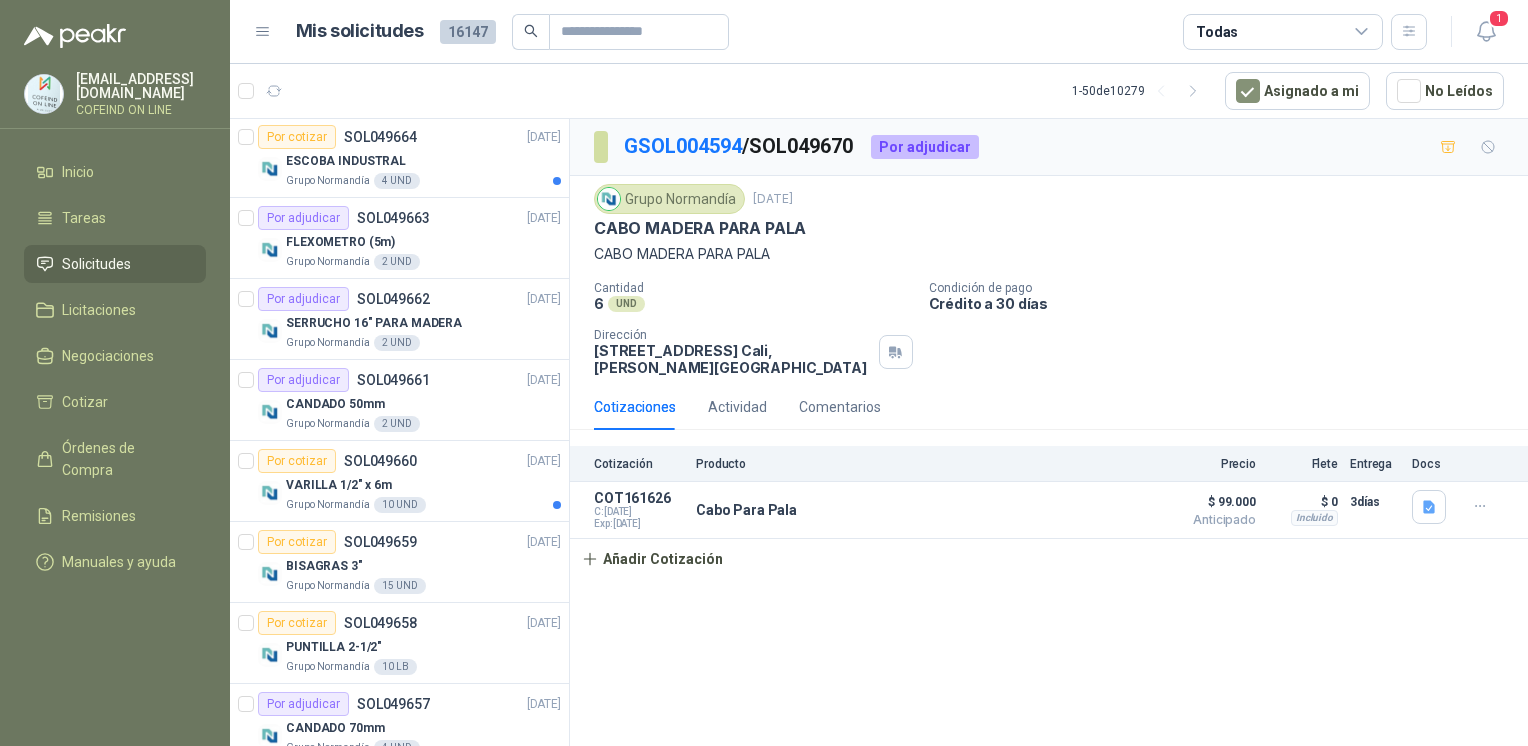 scroll, scrollTop: 1820, scrollLeft: 0, axis: vertical 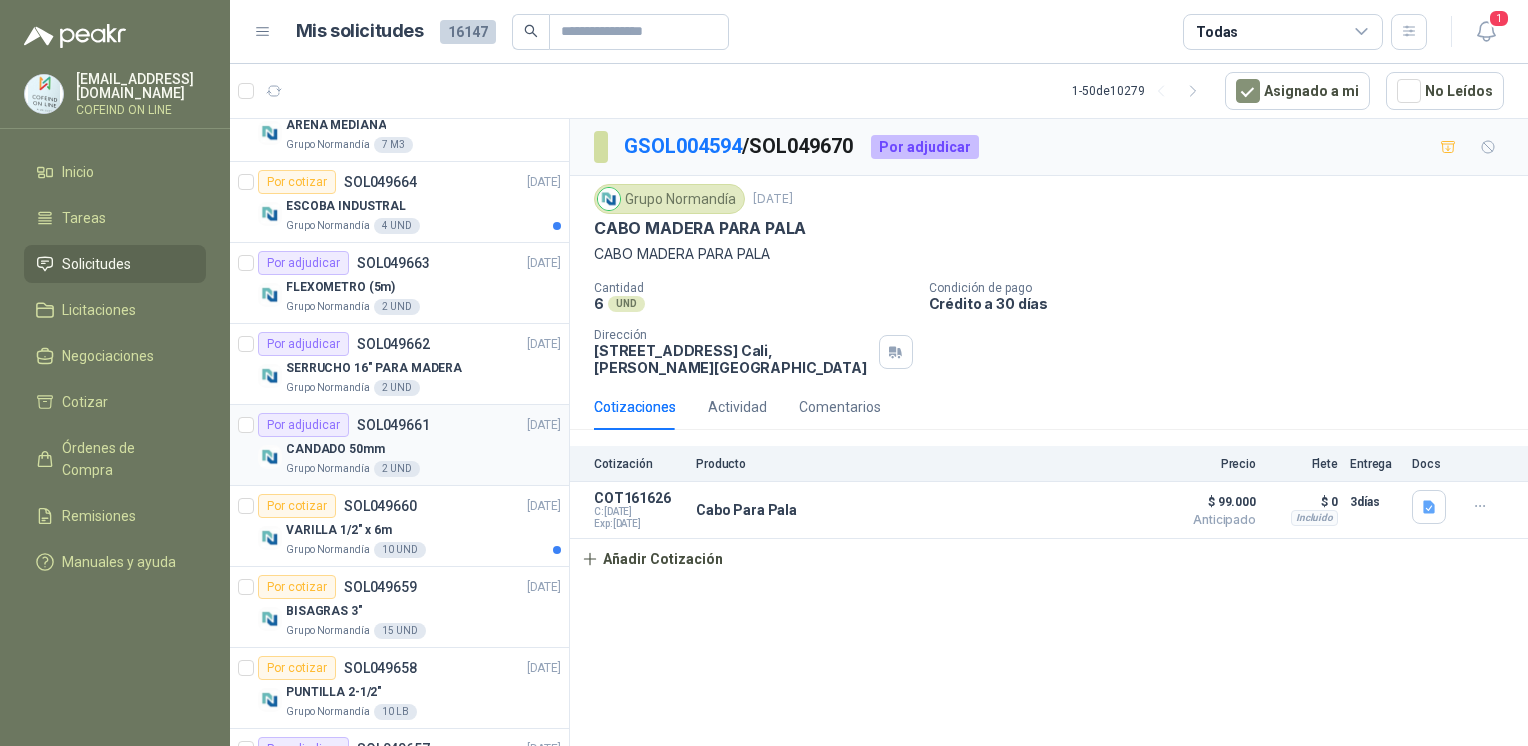 click on "CANDADO 50mm" at bounding box center (423, 449) 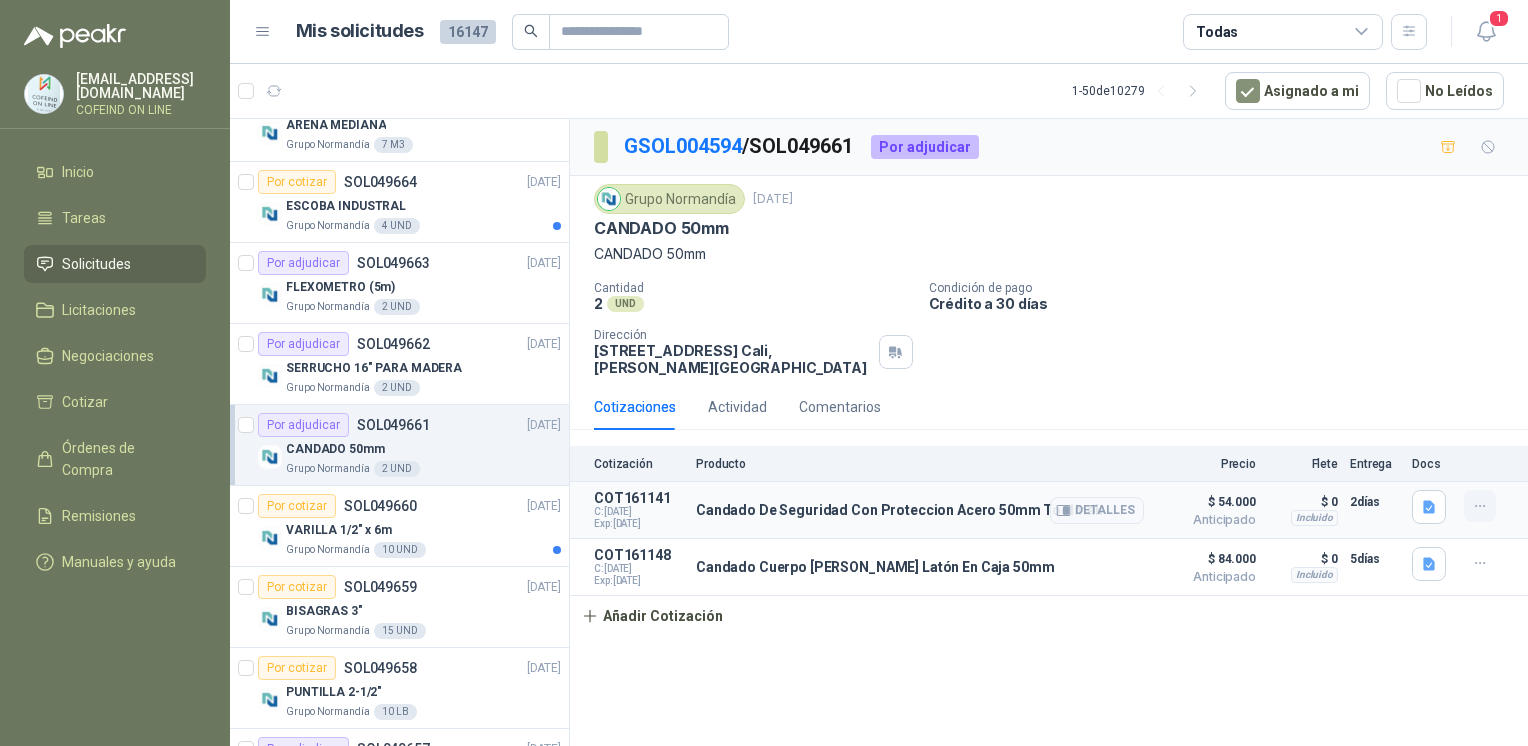 click 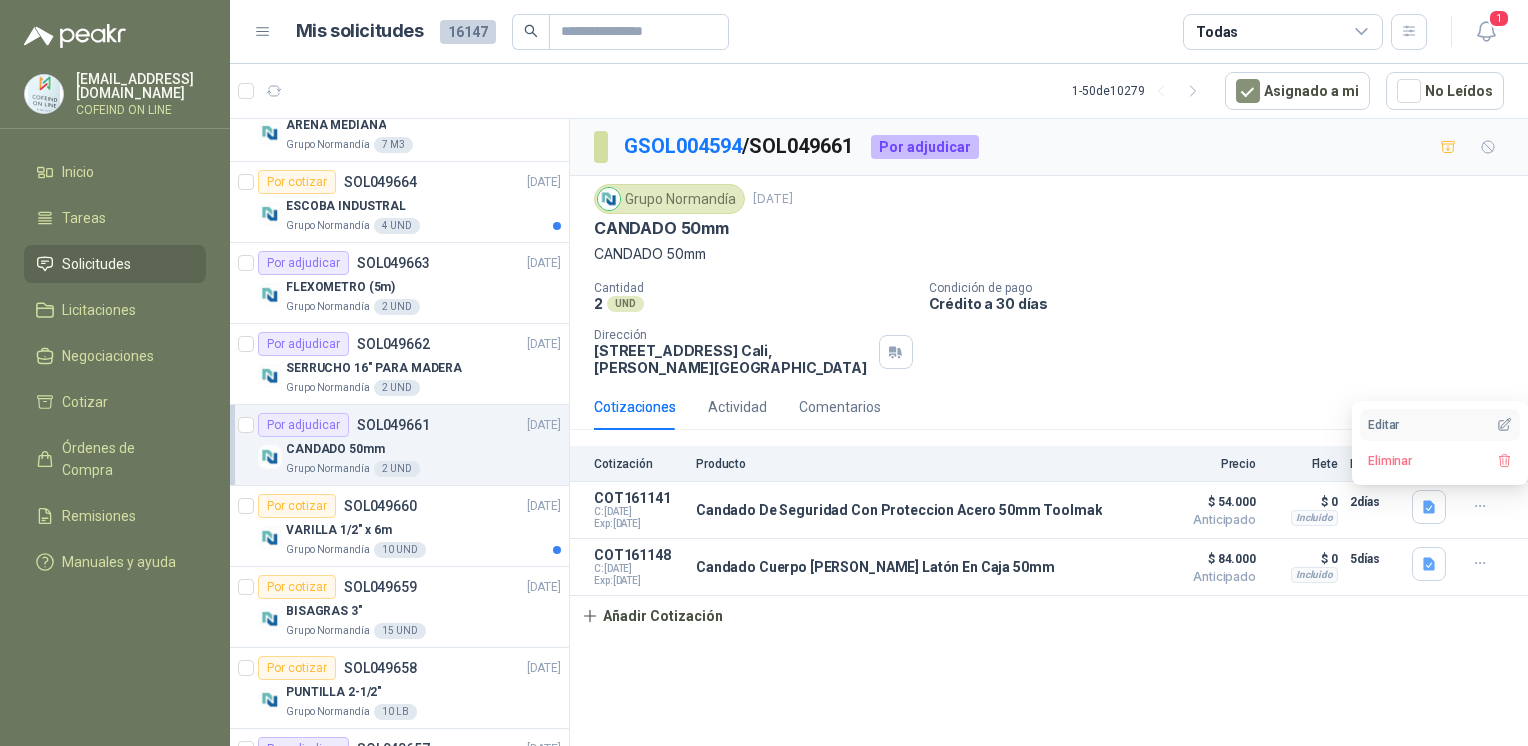 click on "Editar" at bounding box center [1440, 425] 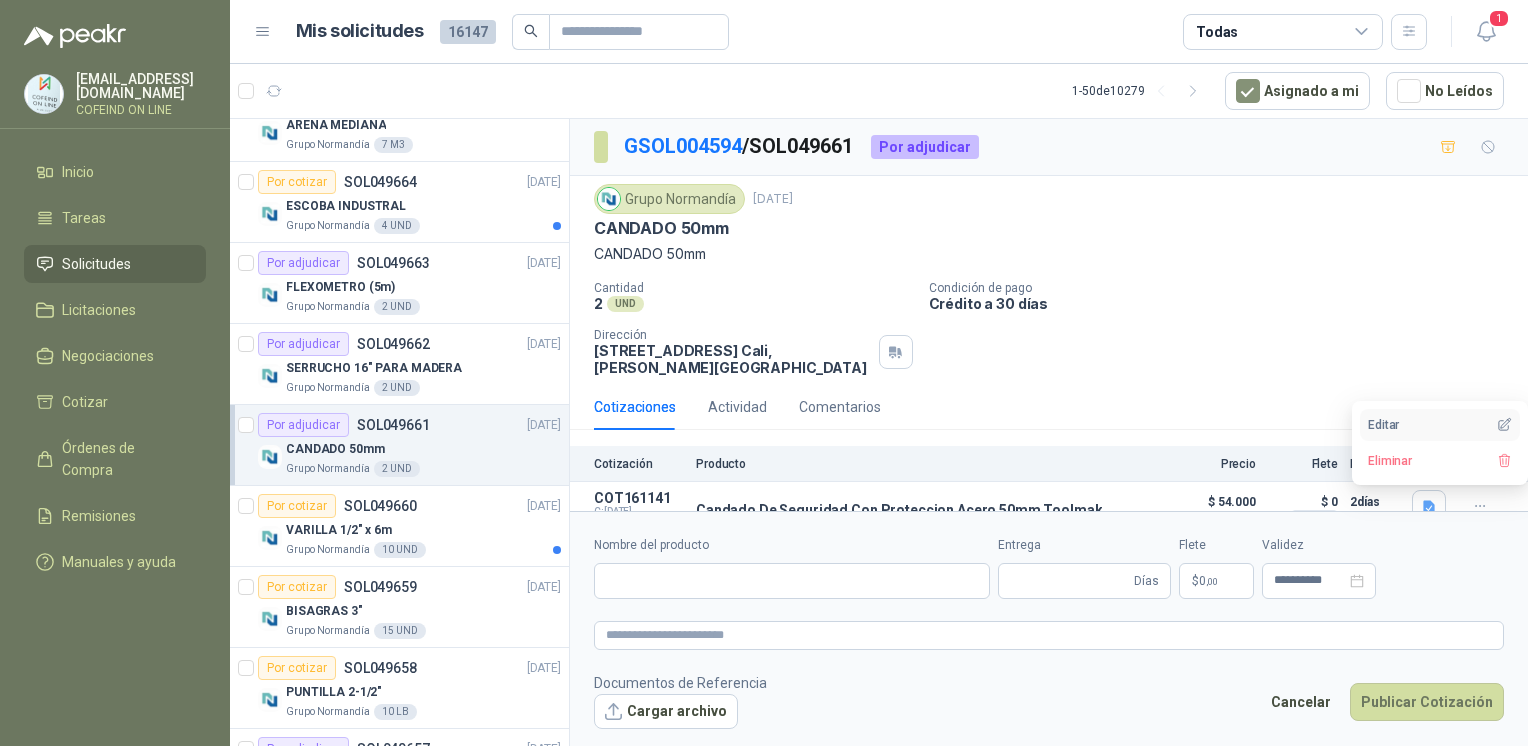 type 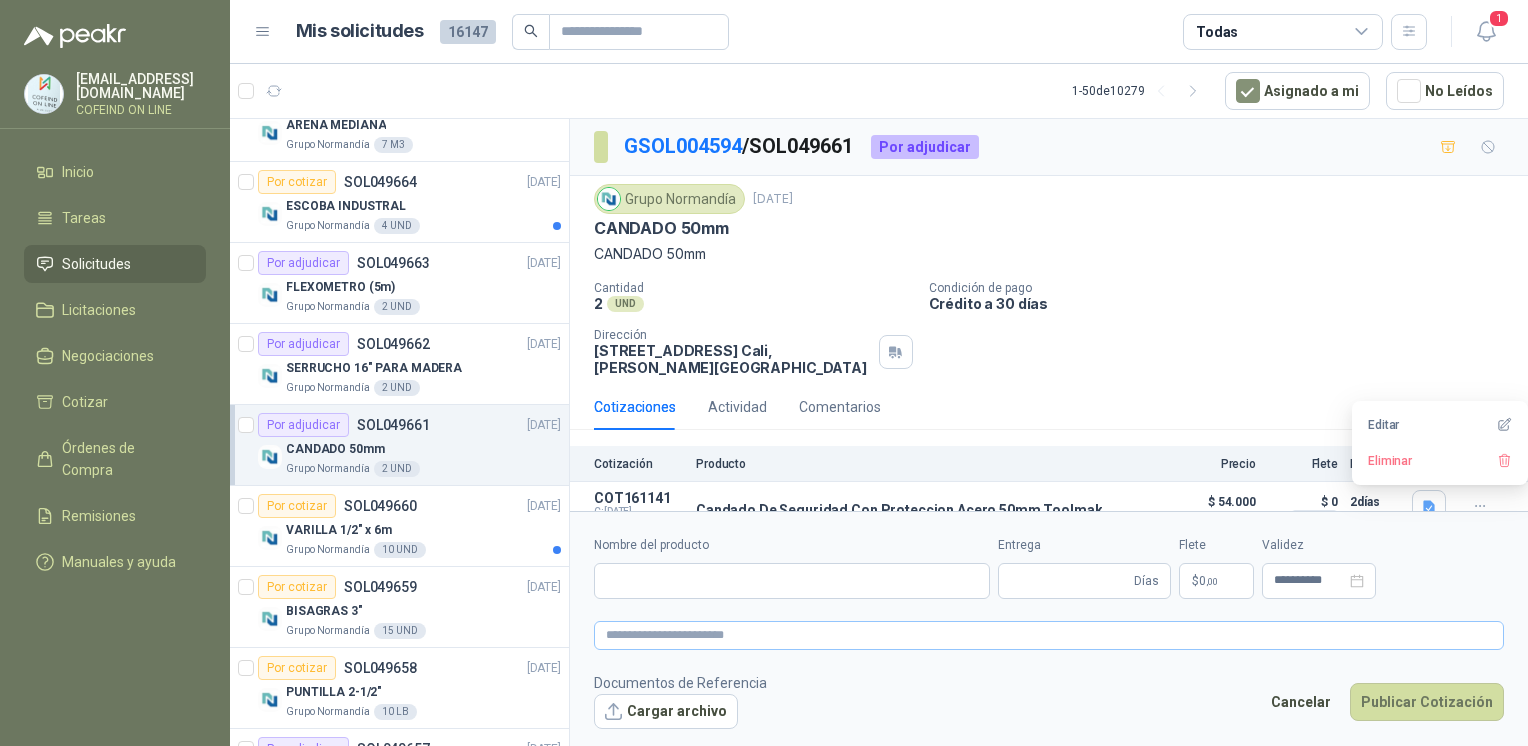 type on "**********" 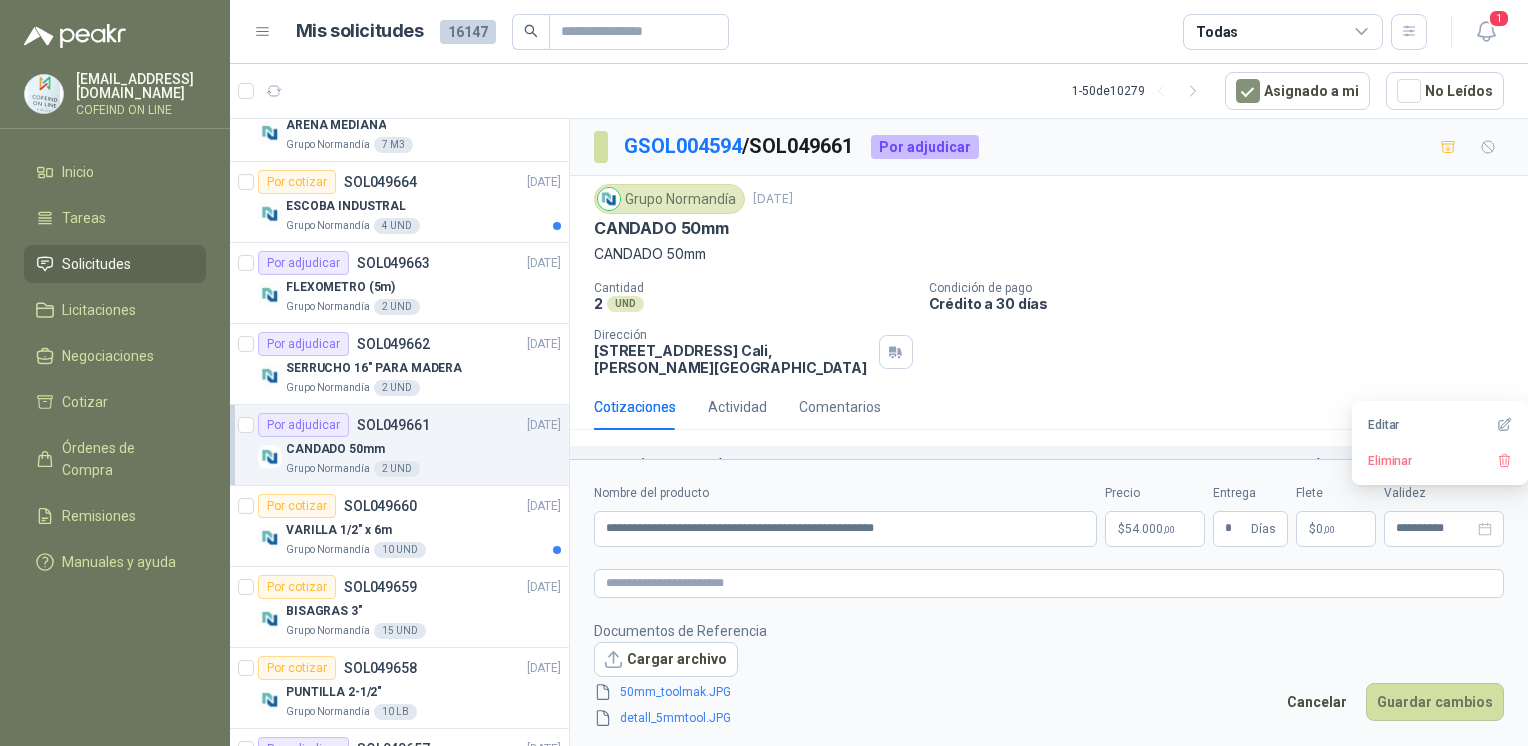 click on "[EMAIL_ADDRESS][DOMAIN_NAME]   COFEIND ON LINE   Inicio   Tareas   Solicitudes   Licitaciones   Negociaciones   Cotizar   Órdenes de Compra   Remisiones   Manuales y ayuda Mis solicitudes 16147 Todas 1 1 - 50  de  10279 Asignado a mi No Leídos 10   0   0   0   0   0   GSOL004591 [DATE]   169115  PANEL YESO Club Campestre de Cali   4   0   0   0   0   0   GSOL004590 [DATE]   169052 VALVULA 169113 - 169139- 169158 PVC  Club Campestre de Cali   Por adjudicar SOL049685 [DATE]   TANQUE PLASTICO ALMACENAMIENTO AGUA 2000 LITROS Grupo [PERSON_NAME] 2   UND Por adjudicar SOL049684 [DATE]   MACHETE Grupo [PERSON_NAME] 2   UND Por cotizar SOL049683 [DATE]   PUNTILLA 1-1/2" Grupo [PERSON_NAME] 20   LB Por cotizar SOL049682 [DATE]   TEJA ETERNIT No. 6 (1,83 x 0,92m) Grupo [PERSON_NAME] 20   UND Por adjudicar SOL049681 [DATE]   ALAMBRE NEGRO Grupo [PERSON_NAME] 50   KG Por adjudicar SOL049680 [DATE]   GANCHOS TEJA ETERNIT Grupo [PERSON_NAME] 40   UND Por adjudicar SOL049679 [DATE]   FLEXOMETRO (8m) Grupo [PERSON_NAME]" at bounding box center (764, 373) 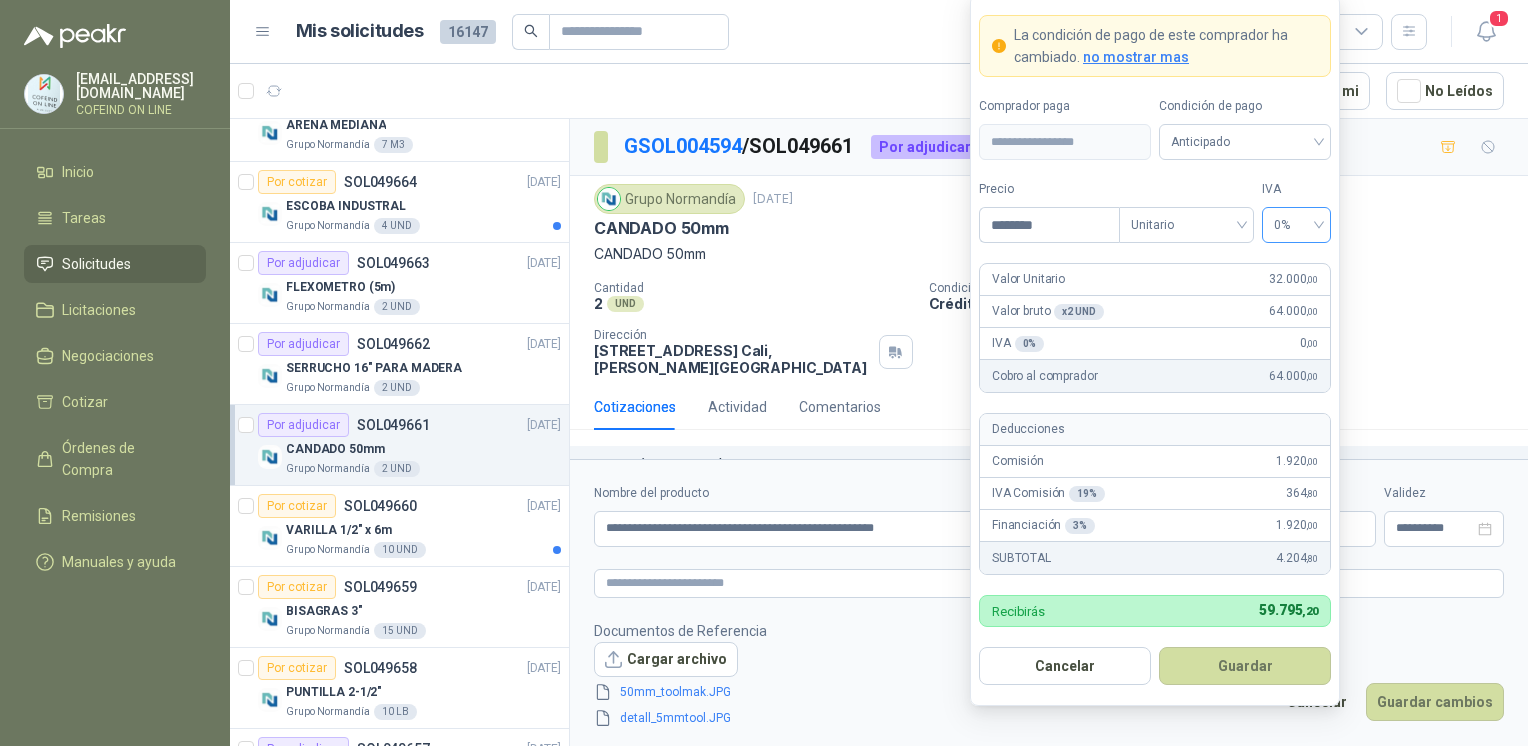 click on "0%" at bounding box center [1296, 225] 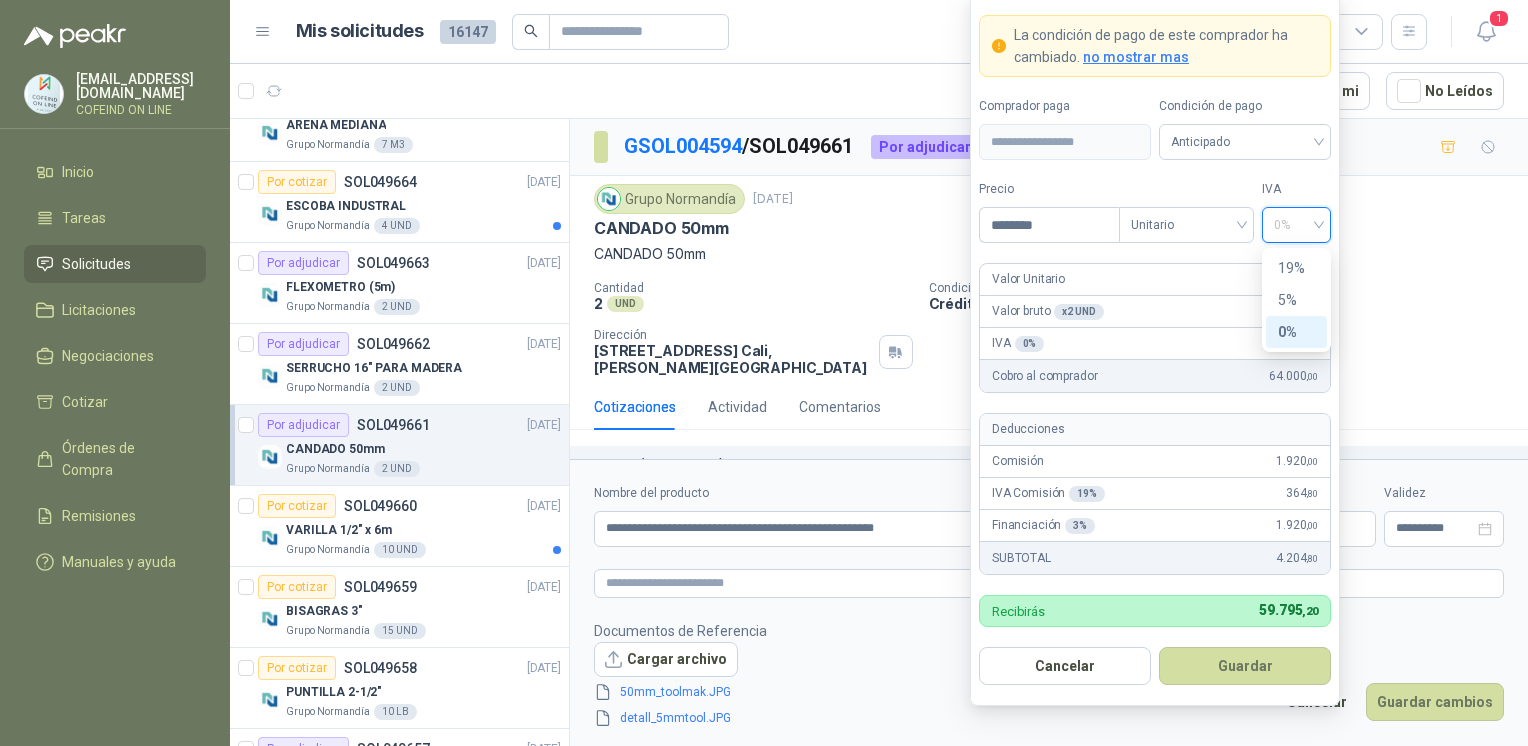 click on "0%" at bounding box center [1296, 332] 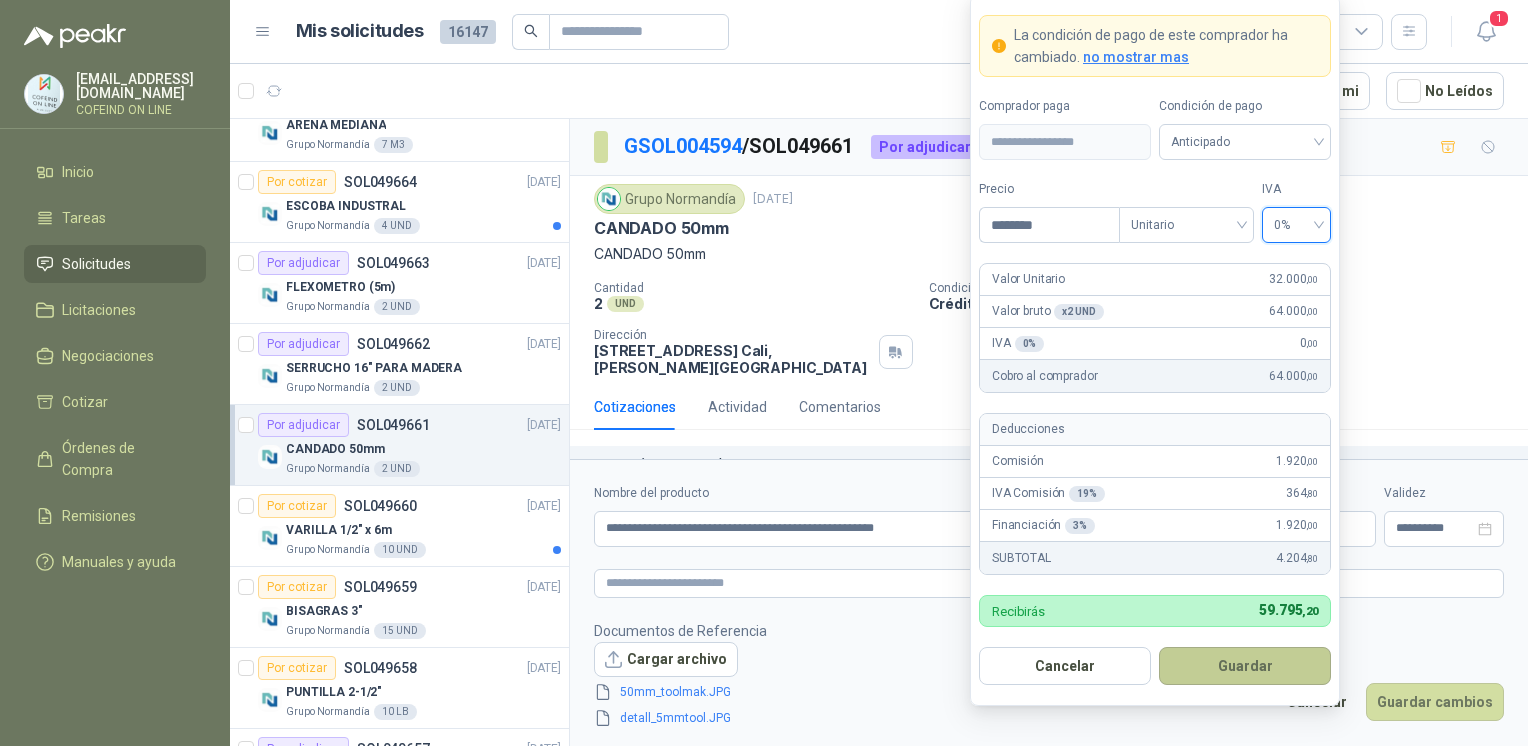 click on "Guardar" at bounding box center [1245, 666] 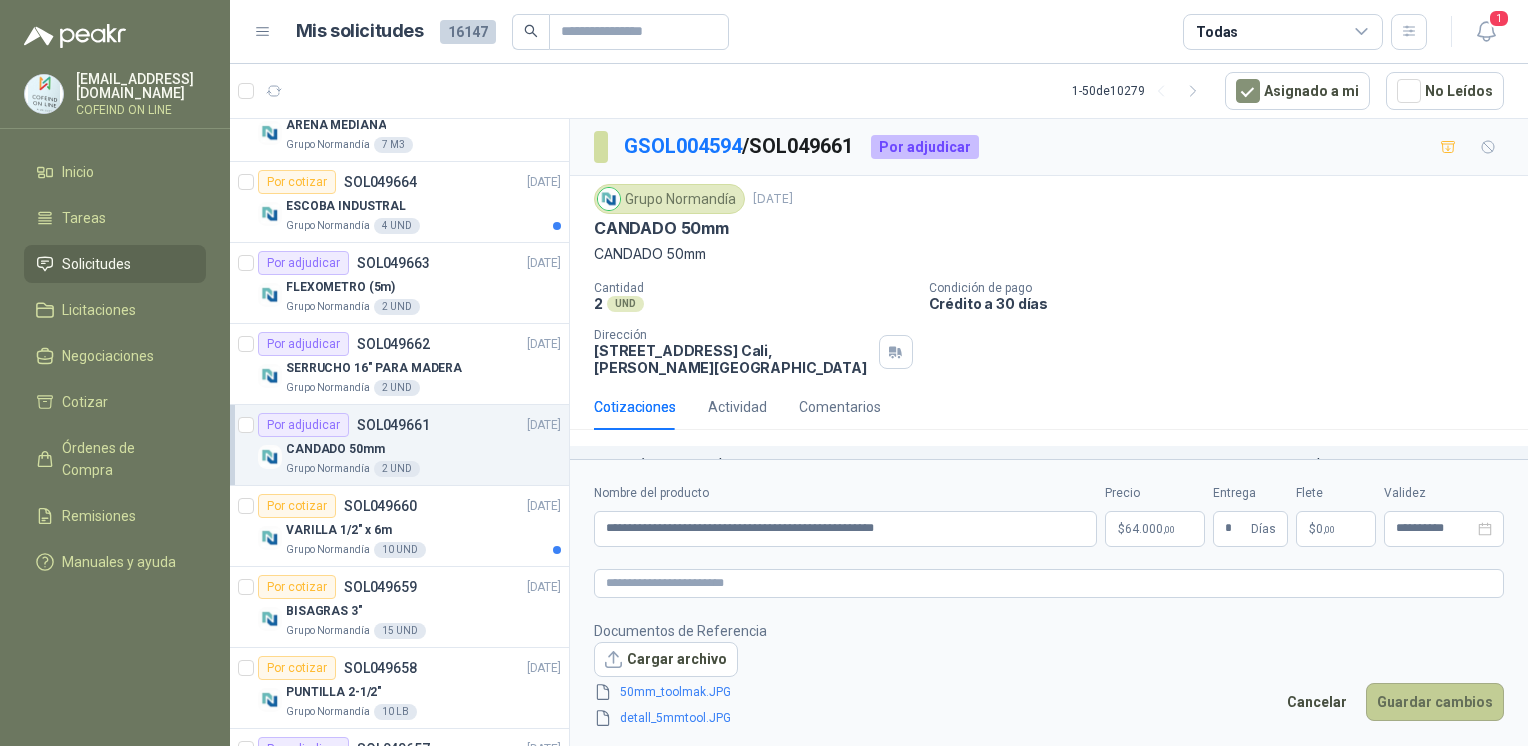 click on "Guardar cambios" at bounding box center [1435, 702] 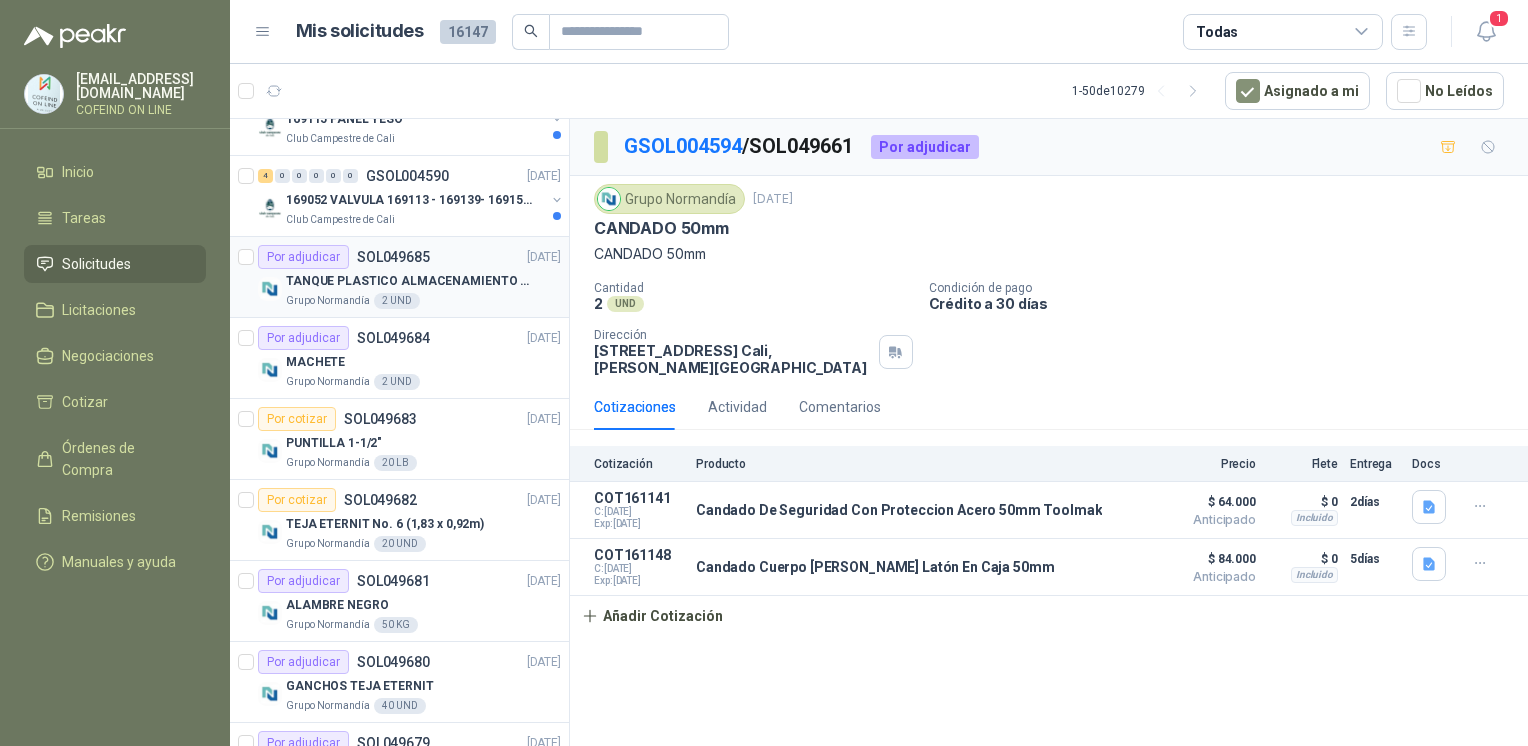 scroll, scrollTop: 50, scrollLeft: 0, axis: vertical 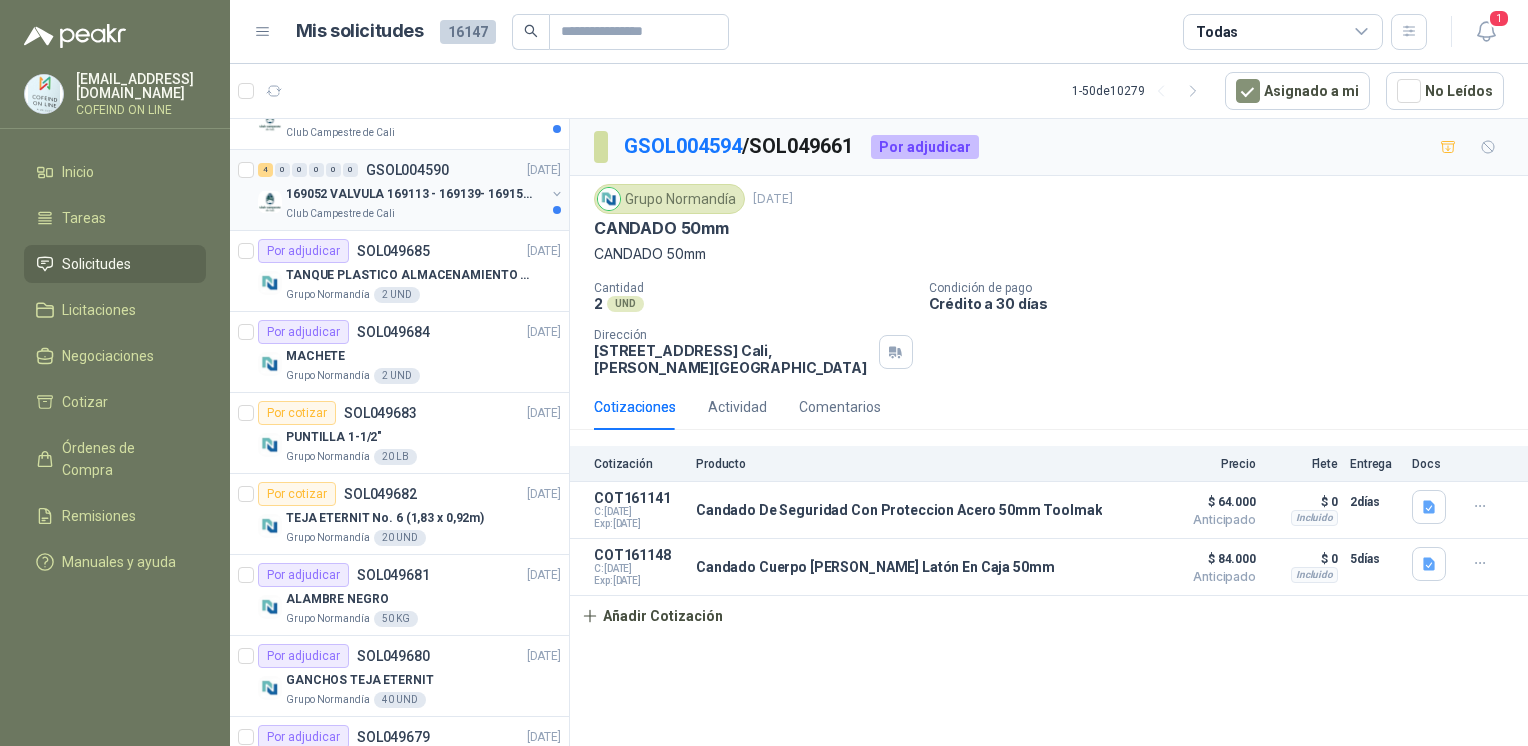 click on "Club Campestre de Cali" at bounding box center (415, 214) 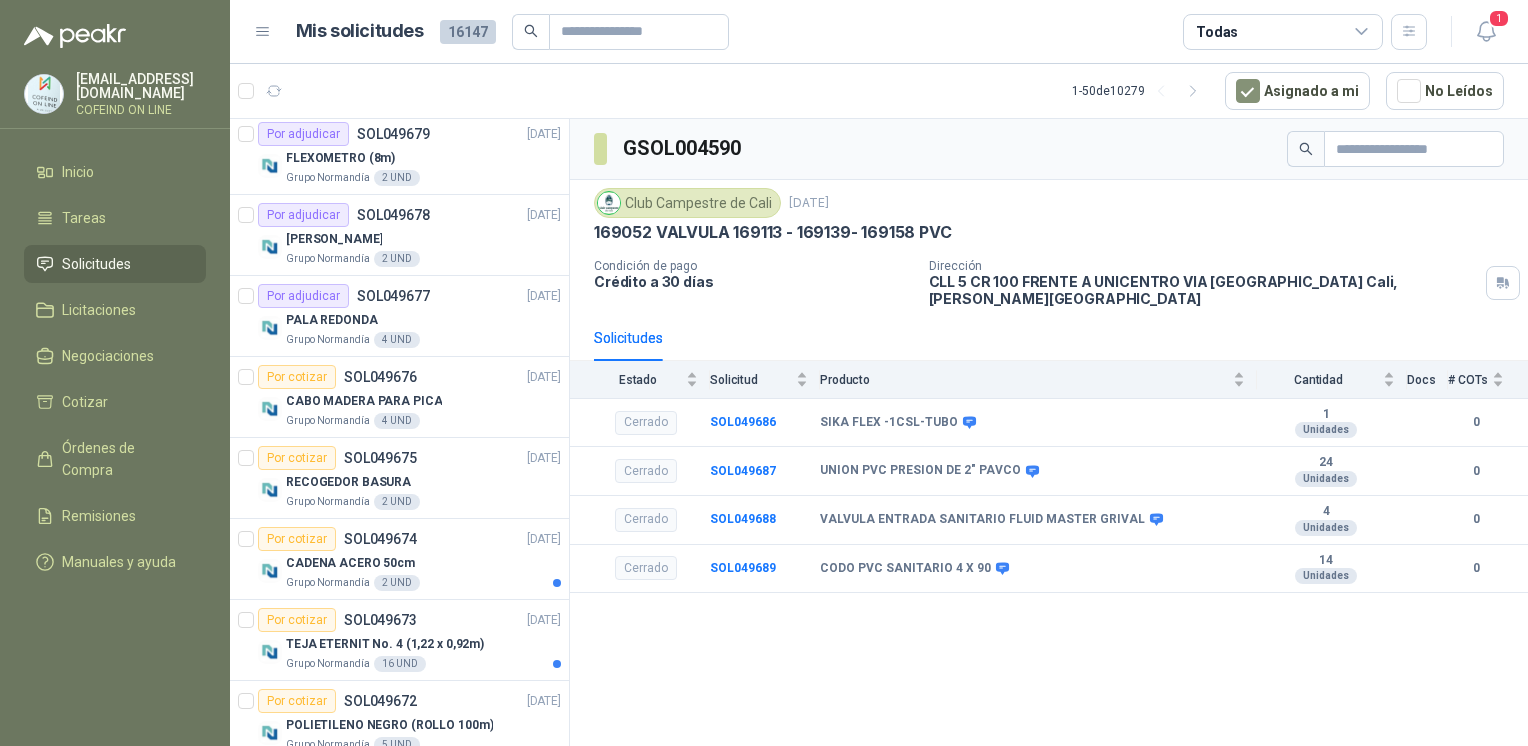 scroll, scrollTop: 736, scrollLeft: 0, axis: vertical 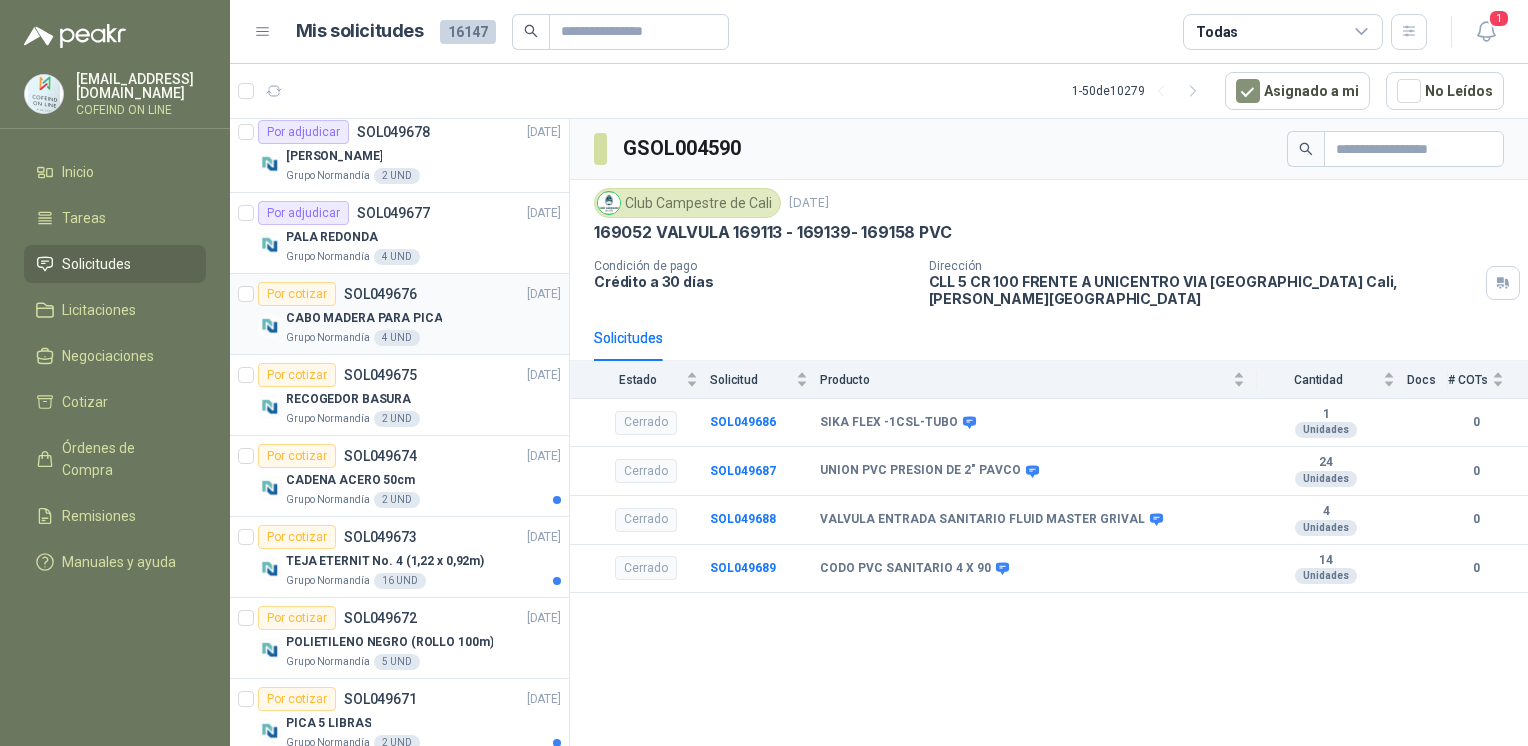 click on "CABO MADERA PARA PICA" at bounding box center (423, 318) 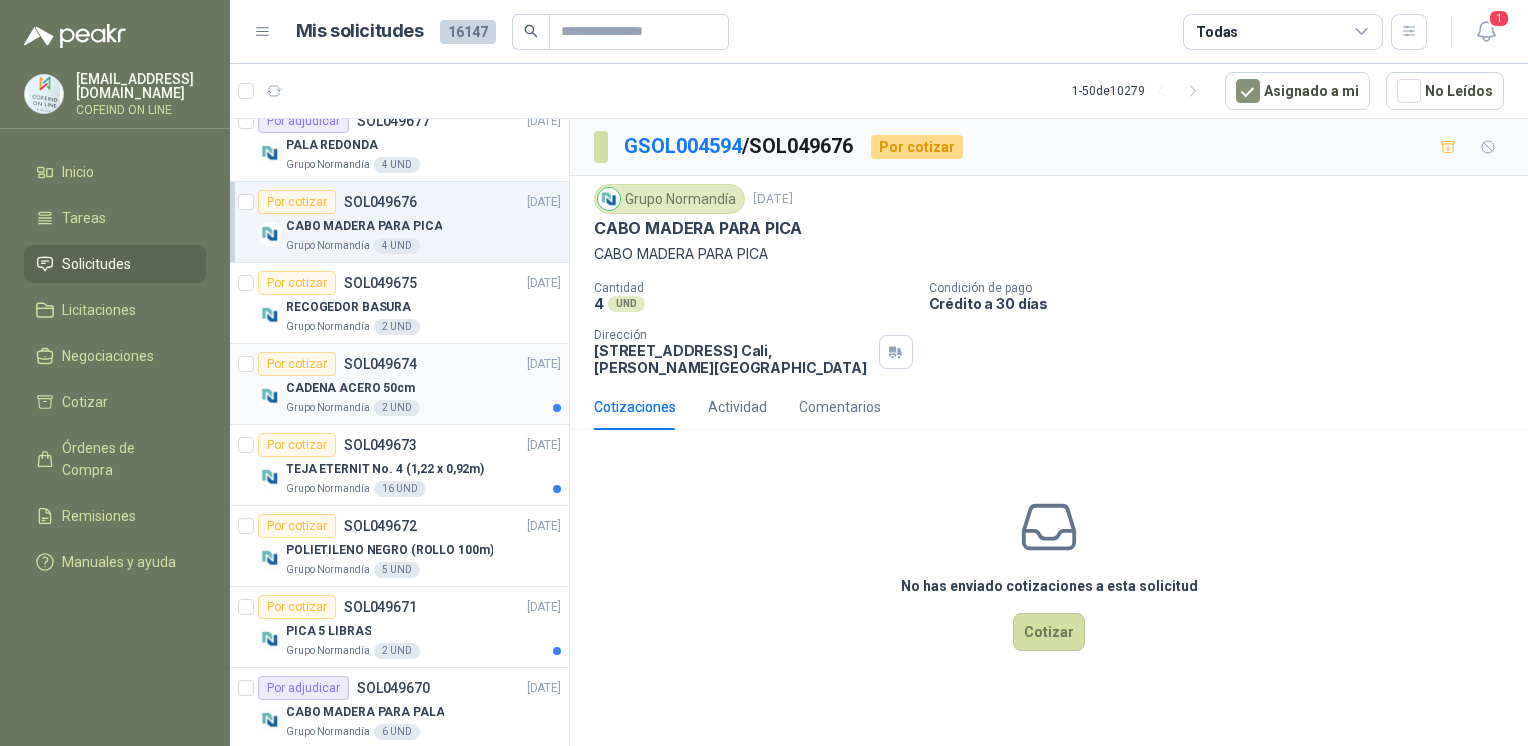 scroll, scrollTop: 828, scrollLeft: 0, axis: vertical 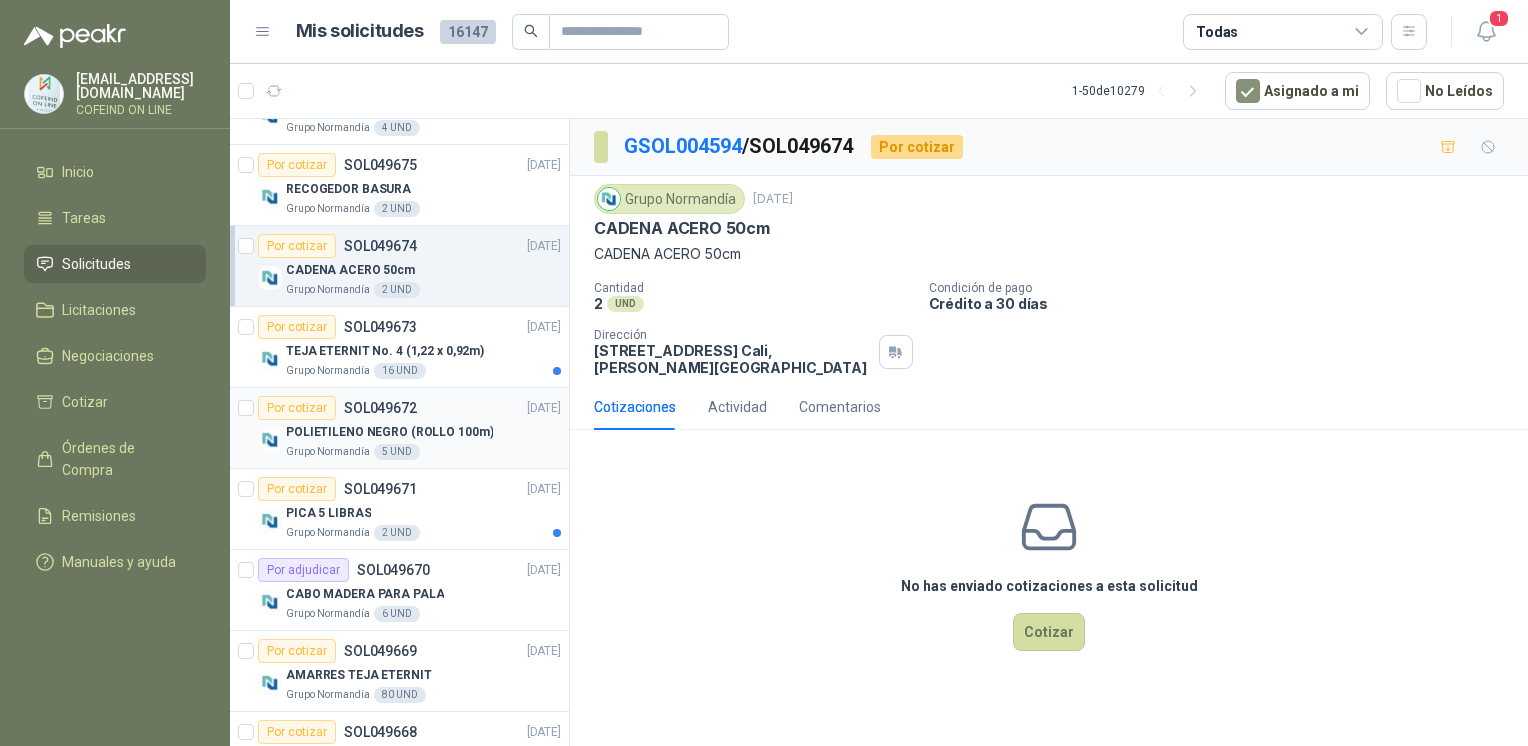 click on "POLIETILENO NEGRO (ROLLO 100m)" at bounding box center [389, 432] 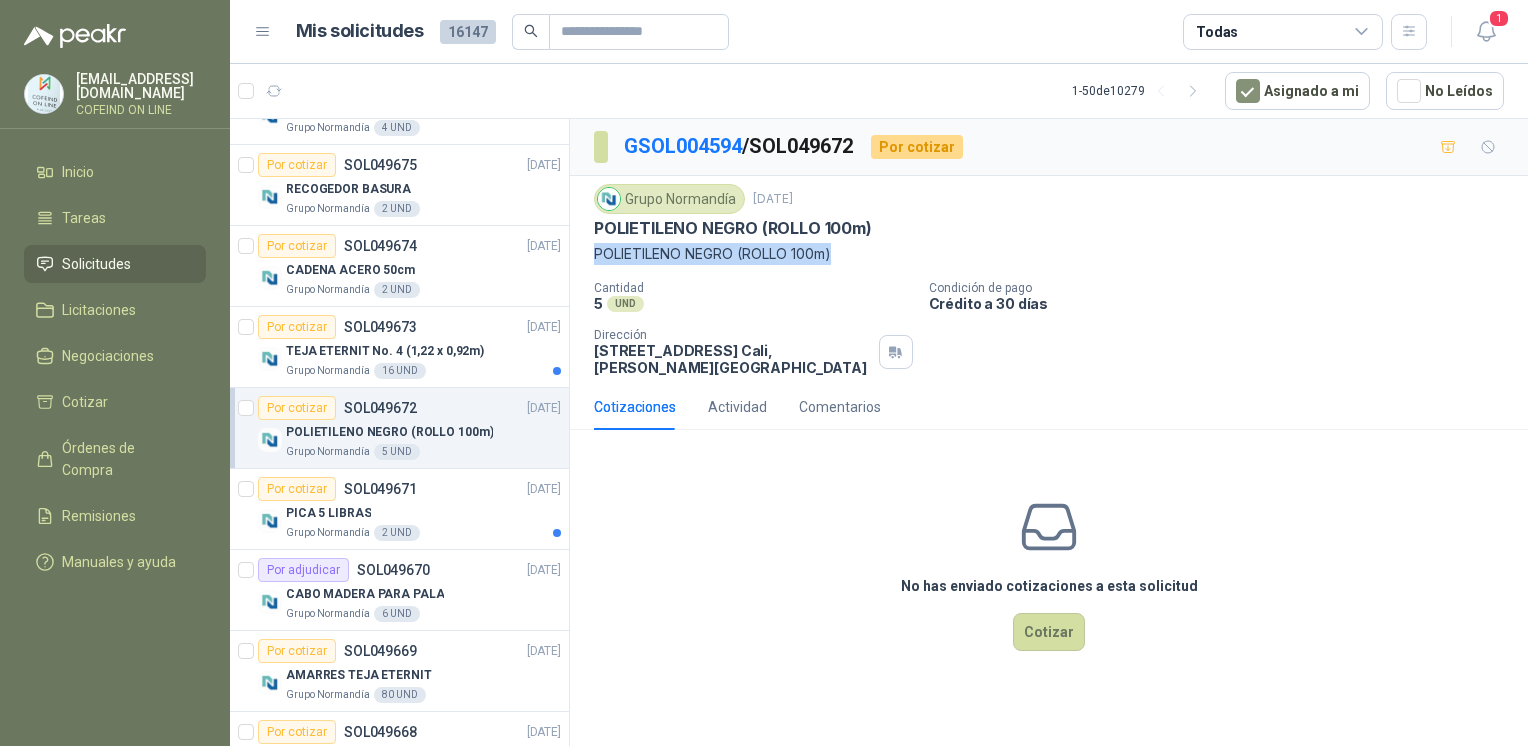 drag, startPoint x: 847, startPoint y: 258, endPoint x: 596, endPoint y: 257, distance: 251.002 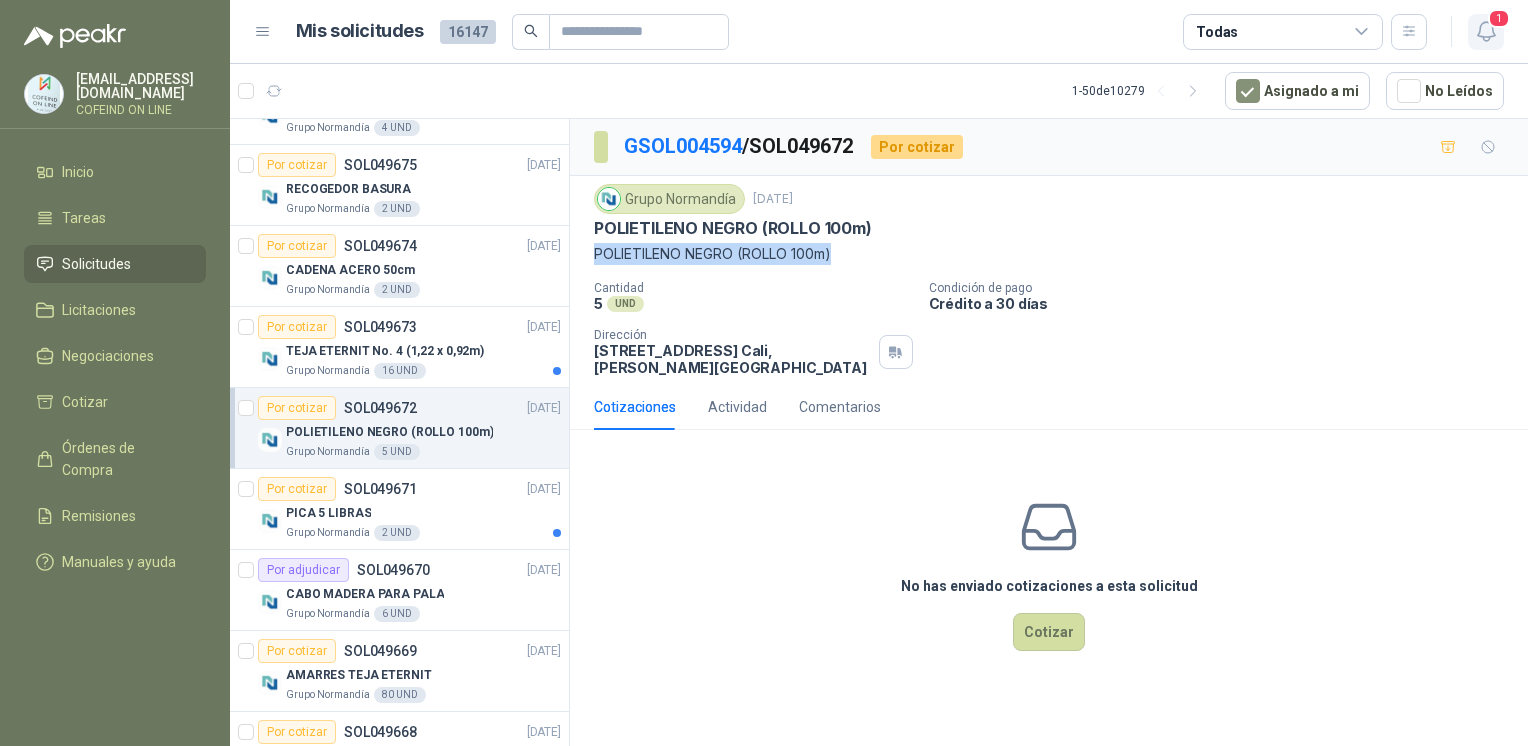 click on "1" at bounding box center (1499, 18) 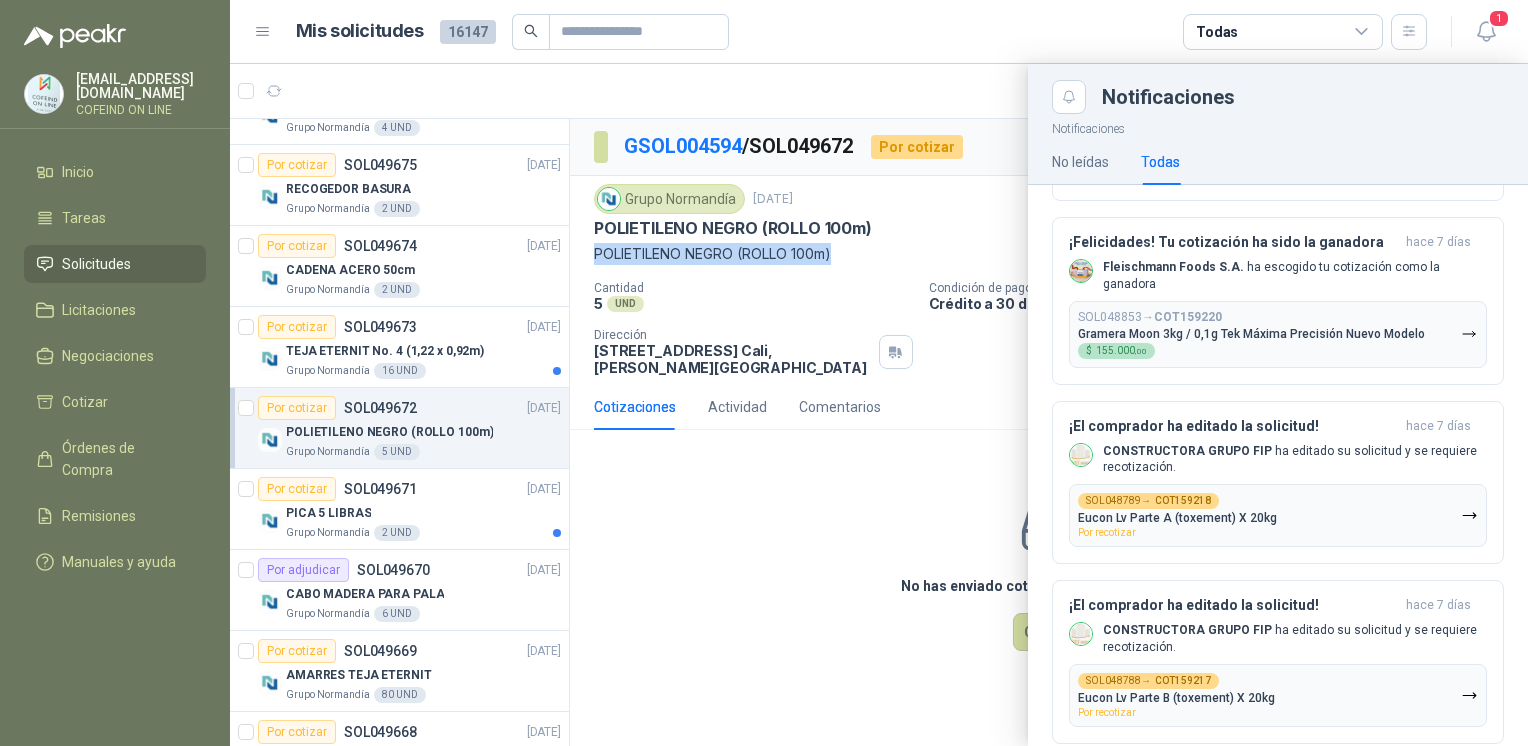scroll, scrollTop: 2062, scrollLeft: 0, axis: vertical 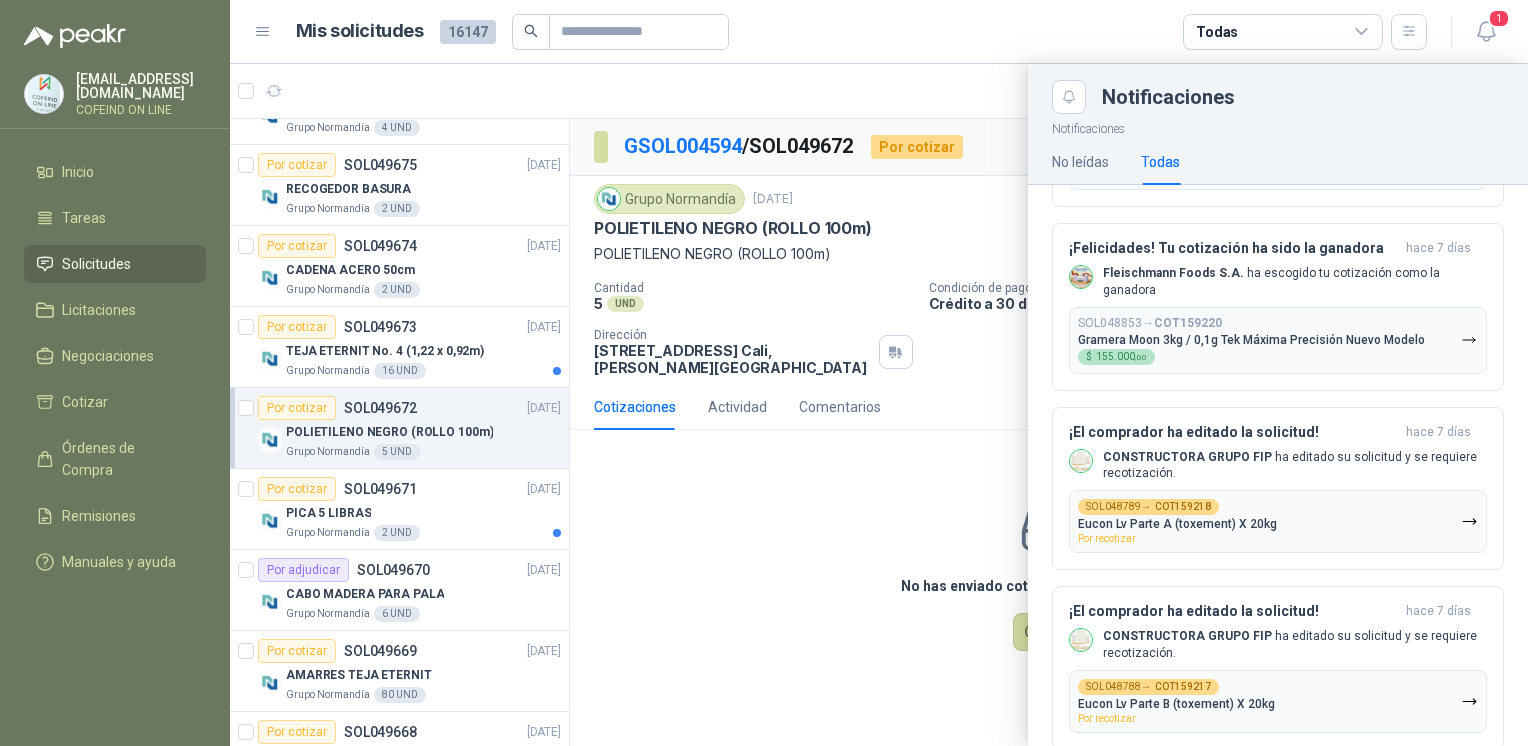 click at bounding box center [879, 405] 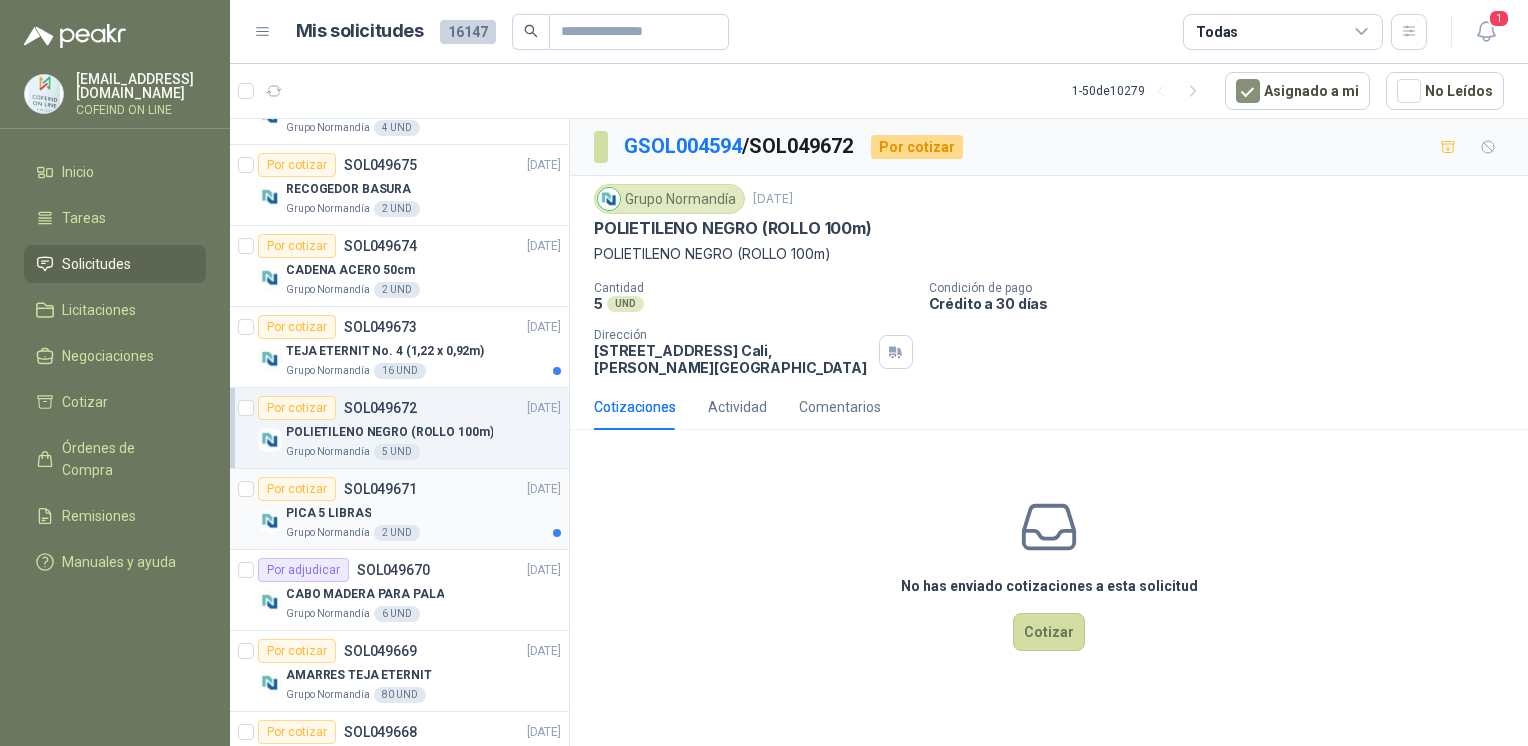 click on "Por cotizar SOL049671" at bounding box center [337, 489] 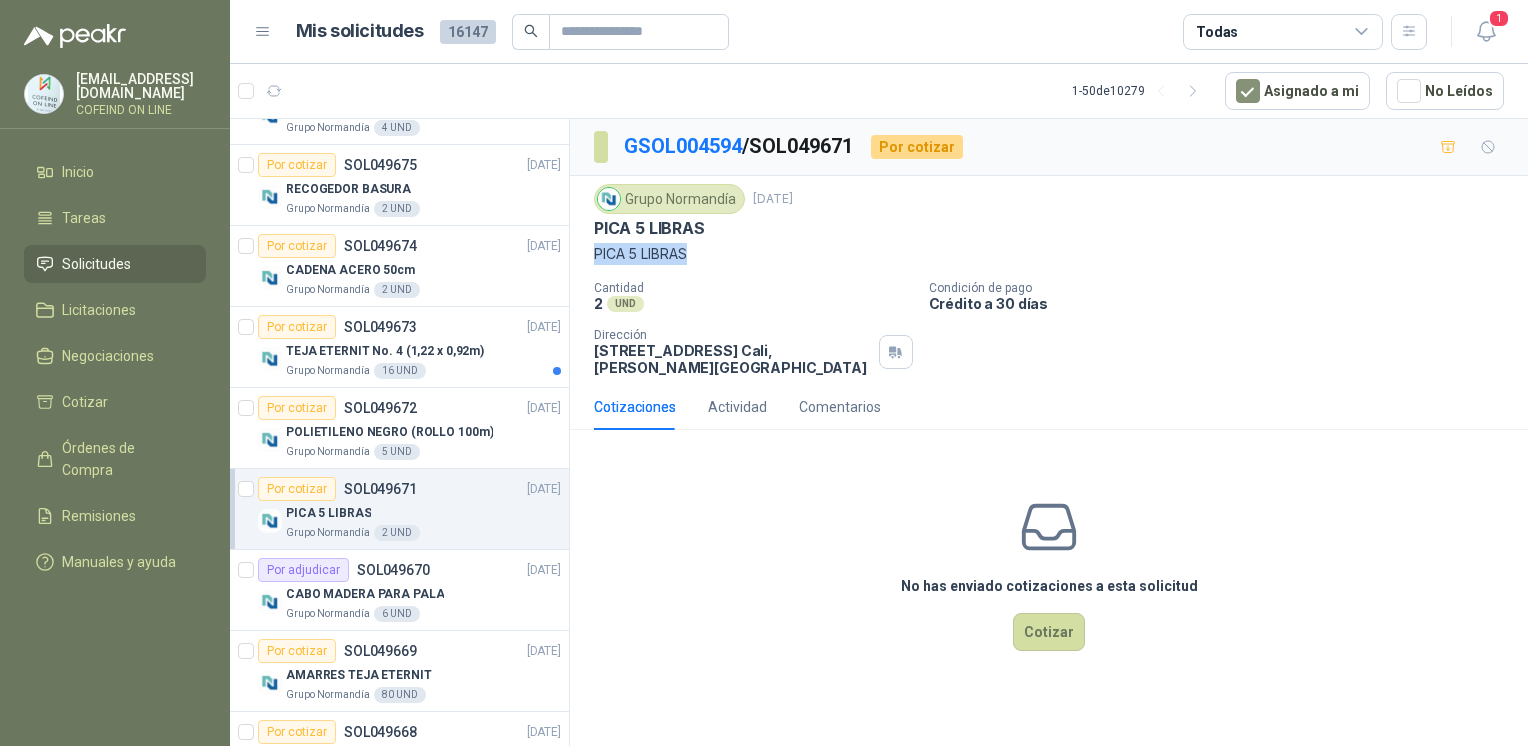 drag, startPoint x: 691, startPoint y: 270, endPoint x: 590, endPoint y: 258, distance: 101.71037 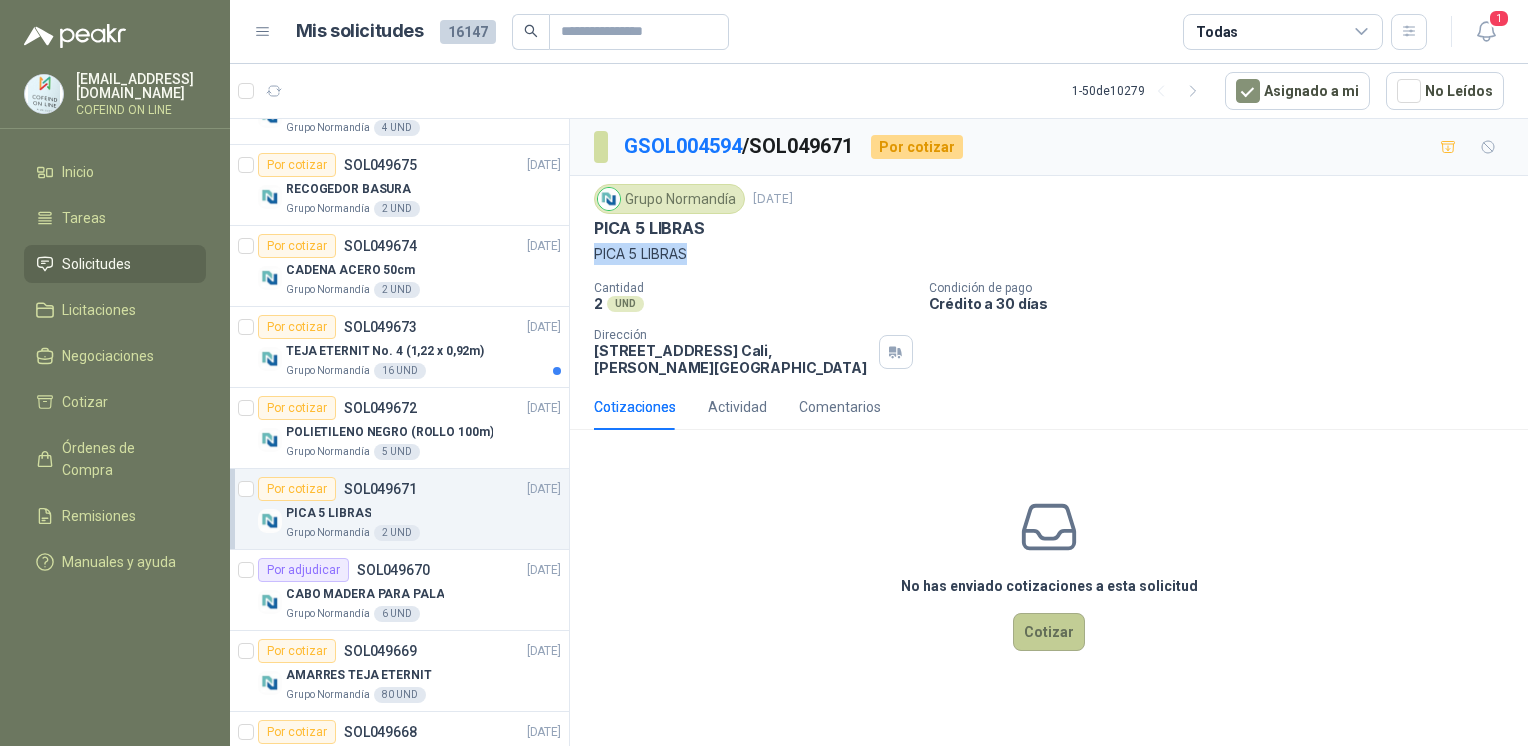 click on "Cotizar" at bounding box center [1049, 632] 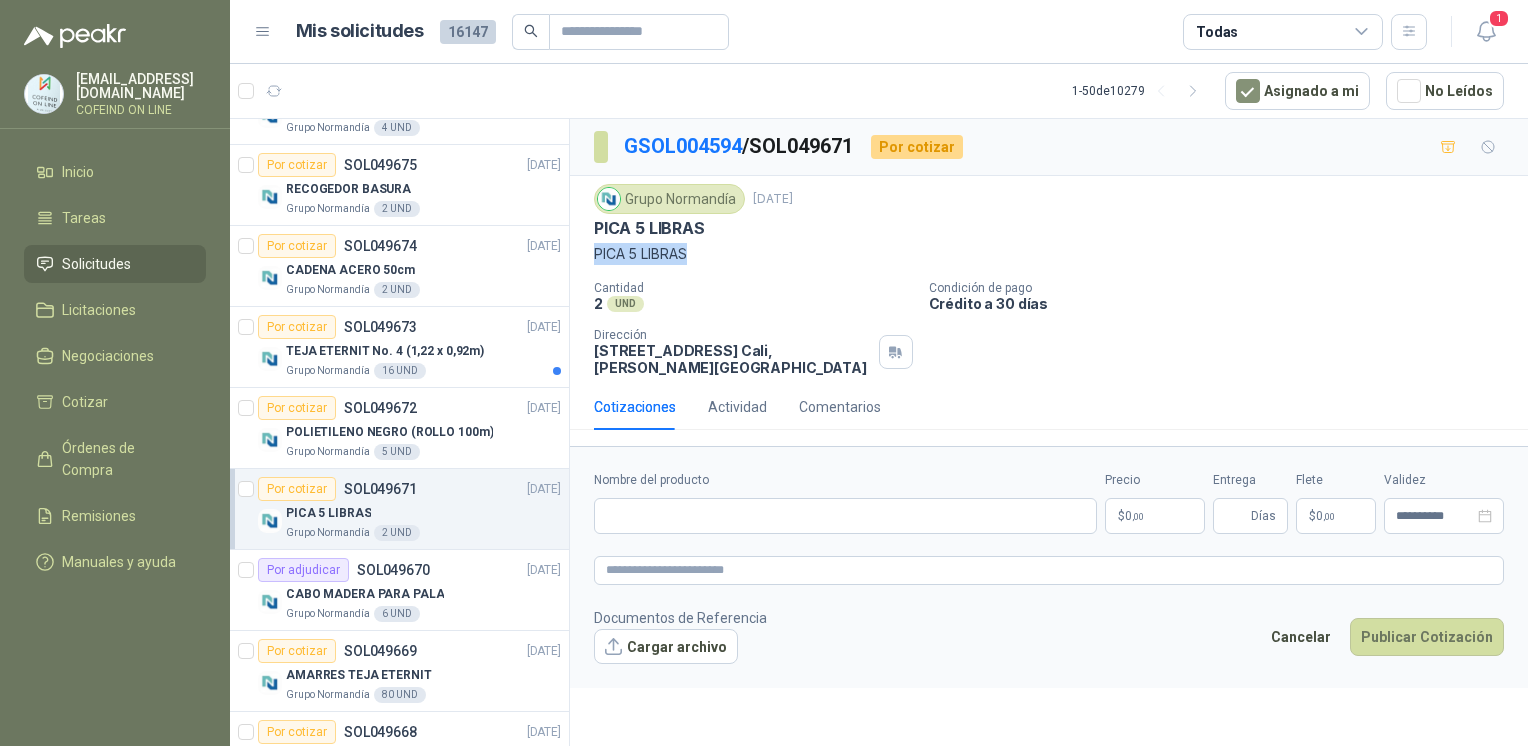 type 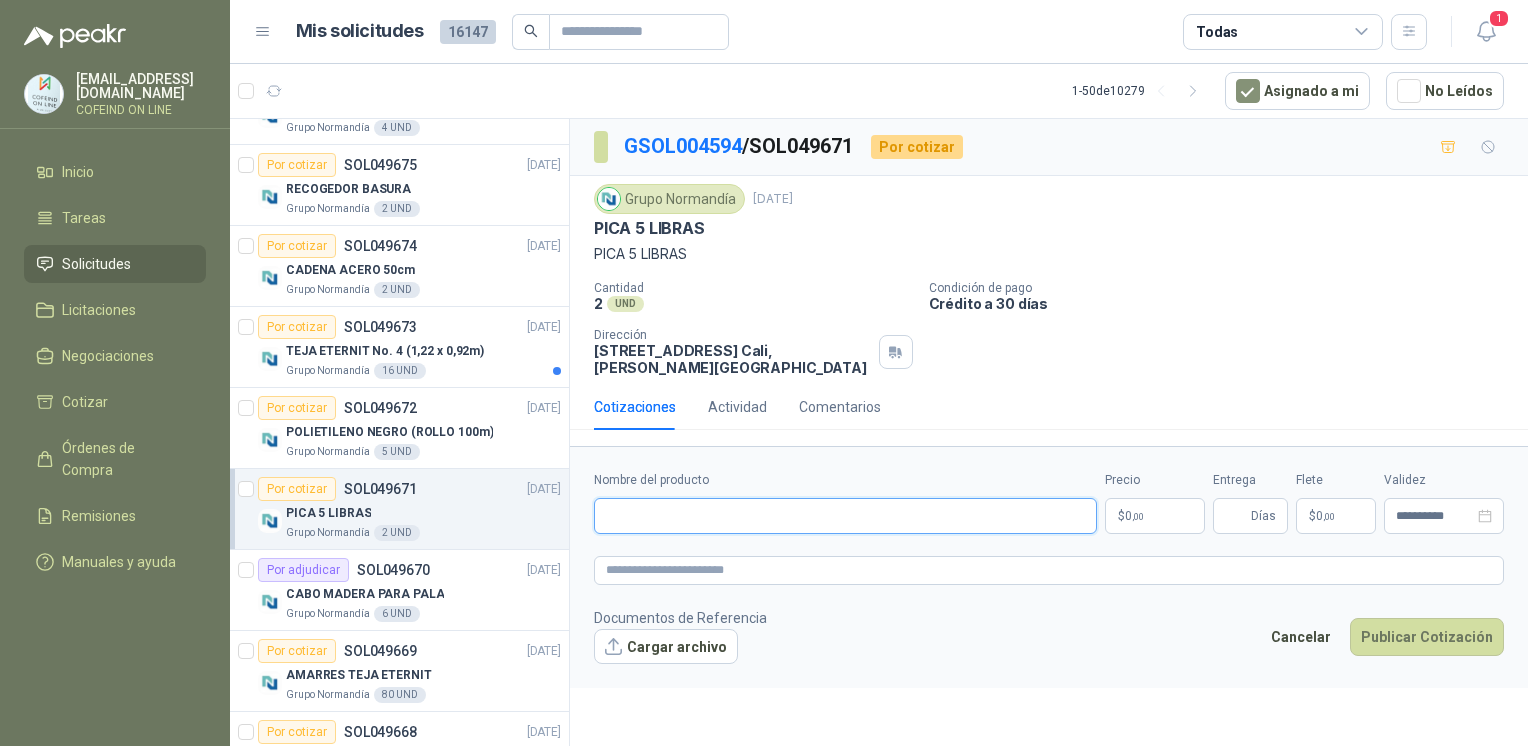 click on "**********" at bounding box center [1049, 567] 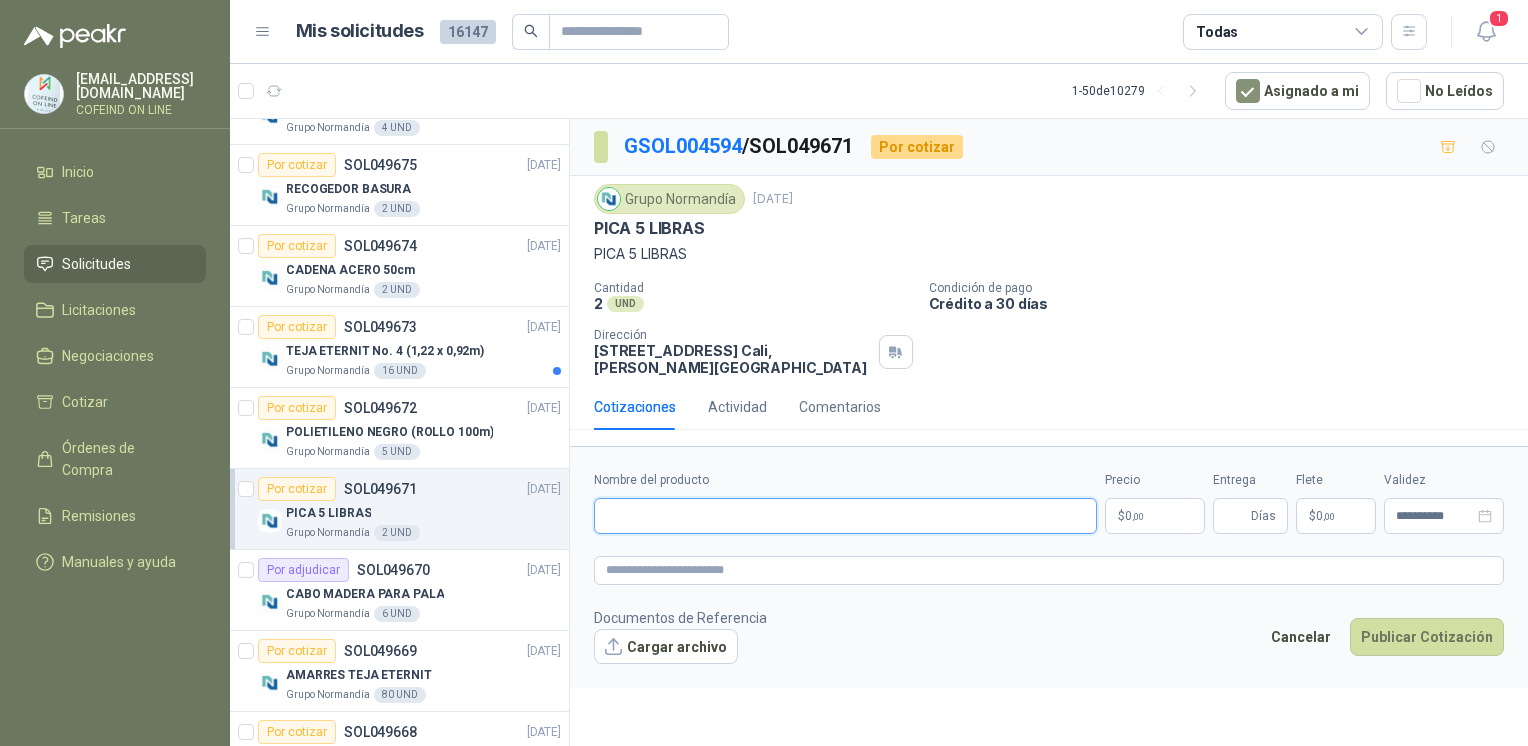 paste on "**********" 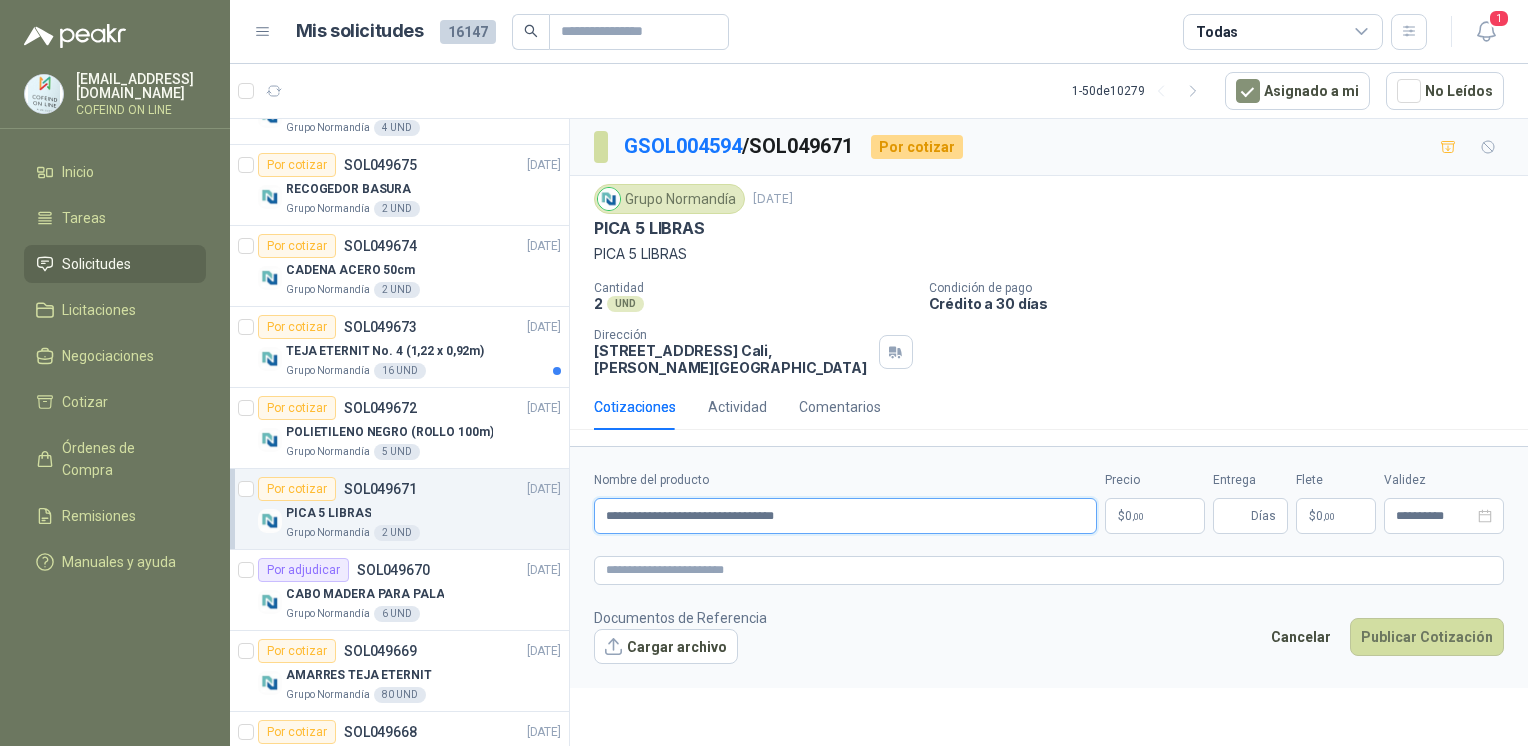 type on "**********" 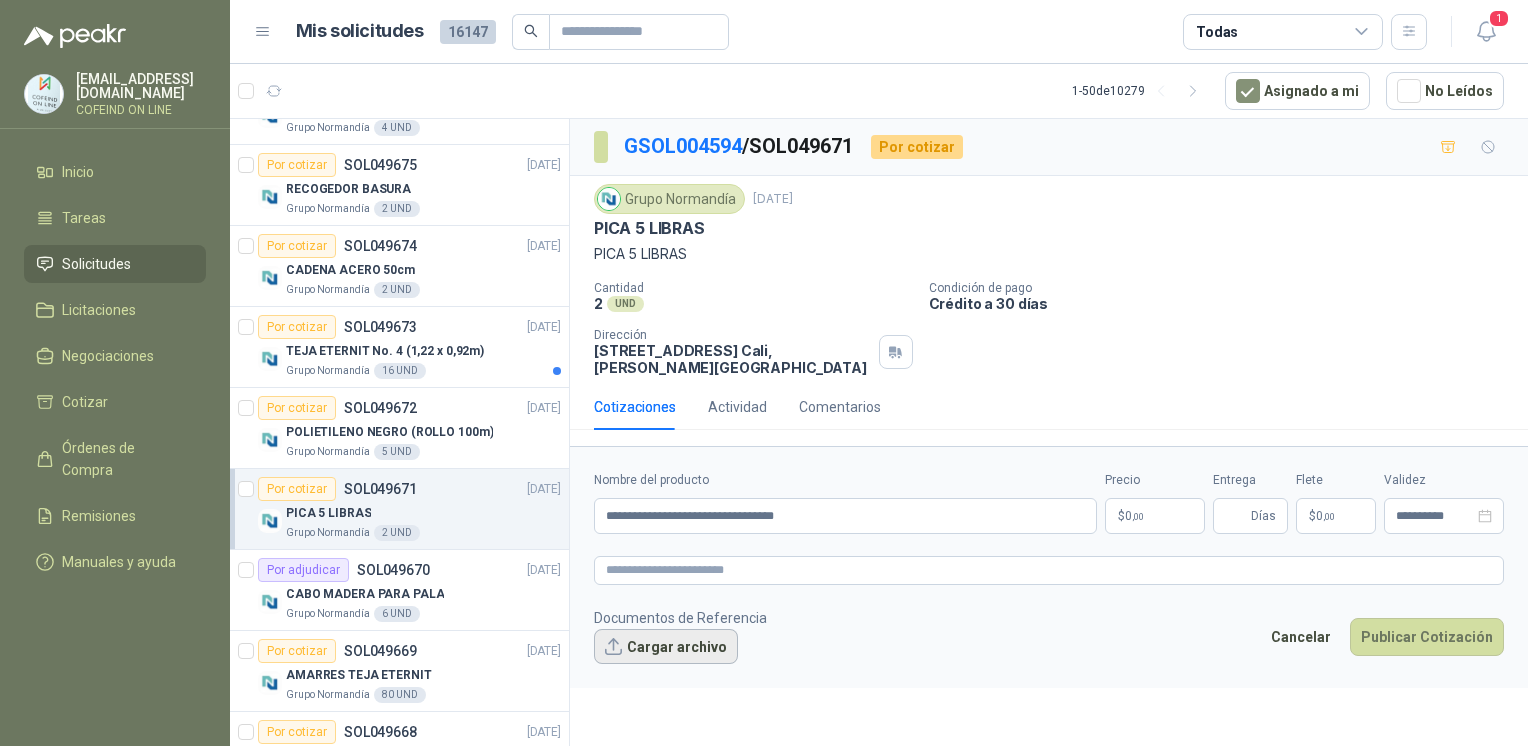 click on "Cargar archivo" at bounding box center [666, 647] 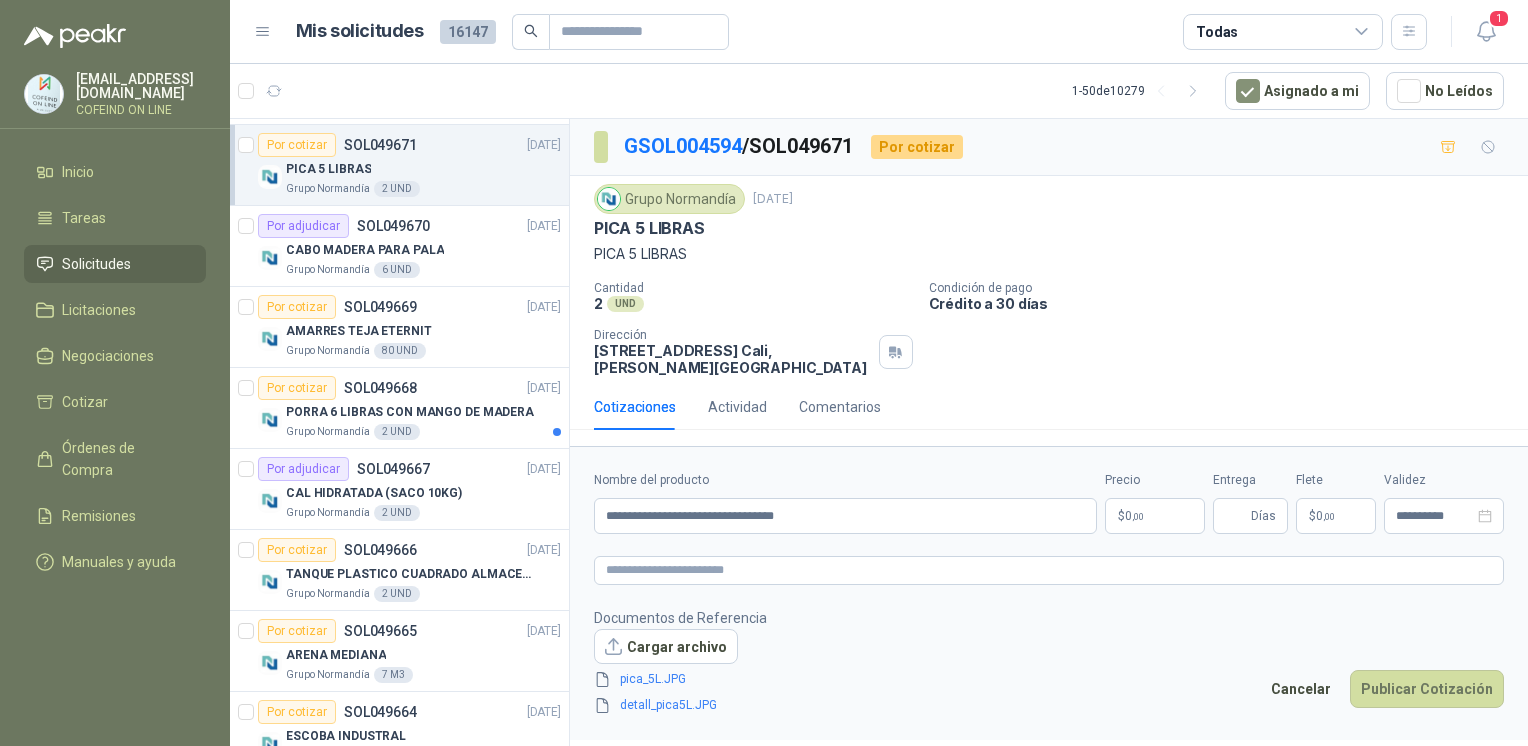 scroll, scrollTop: 1349, scrollLeft: 0, axis: vertical 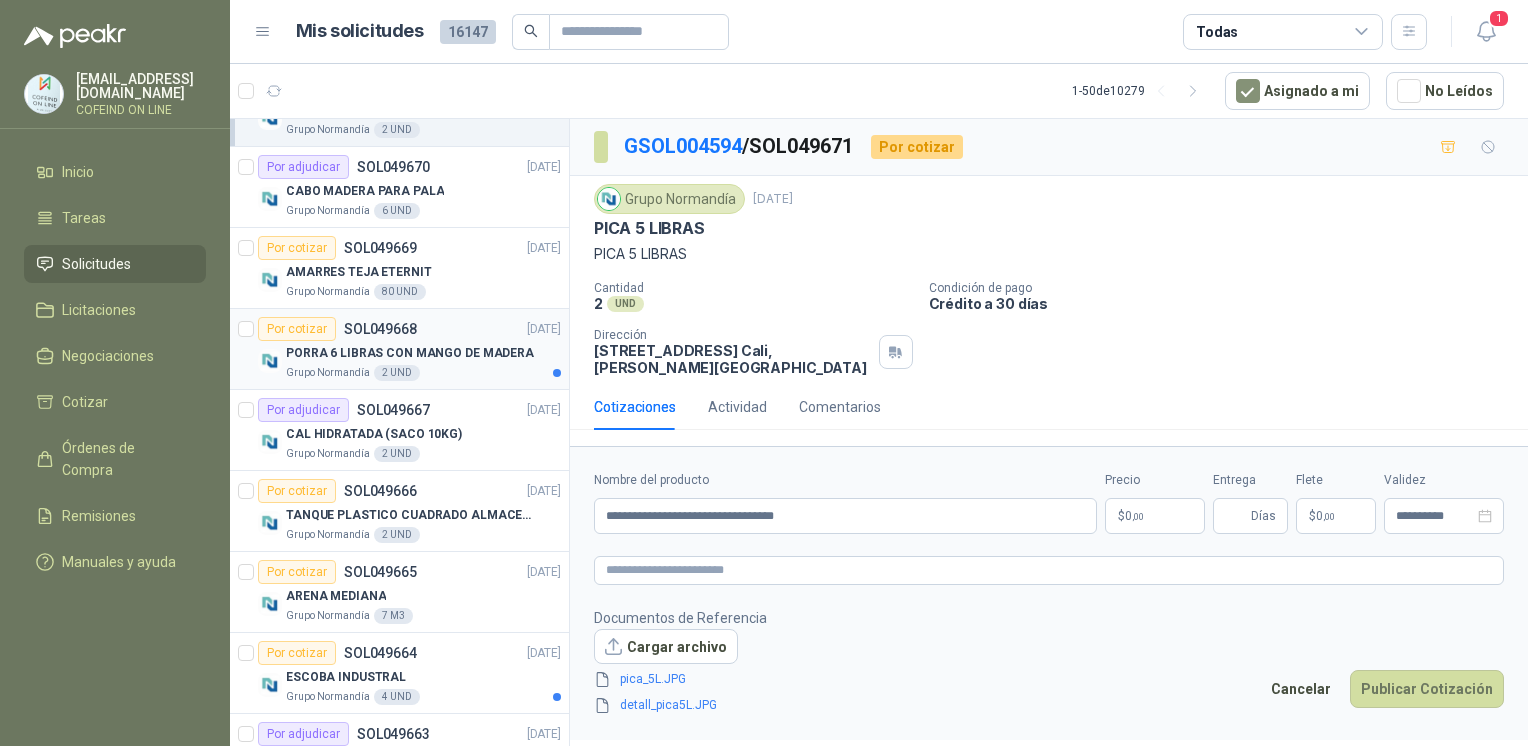 click on "PORRA 6 LIBRAS CON MANGO DE MADERA" at bounding box center (410, 353) 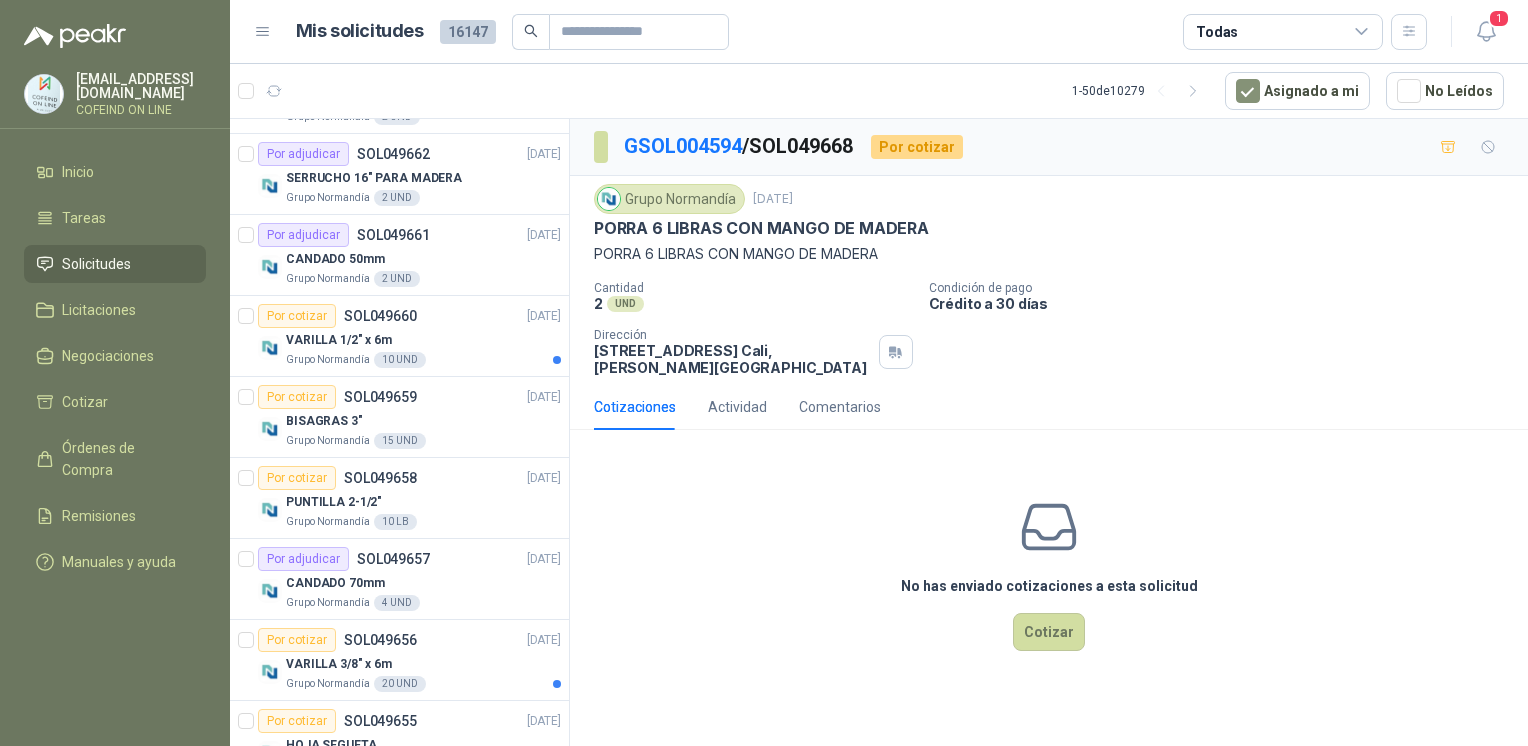 scroll, scrollTop: 2011, scrollLeft: 0, axis: vertical 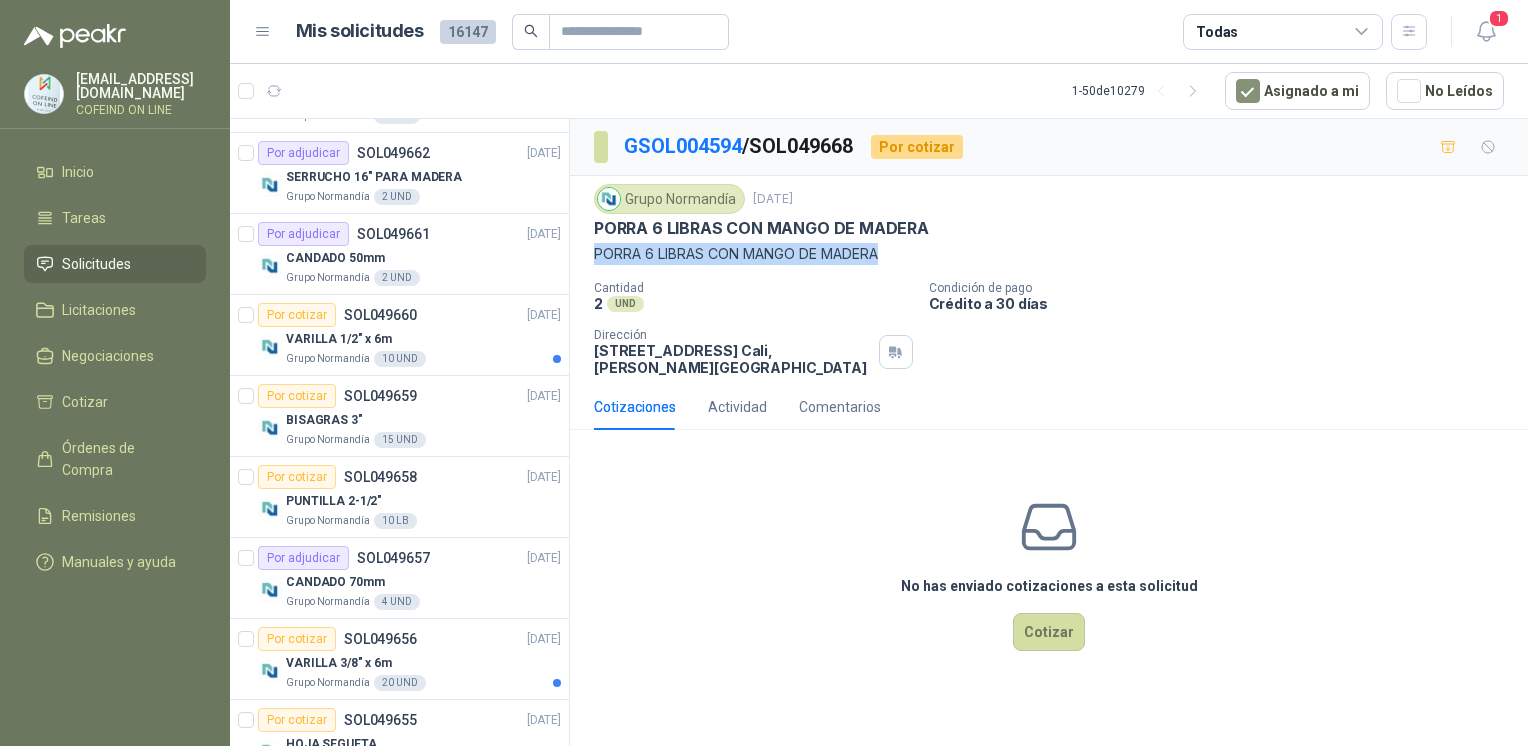 drag, startPoint x: 906, startPoint y: 267, endPoint x: 592, endPoint y: 266, distance: 314.0016 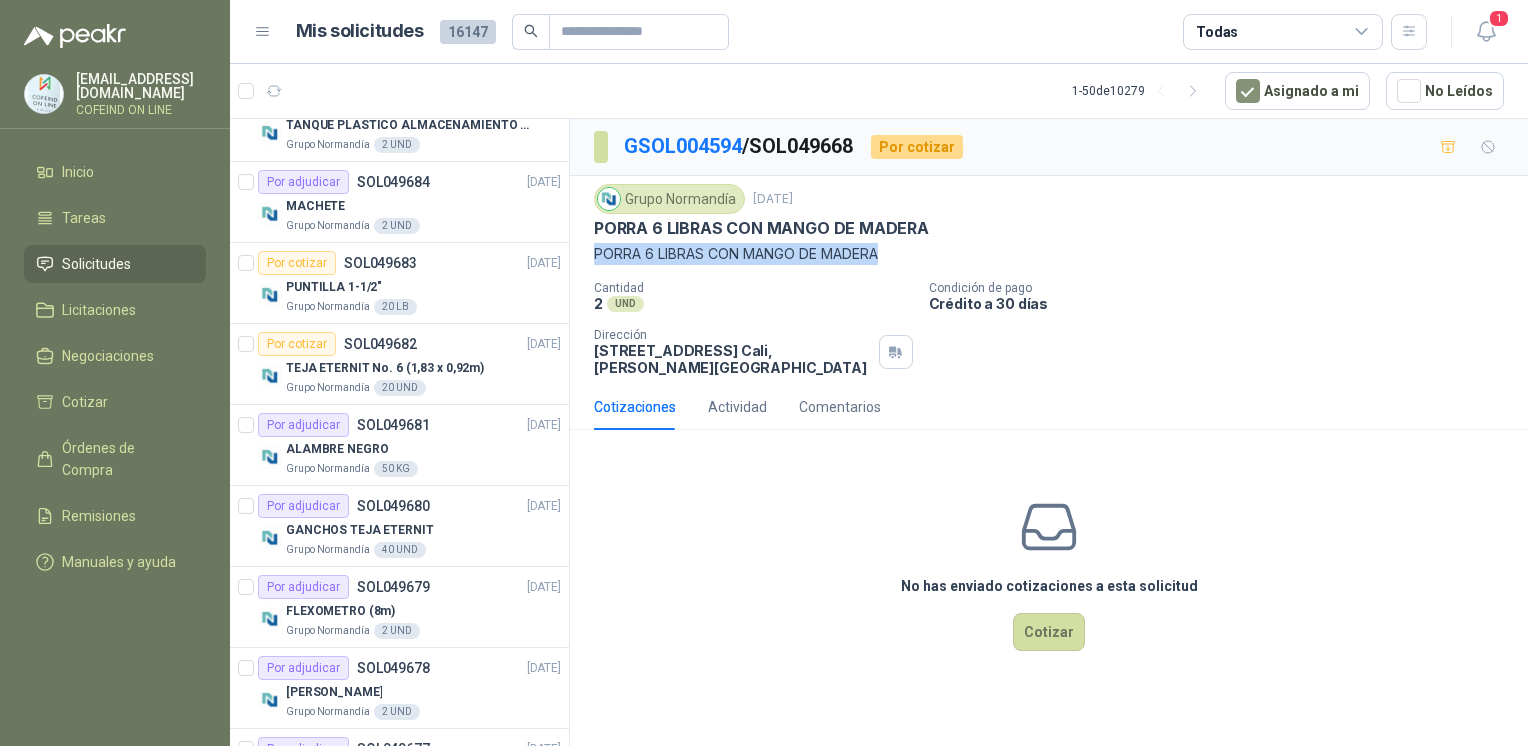 scroll, scrollTop: 0, scrollLeft: 0, axis: both 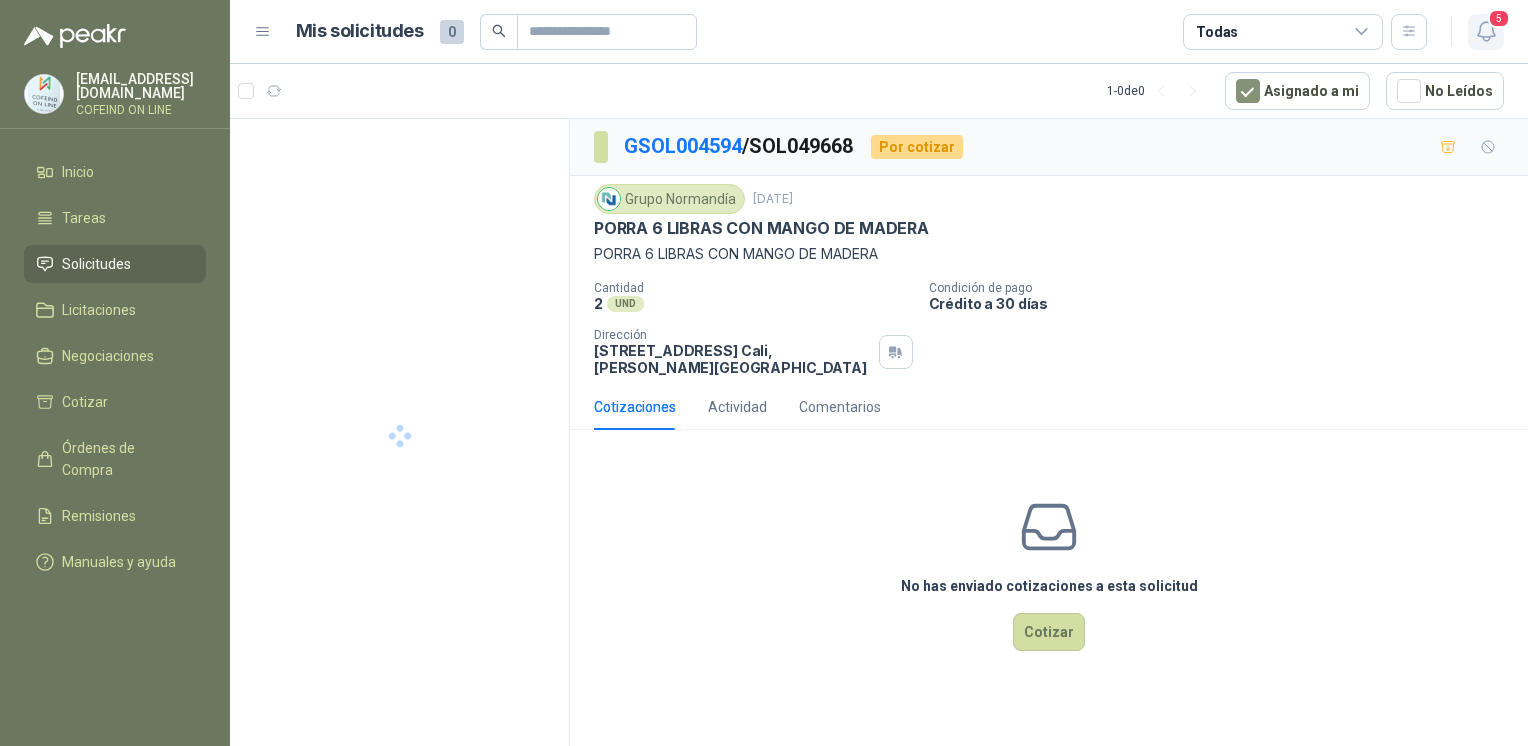 click on "5" at bounding box center [1486, 32] 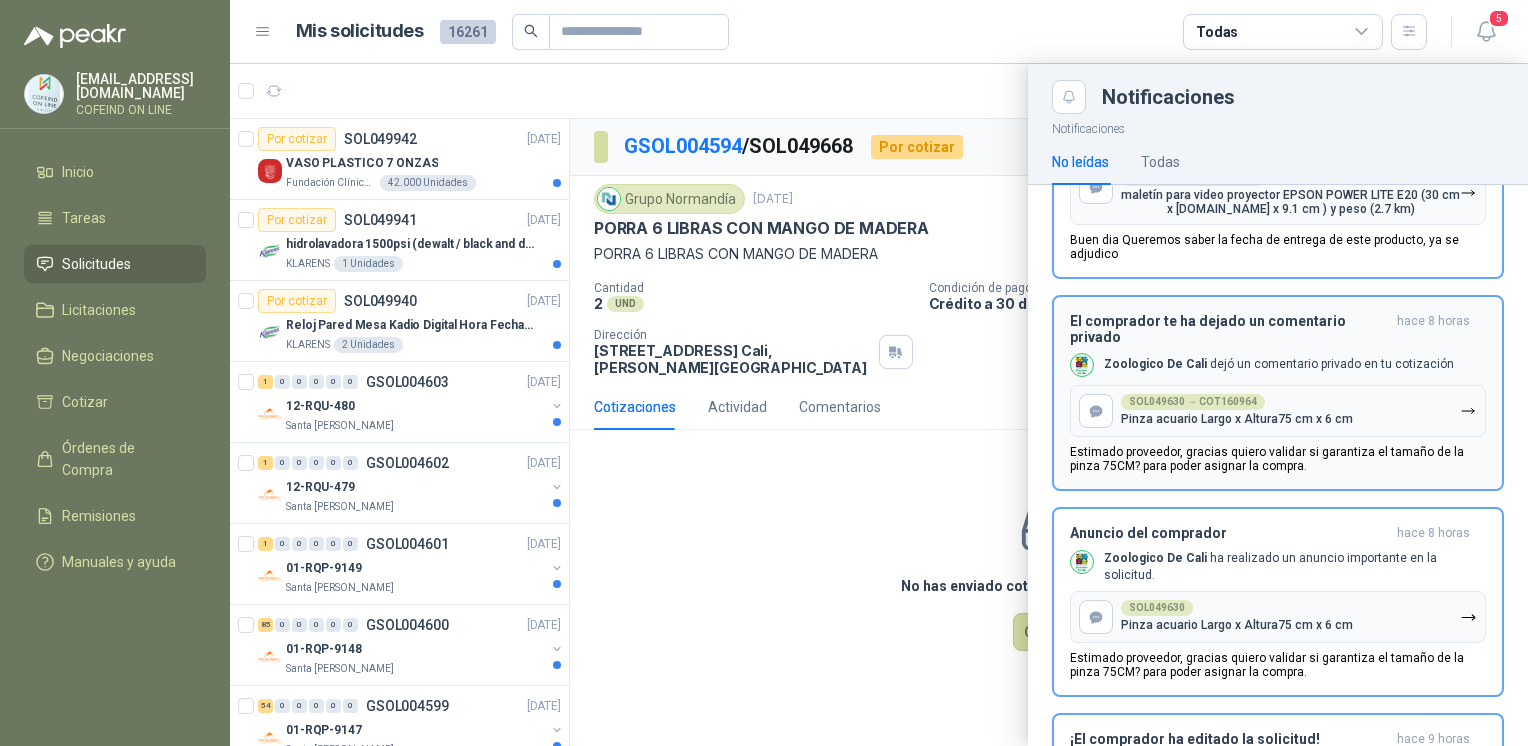 scroll, scrollTop: 262, scrollLeft: 0, axis: vertical 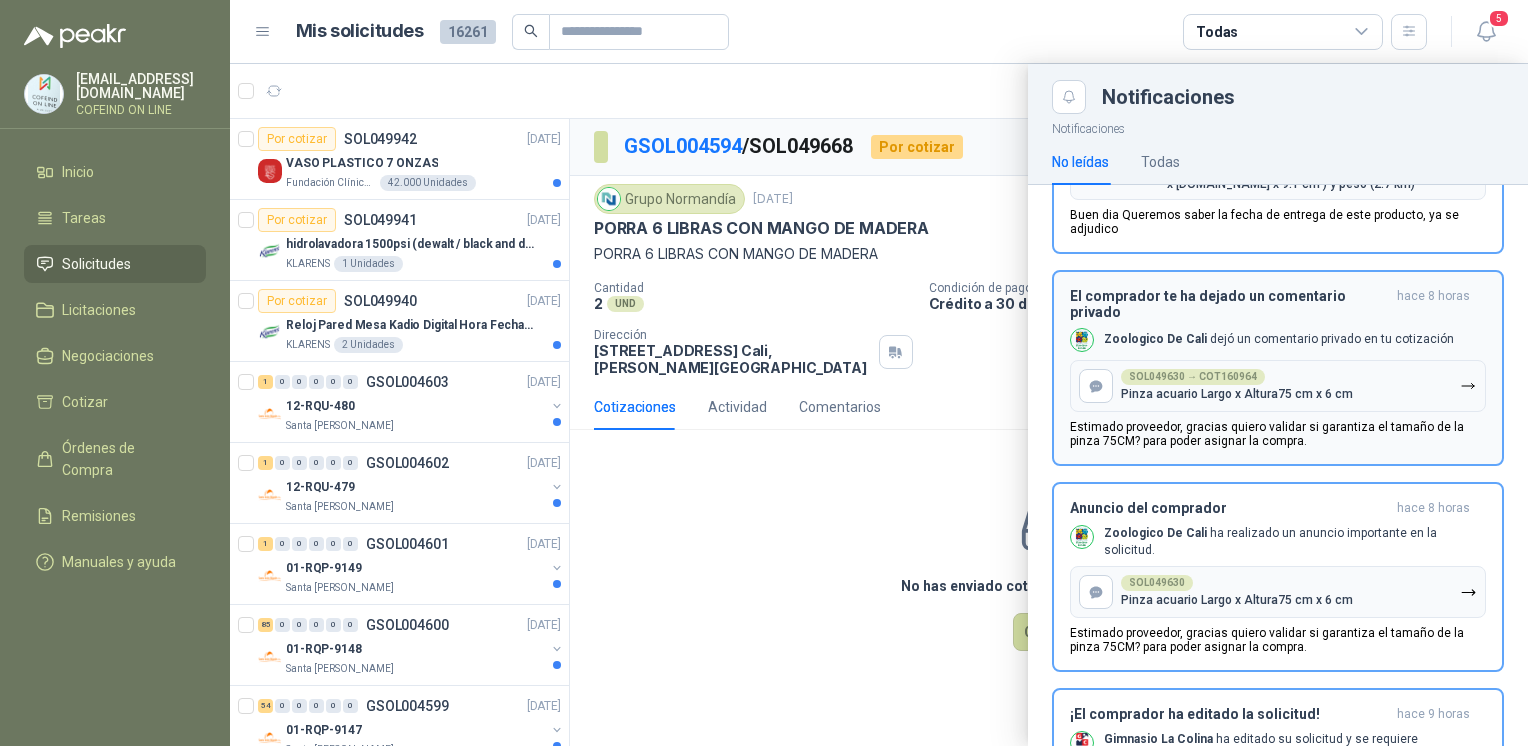 click on "Estimado proveedor, gracias quiero validar si garantiza el tamaño de la pinza 75CM? para poder asignar la compra." at bounding box center (1278, 434) 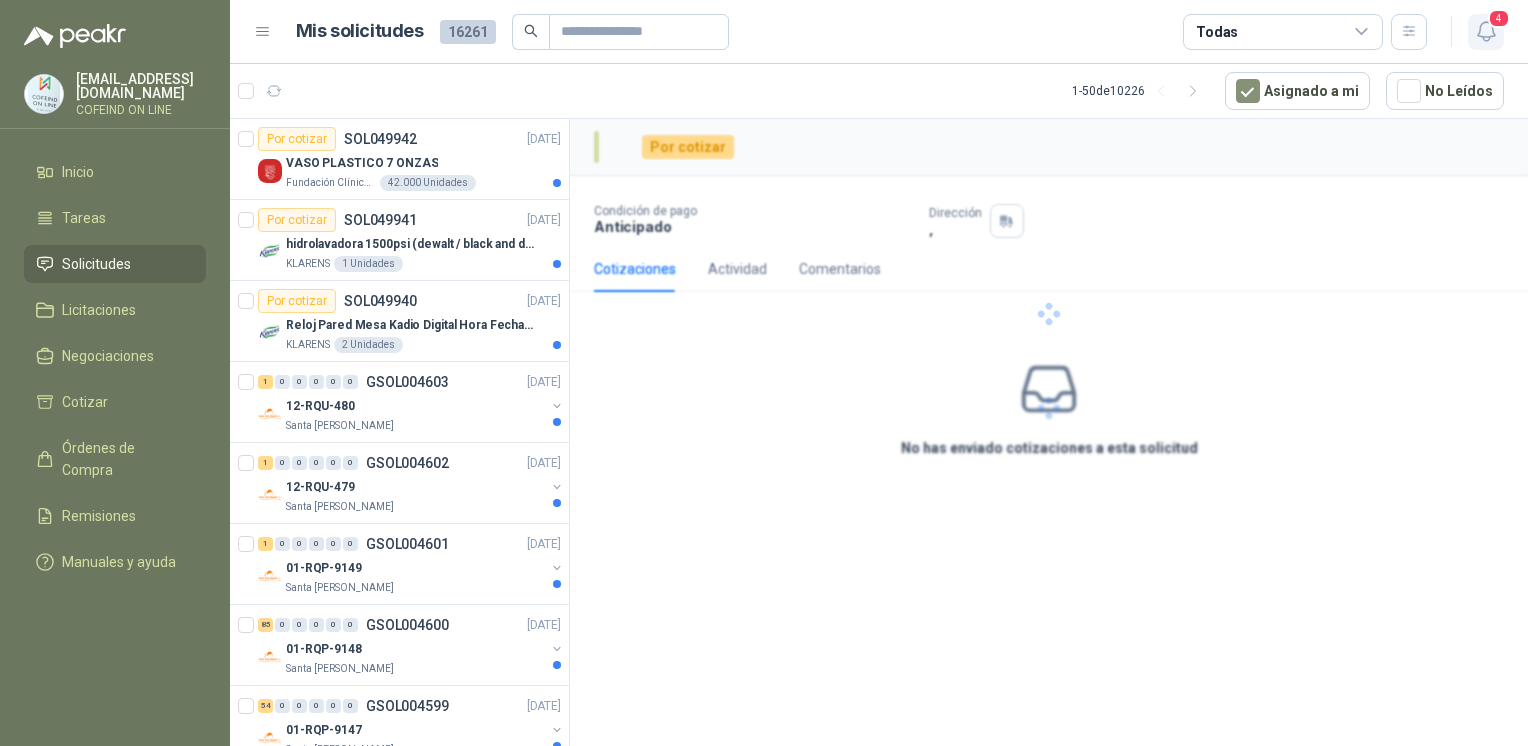click 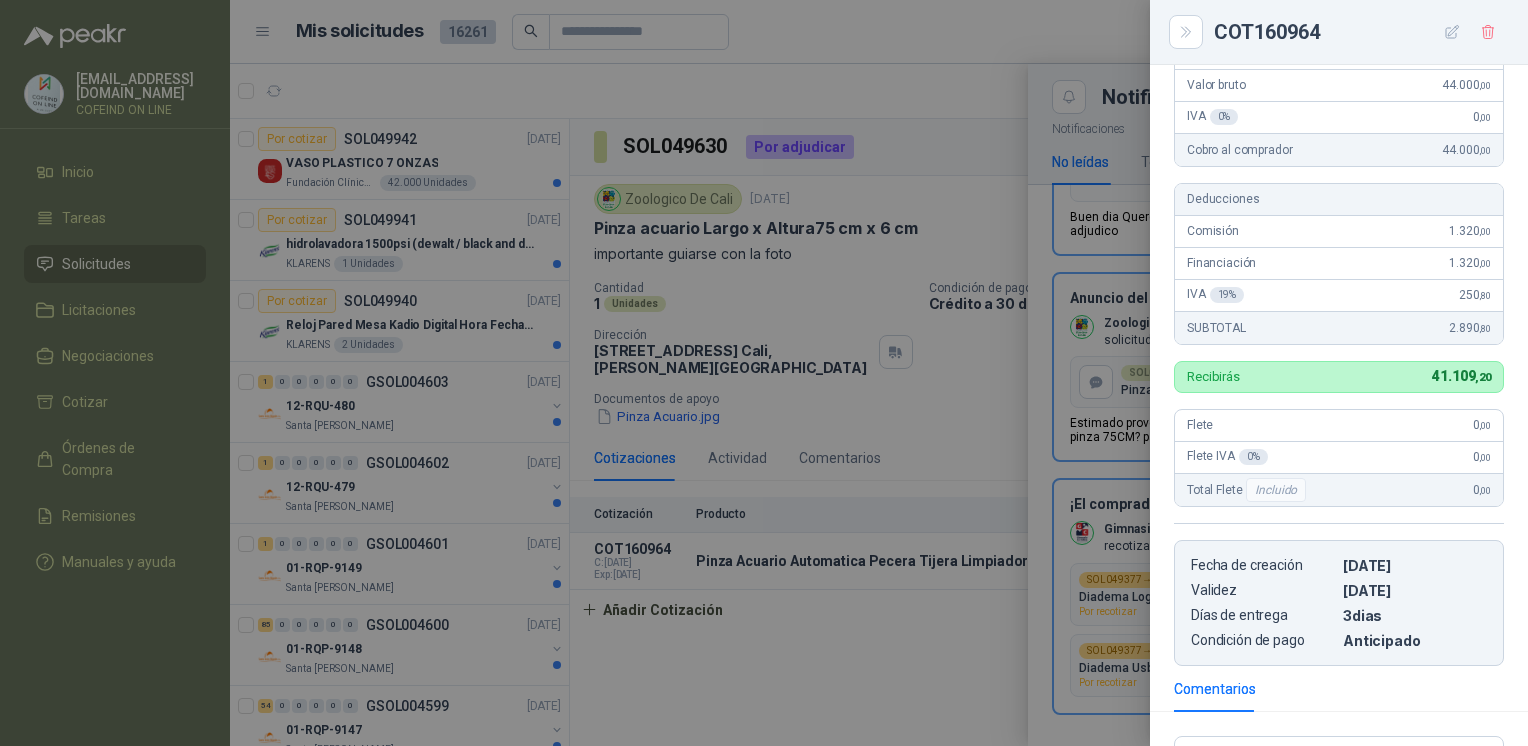 scroll, scrollTop: 0, scrollLeft: 0, axis: both 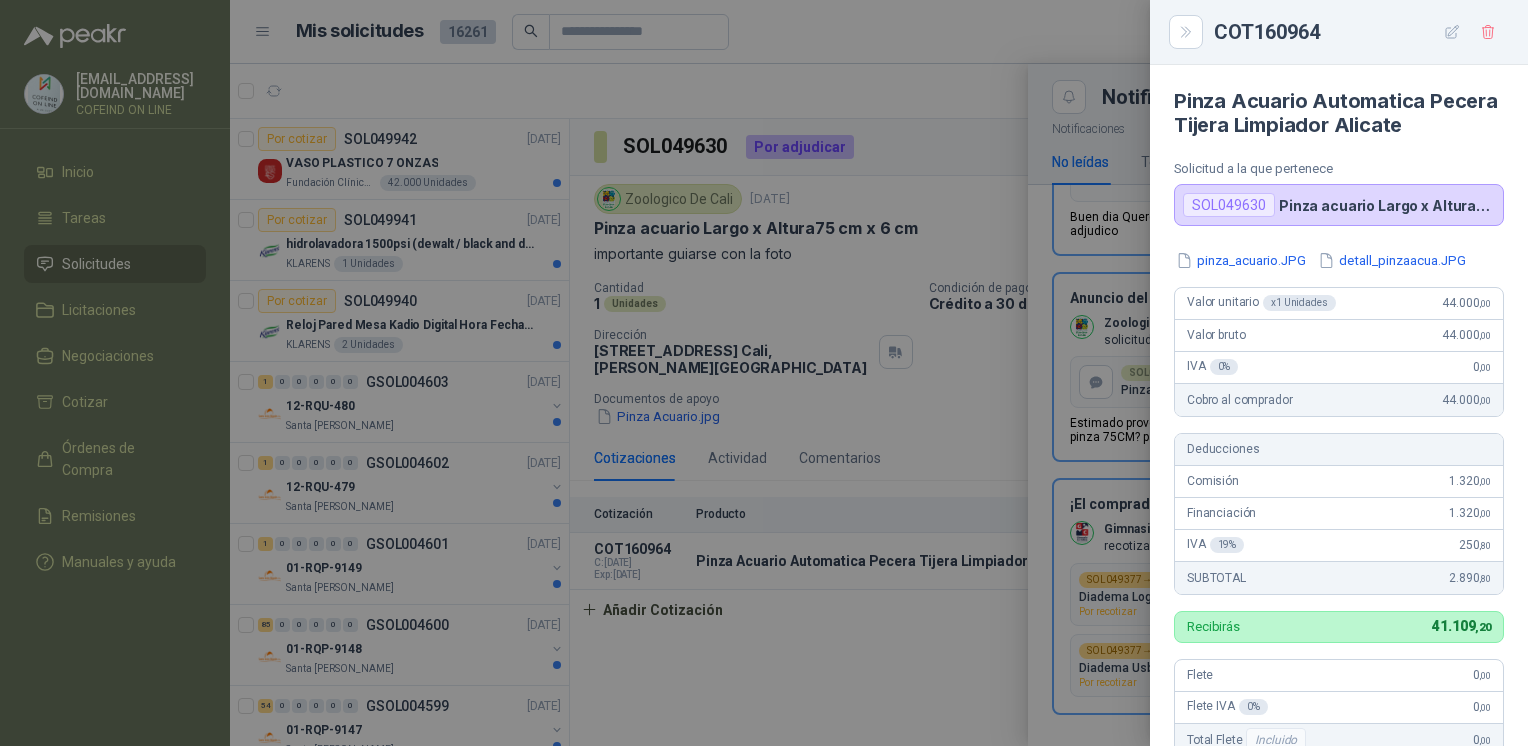 click at bounding box center (764, 373) 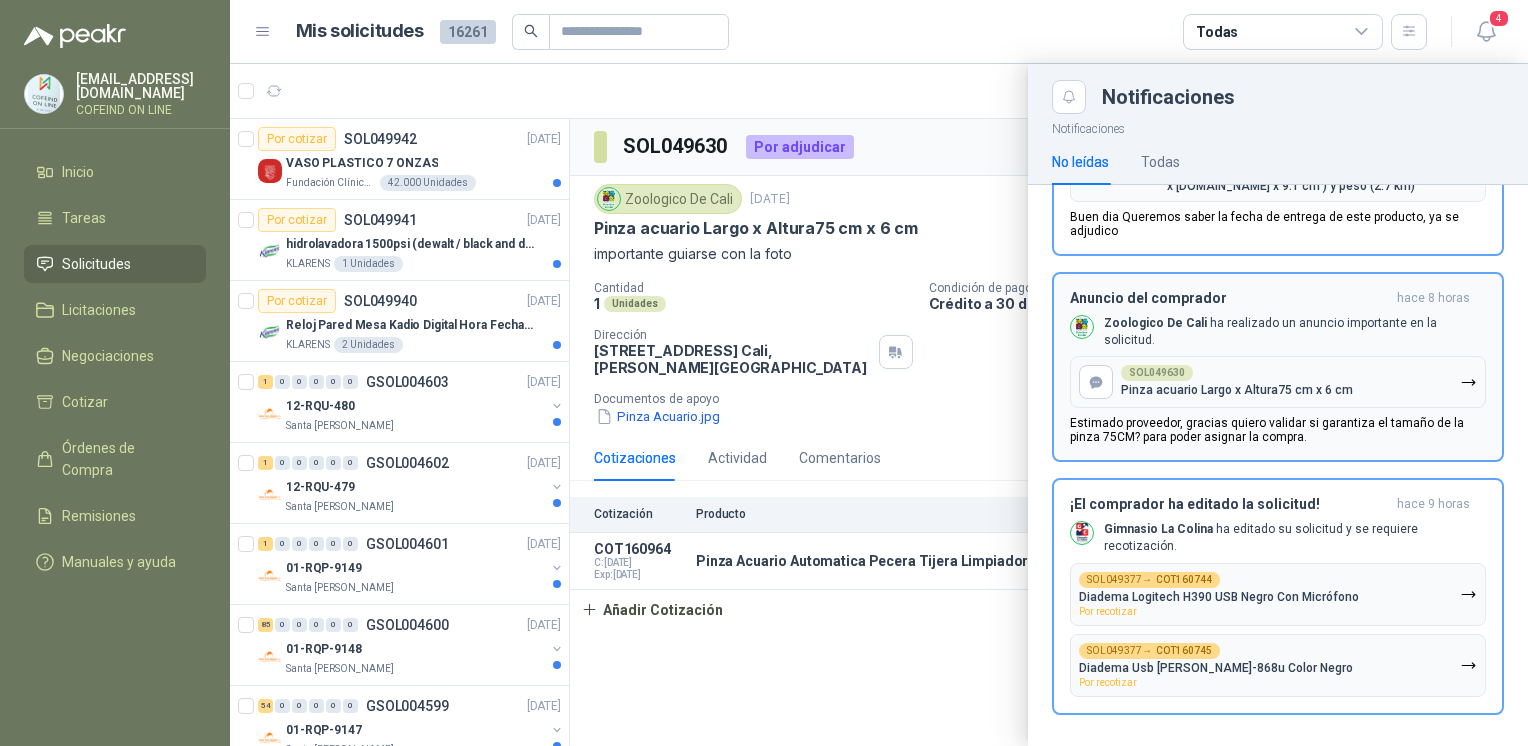 click on "Anuncio del comprador hace 8 horas   Zoologico De Cali     ha realizado un anuncio importante en la solicitud. SOL049630 Pinza acuario Largo x Altura75 cm x 6 cm Estimado proveedor, gracias quiero validar si garantiza el tamaño de la pinza 75CM? para poder asignar la compra." at bounding box center [1278, 367] 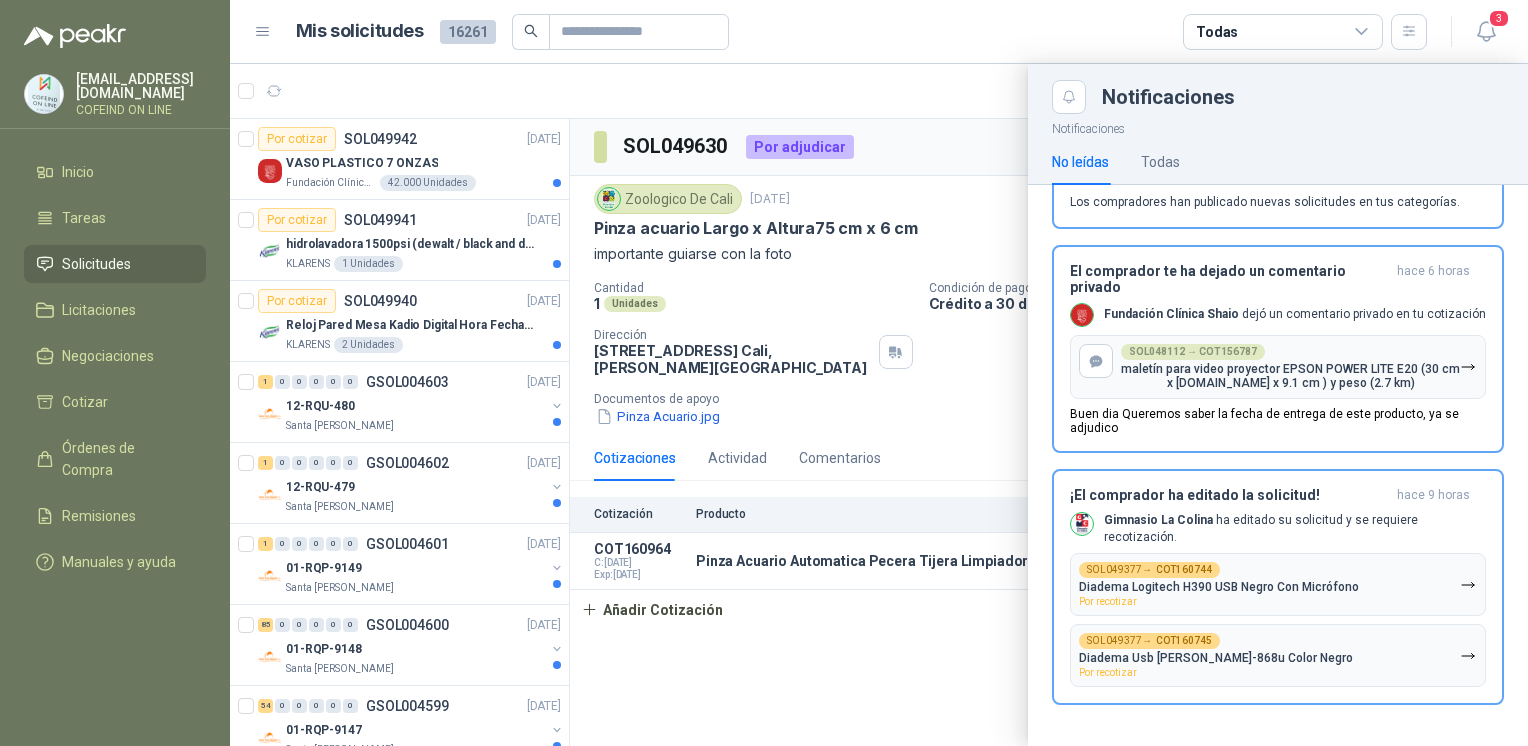 scroll, scrollTop: 64, scrollLeft: 0, axis: vertical 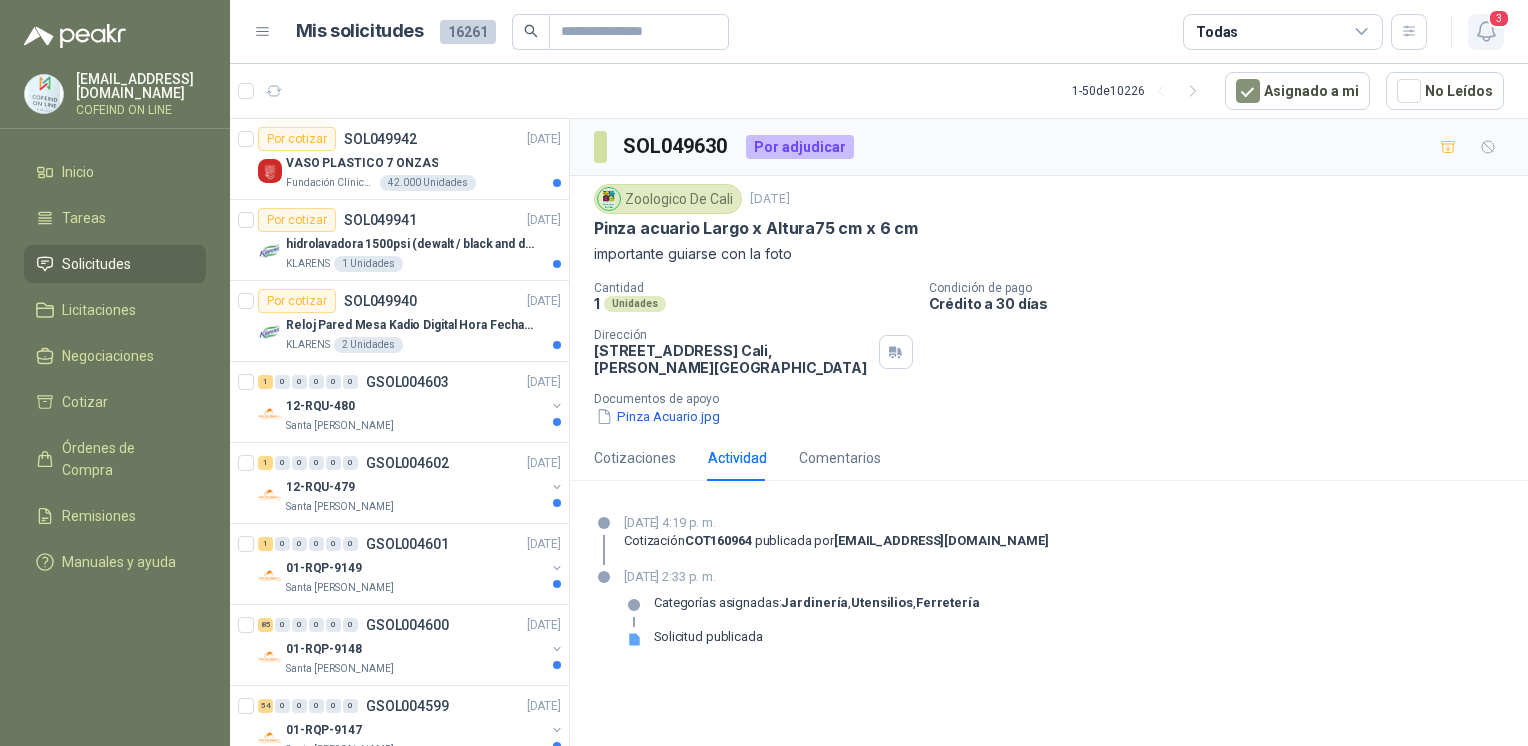 click 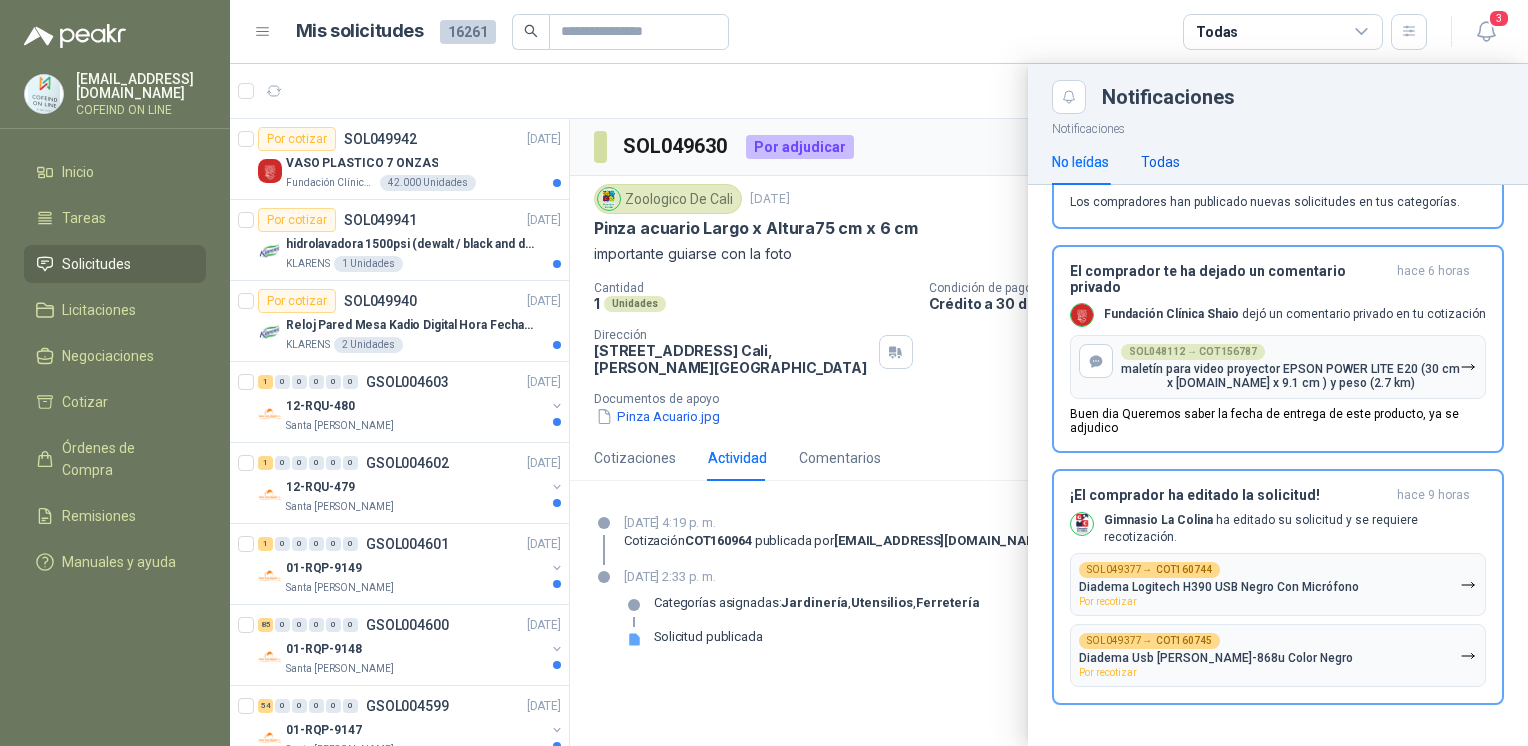 click on "Todas" at bounding box center [1160, 162] 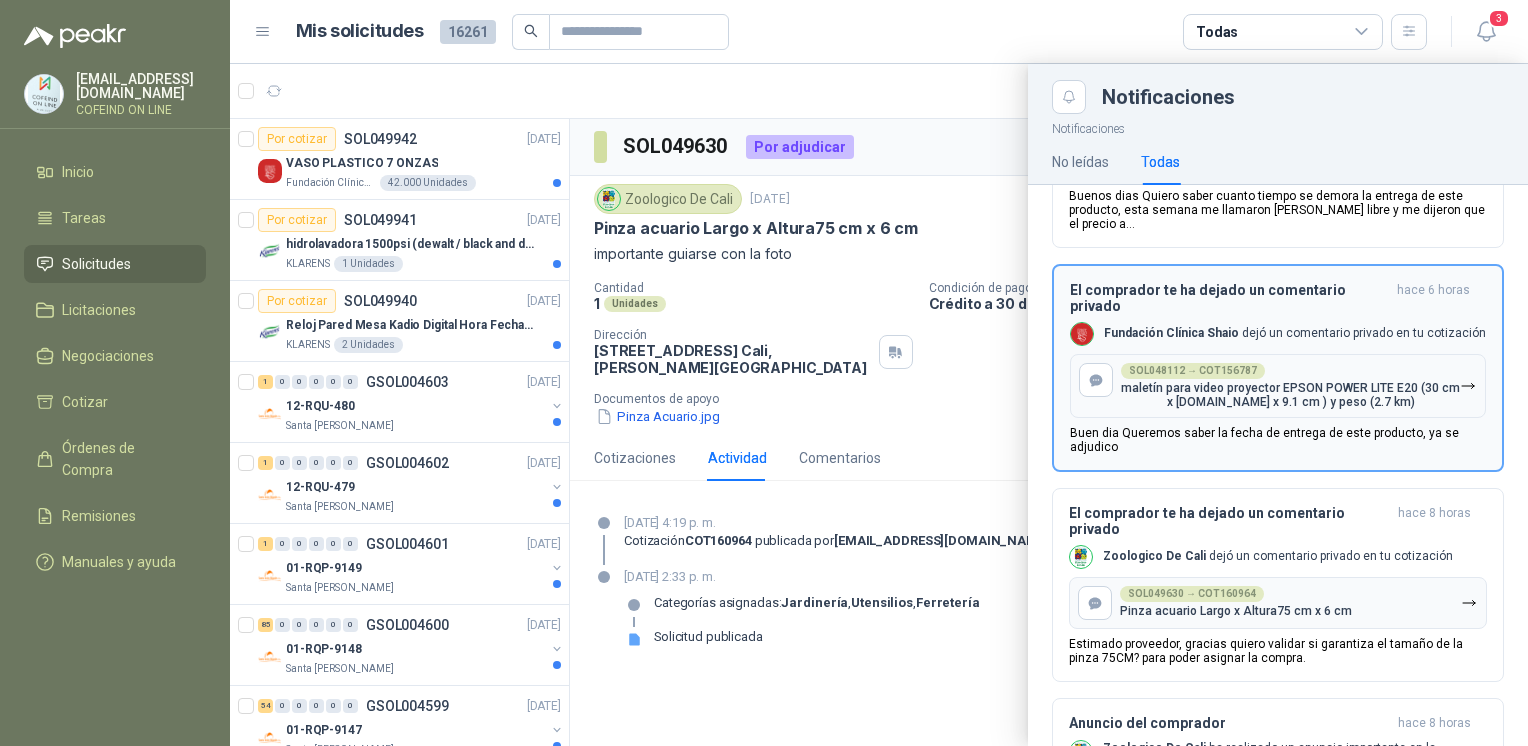 scroll, scrollTop: 554, scrollLeft: 0, axis: vertical 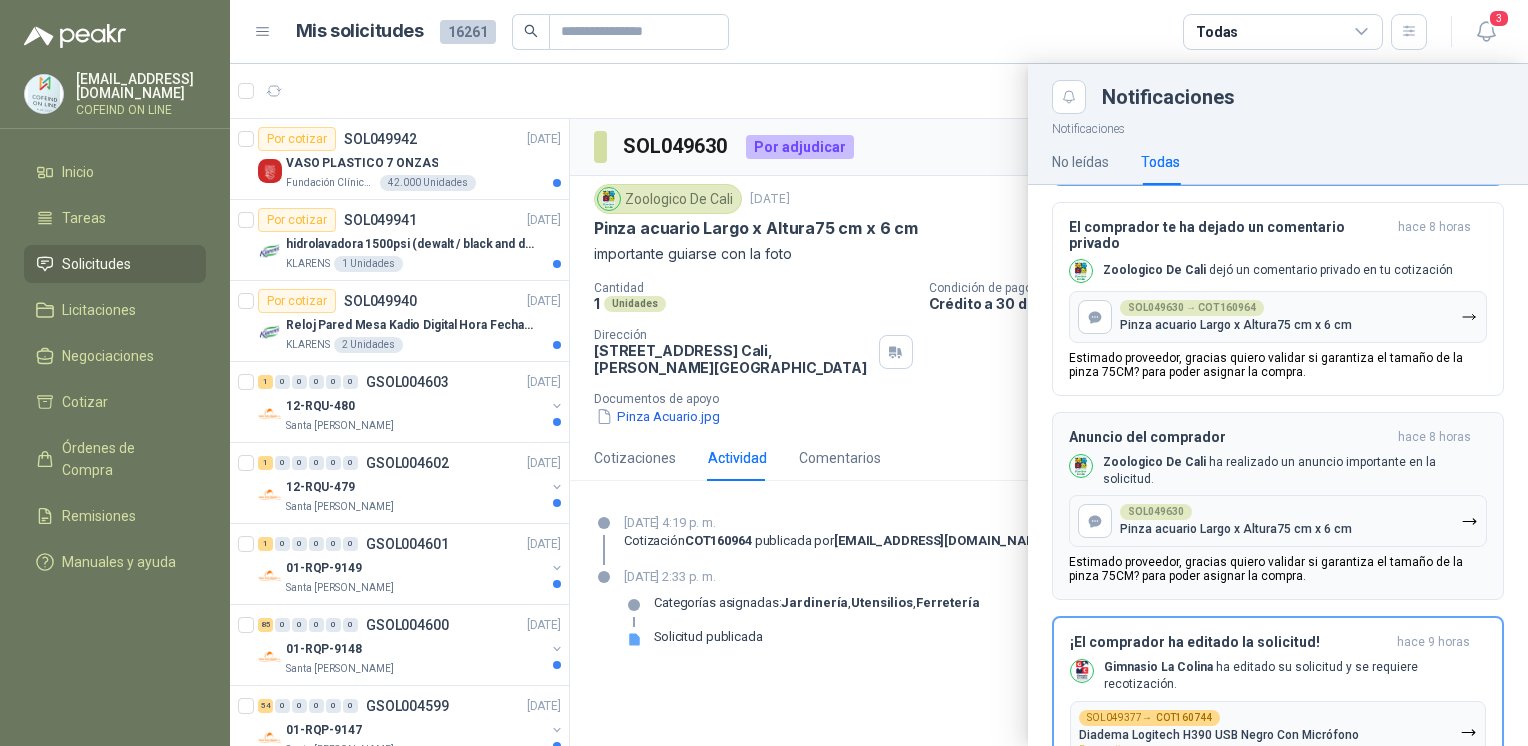 click on "Anuncio del comprador" at bounding box center [1229, 437] 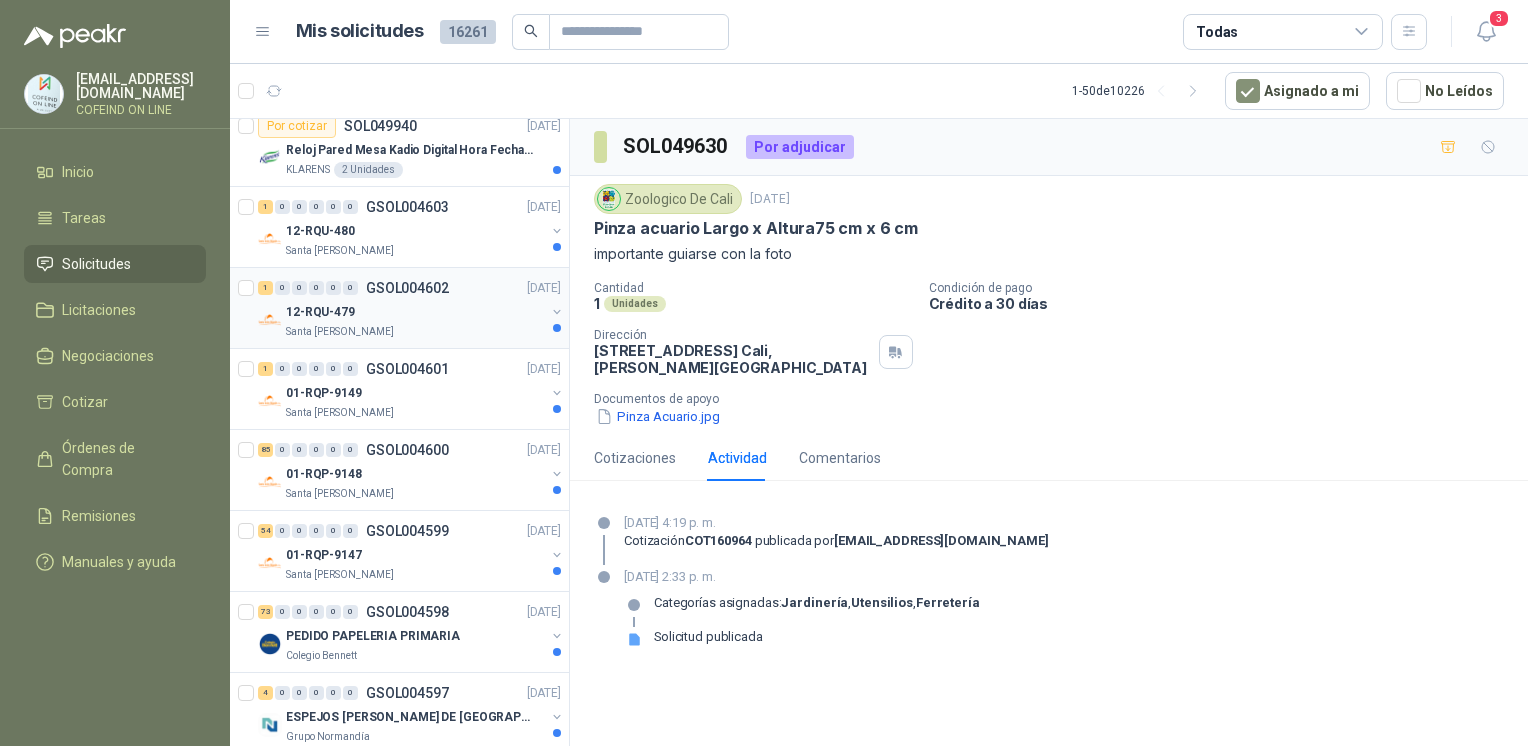 scroll, scrollTop: 299, scrollLeft: 0, axis: vertical 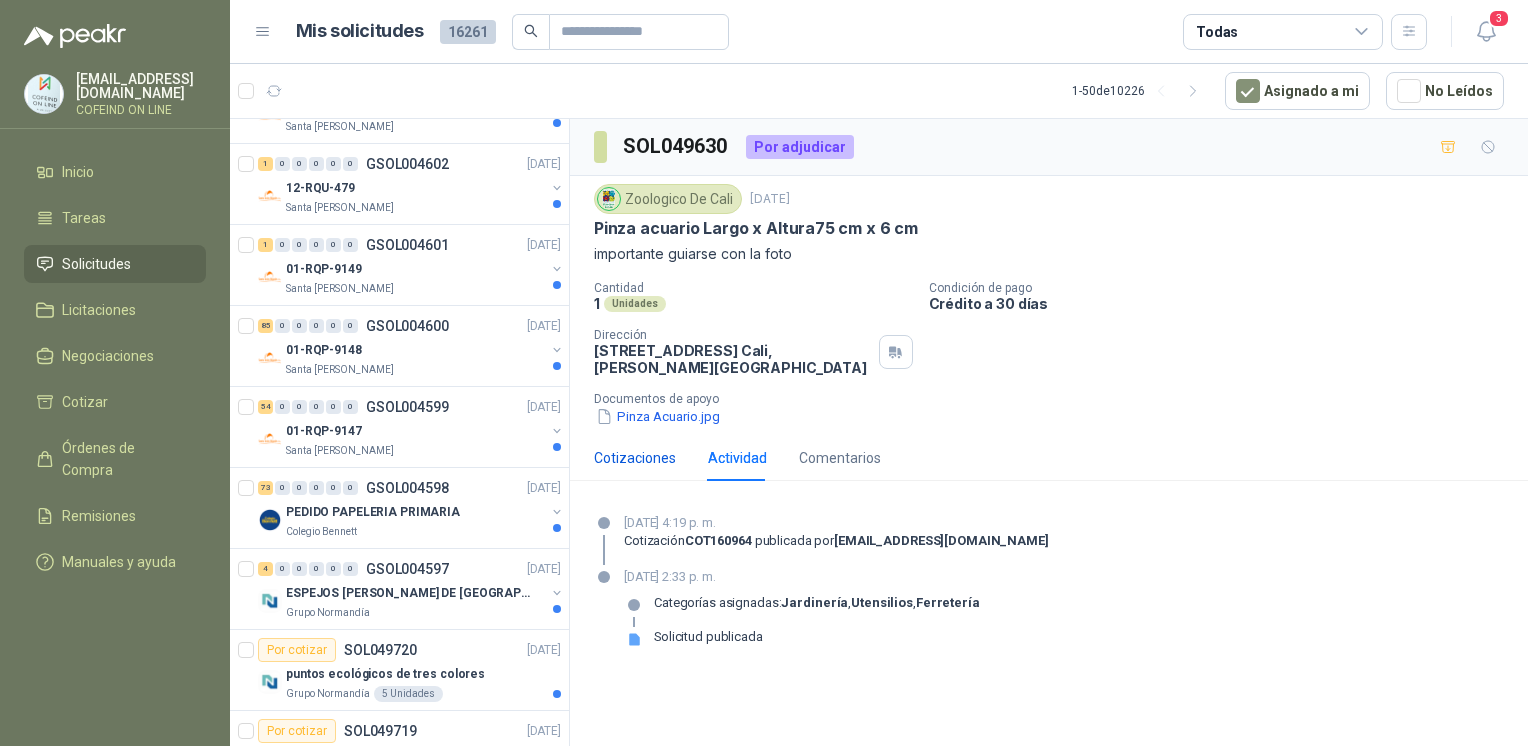 click on "Cotizaciones" at bounding box center (635, 458) 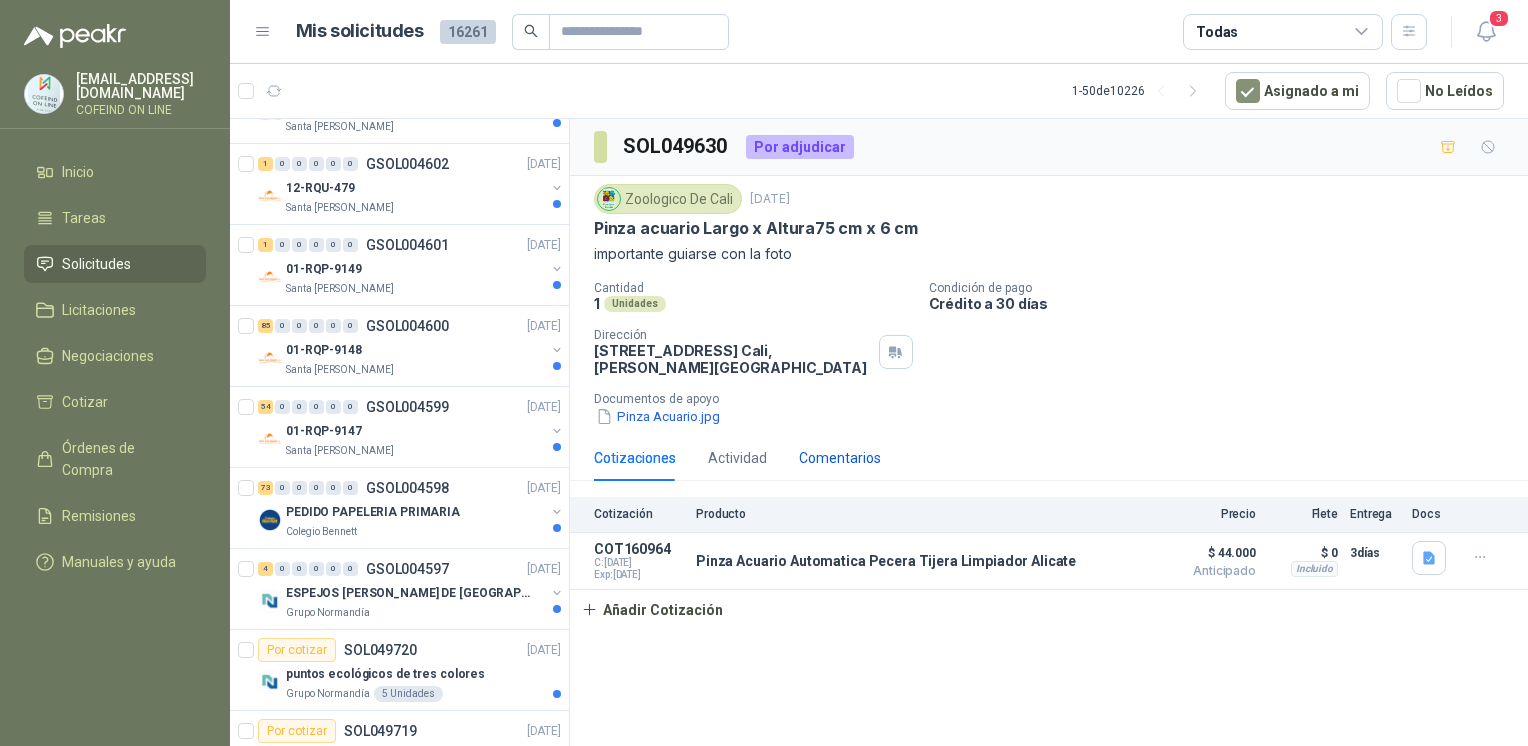 click on "Comentarios" at bounding box center [840, 458] 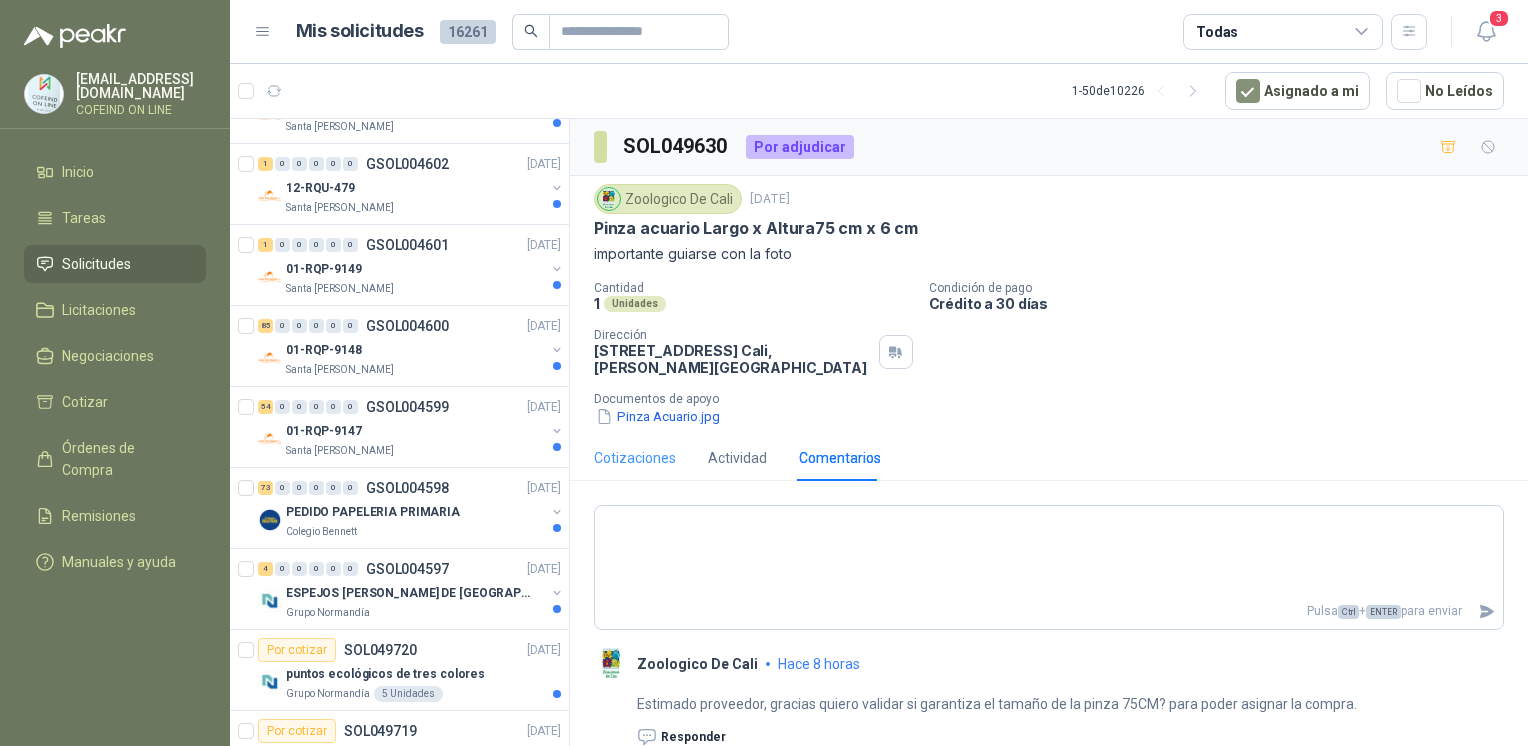 scroll, scrollTop: 0, scrollLeft: 0, axis: both 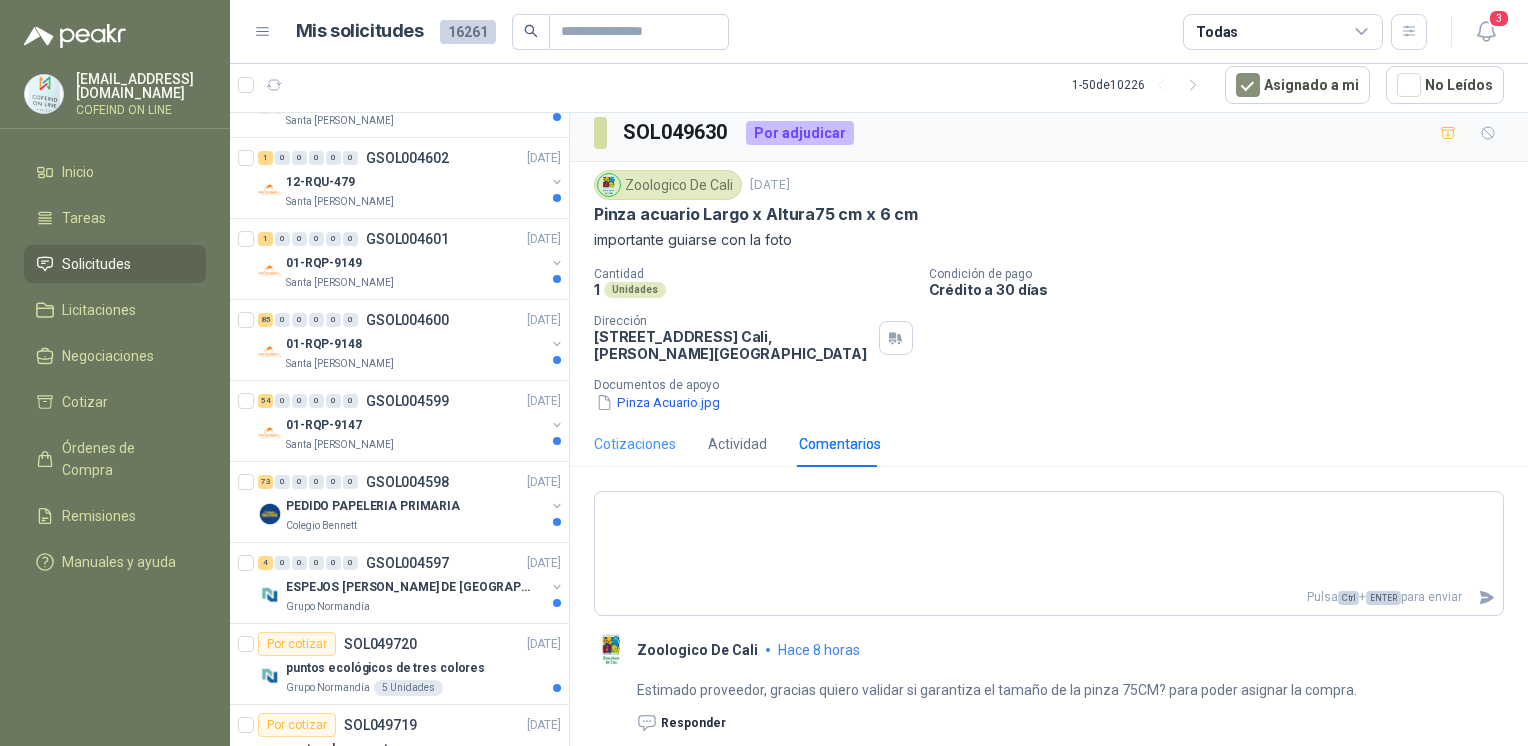click on "Cotizaciones" at bounding box center (635, 444) 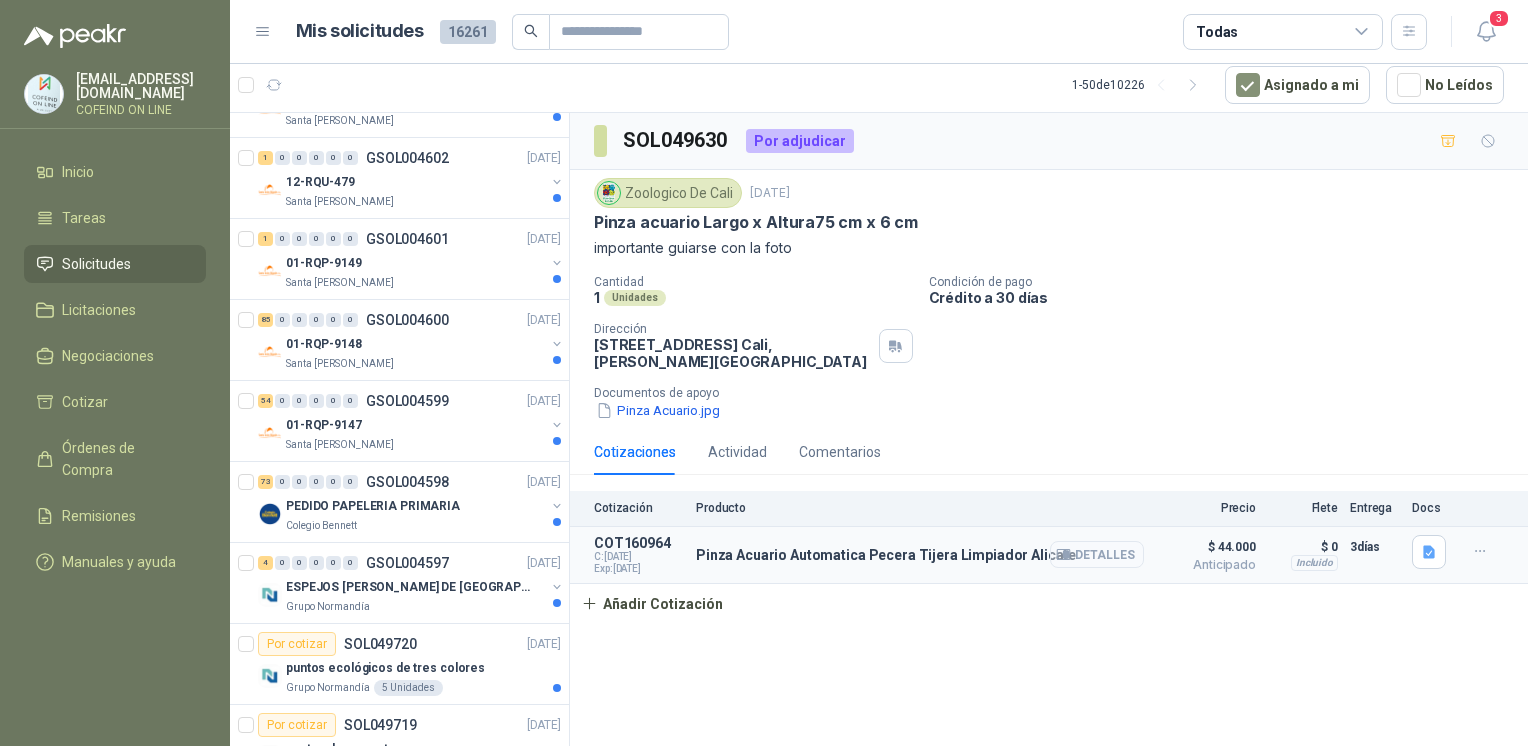 click on "Detalles" at bounding box center (1097, 554) 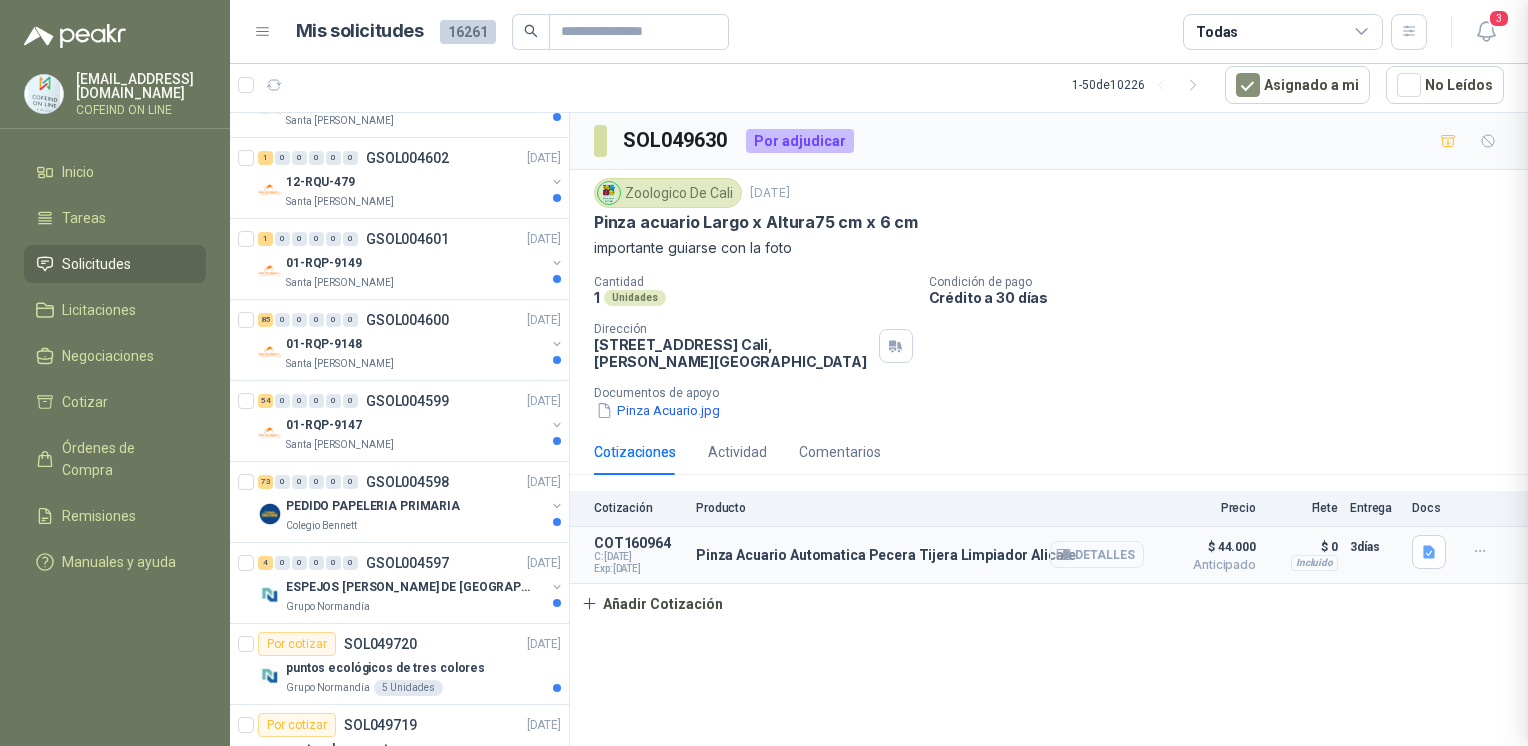 type 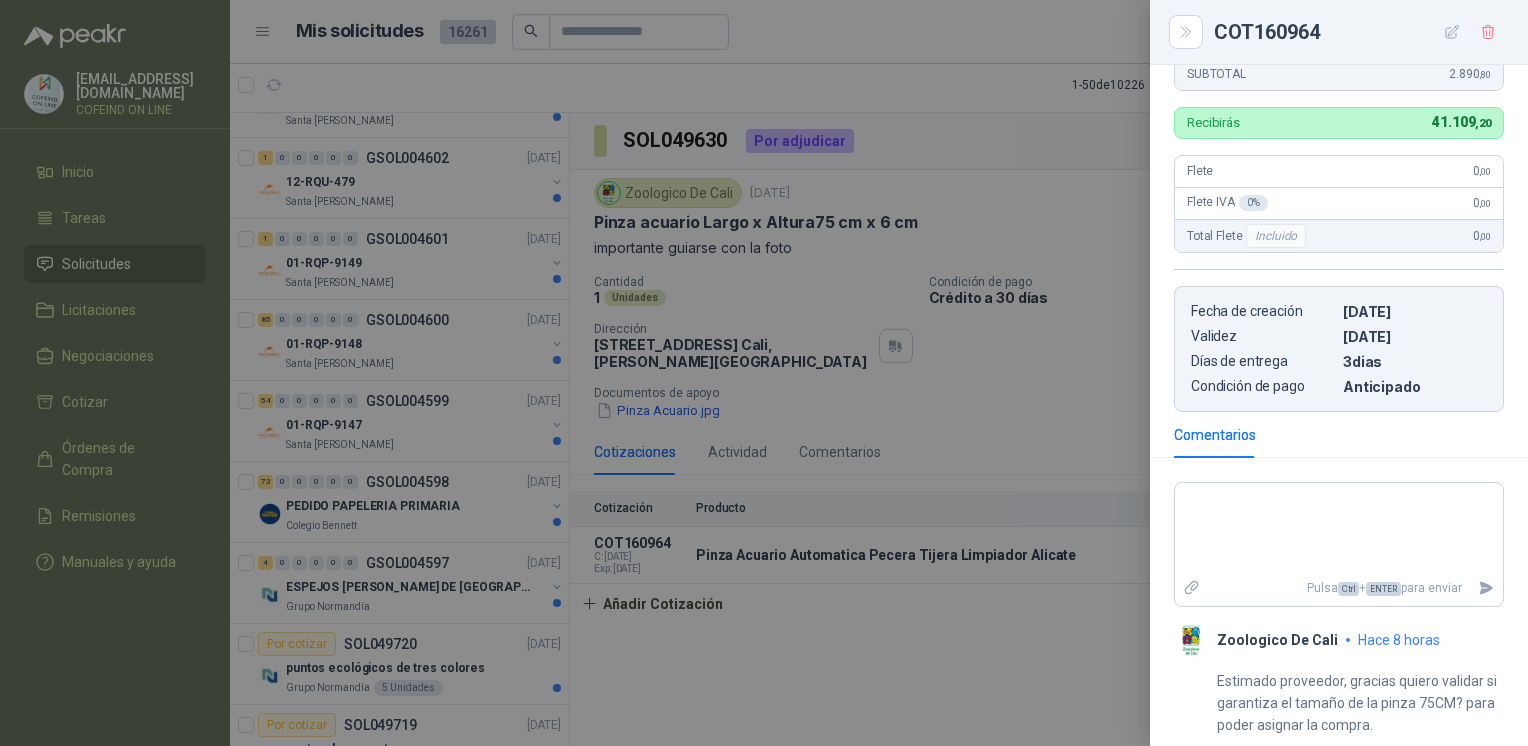 scroll, scrollTop: 505, scrollLeft: 0, axis: vertical 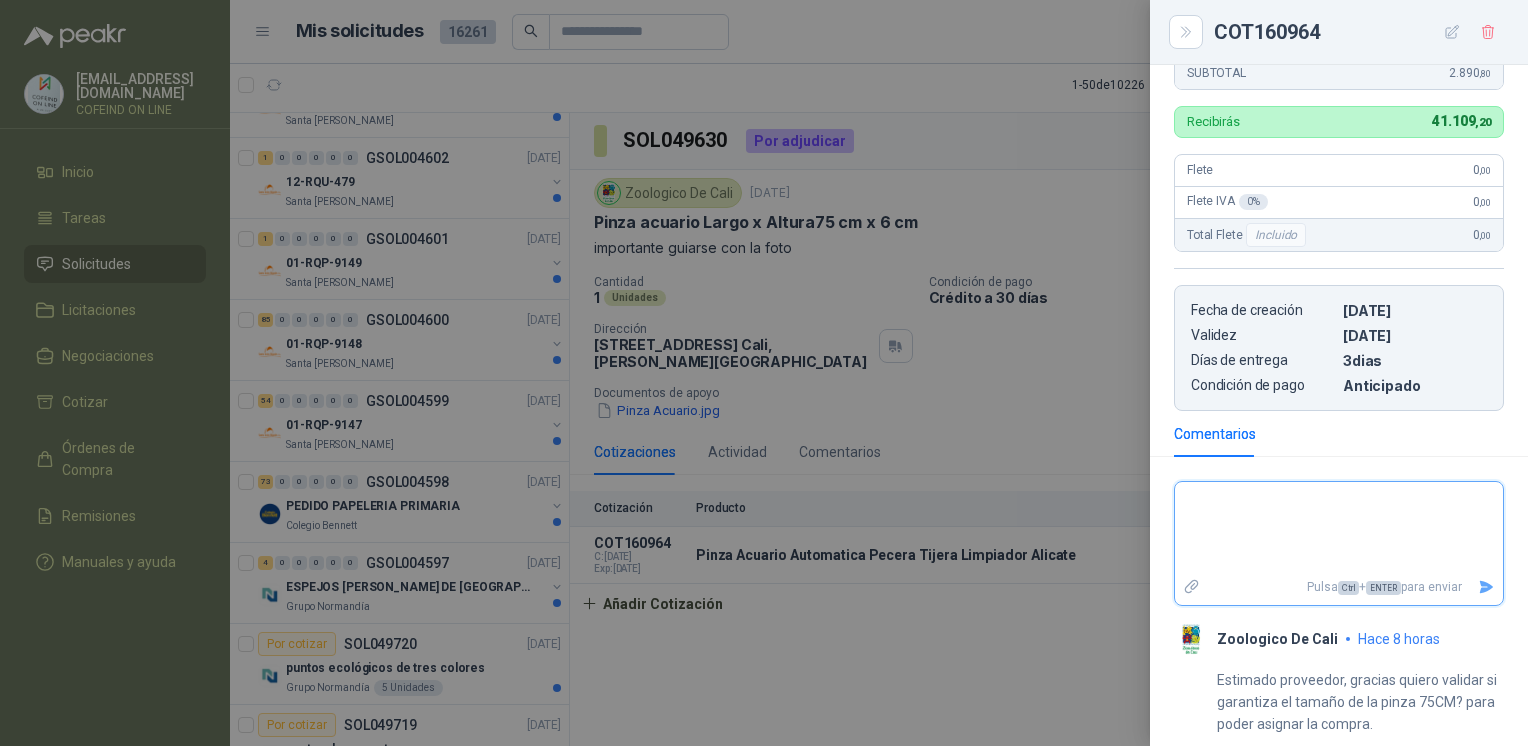 click at bounding box center (1339, 528) 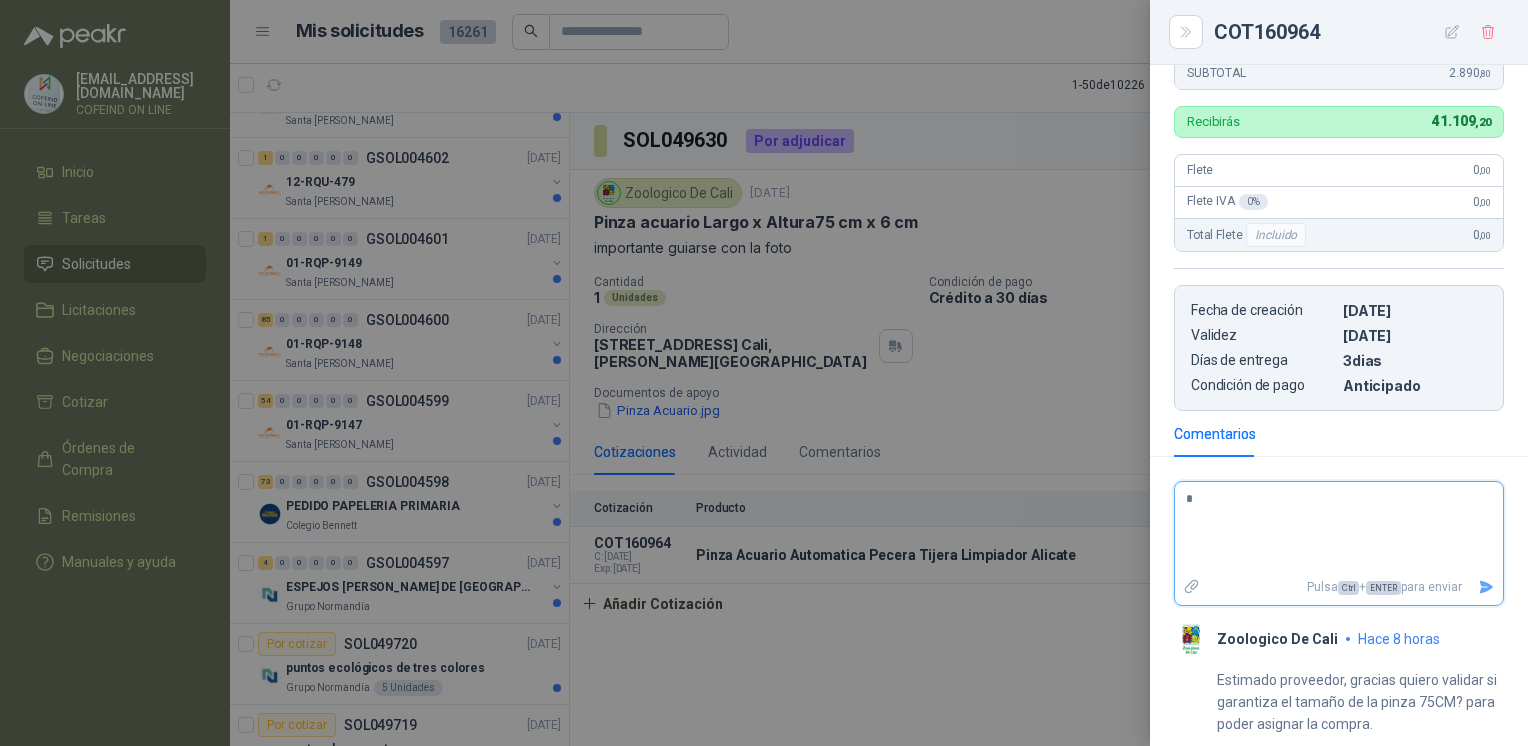type on "**" 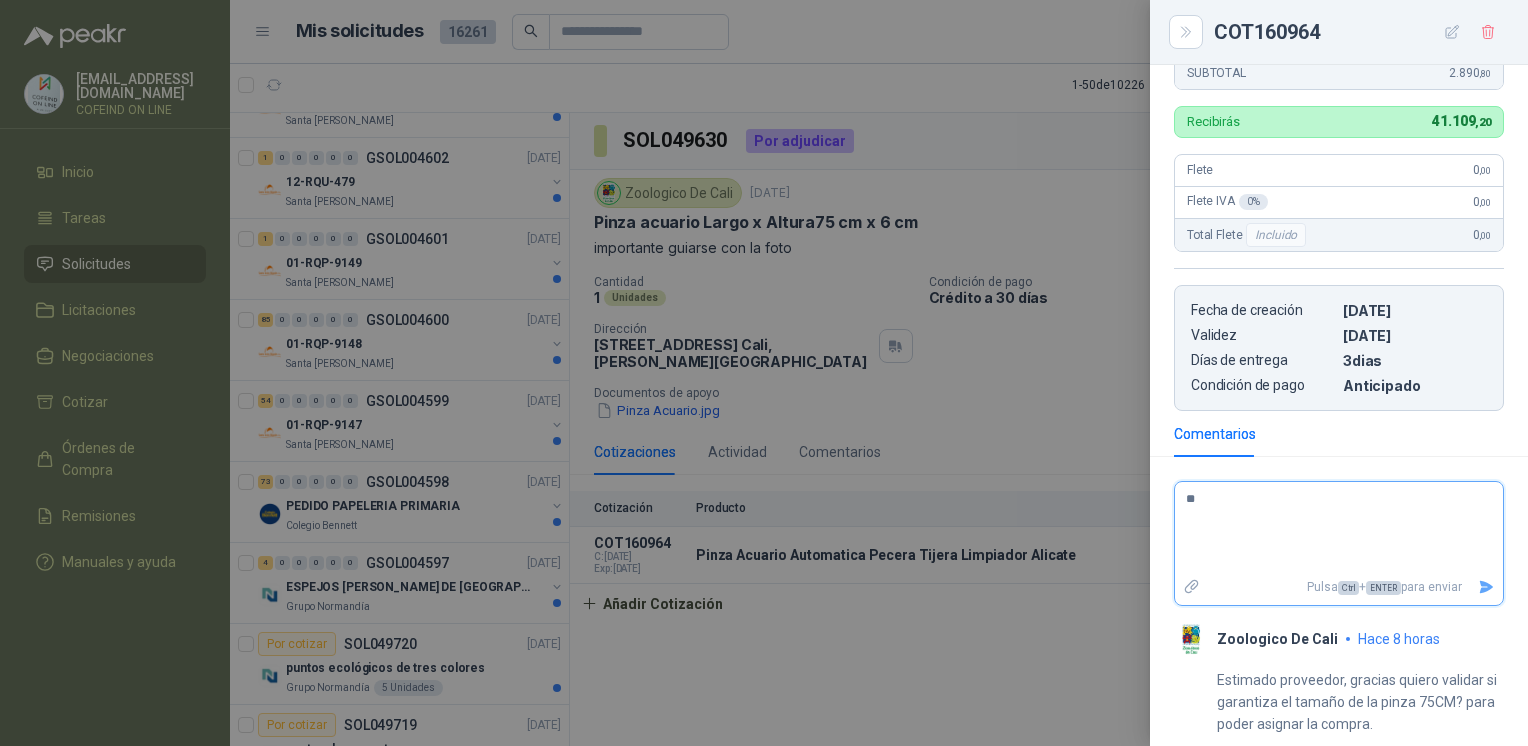 type on "***" 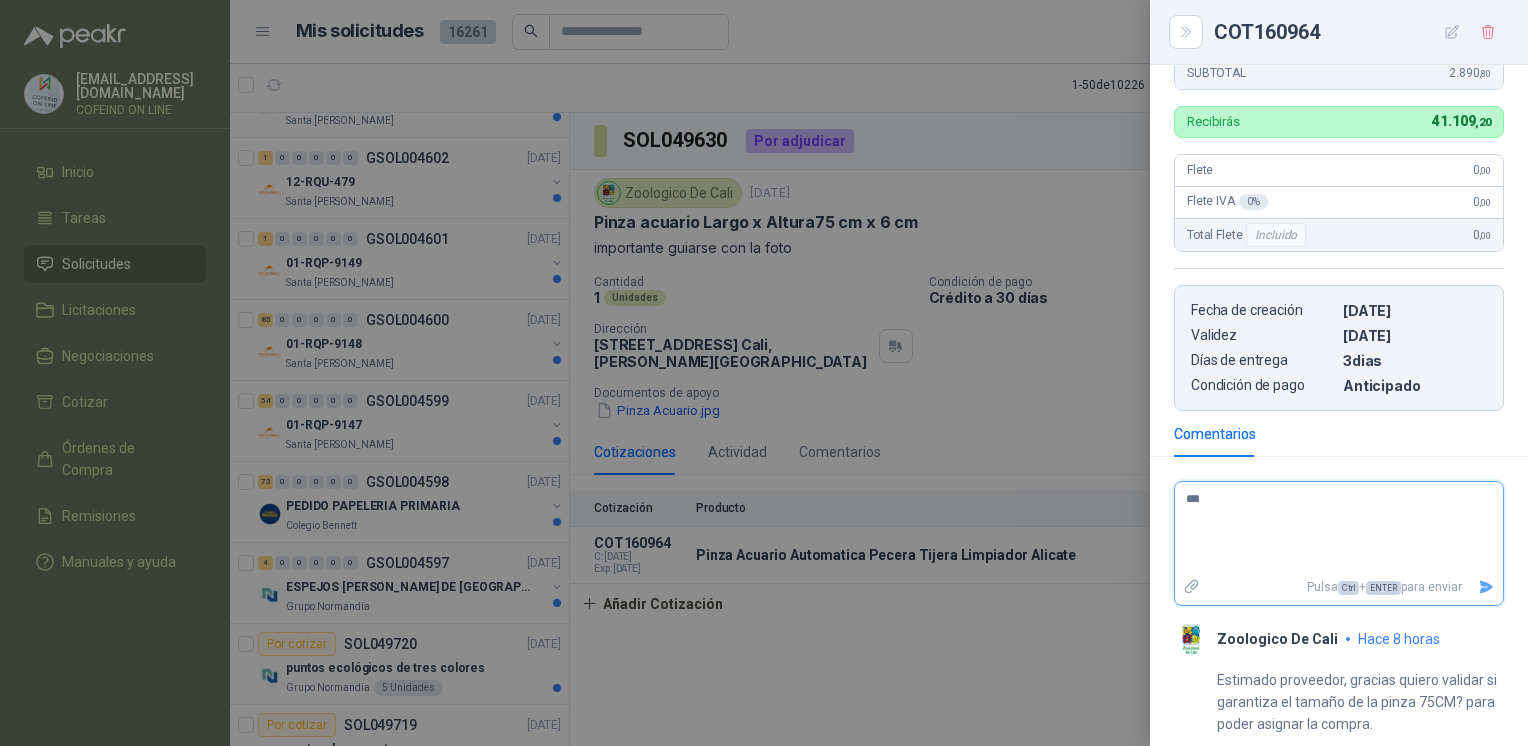 type on "****" 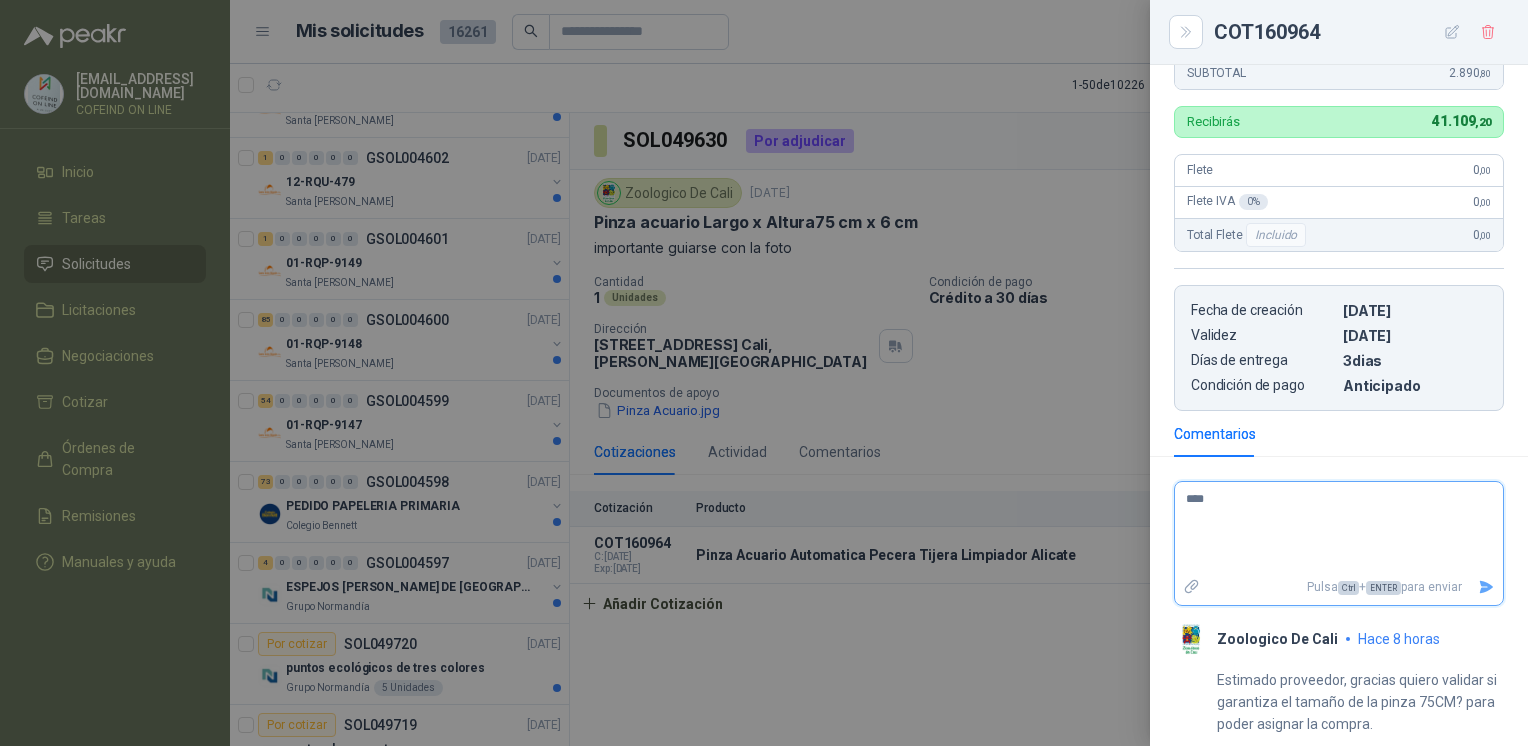type on "****" 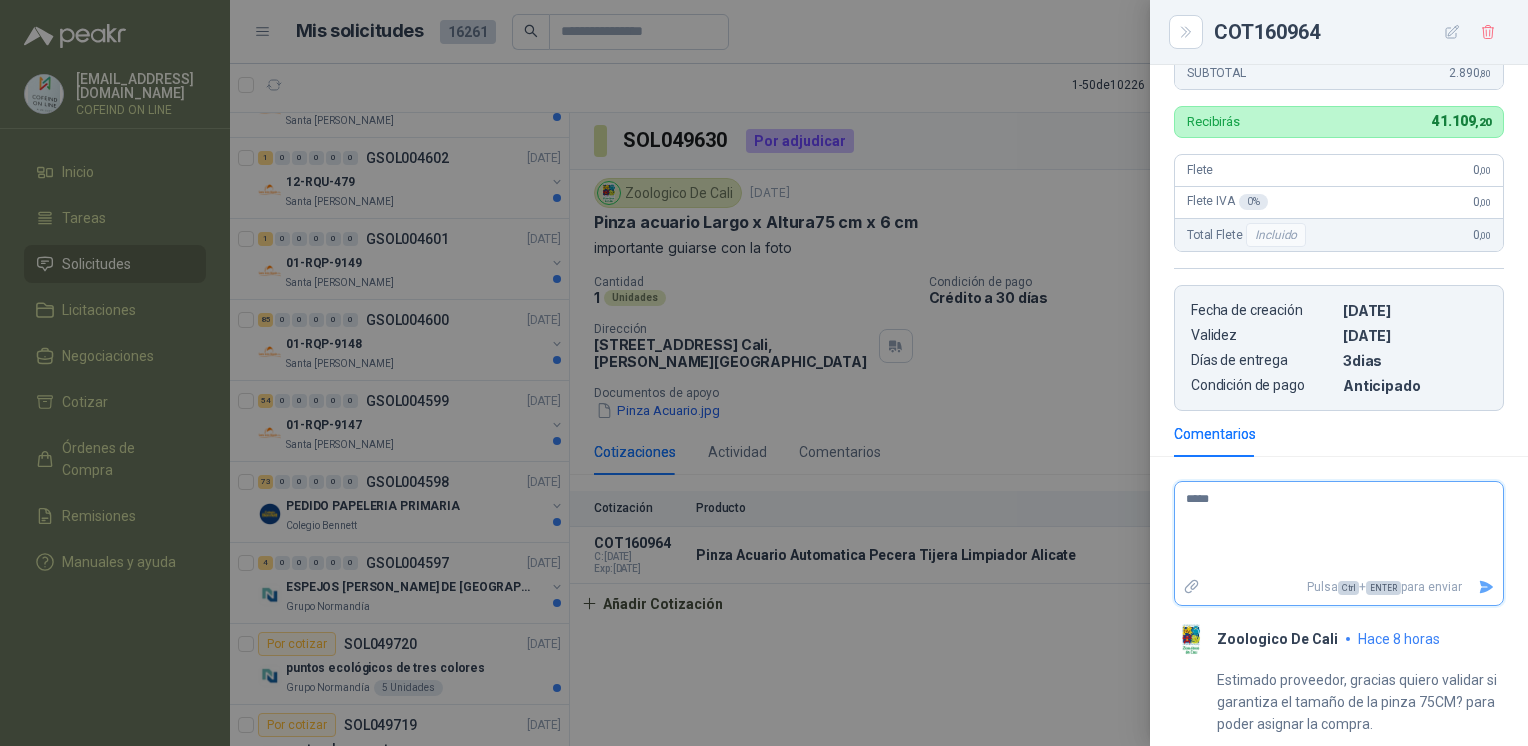 type 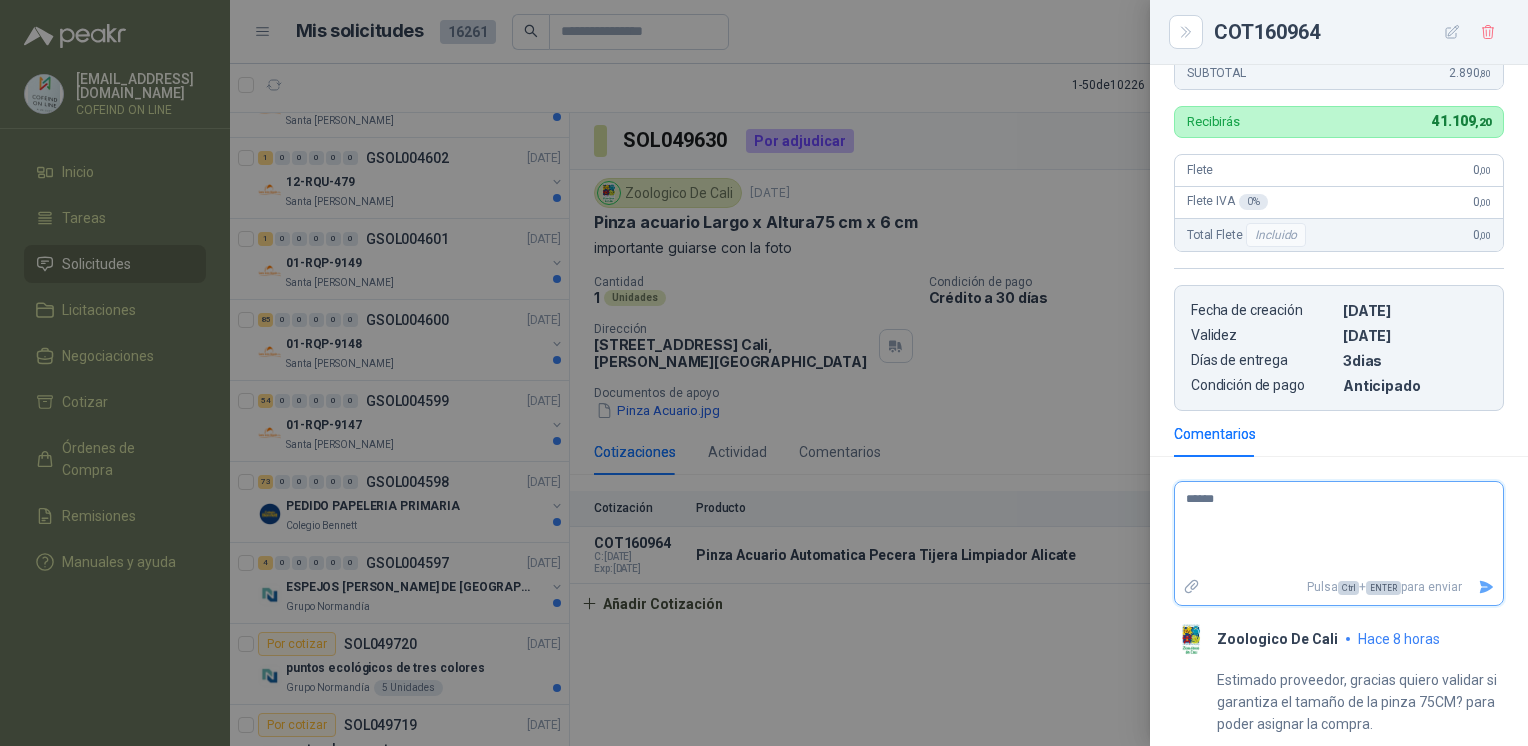 type on "*******" 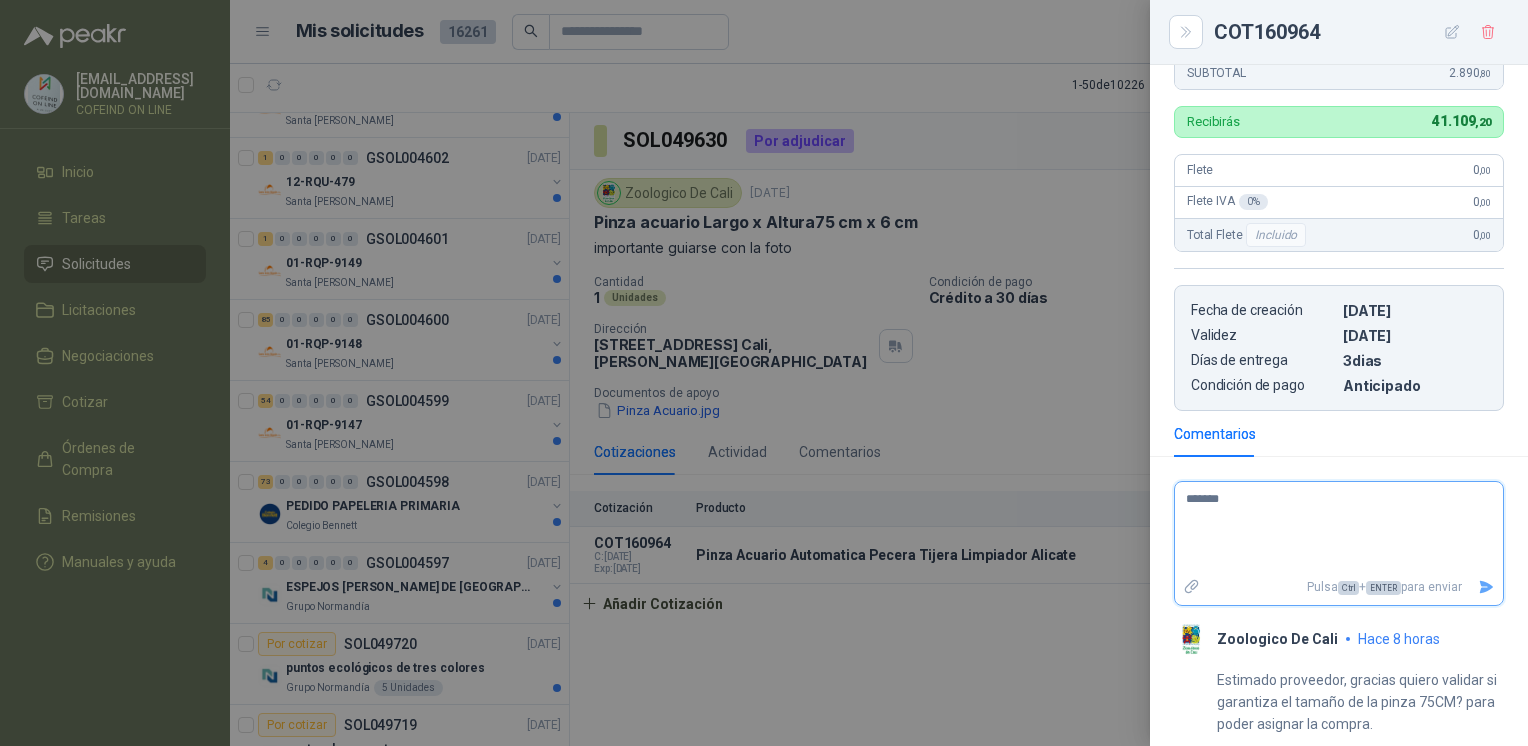 type on "********" 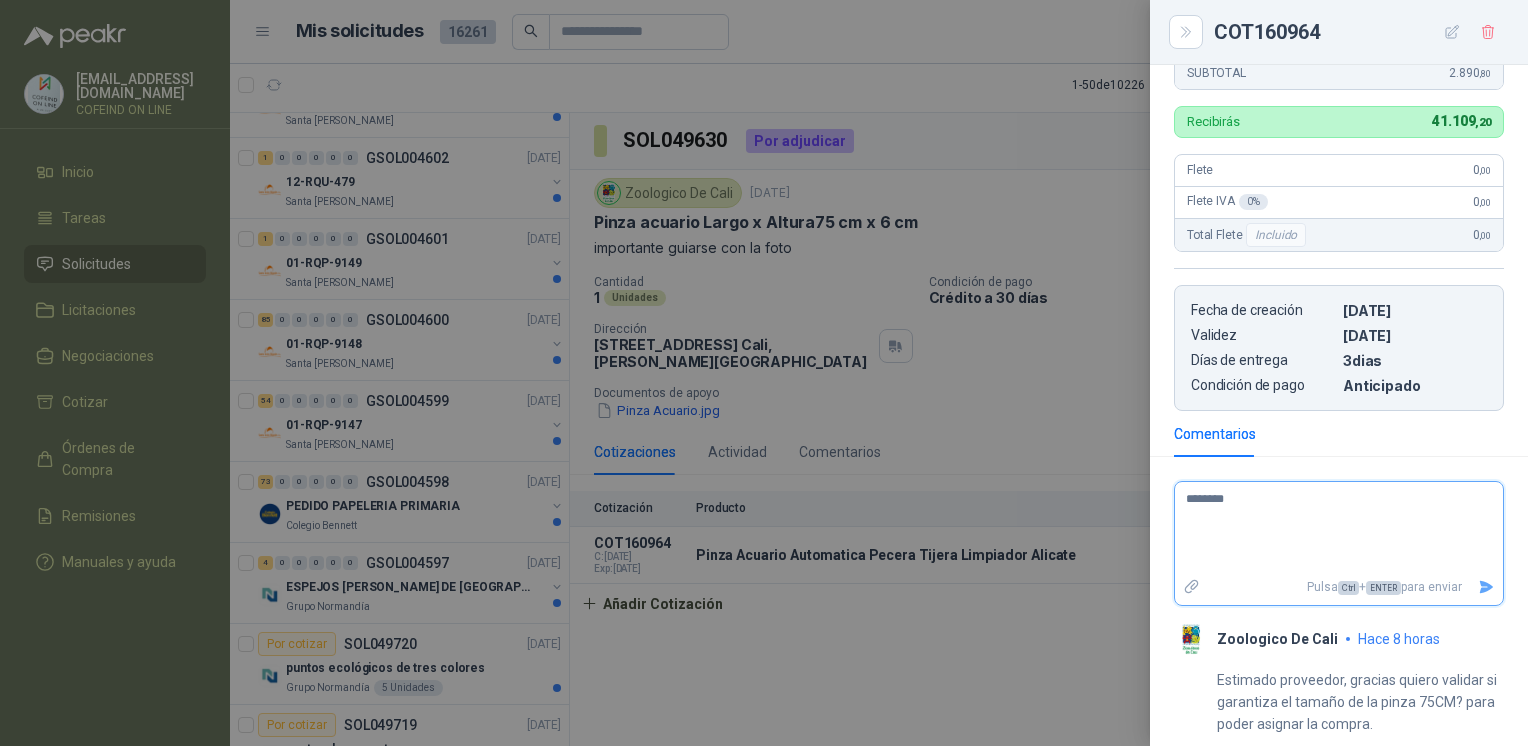 type on "********" 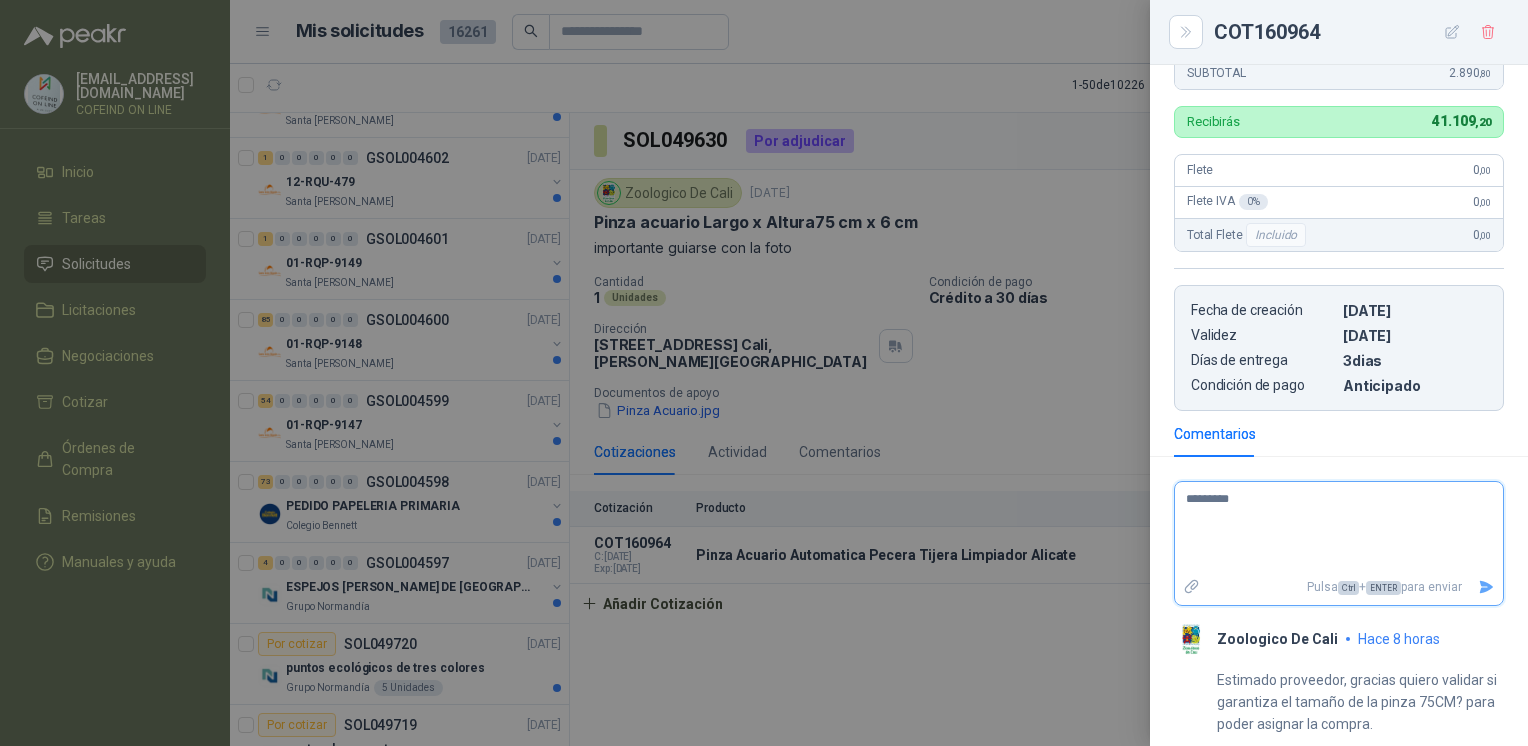 type 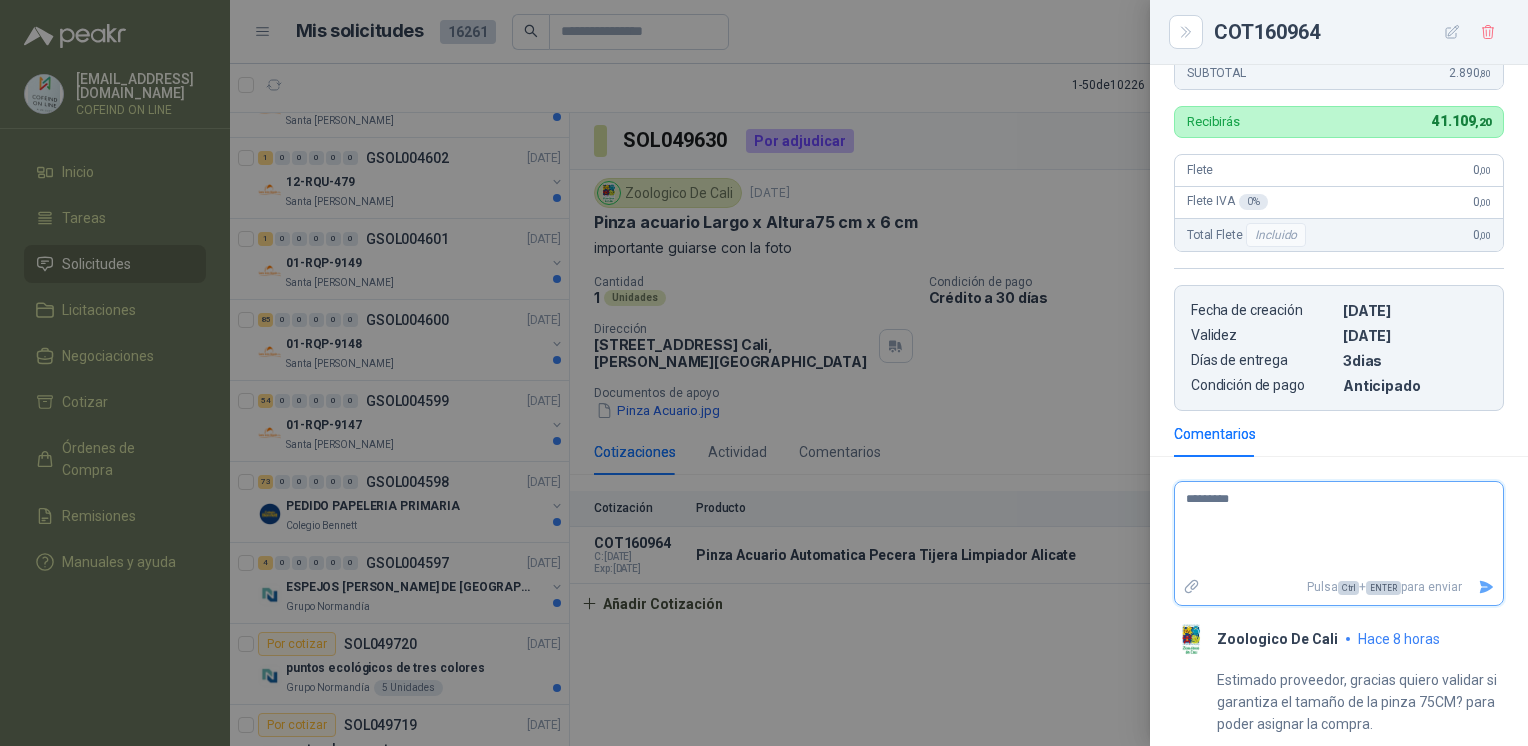 type on "*********" 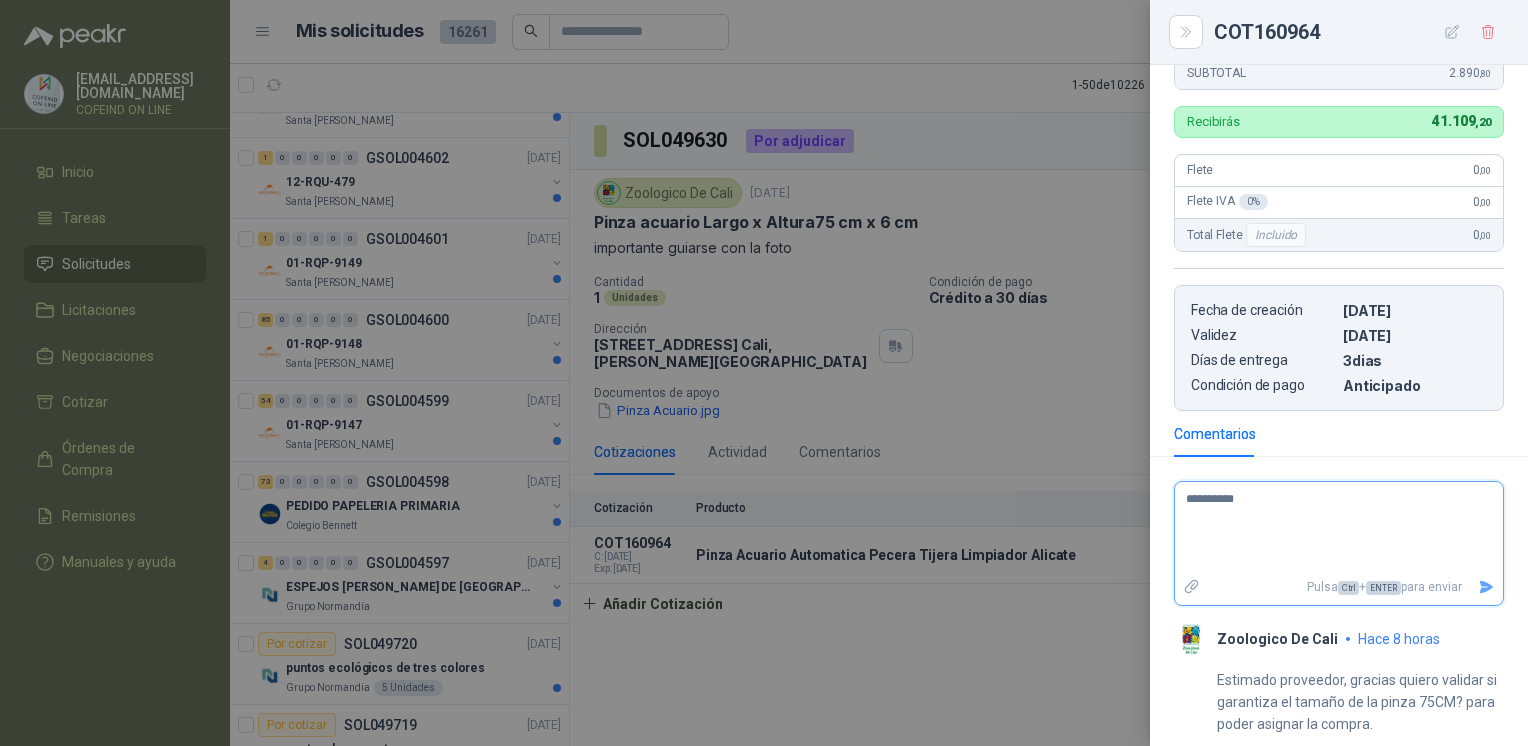 type on "*********" 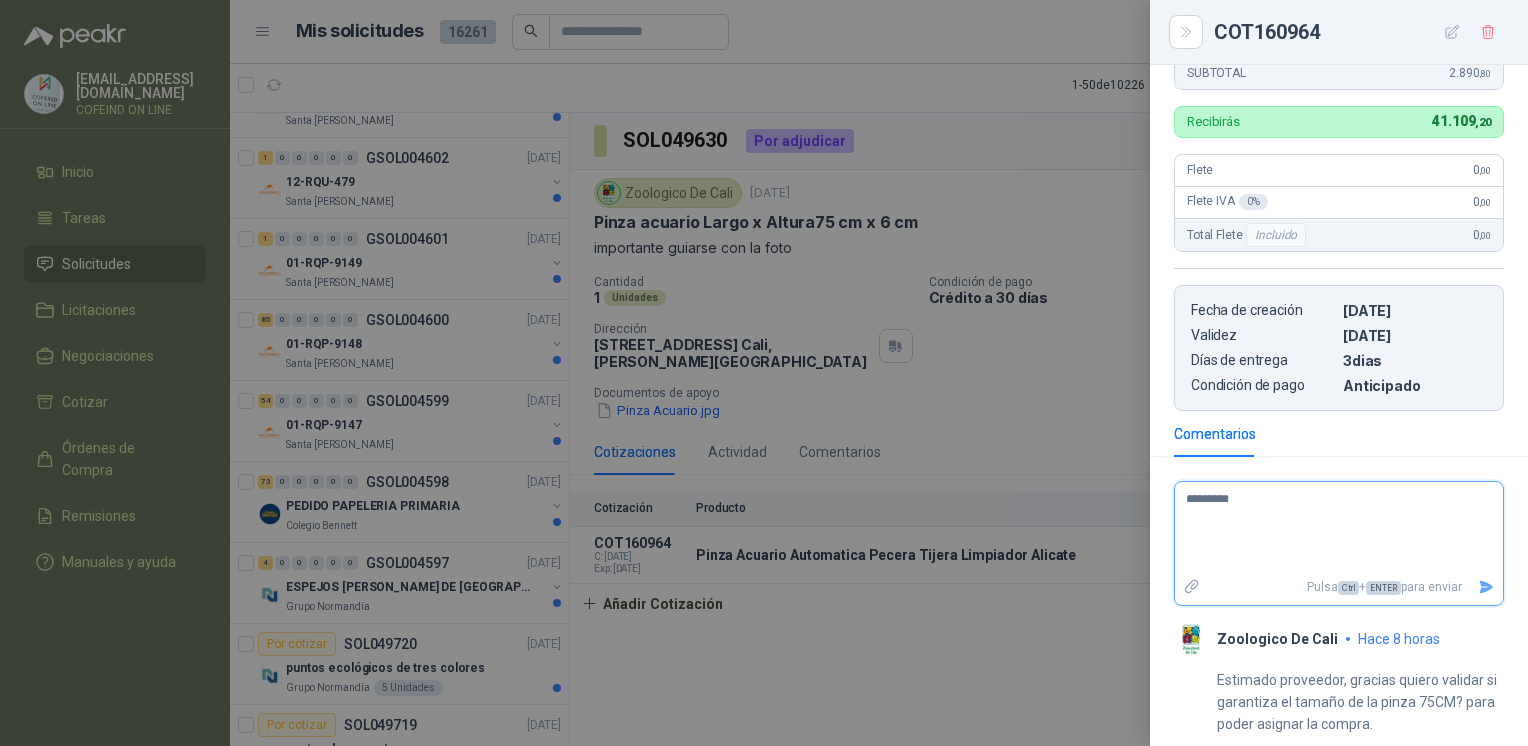 type on "*********" 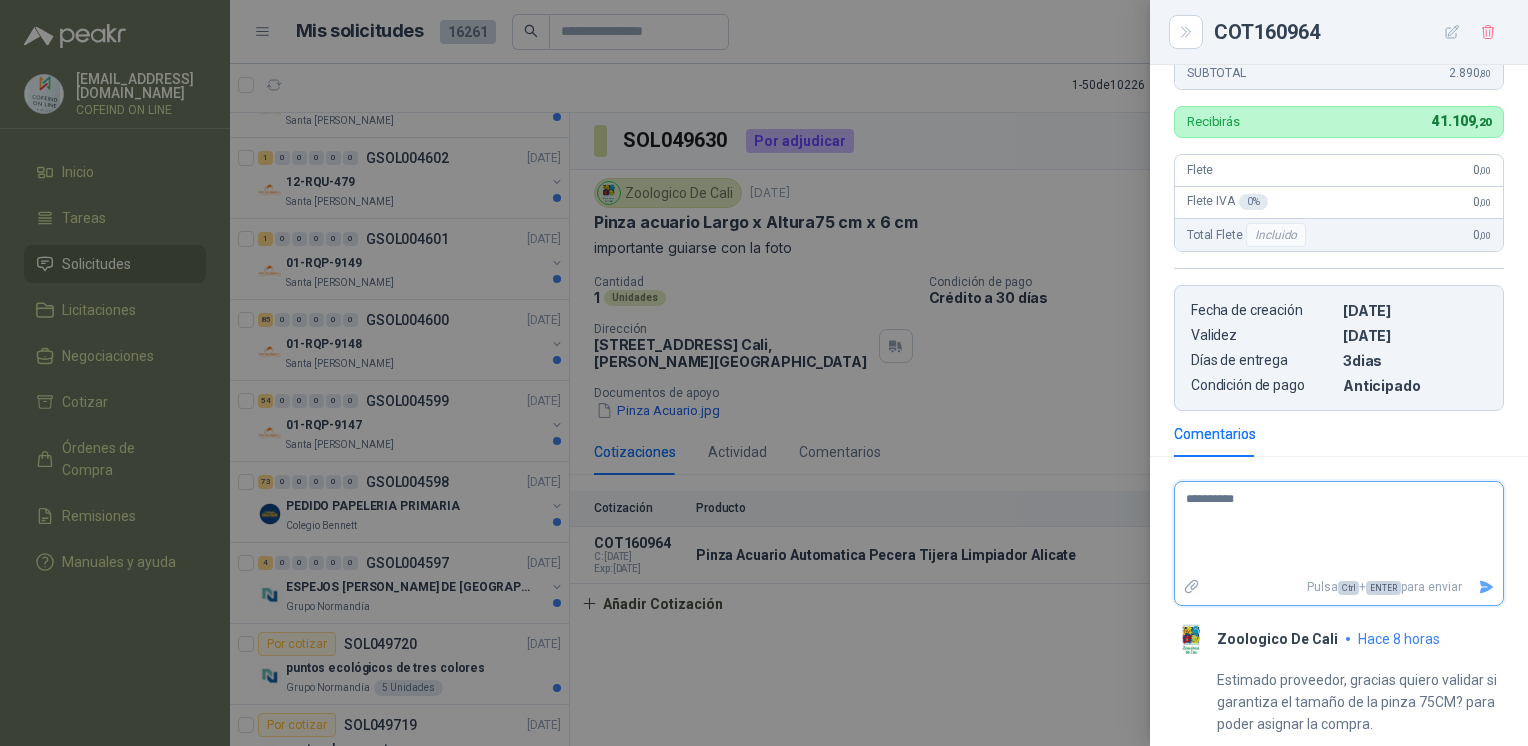 paste on "**********" 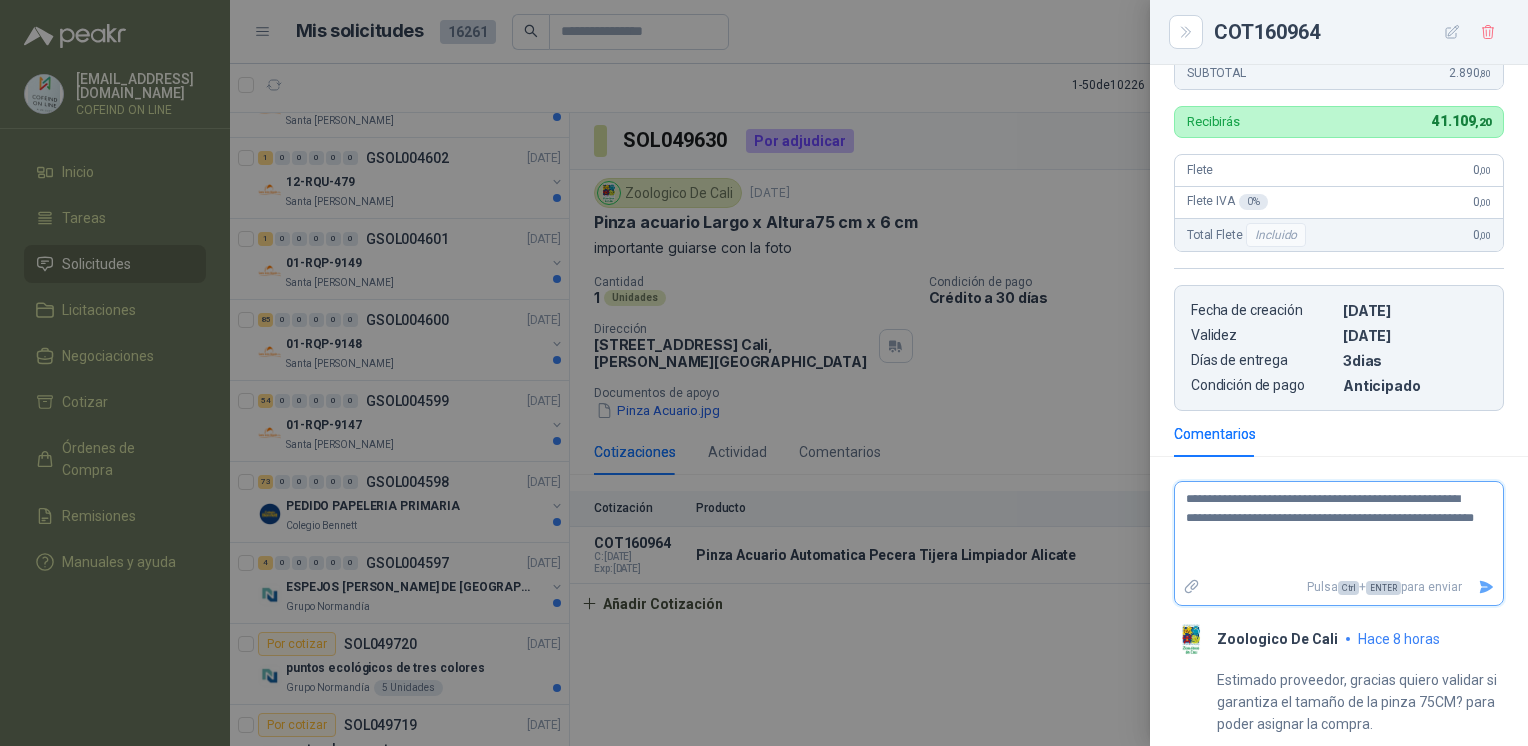 click on "**********" at bounding box center [1331, 528] 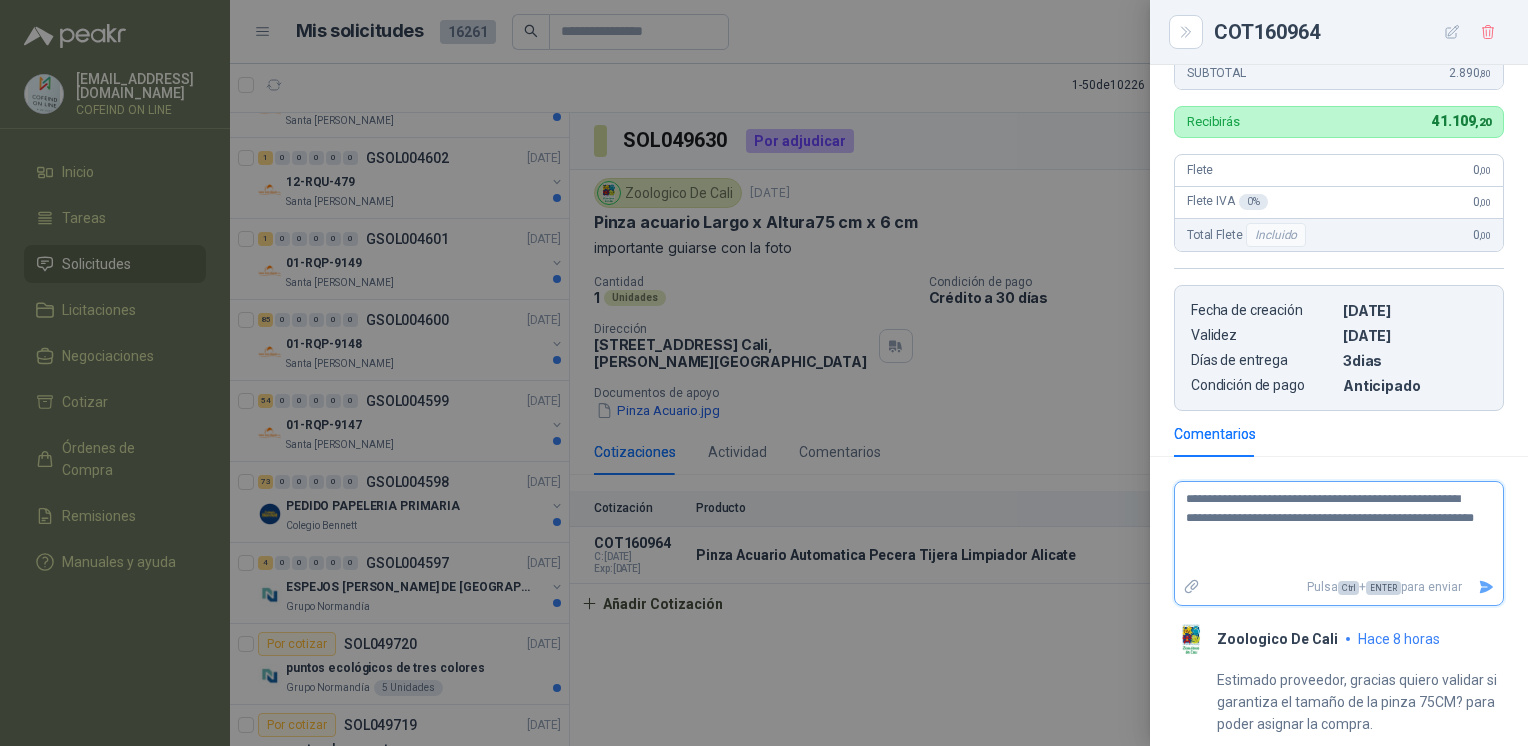 type on "**********" 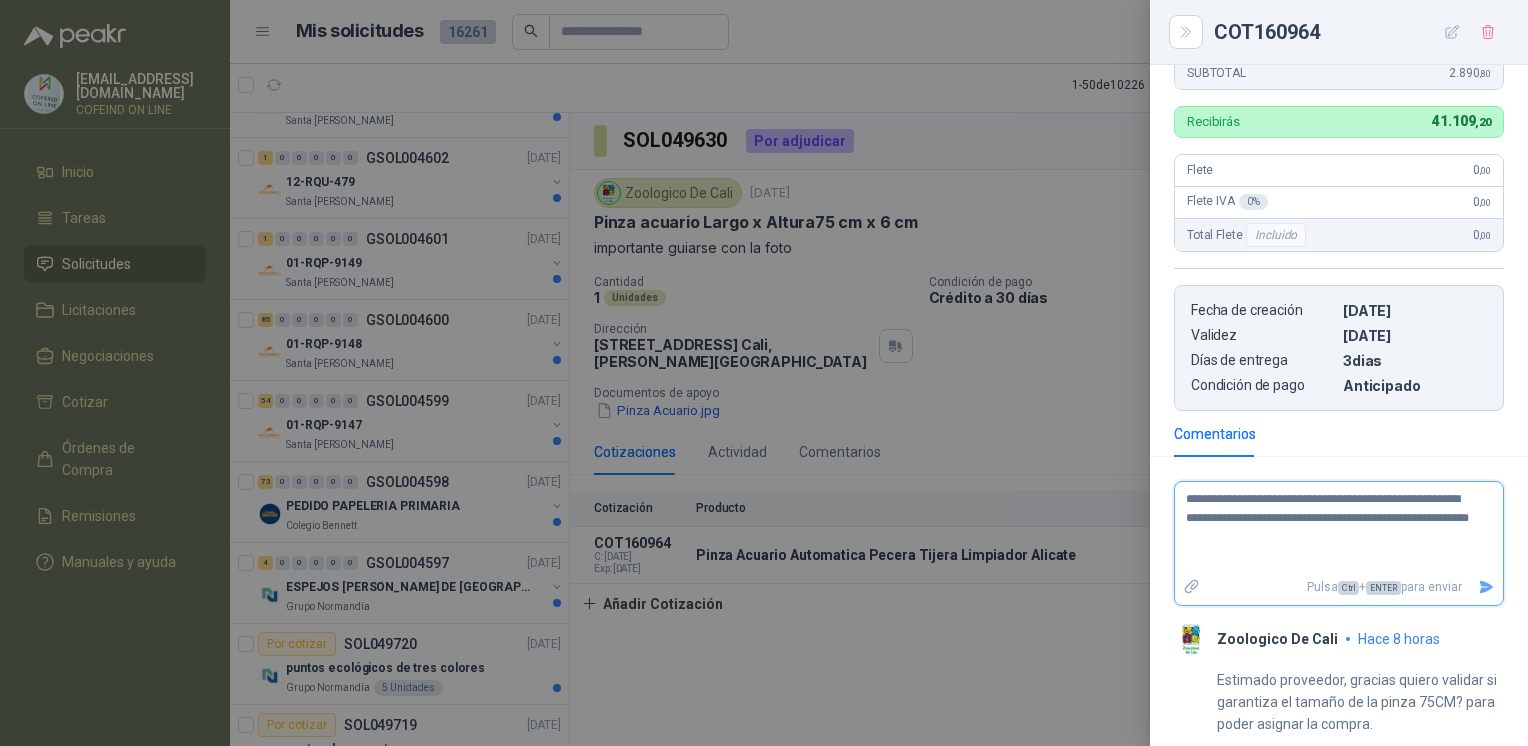 type on "**********" 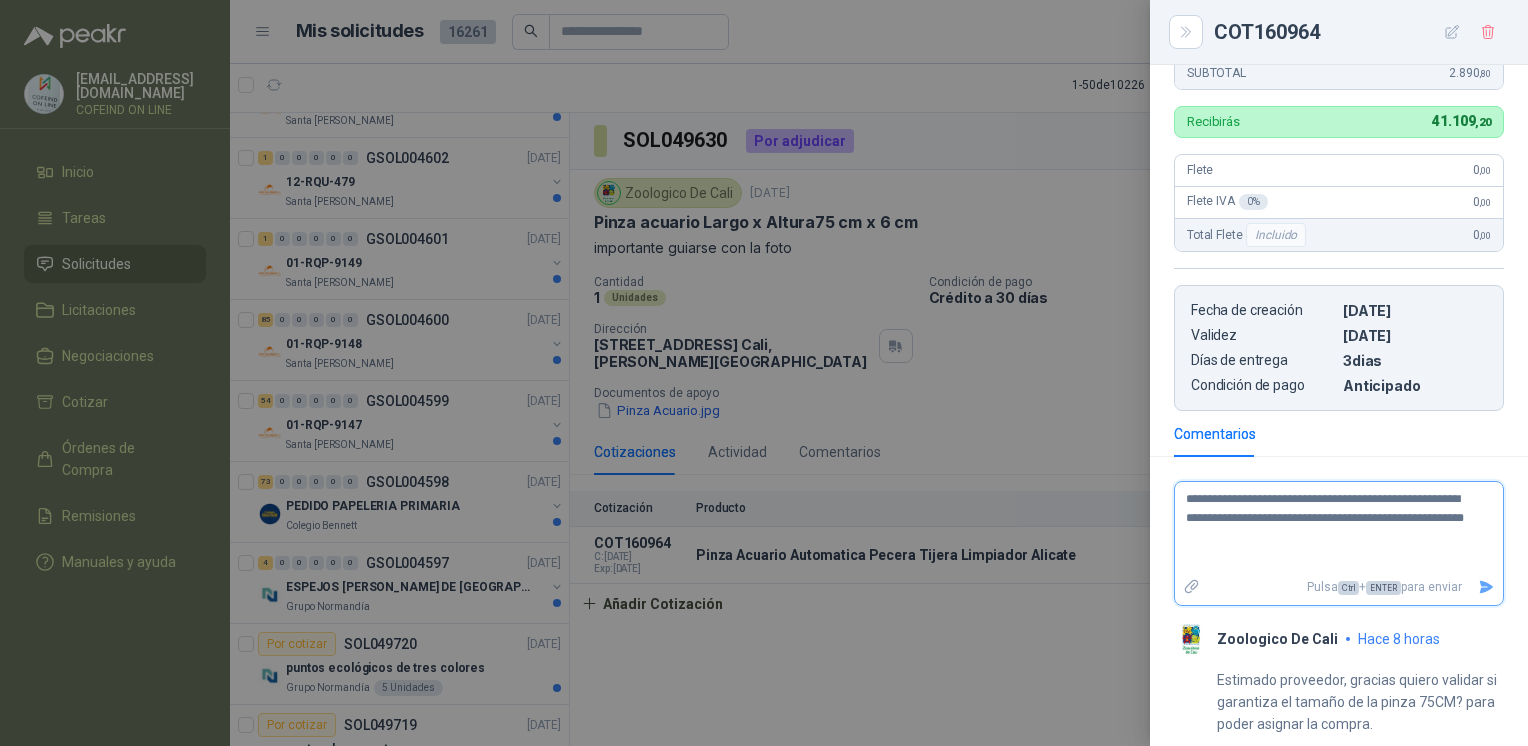 type on "**********" 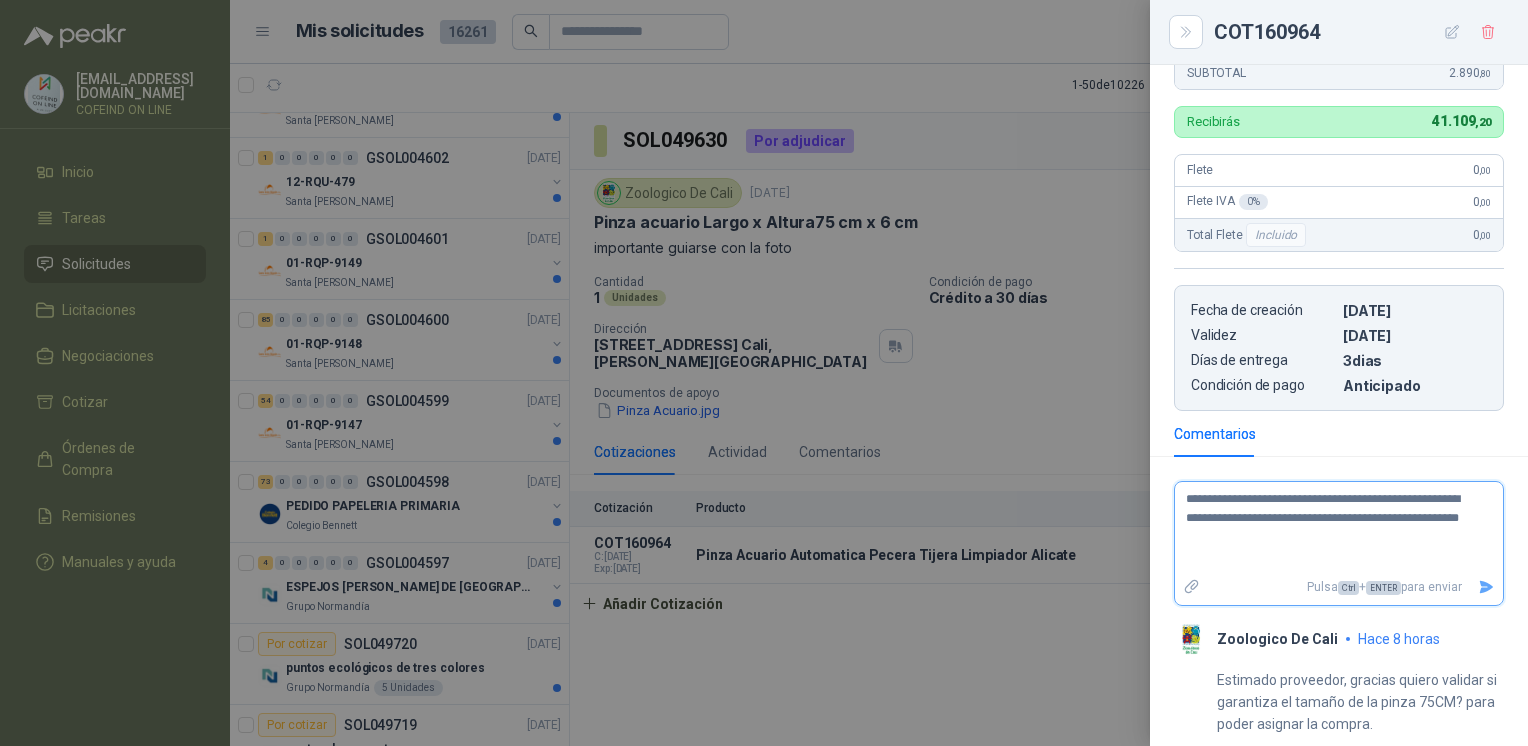 type on "**********" 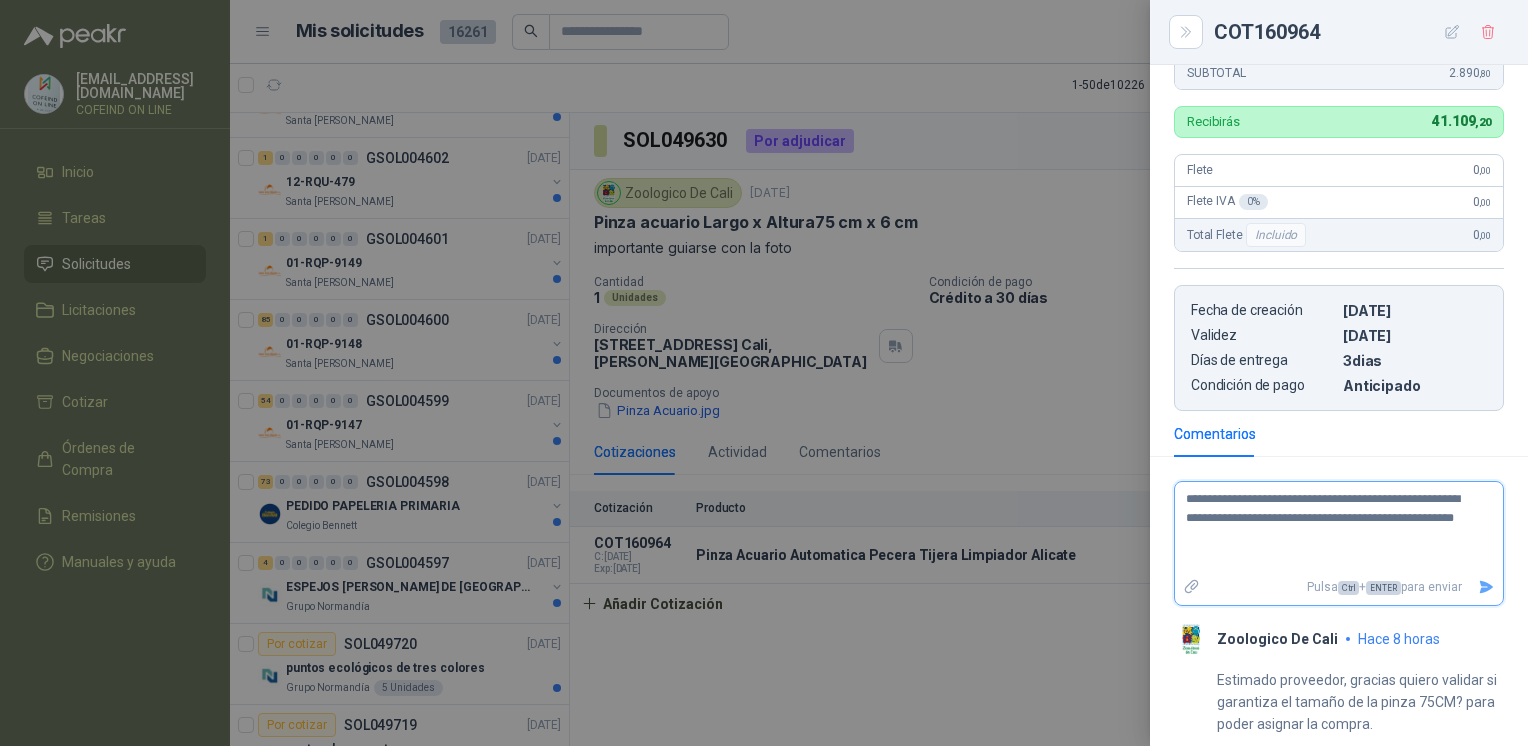 type on "**********" 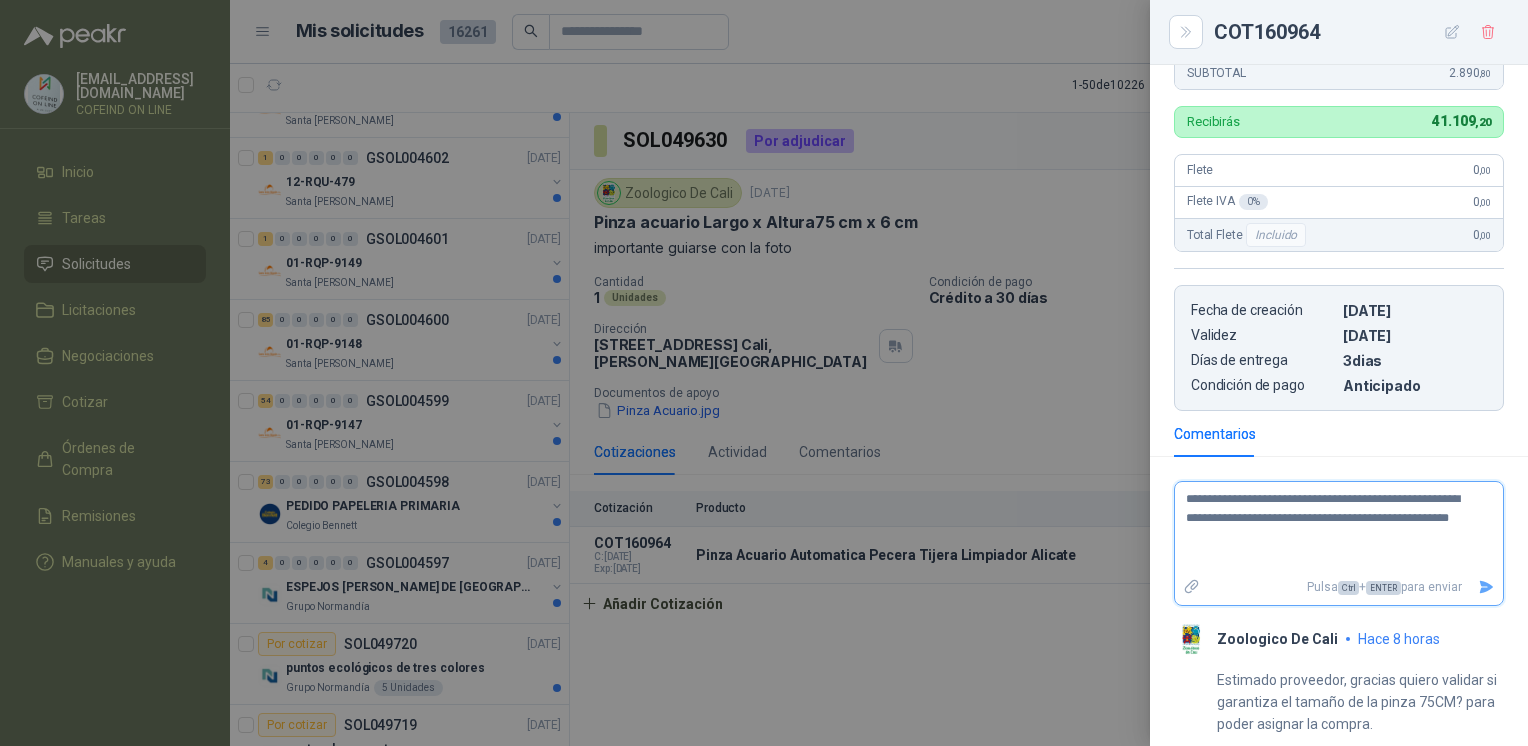 type on "**********" 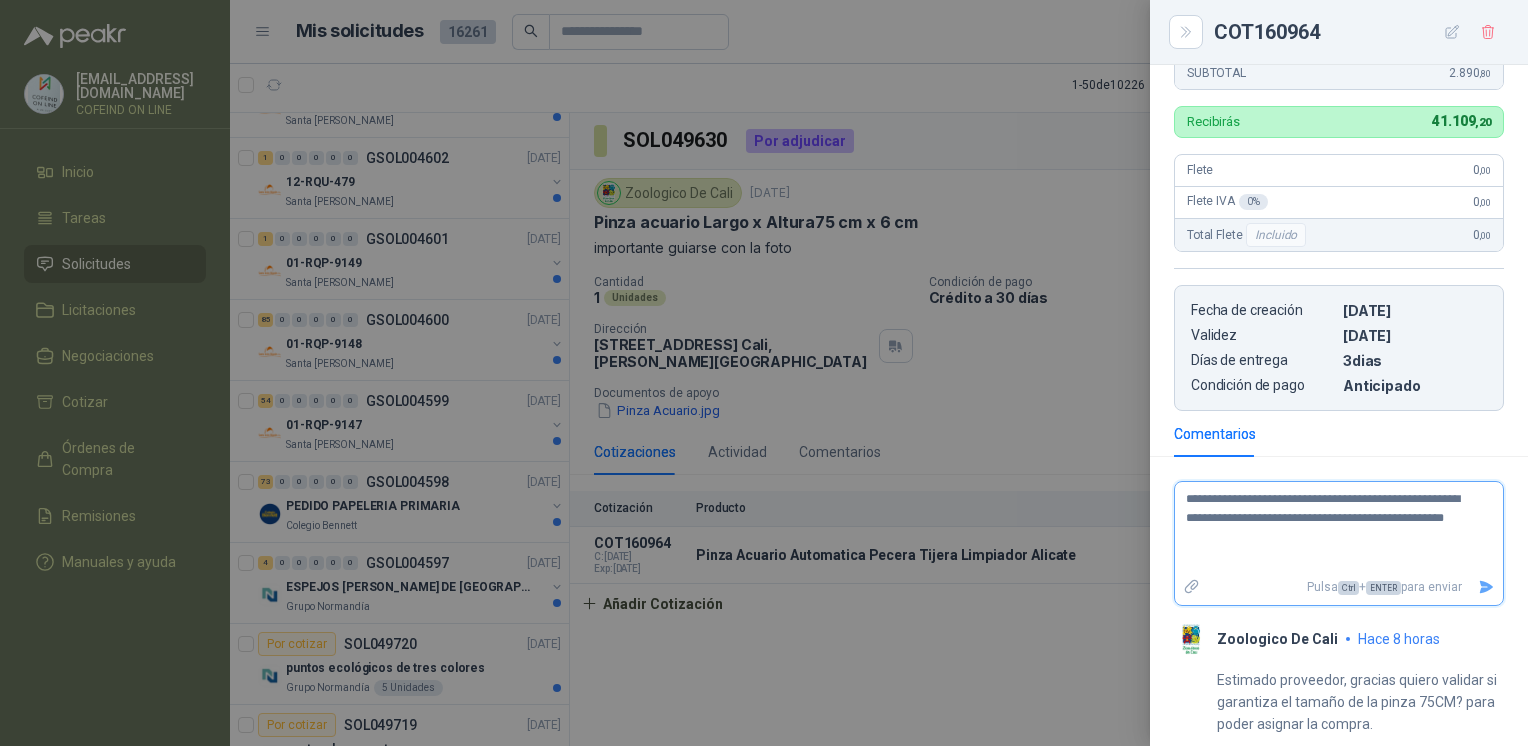 type on "**********" 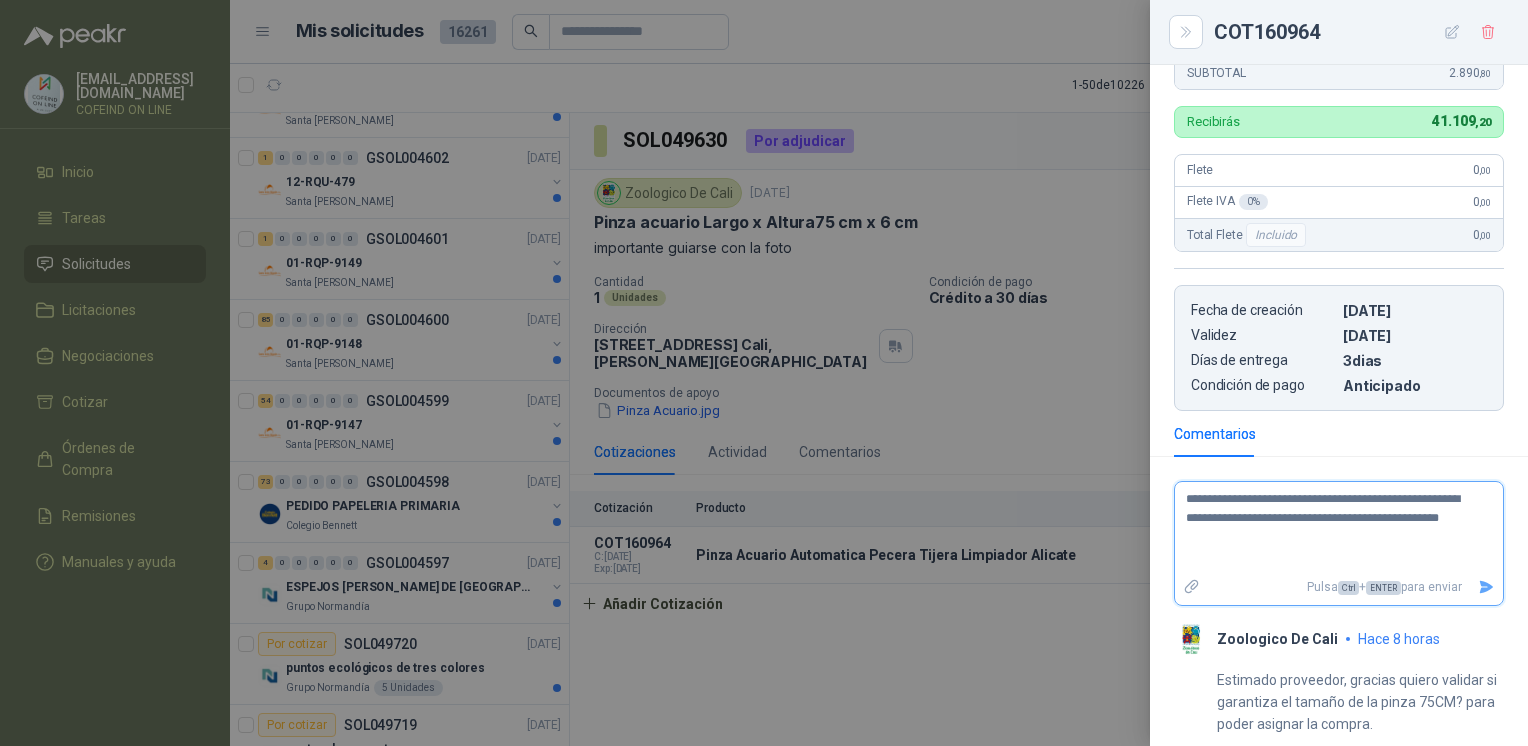 type on "**********" 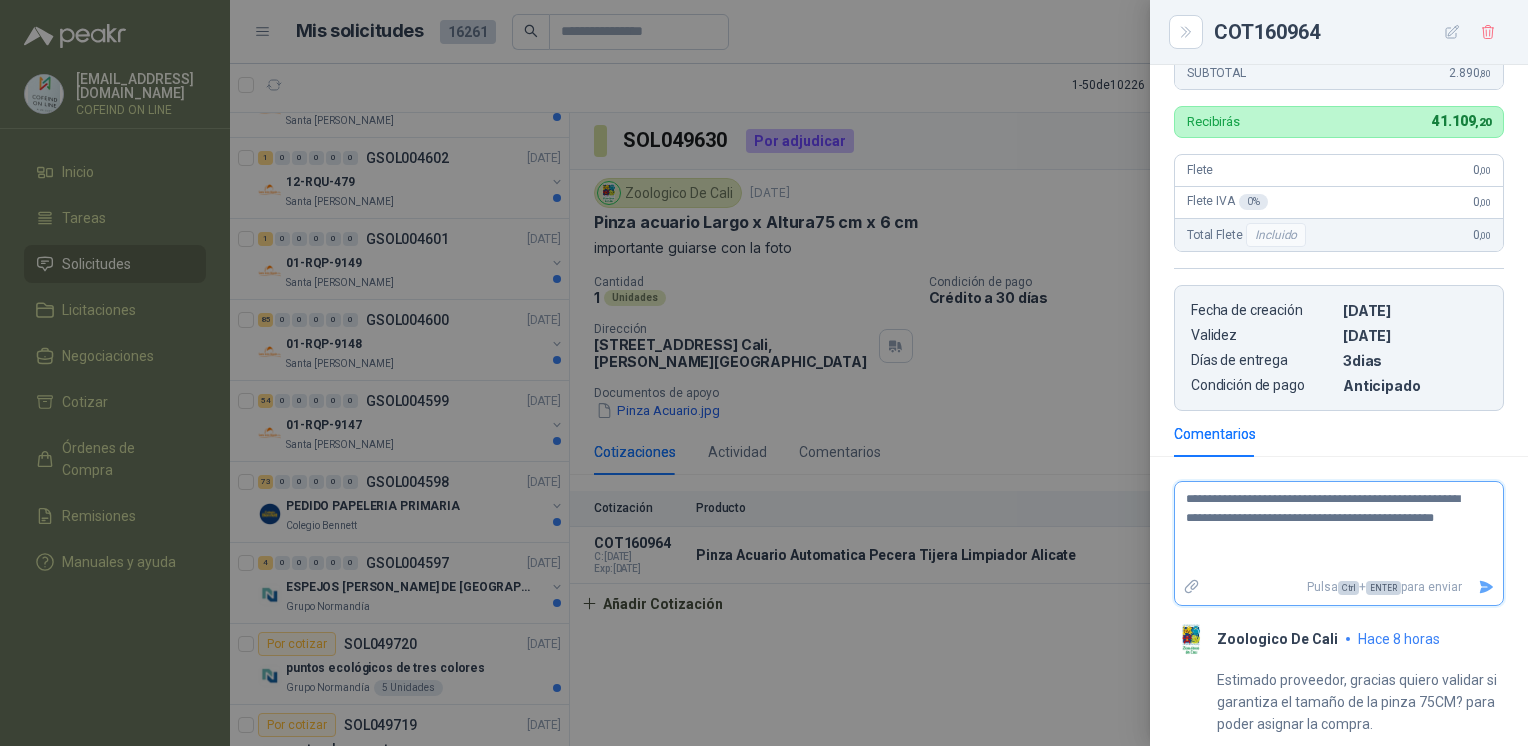 type on "**********" 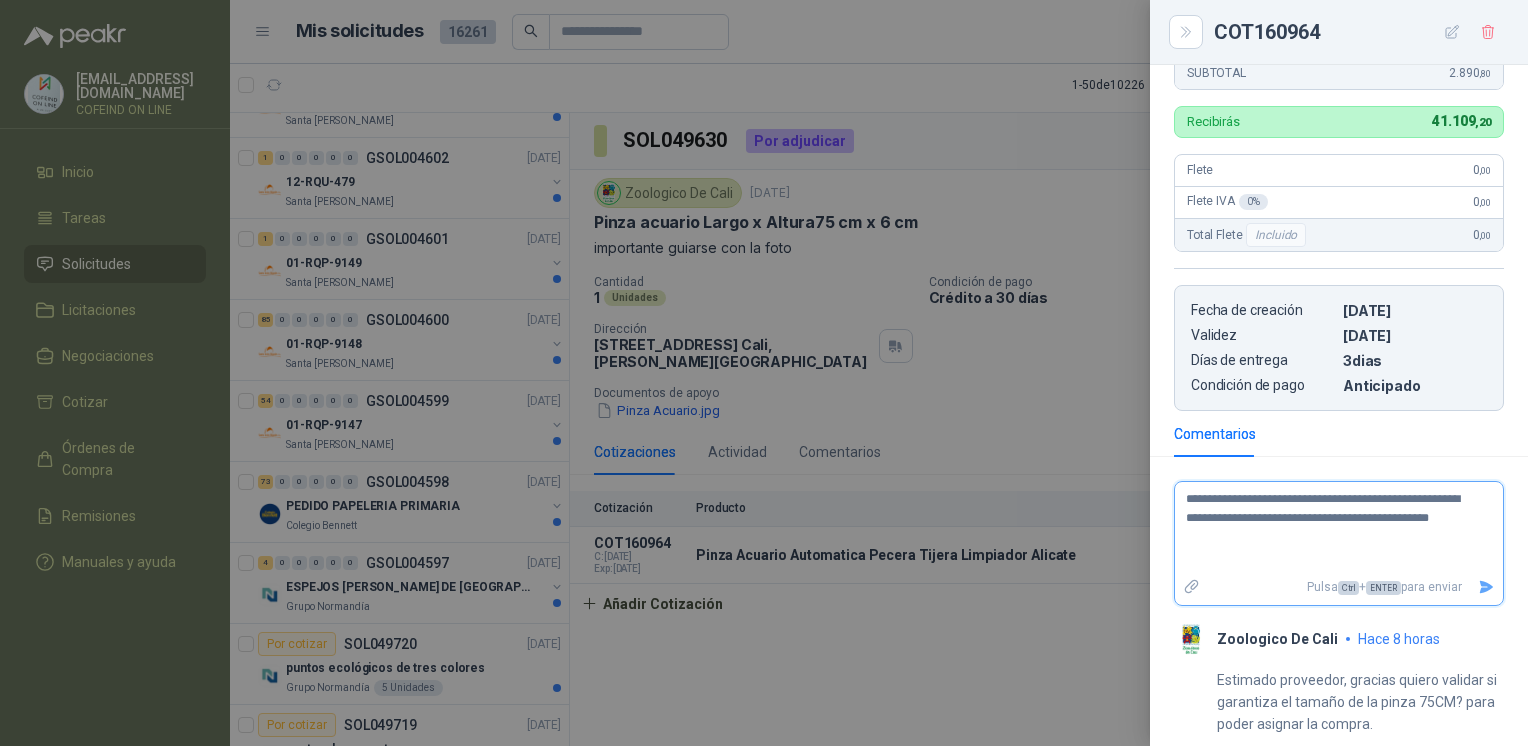 type 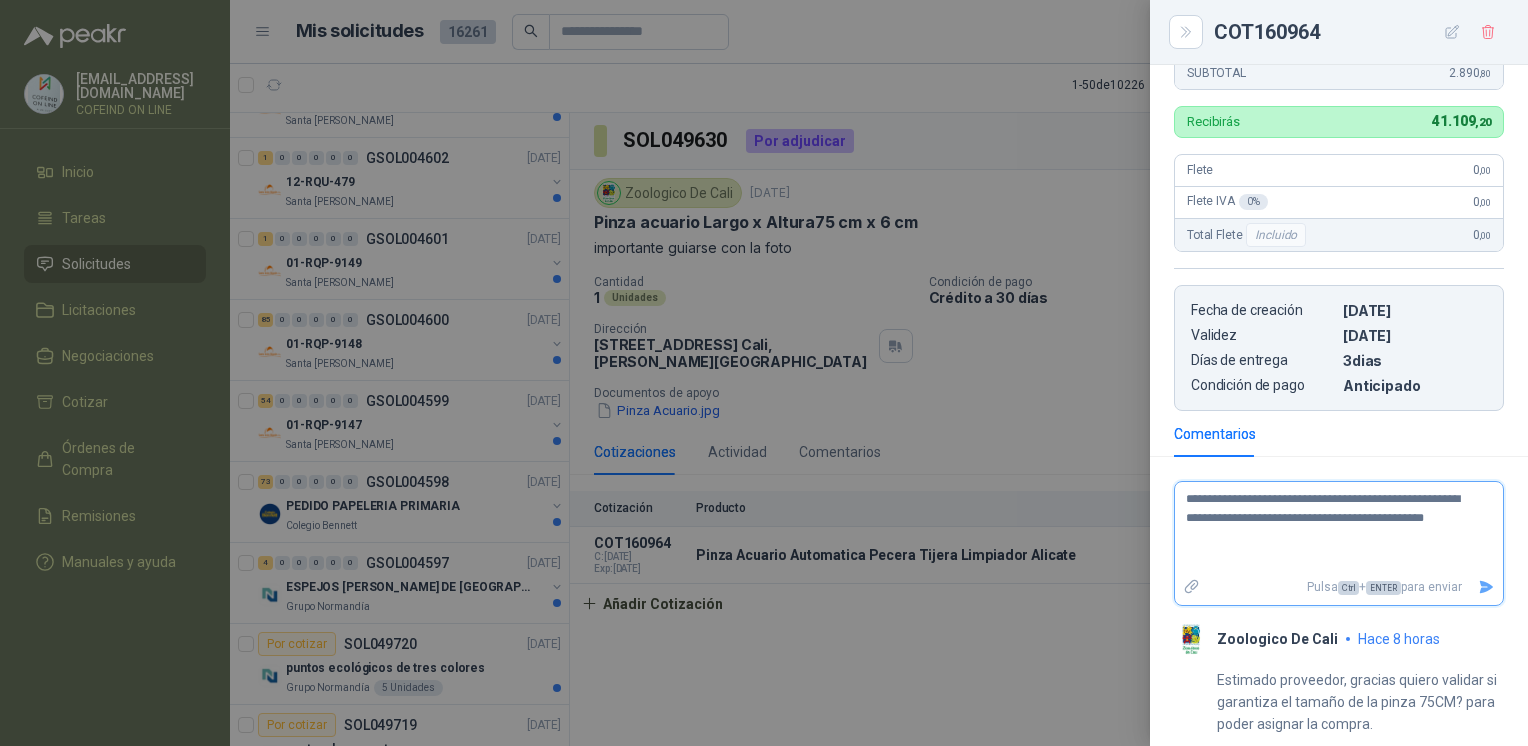 type on "**********" 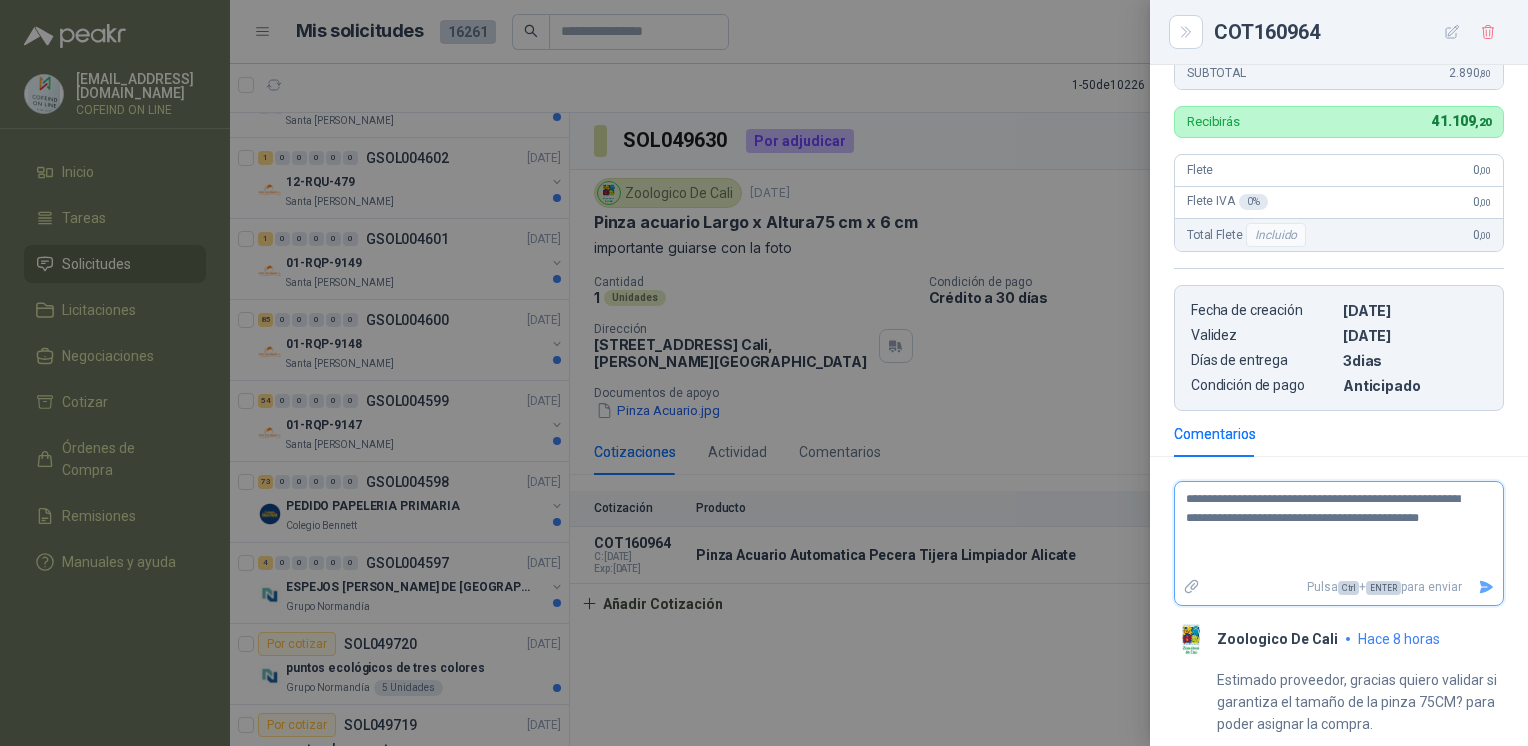 type on "**********" 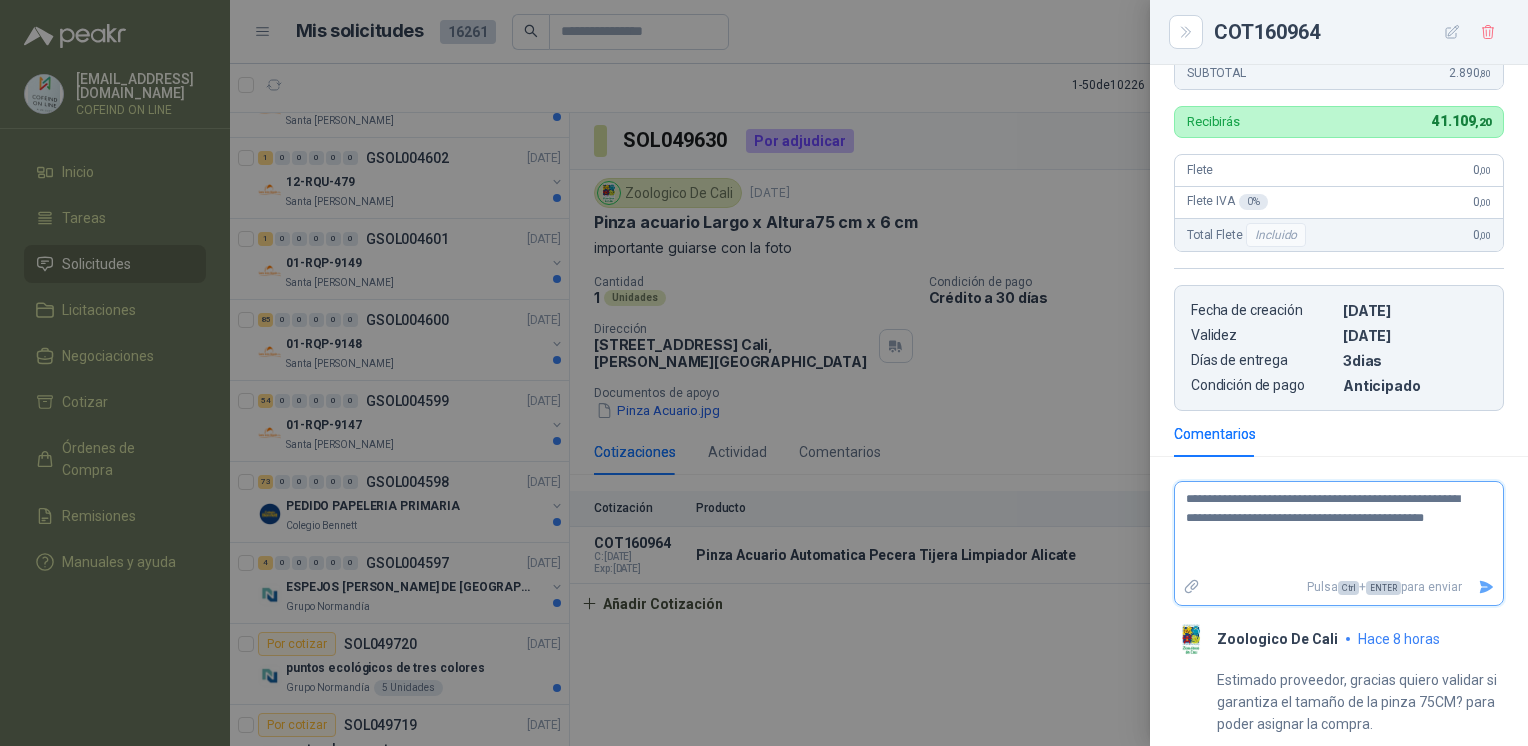 type on "**********" 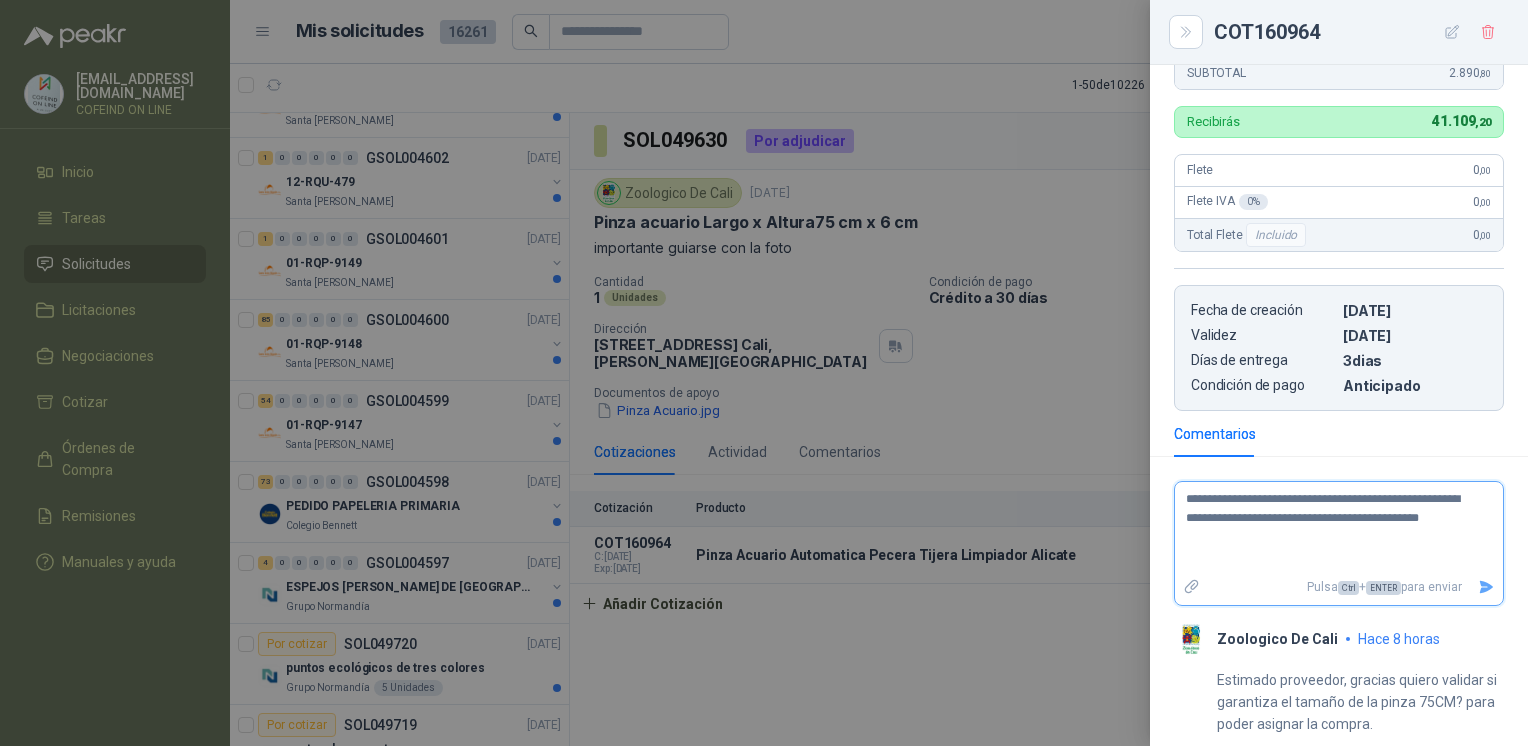 type on "**********" 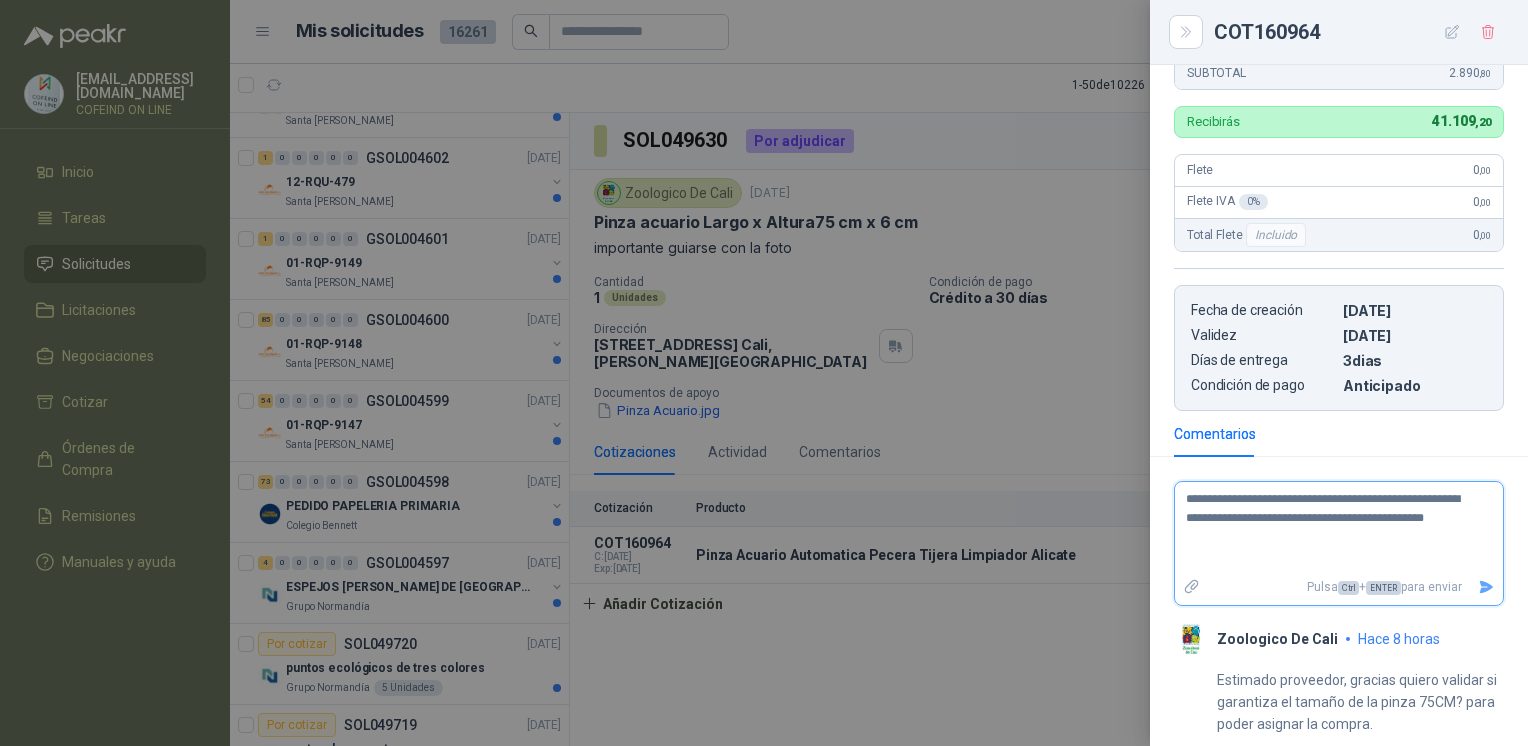 type on "**********" 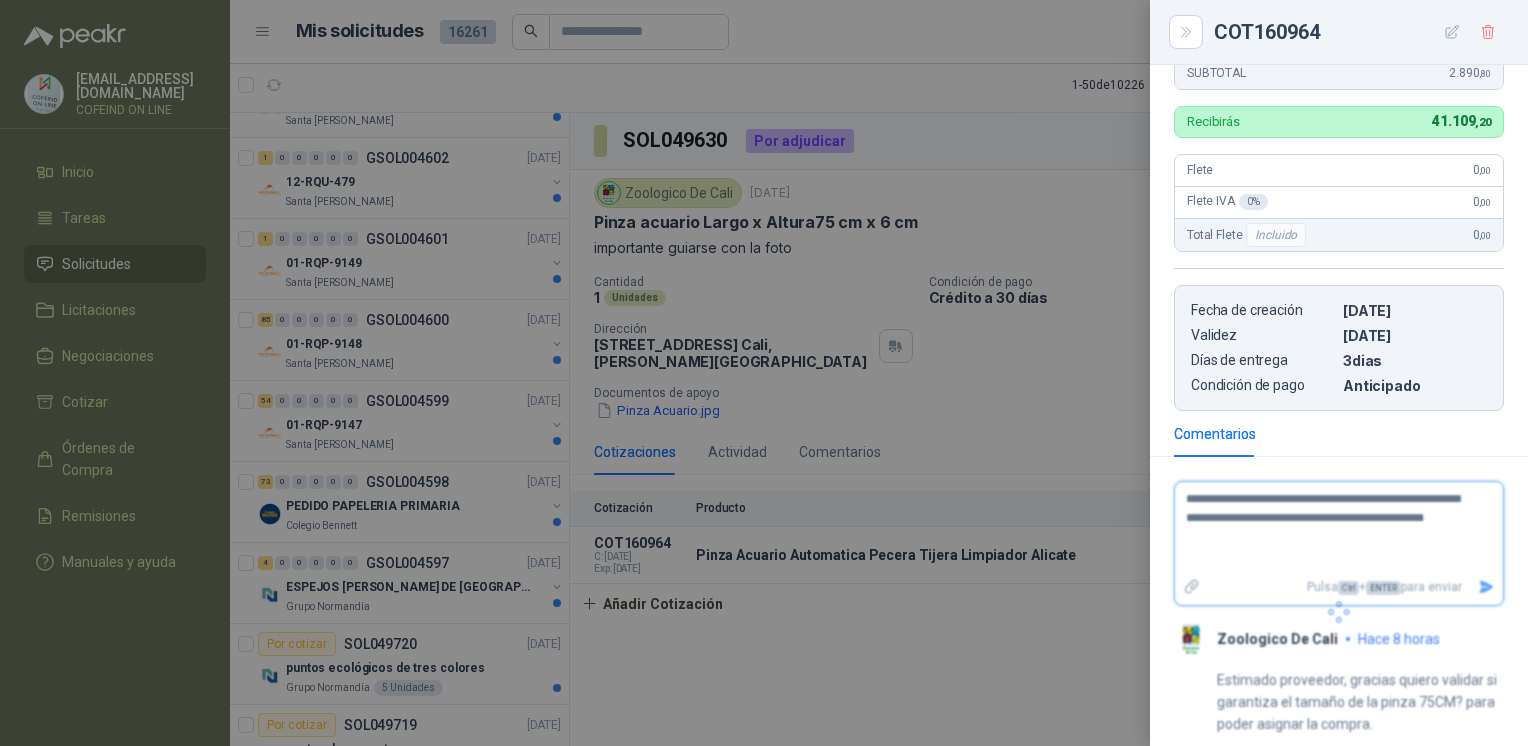 type 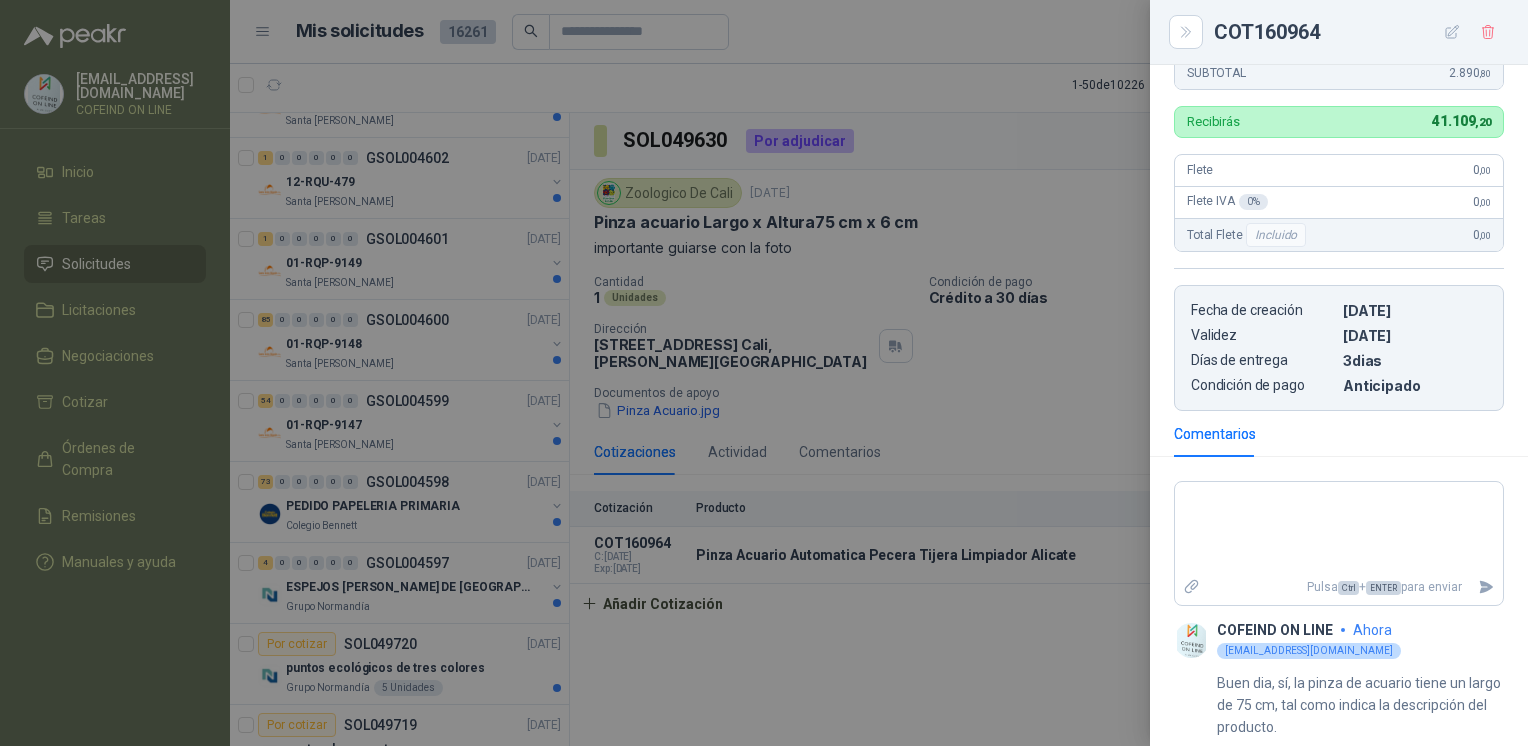 click at bounding box center [764, 373] 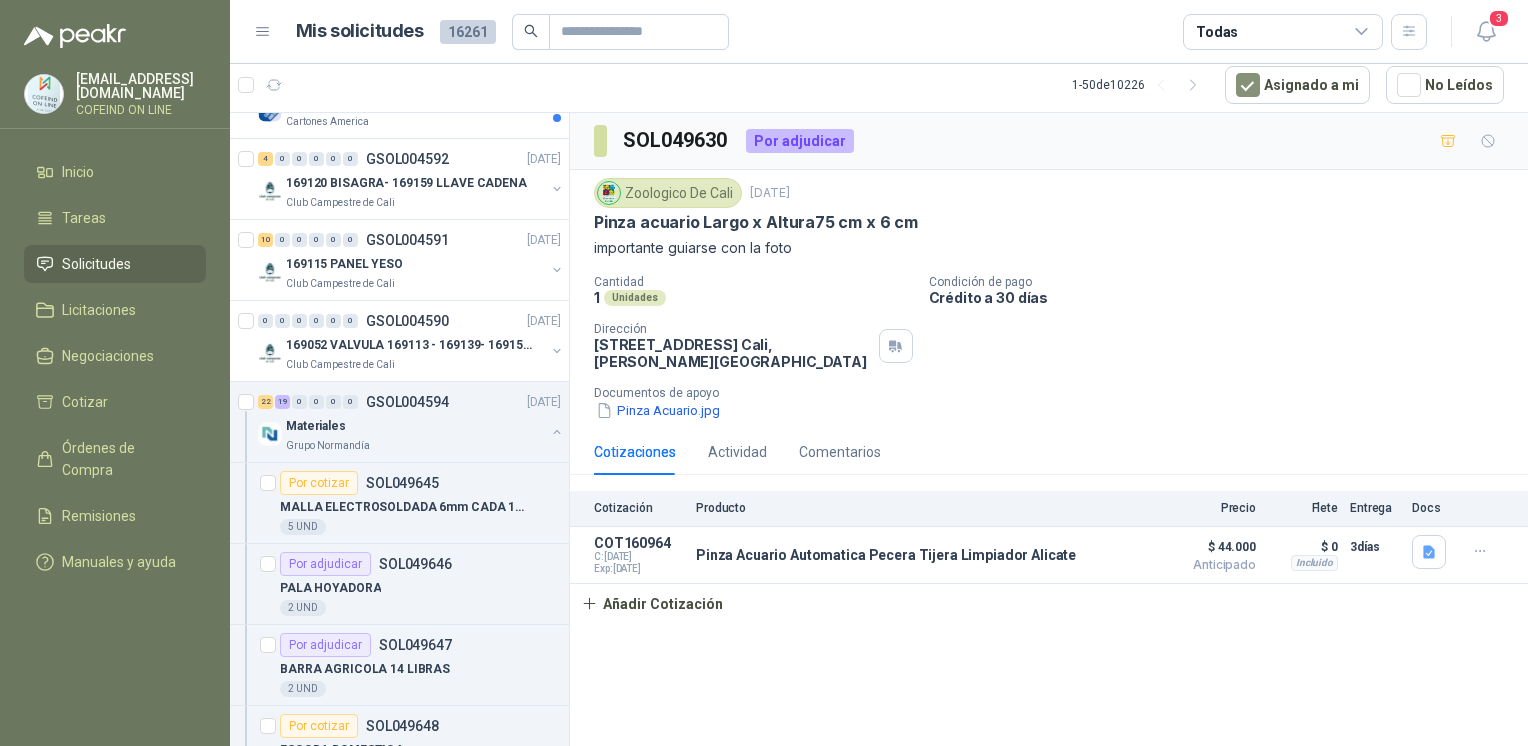 scroll, scrollTop: 1477, scrollLeft: 0, axis: vertical 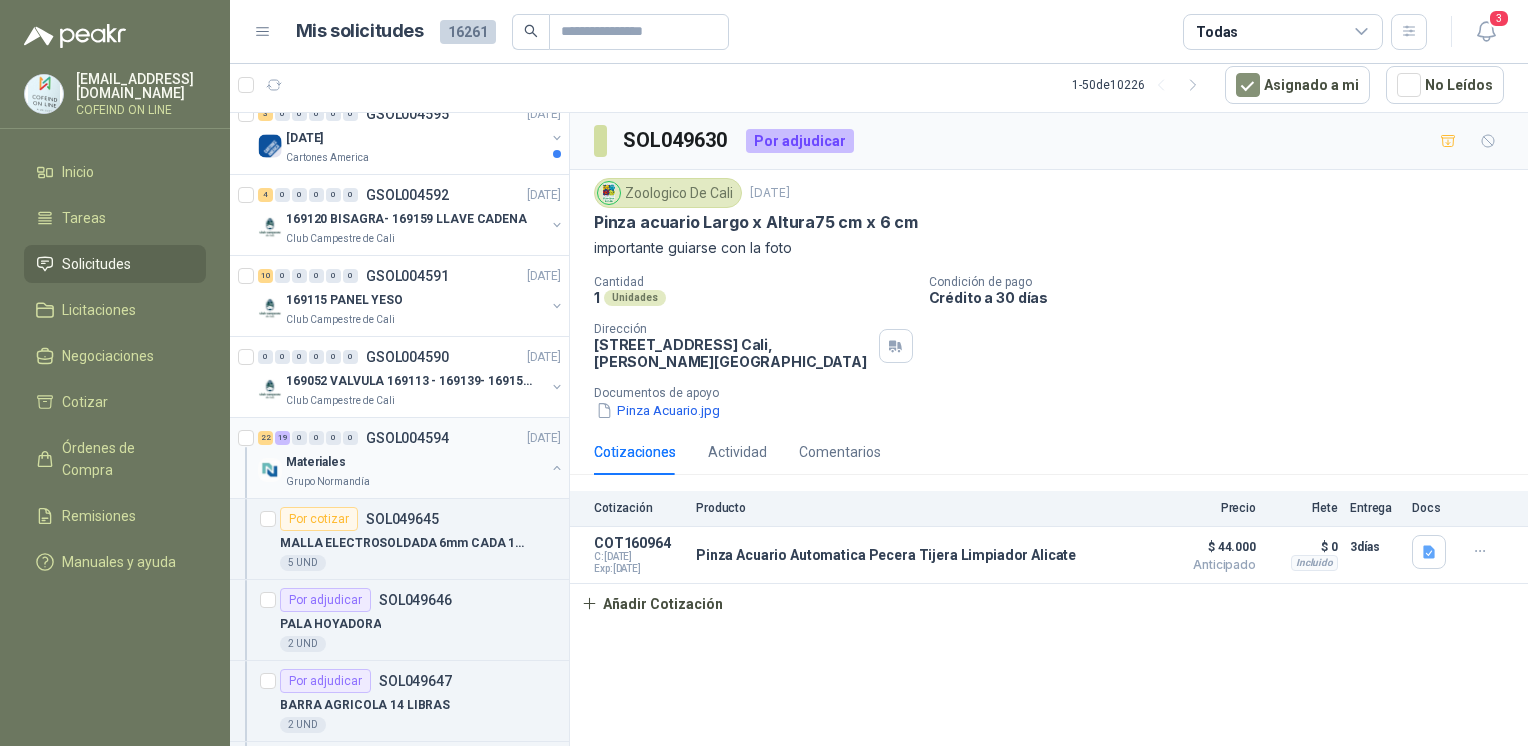 click at bounding box center (557, 468) 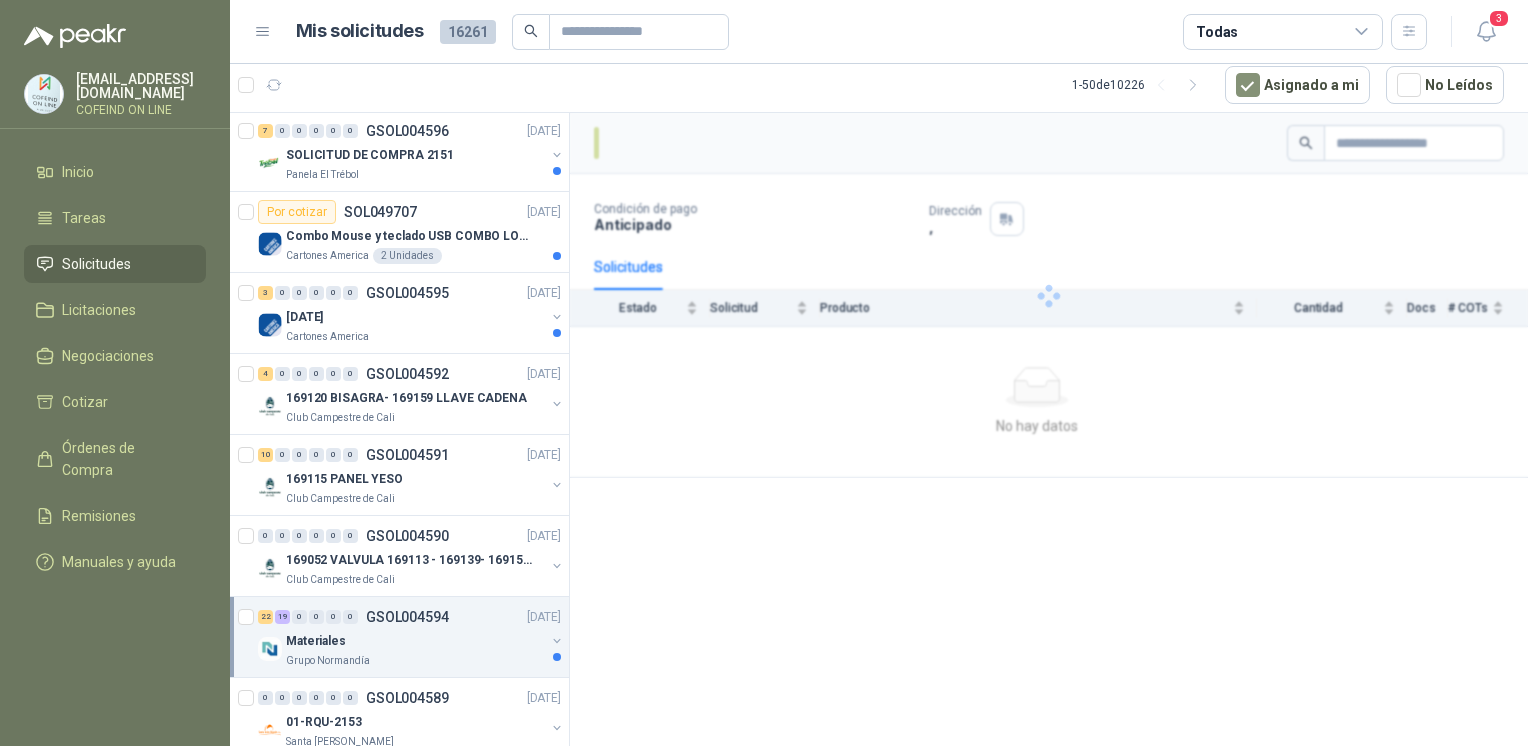 scroll, scrollTop: 1299, scrollLeft: 0, axis: vertical 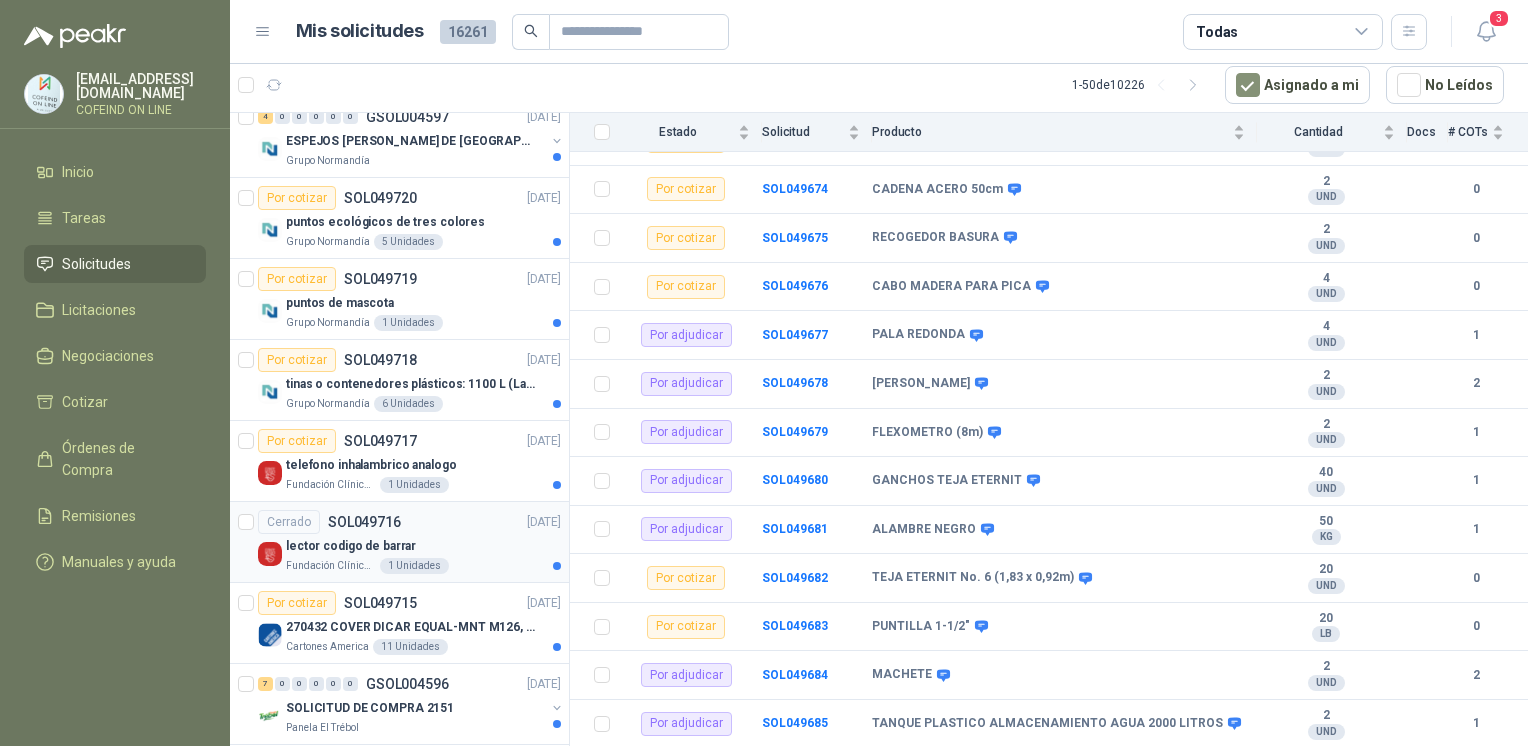 click on "lector codigo de barrar" at bounding box center [423, 546] 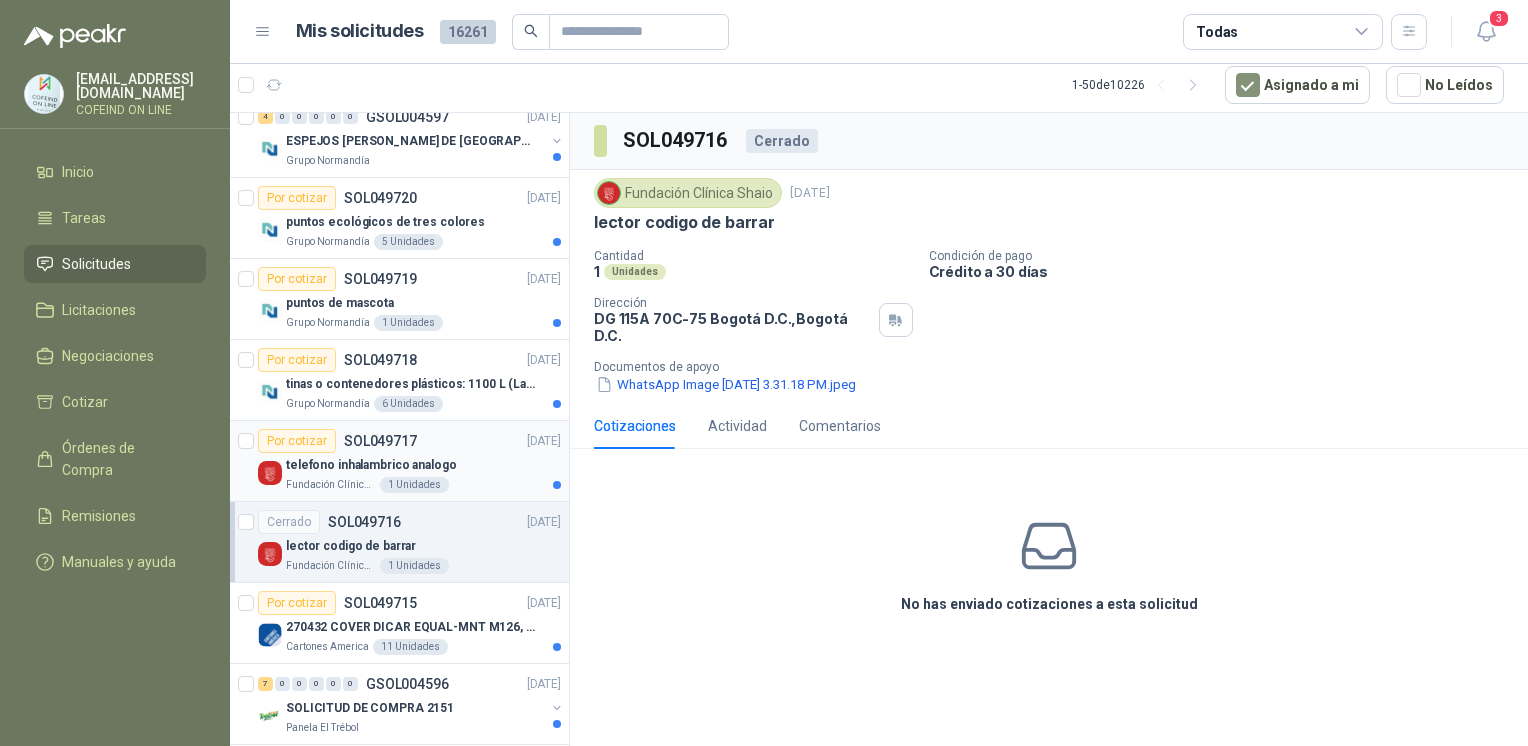 click on "telefono inhalambrico analogo" at bounding box center [423, 465] 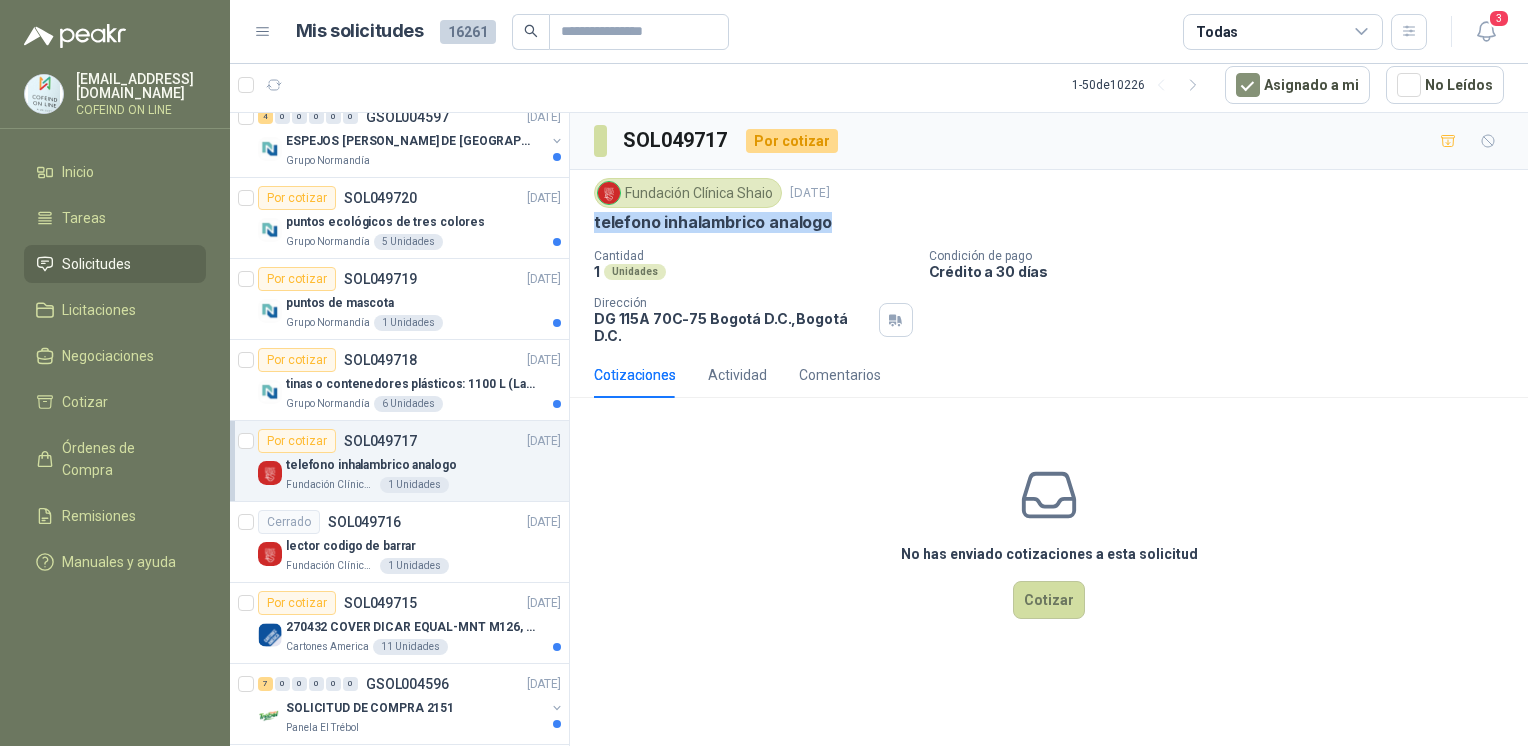 drag, startPoint x: 697, startPoint y: 231, endPoint x: 594, endPoint y: 225, distance: 103.17461 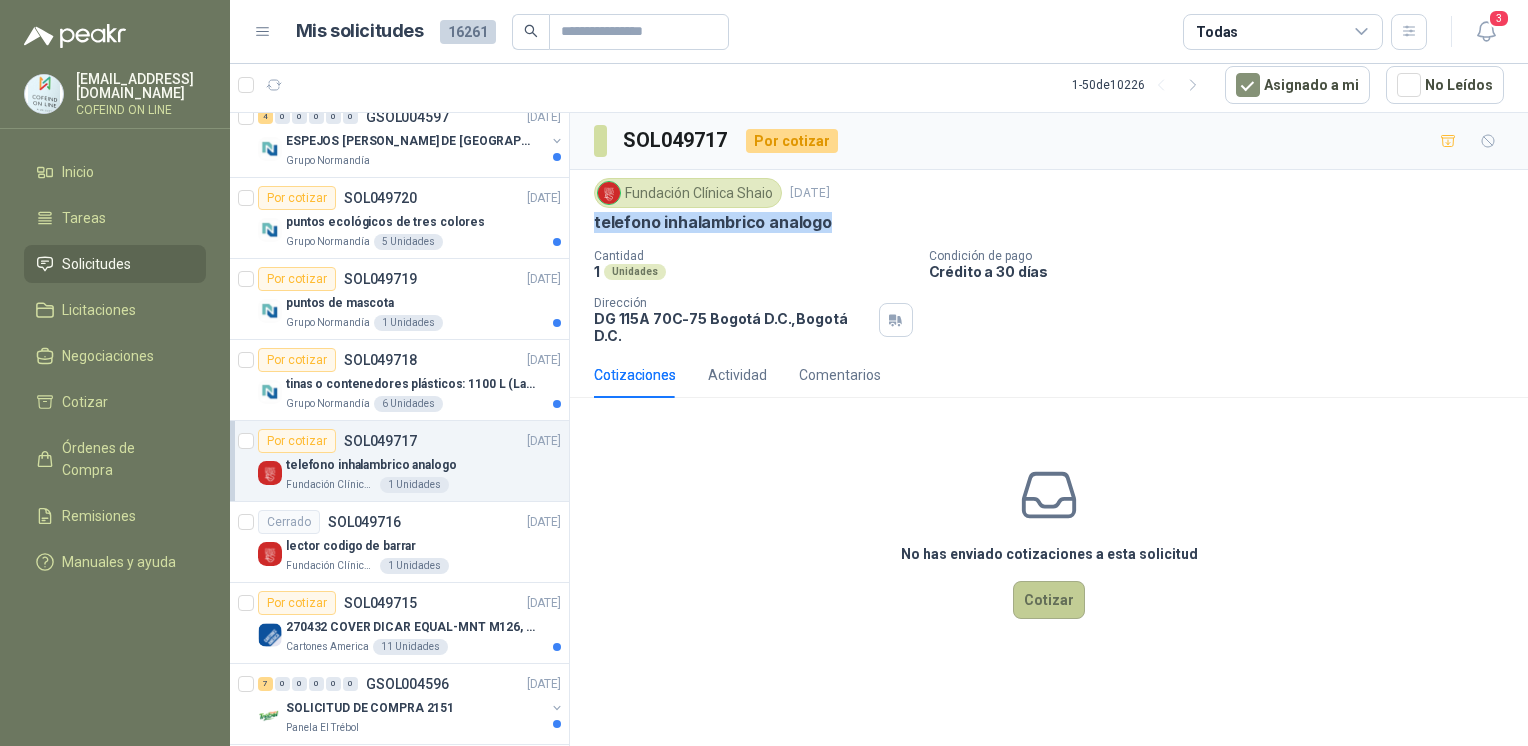 click on "Cotizar" at bounding box center (1049, 600) 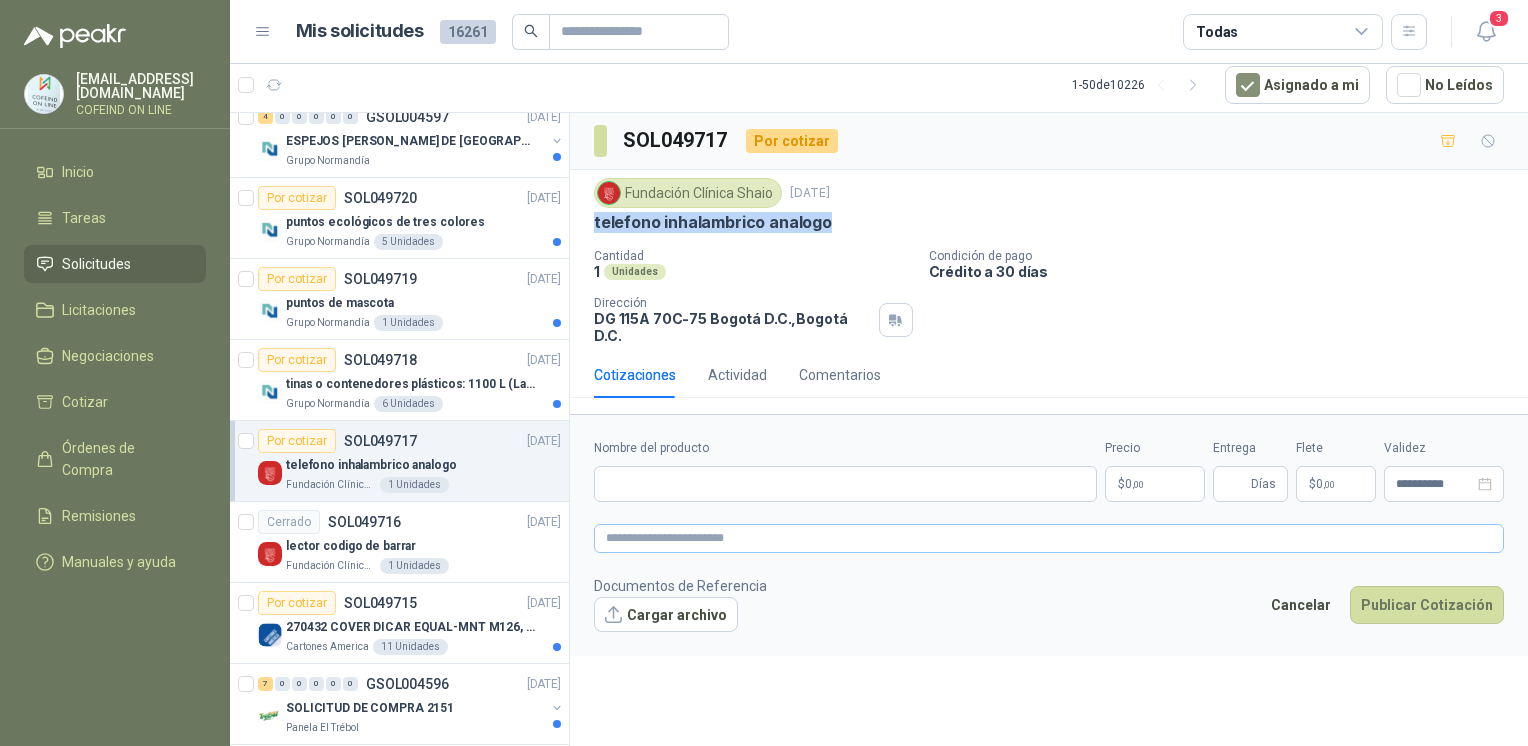 type 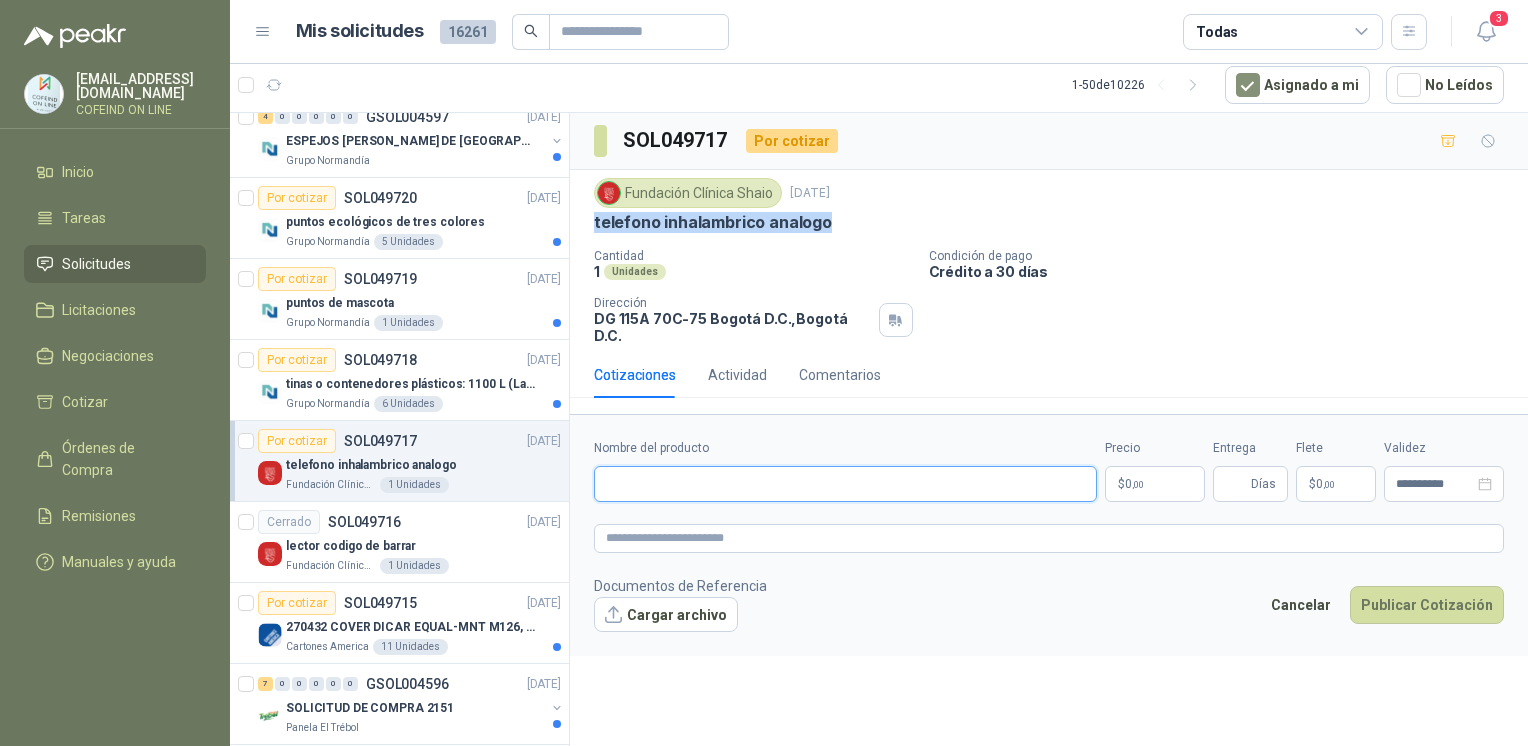 click on "Nombre del producto" at bounding box center (845, 484) 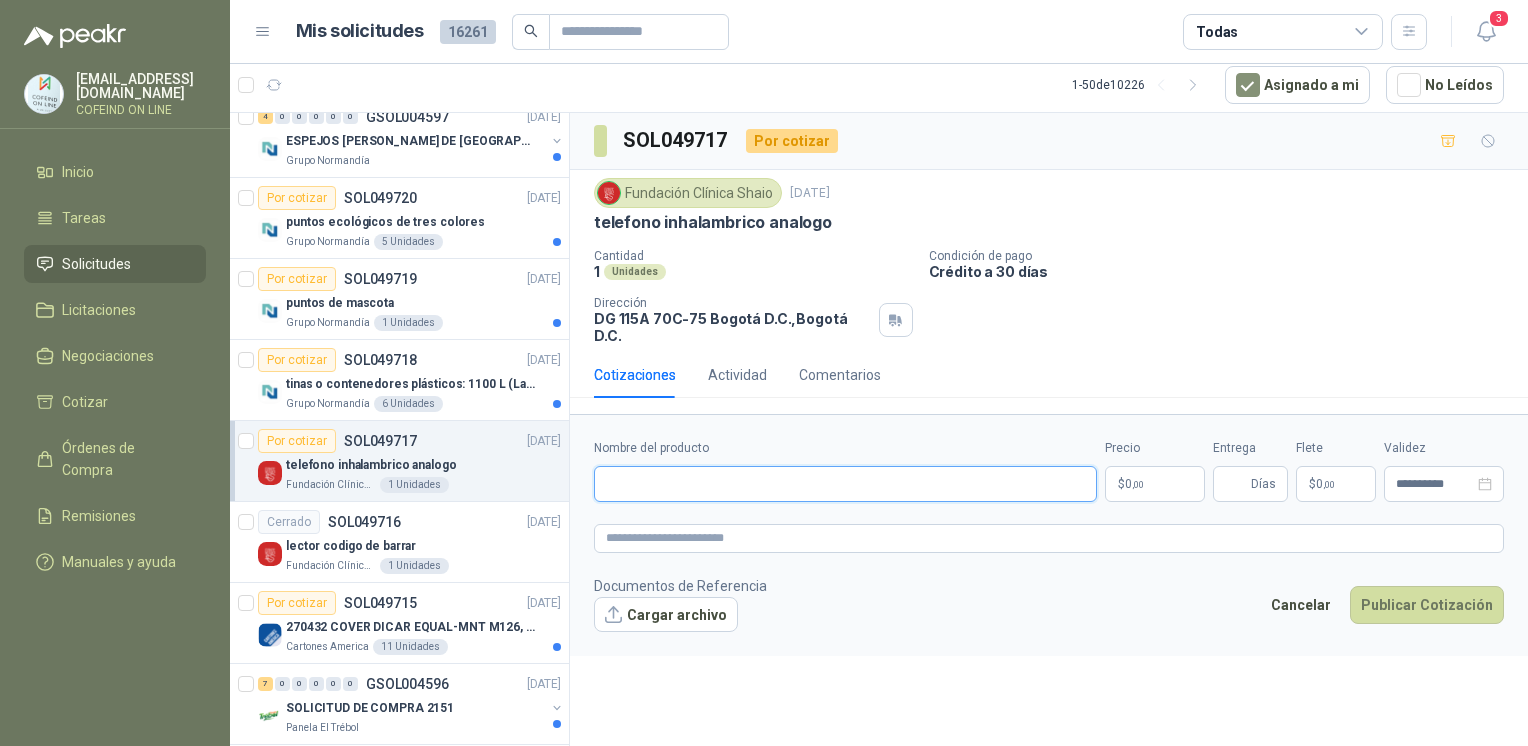 paste on "**********" 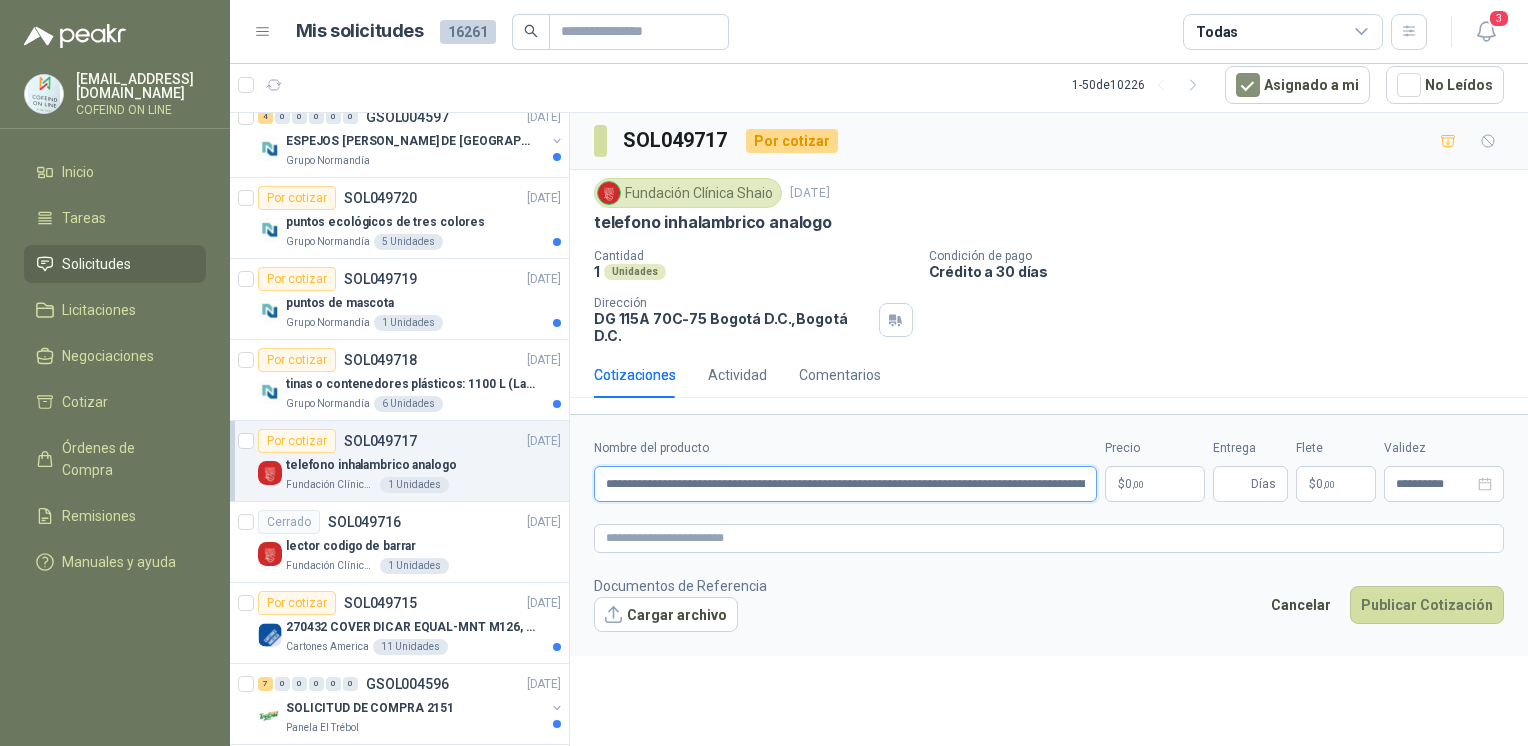 scroll, scrollTop: 0, scrollLeft: 575, axis: horizontal 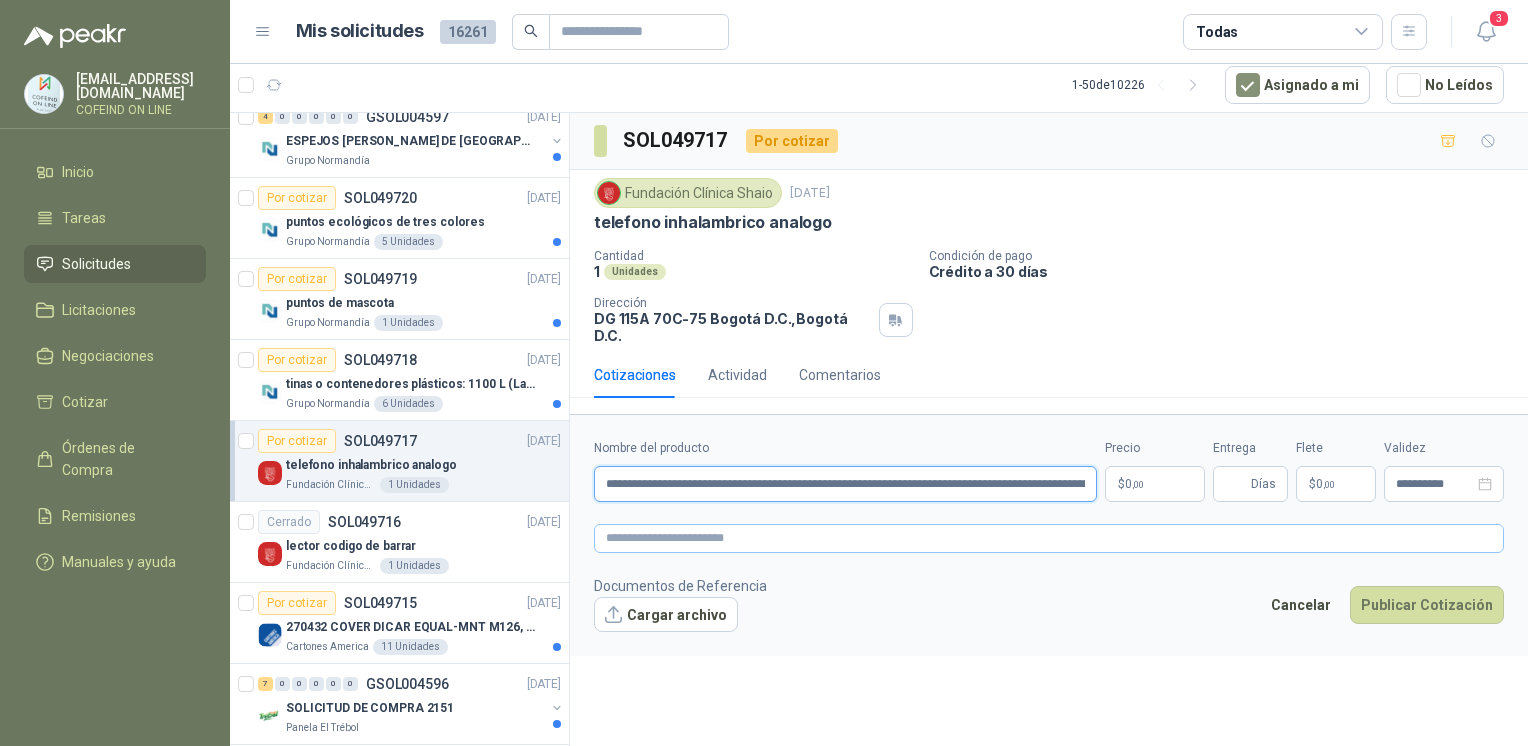 drag, startPoint x: 1091, startPoint y: 469, endPoint x: 954, endPoint y: 512, distance: 143.58969 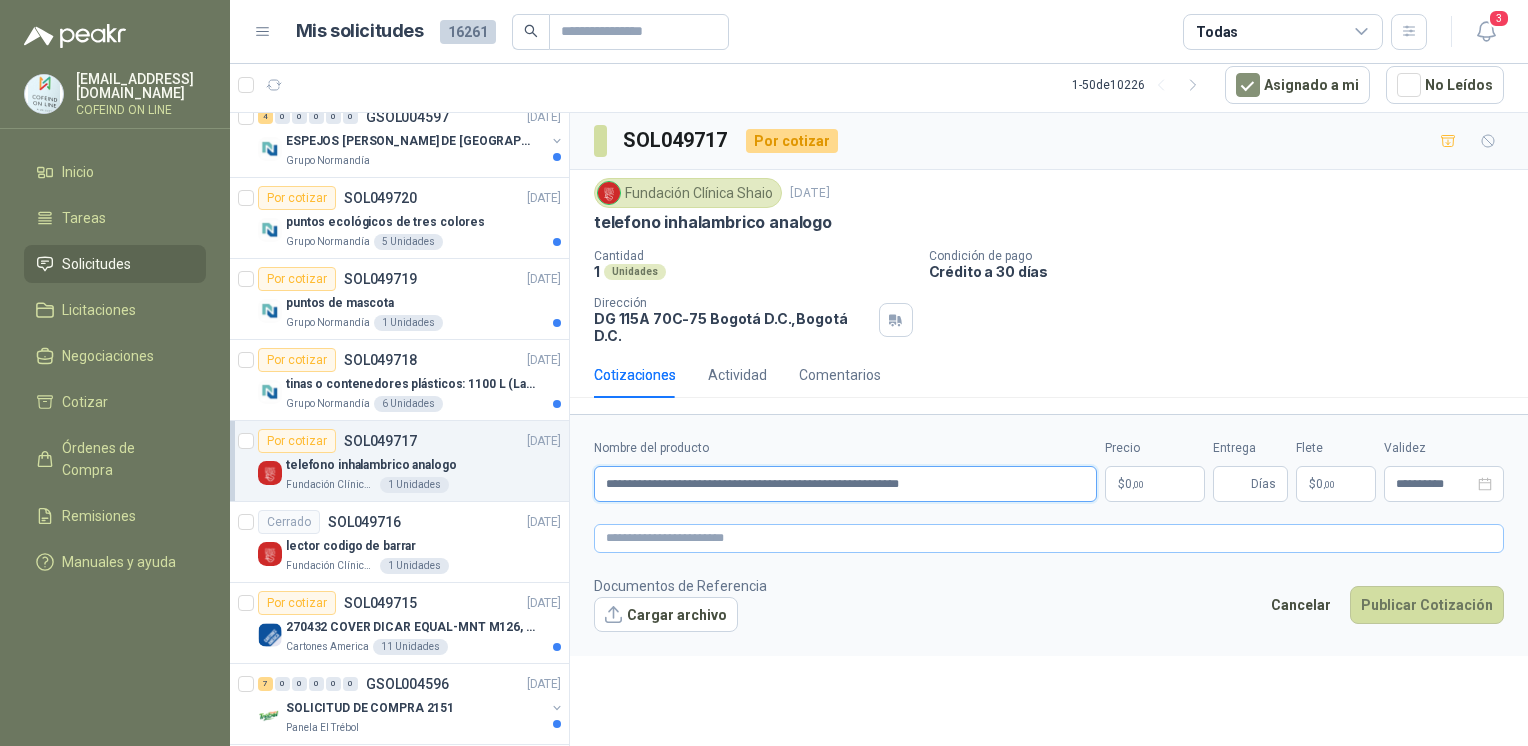 type on "**********" 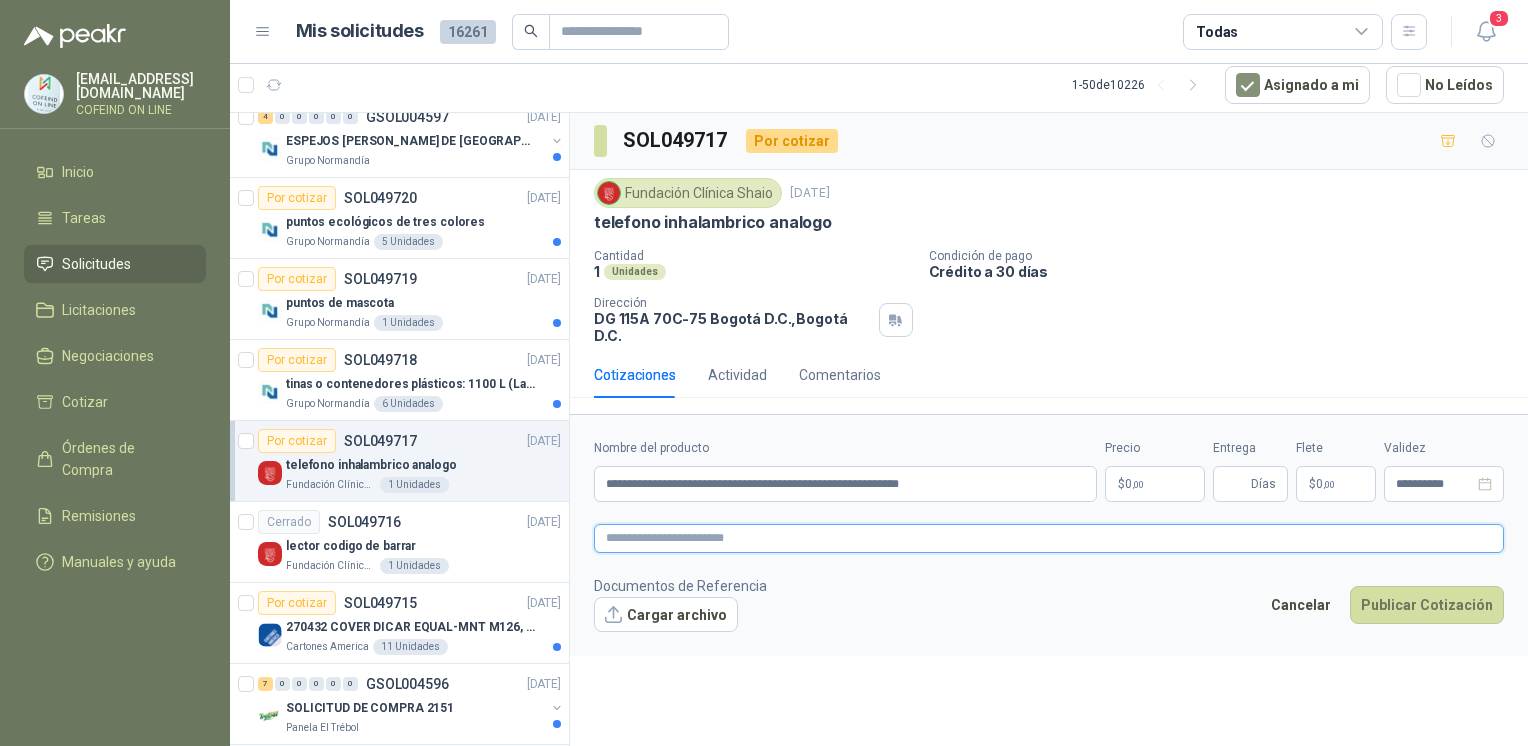 click at bounding box center (1049, 538) 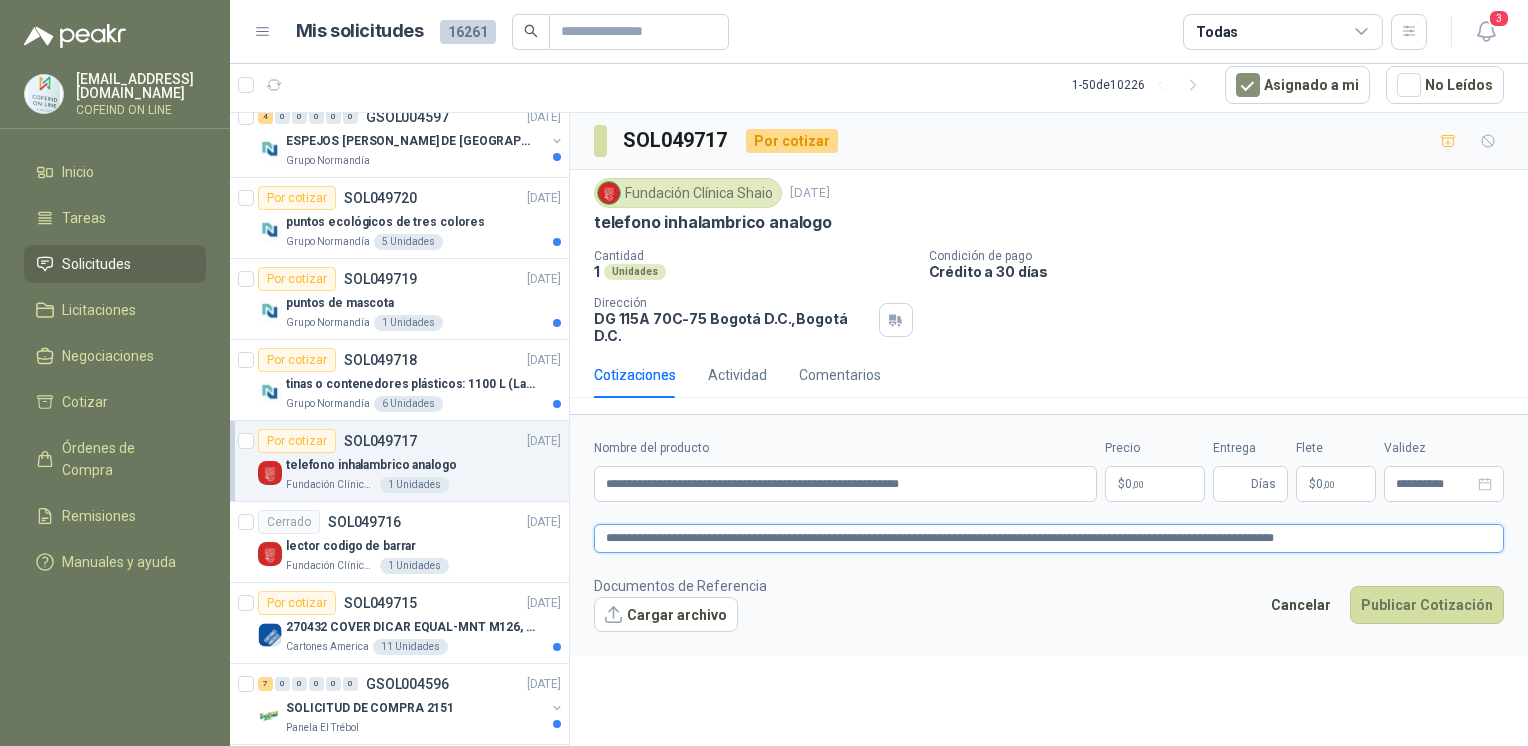 type on "**********" 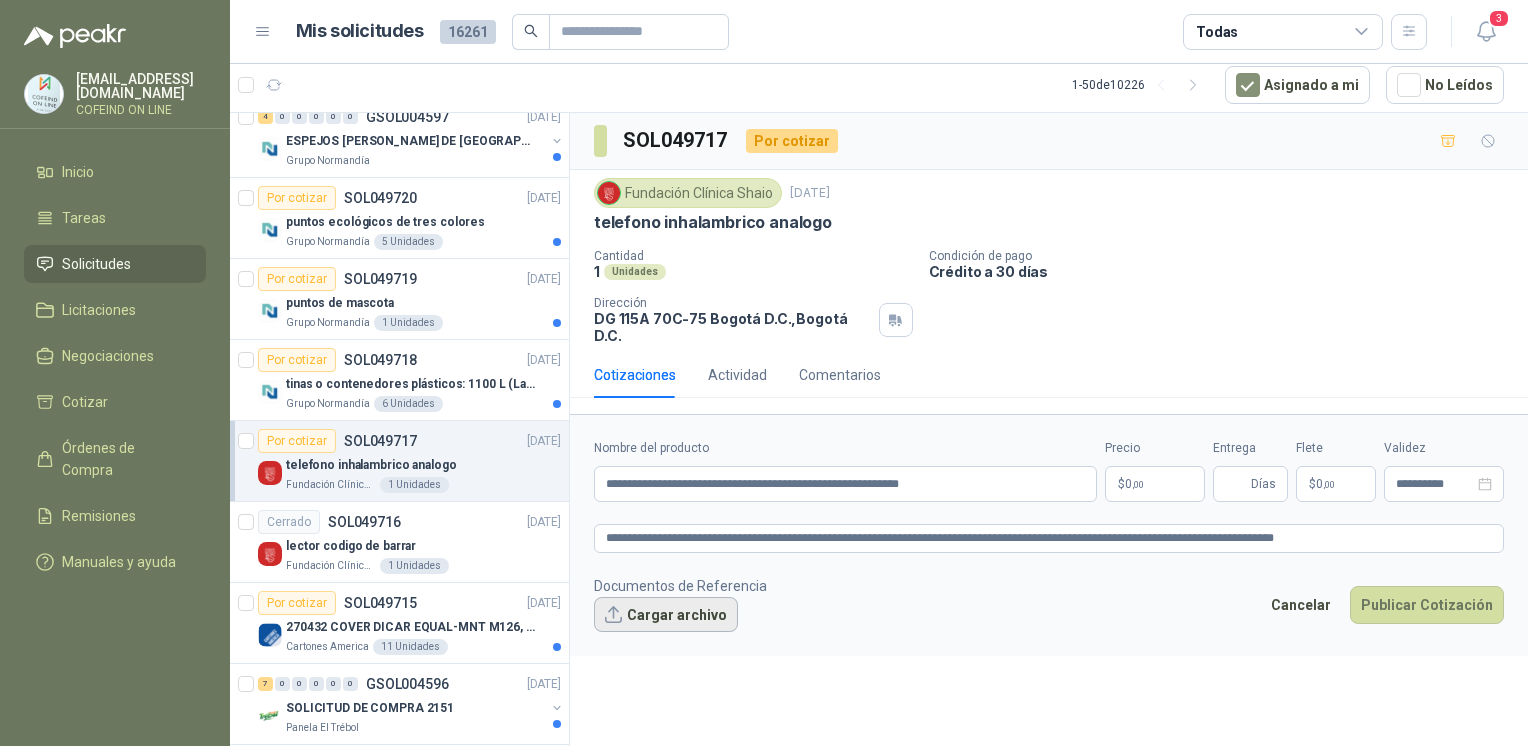 click on "Cargar archivo" at bounding box center (666, 615) 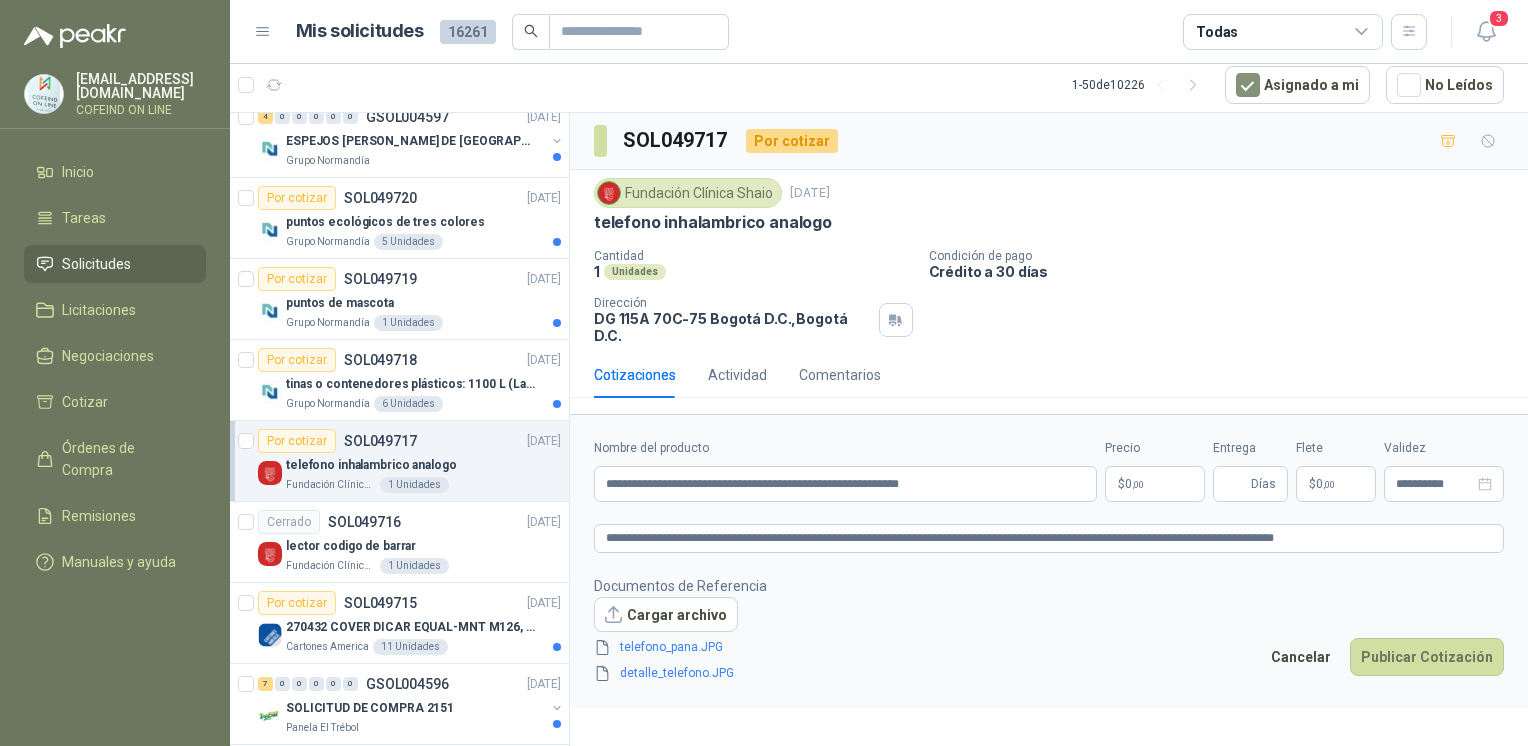 click on "osnaider564@gmail.com   COFEIND ON LINE   Inicio   Tareas   Solicitudes   Licitaciones   Negociaciones   Cotizar   Órdenes de Compra   Remisiones   Manuales y ayuda Mis solicitudes 16261 Todas 3 1 - 50  de  10226 Asignado a mi No Leídos Por cotizar SOL049942 25/07/25   VASO PLASTICO 7 ONZAS  Fundación Clínica Shaio 42.000   Unidades Por cotizar SOL049941 25/07/25   hidrolavadora 1500psi (dewalt / black and deker) KLARENS 1   Unidades Por cotizar SOL049940 25/07/25   Reloj Pared Mesa Kadio Digital Hora Fecha Alarma KLARENS 2   Unidades 1   0   0   0   0   0   GSOL004603 25/07/25   12-RQU-480 Santa Anita Napoles   1   0   0   0   0   0   GSOL004602 25/07/25   12-RQU-479 Santa Anita Napoles   1   0   0   0   0   0   GSOL004601 25/07/25   01-RQP-9149 Santa Anita Napoles   85   0   0   0   0   0   GSOL004600 25/07/25   01-RQP-9148 Santa Anita Napoles   54   0   0   0   0   0   GSOL004599 25/07/25   01-RQP-9147 Santa Anita Napoles   73   0   0   0   0   0   GSOL004598 25/07/25   PEDIDO PAPELERIA PRIMARIA    4" at bounding box center (764, 373) 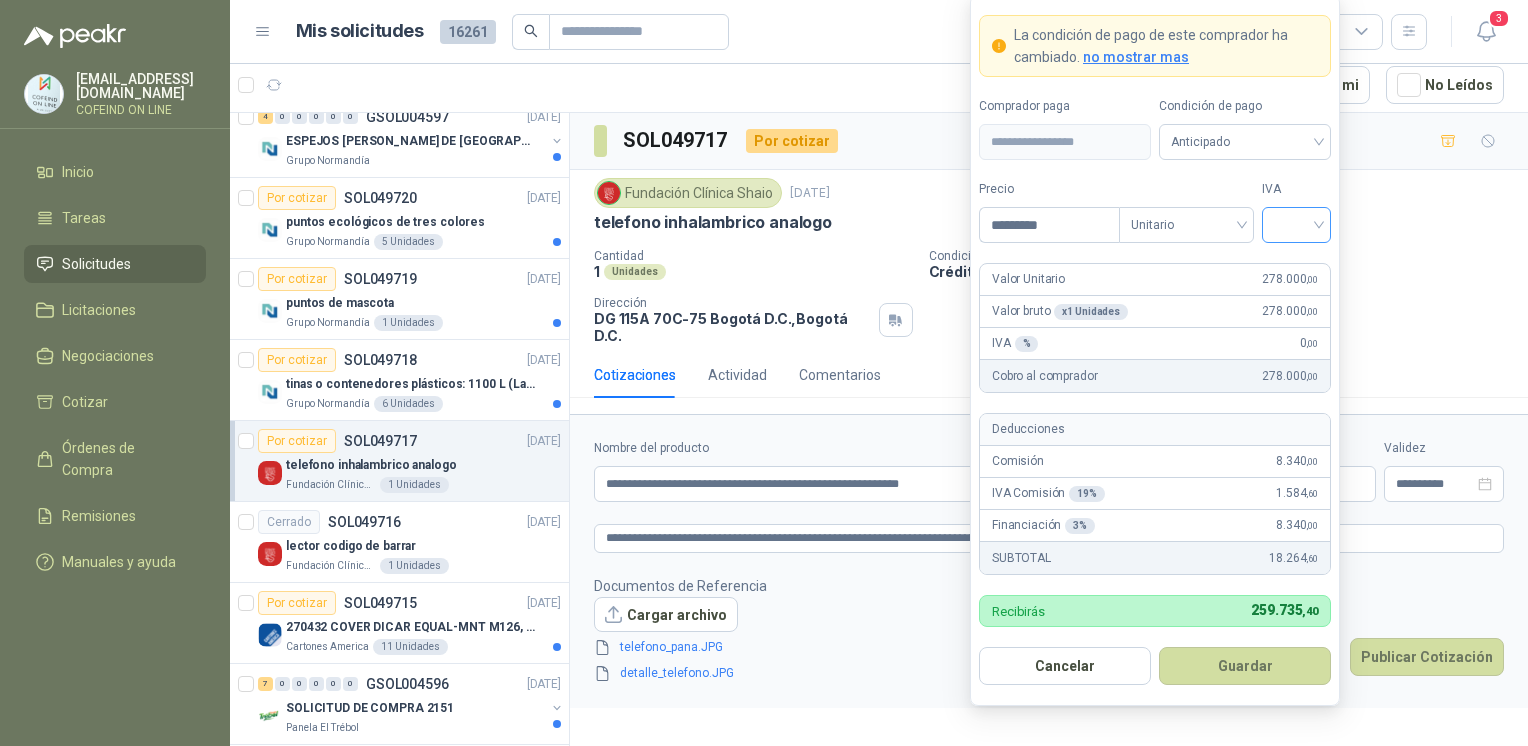 type on "*********" 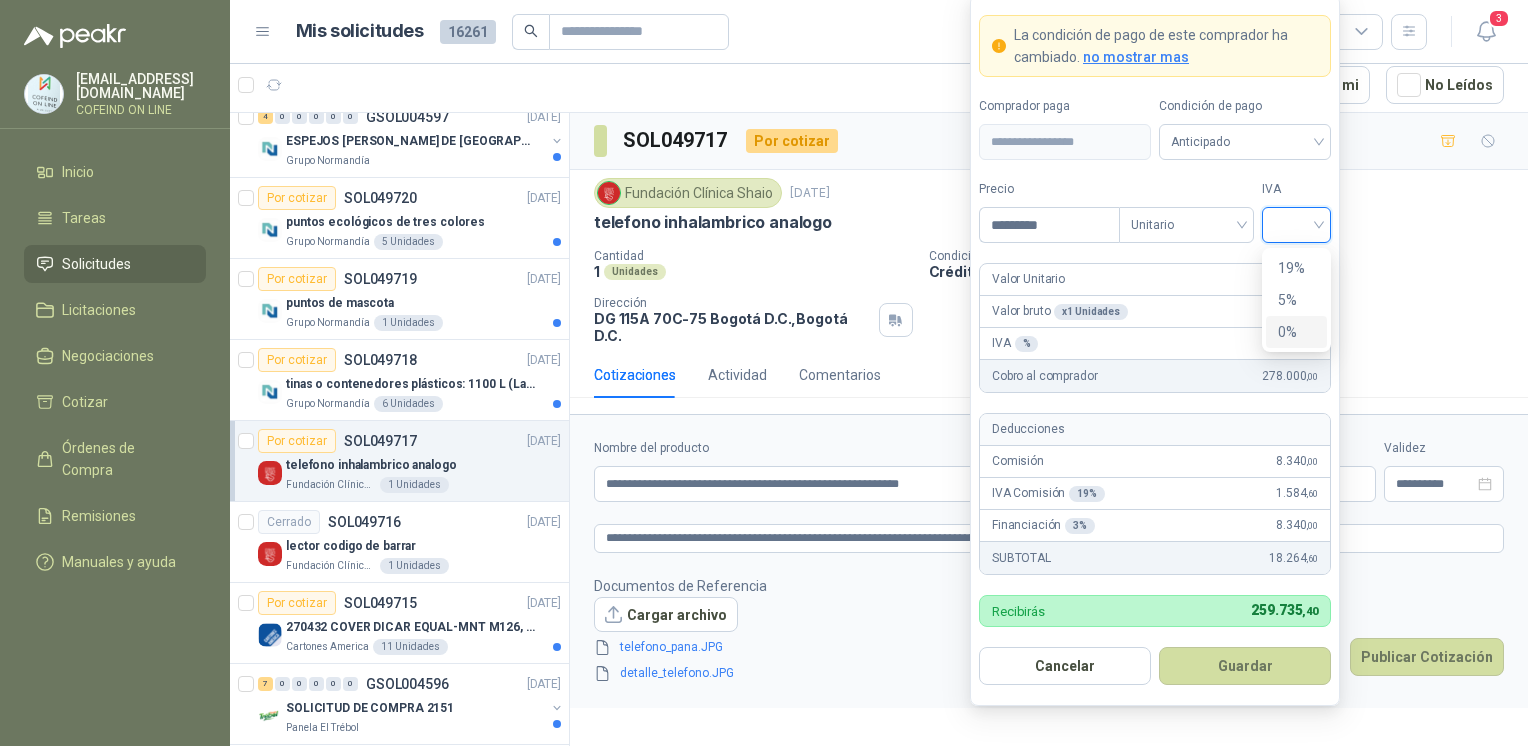 click on "0%" at bounding box center (1296, 332) 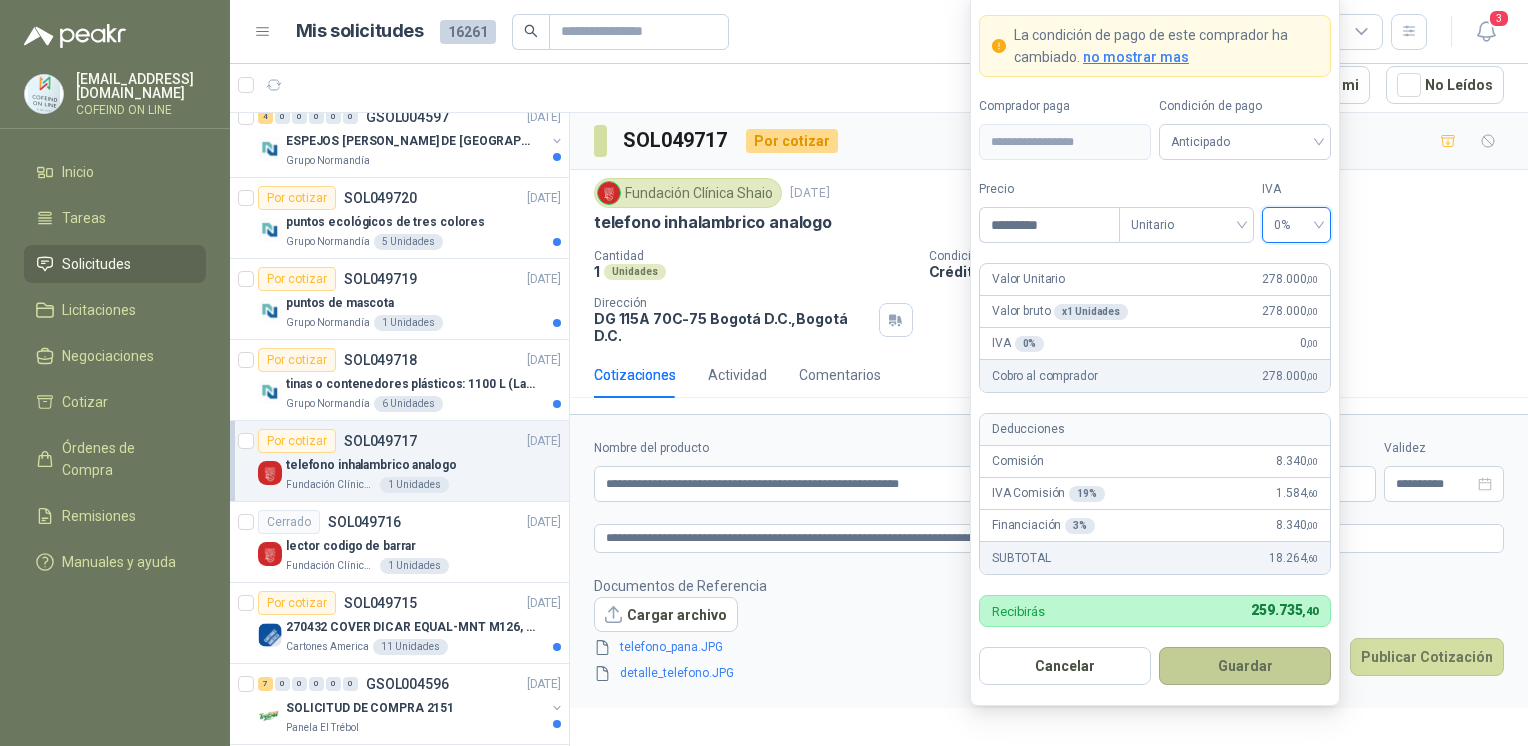 click on "Guardar" at bounding box center [1245, 666] 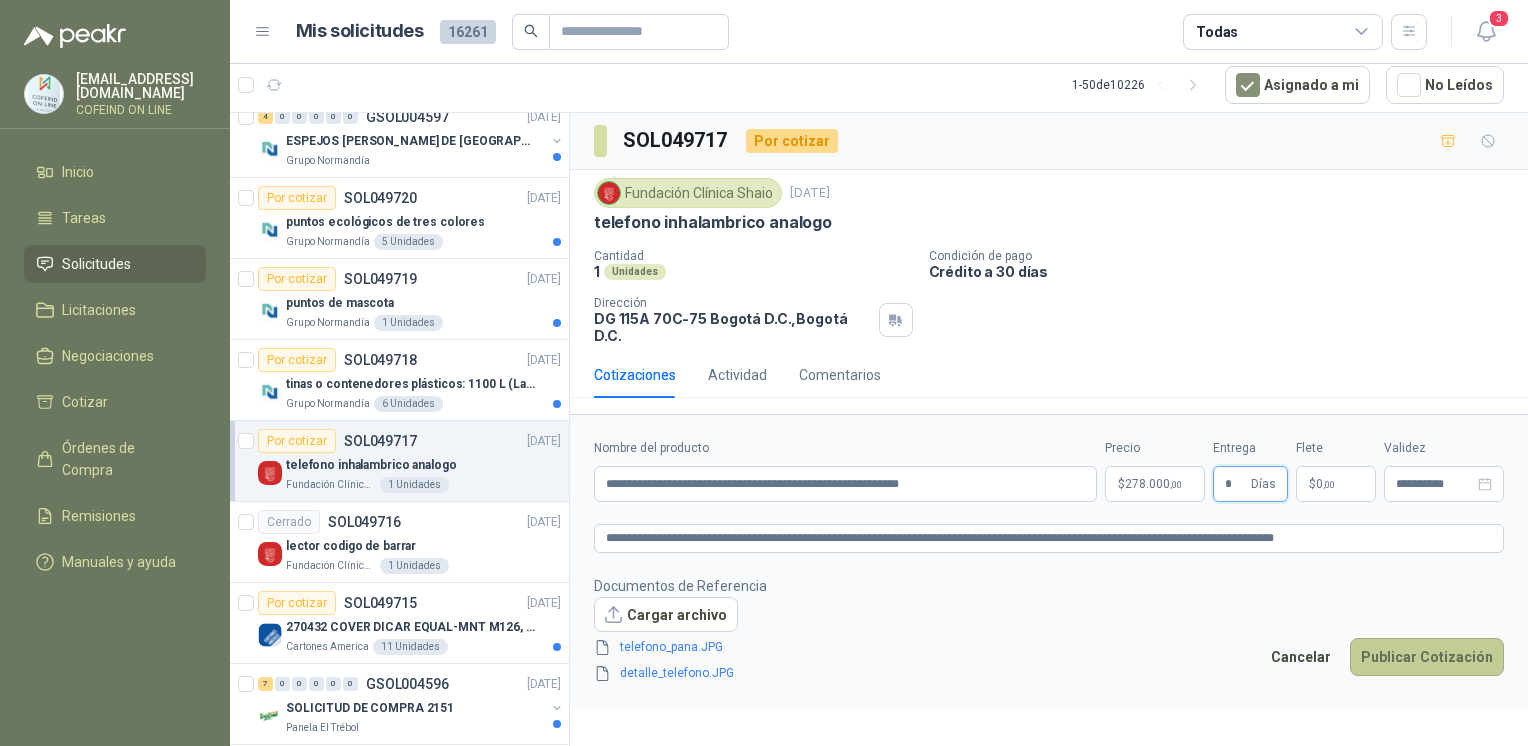 type on "*" 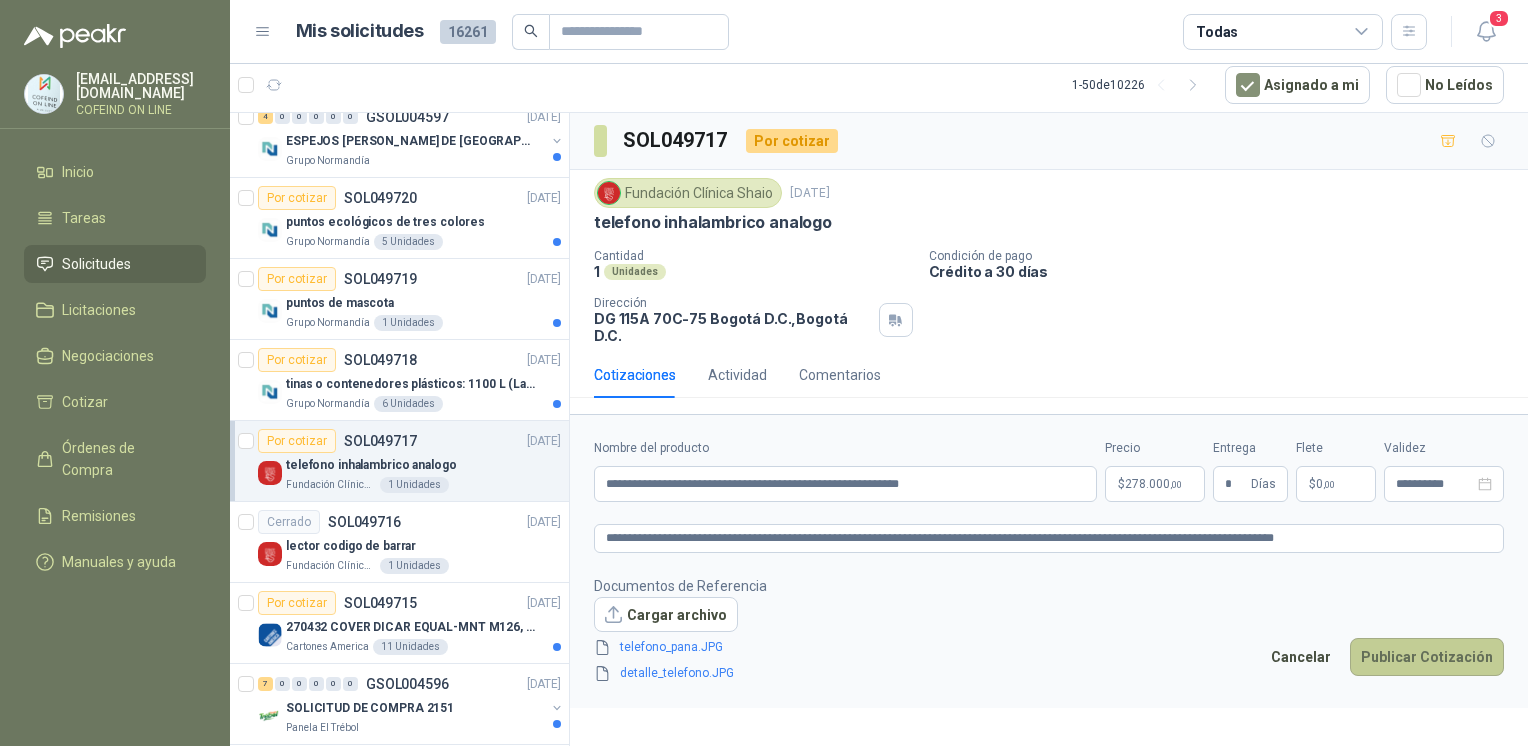 click on "Publicar Cotización" at bounding box center (1427, 657) 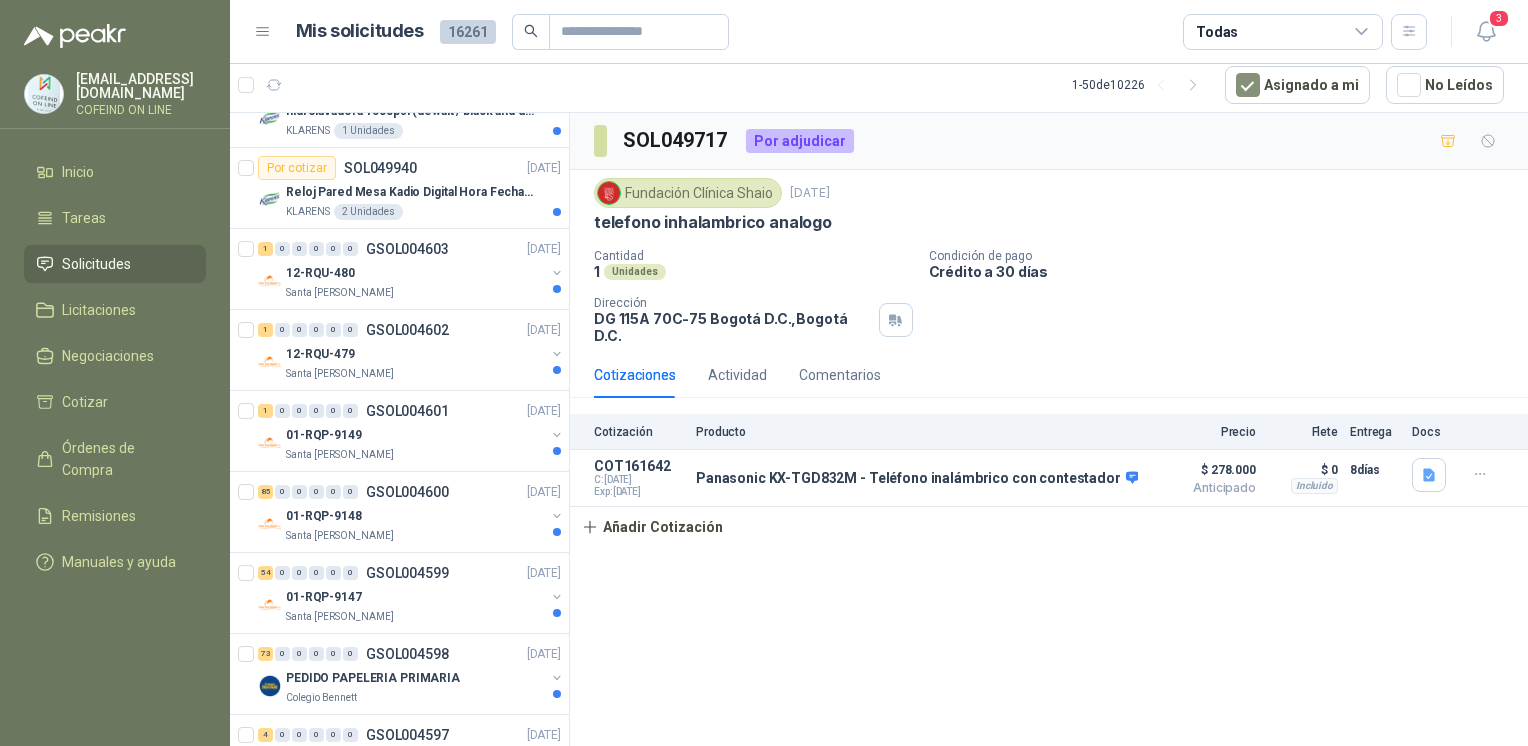 scroll, scrollTop: 0, scrollLeft: 0, axis: both 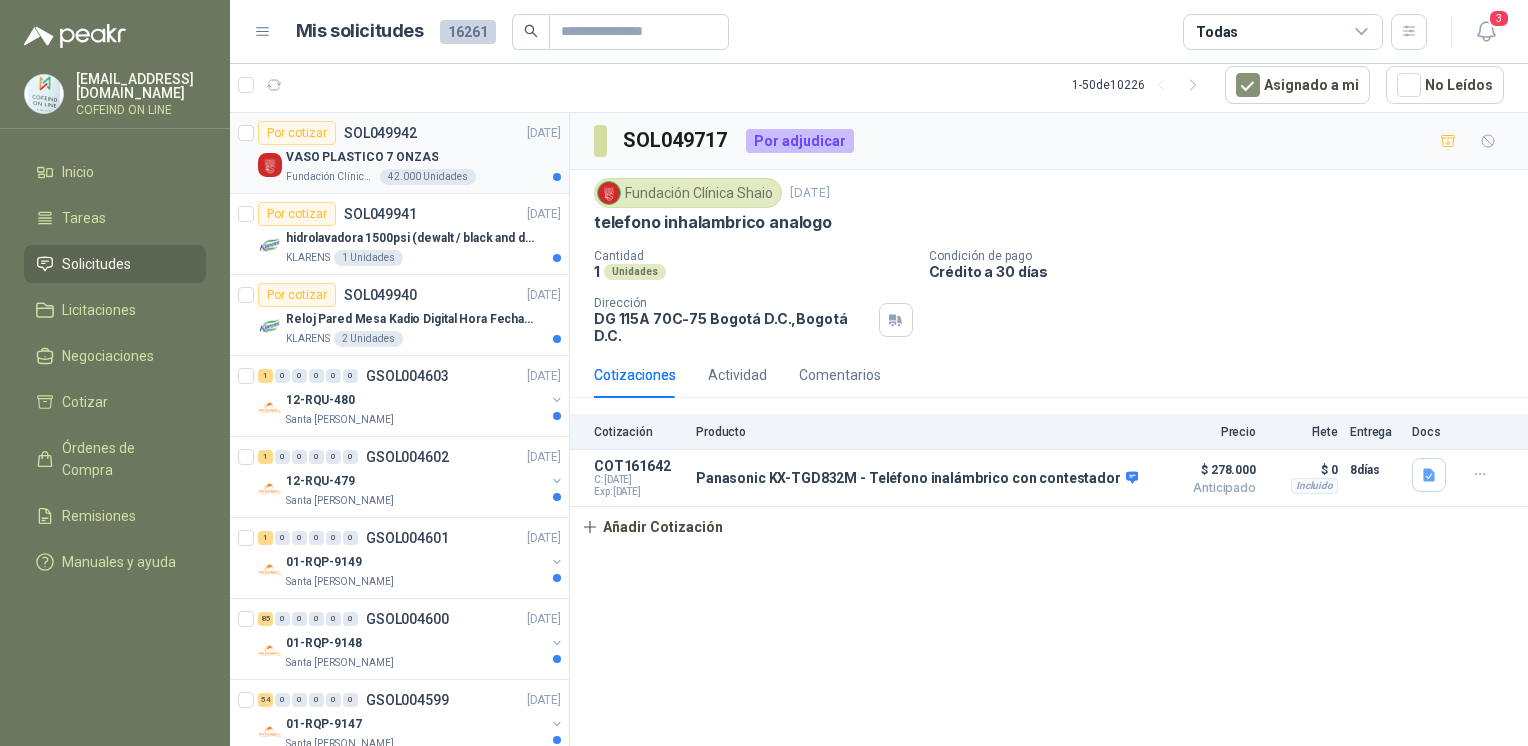 click on "VASO PLASTICO 7 ONZAS" at bounding box center [423, 157] 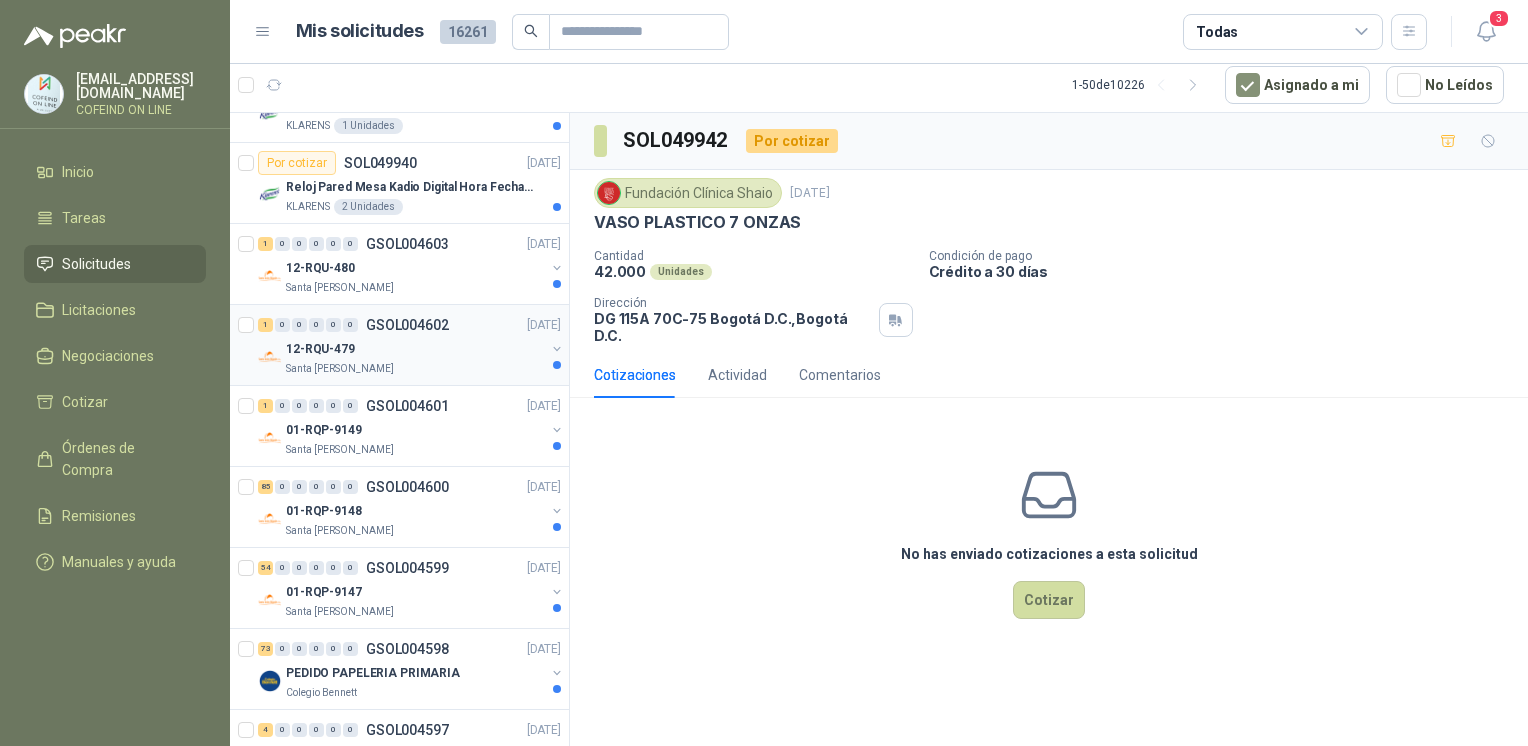 scroll, scrollTop: 133, scrollLeft: 0, axis: vertical 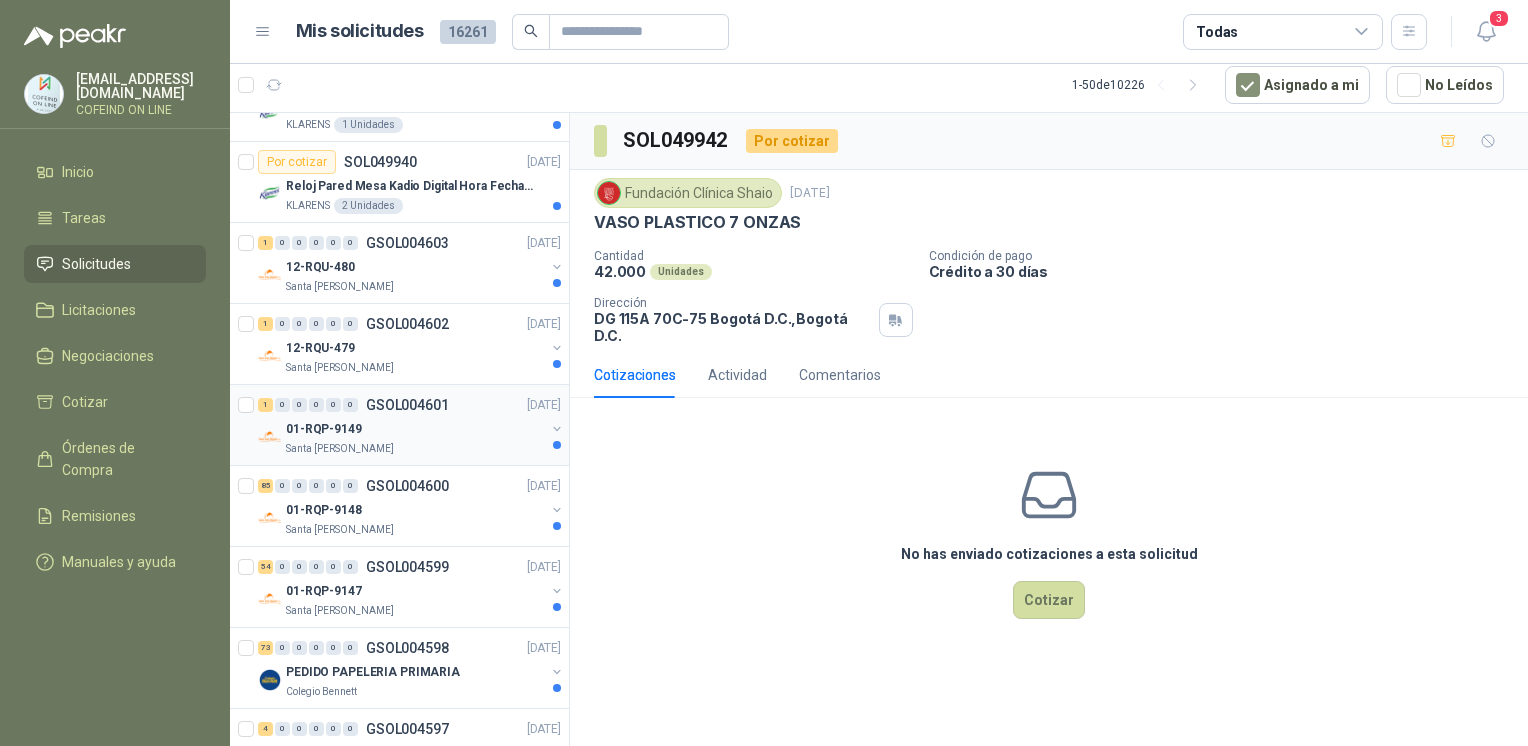click on "01-RQP-9149" at bounding box center [415, 429] 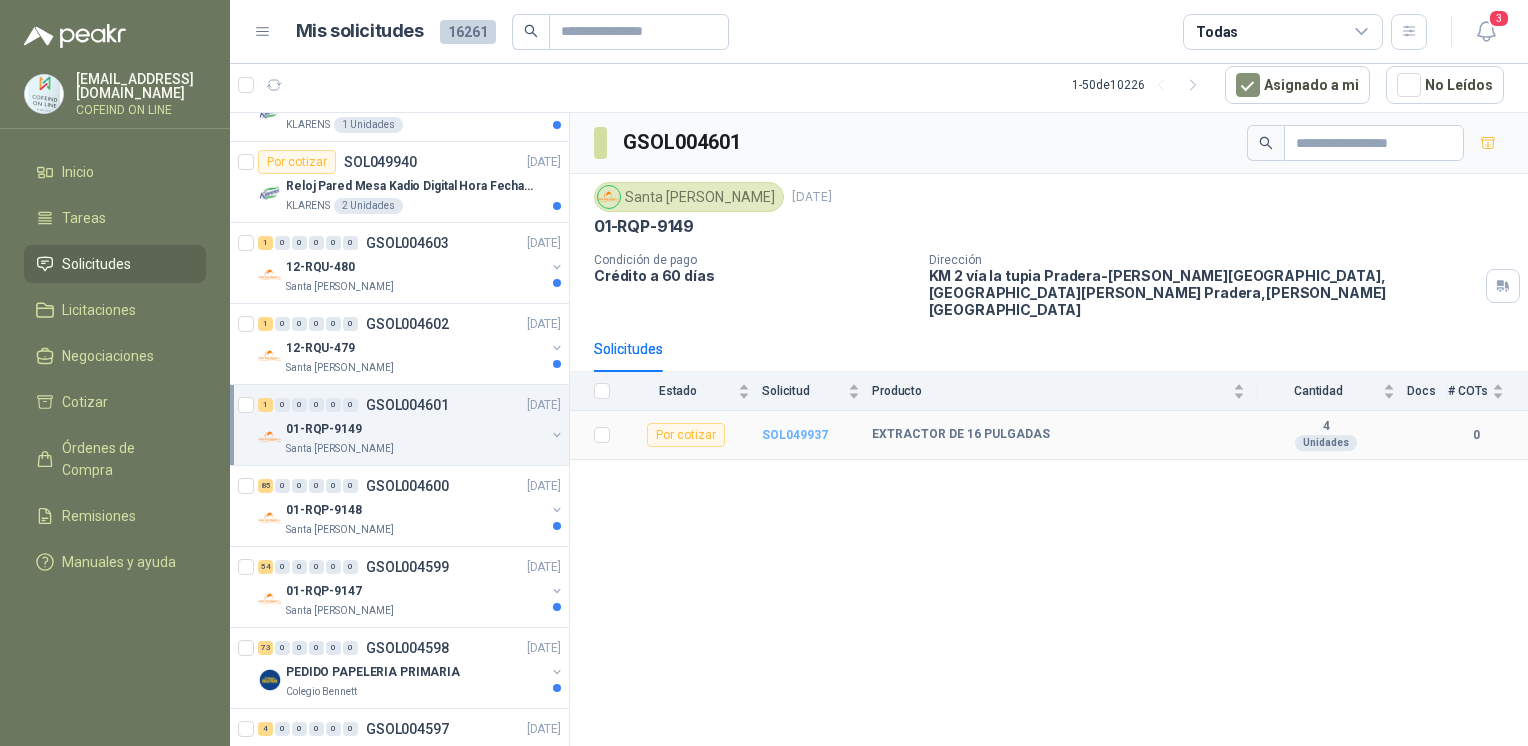 click on "SOL049937" at bounding box center (795, 435) 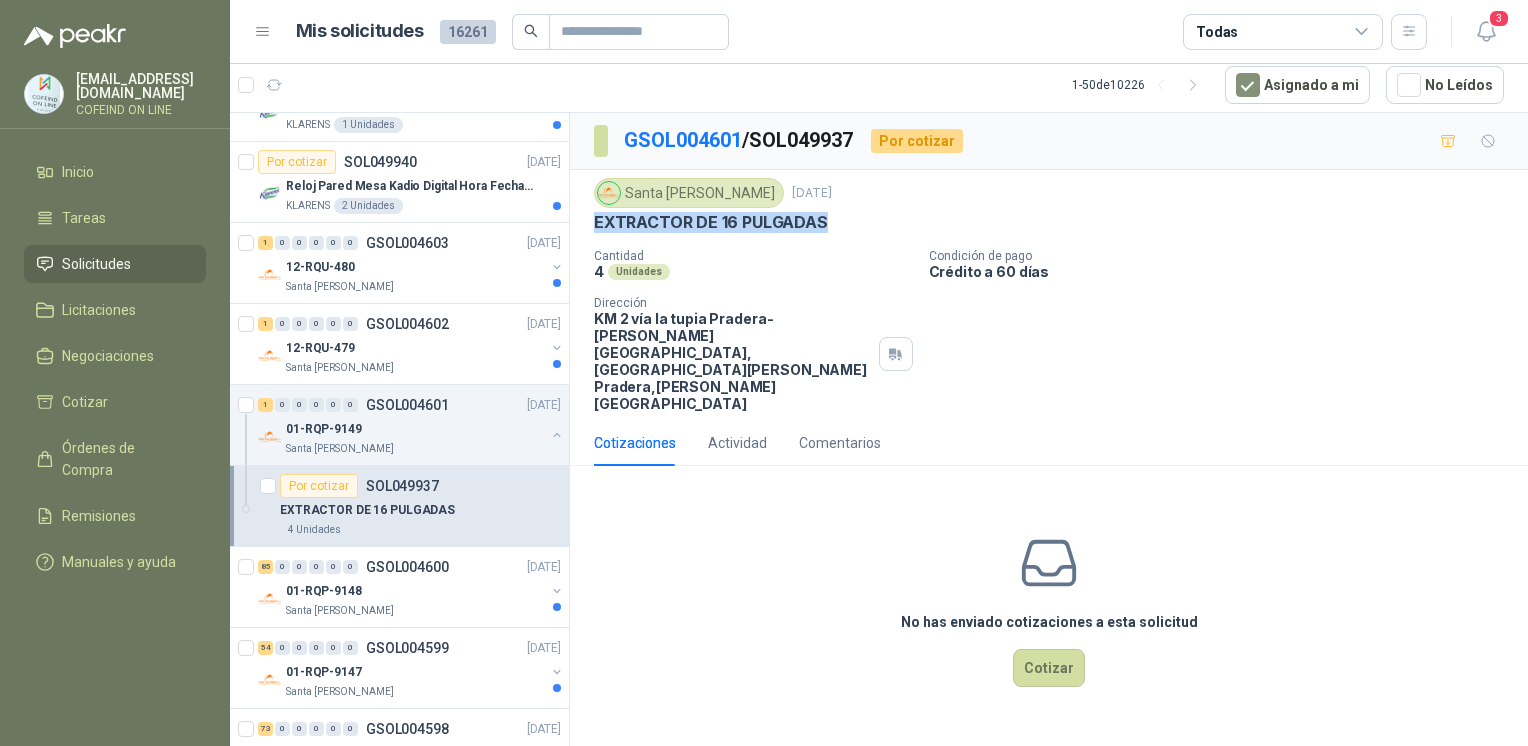 drag, startPoint x: 834, startPoint y: 222, endPoint x: 588, endPoint y: 214, distance: 246.13005 